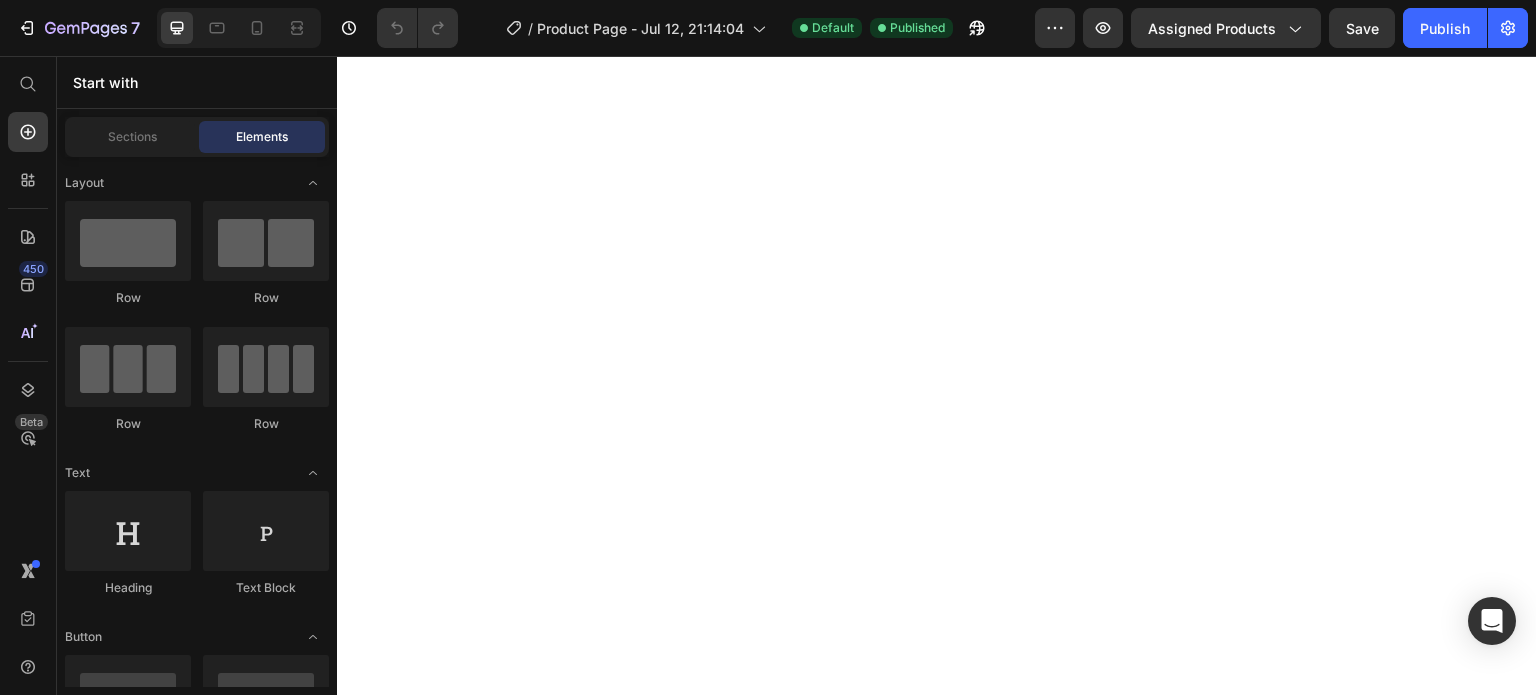 scroll, scrollTop: 0, scrollLeft: 0, axis: both 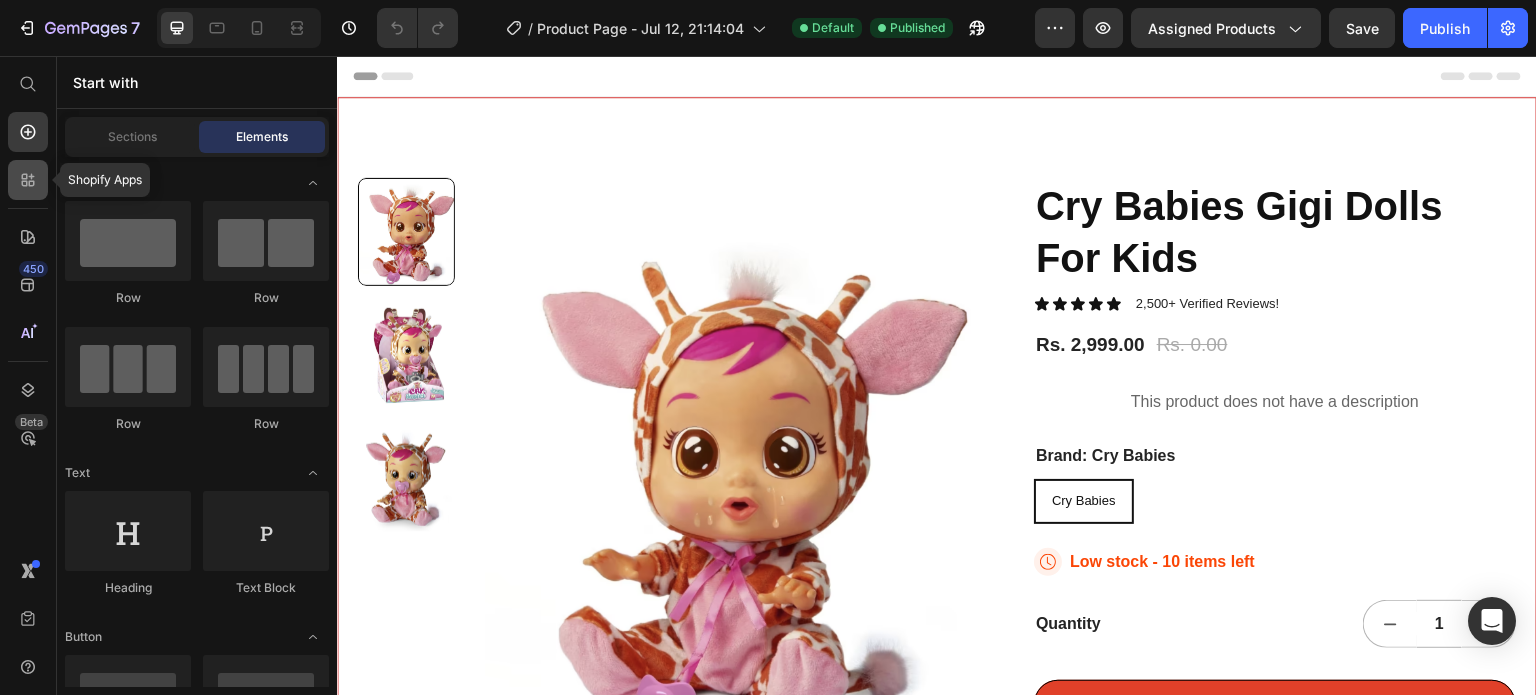 click 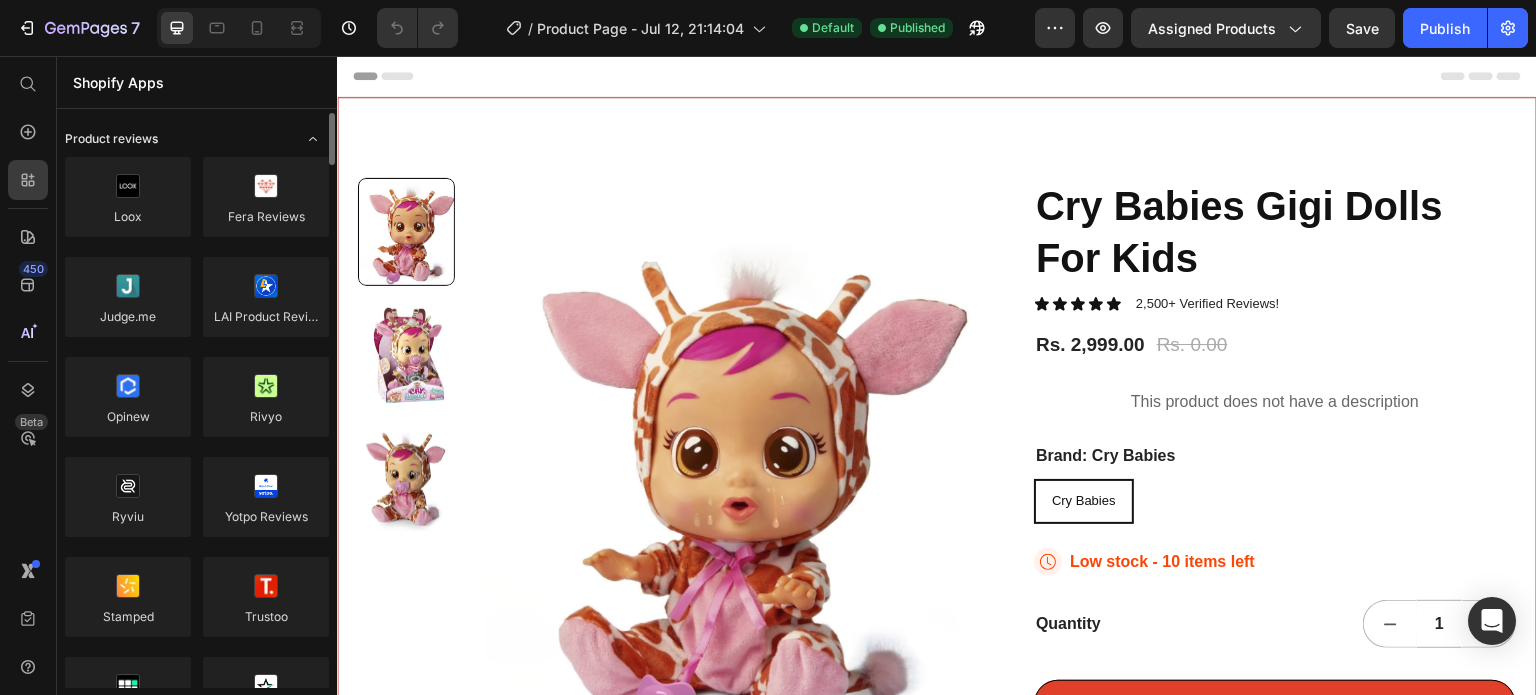 click on "Product reviews" at bounding box center [111, 139] 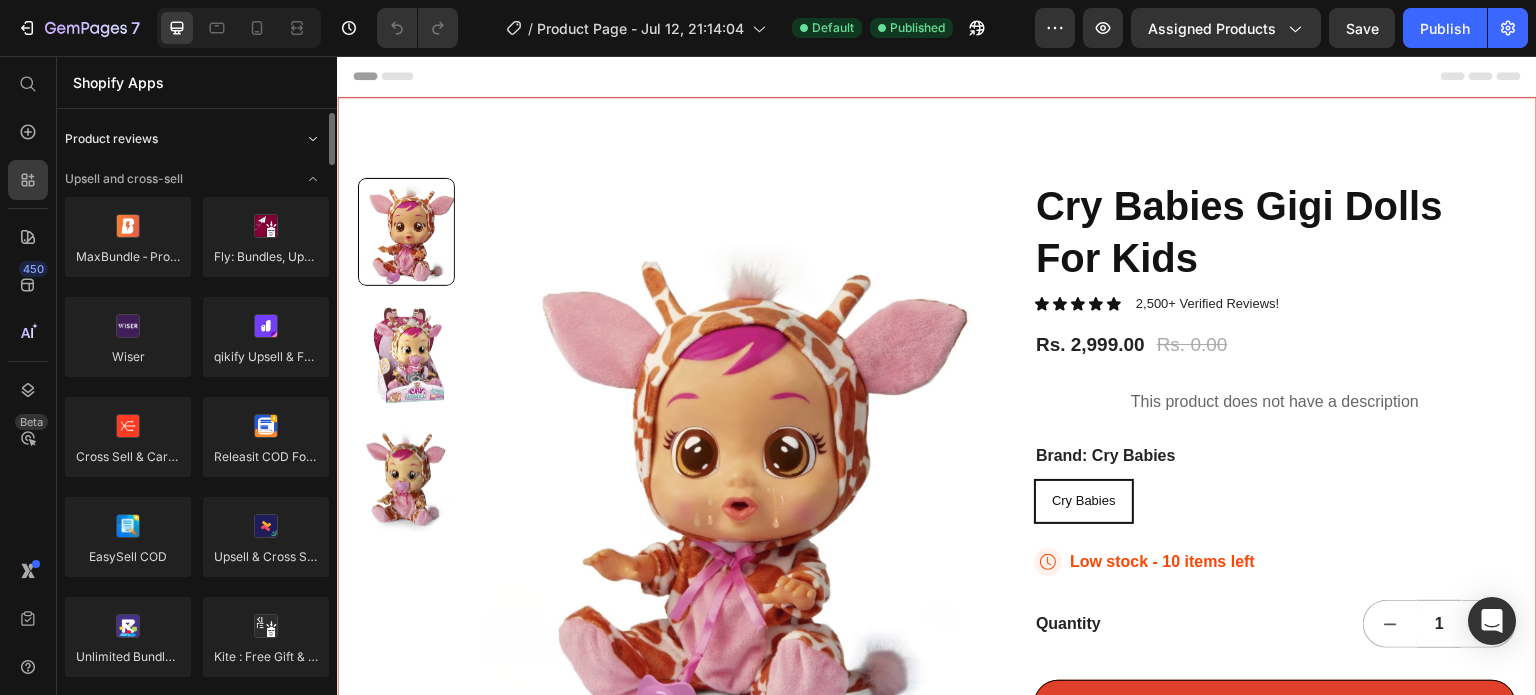 click on "Product reviews" at bounding box center (111, 139) 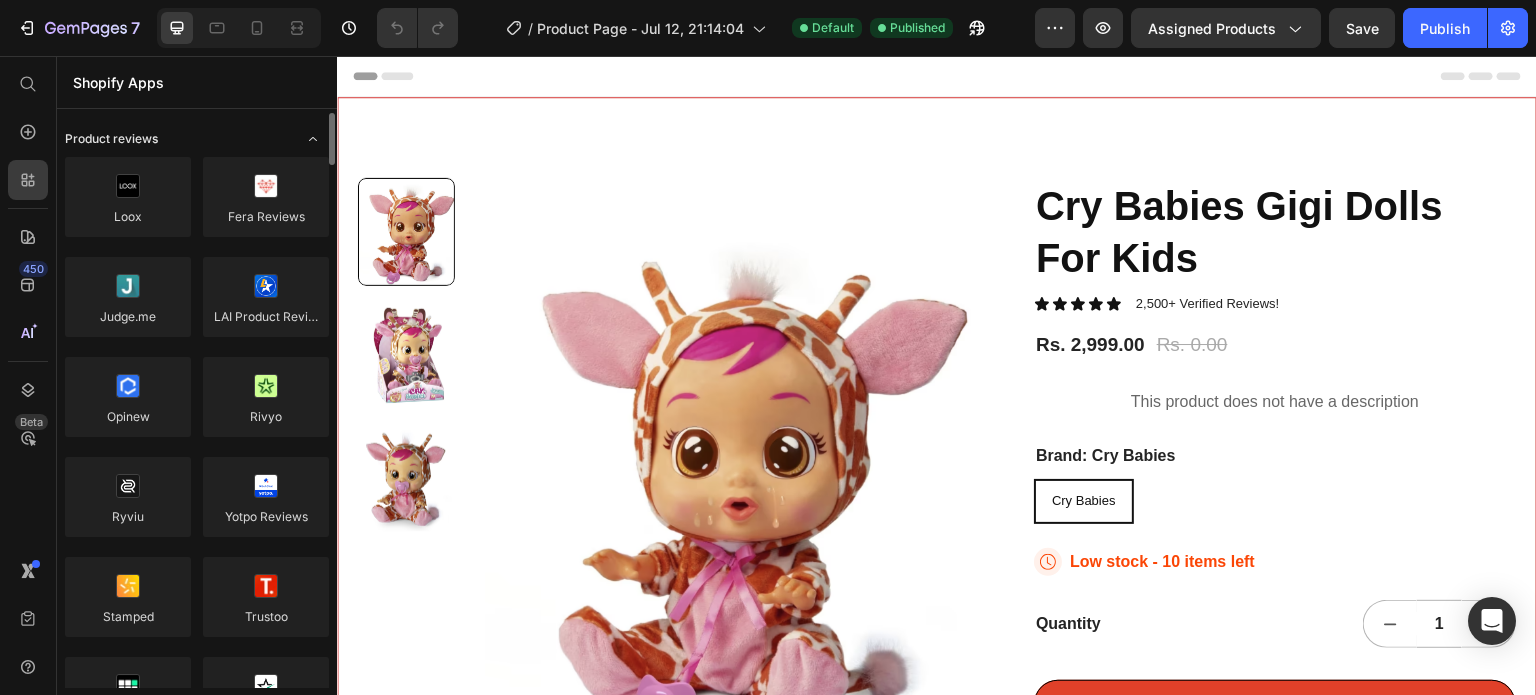 click on "Product reviews" at bounding box center [111, 139] 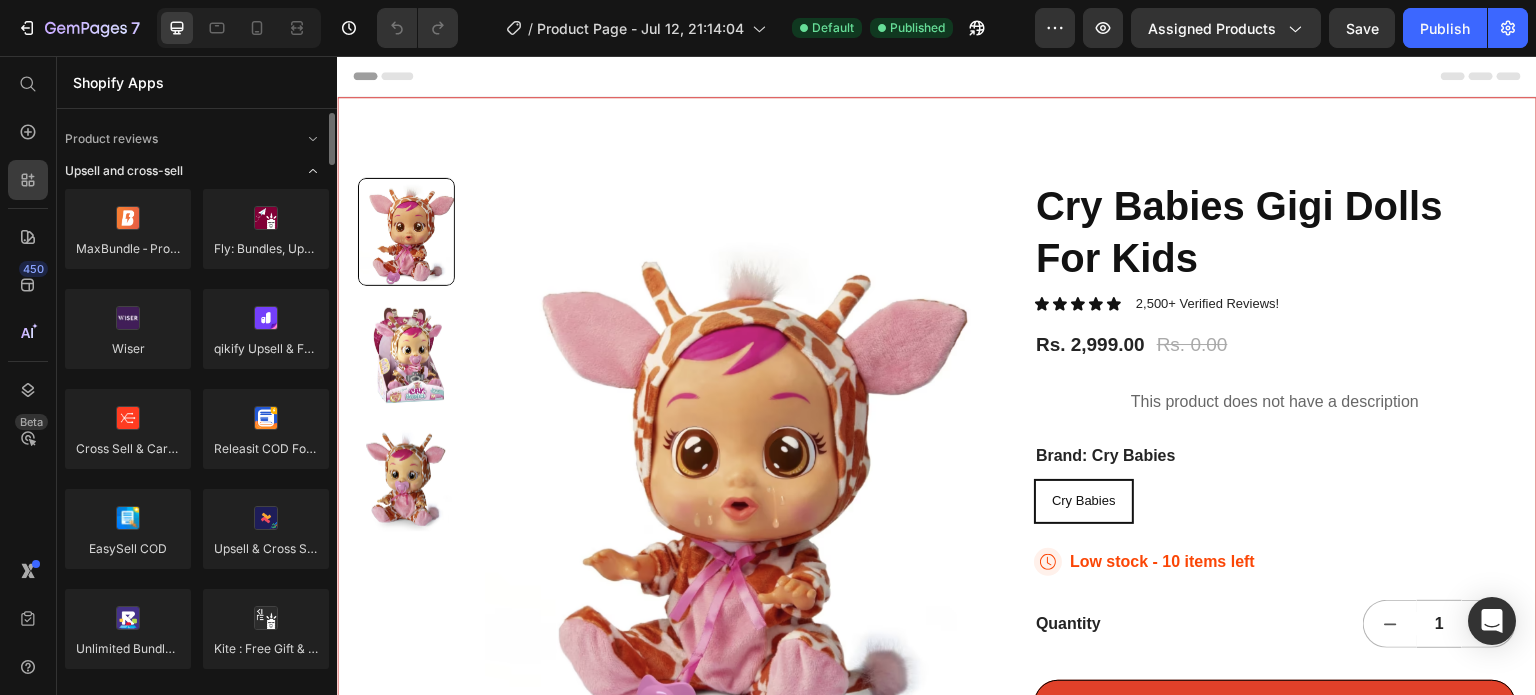 click on "Upsell and cross-sell" at bounding box center (124, 171) 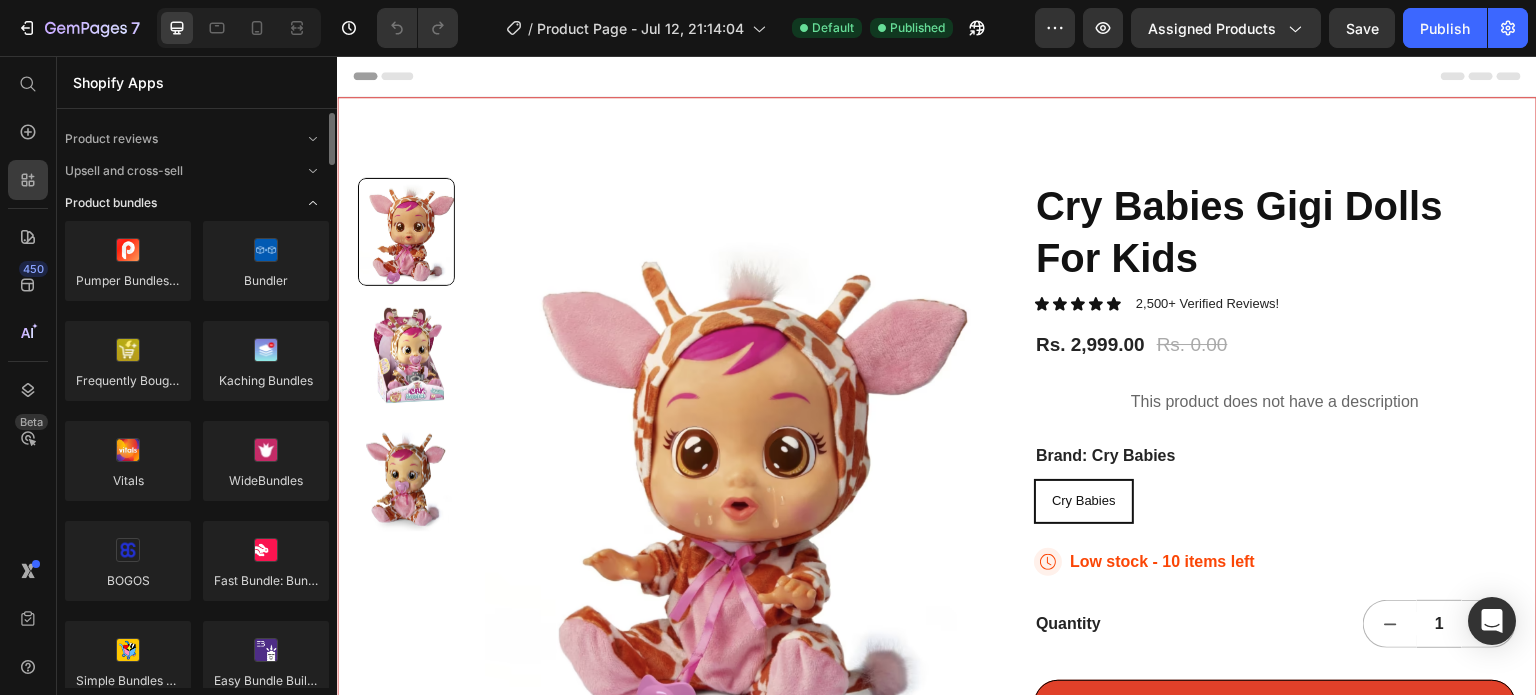 click on "Product bundles" 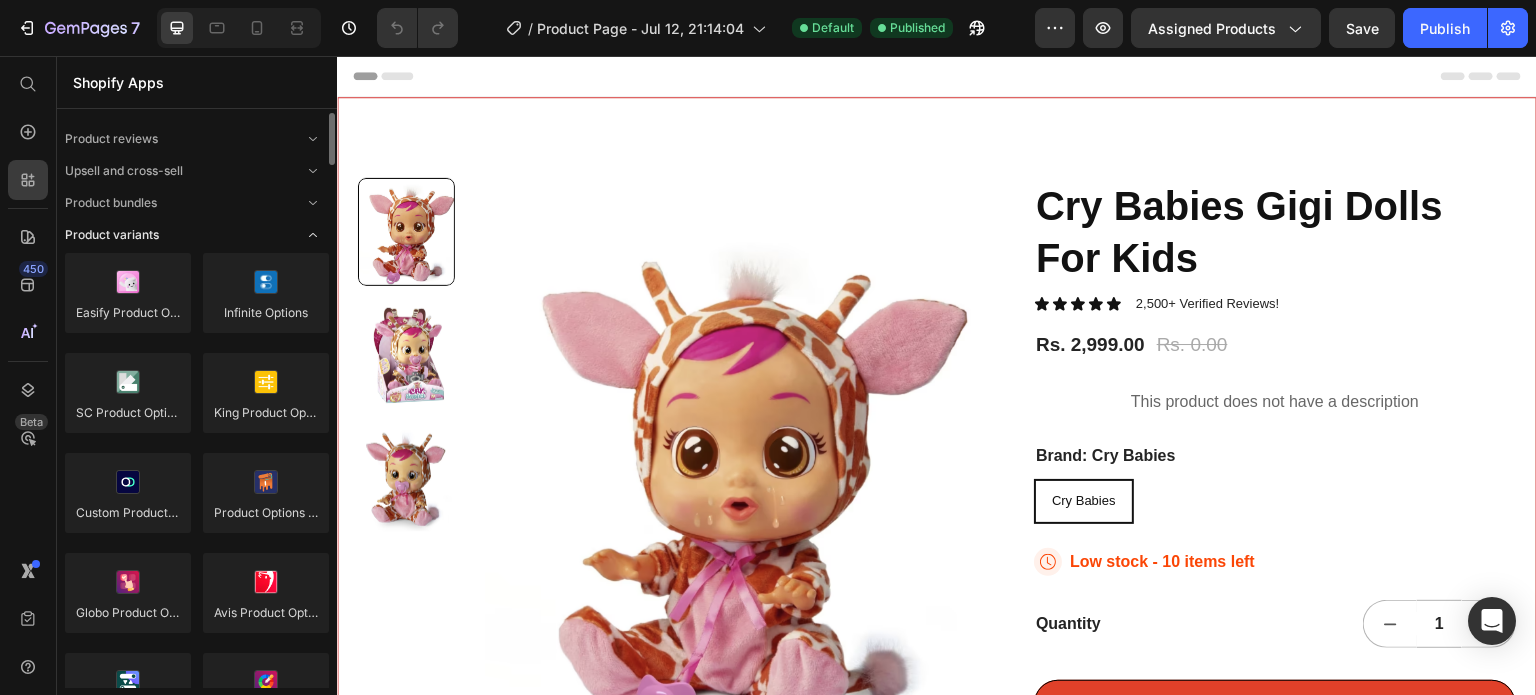 click on "Product variants" 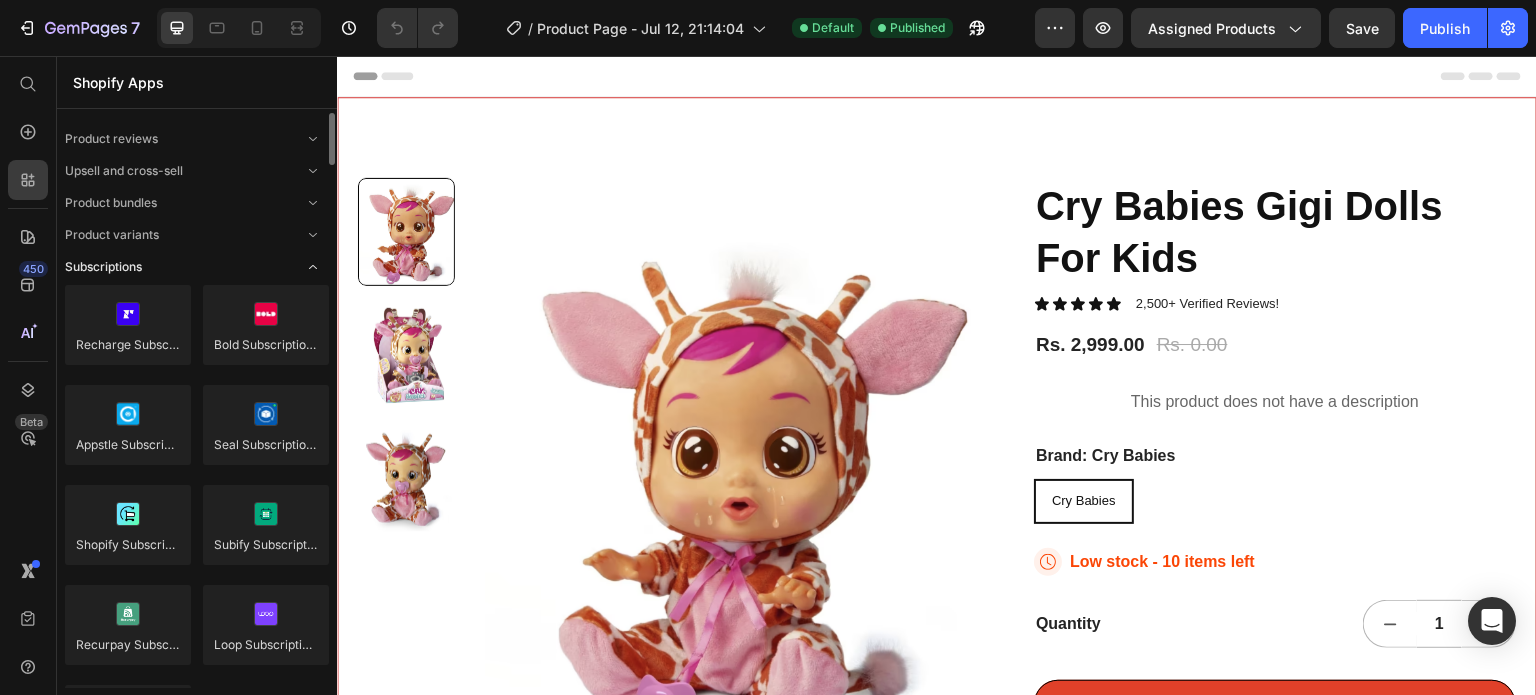 click on "Subscriptions" 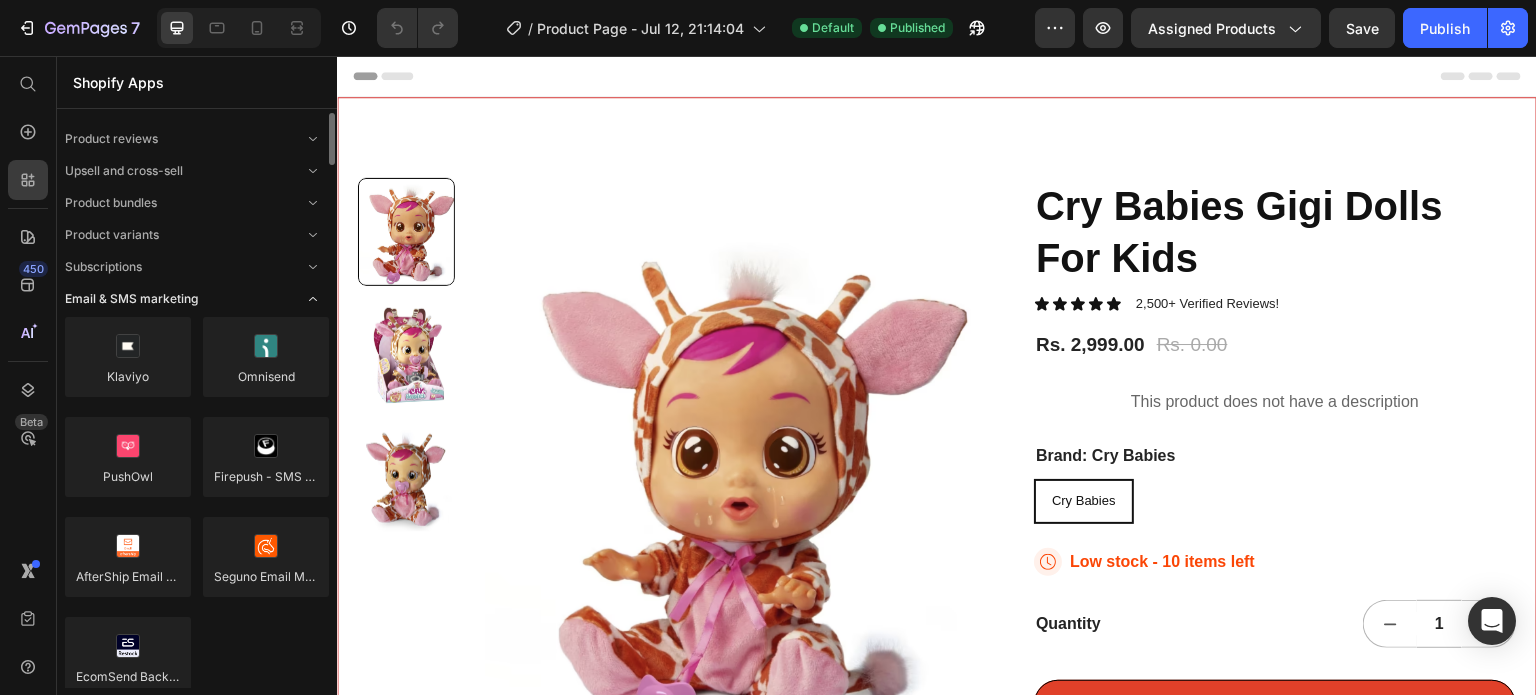 click on "Email & SMS marketing" 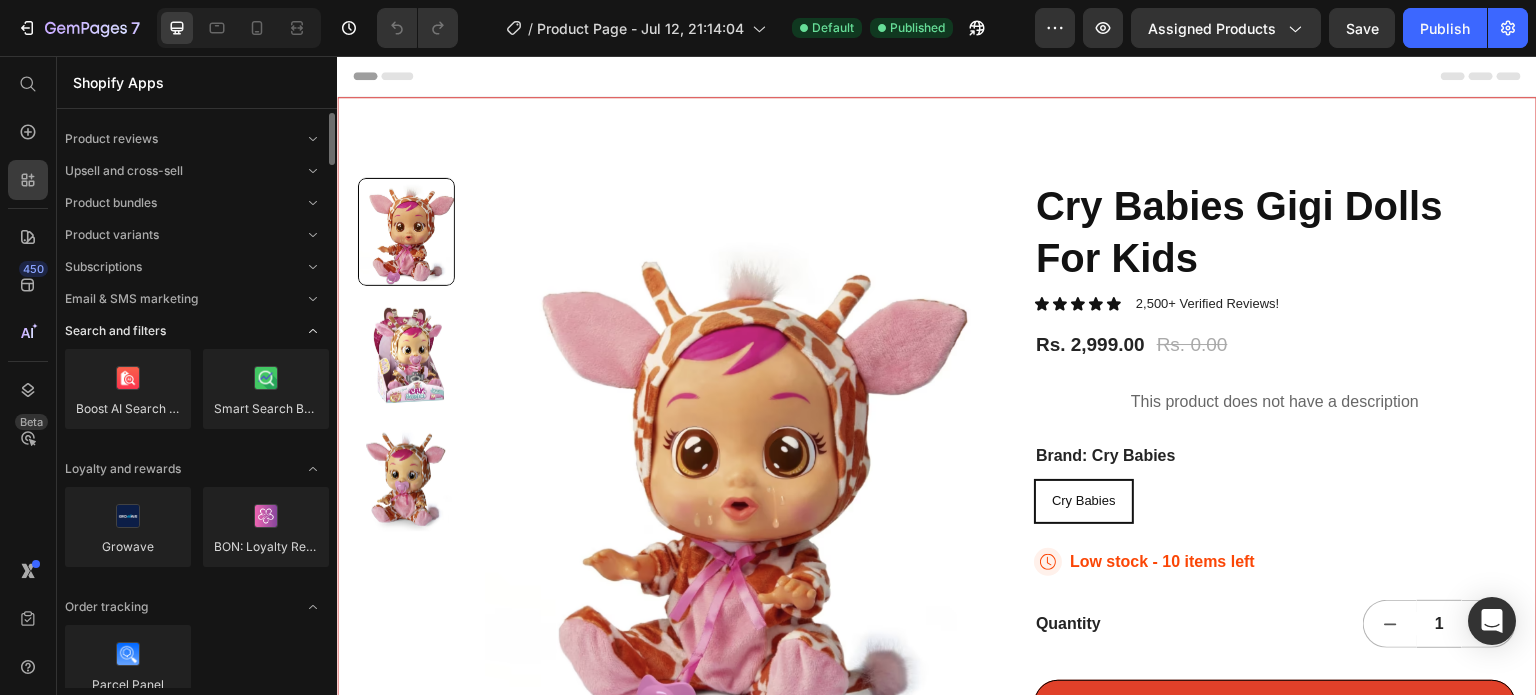 click on "Search and filters" 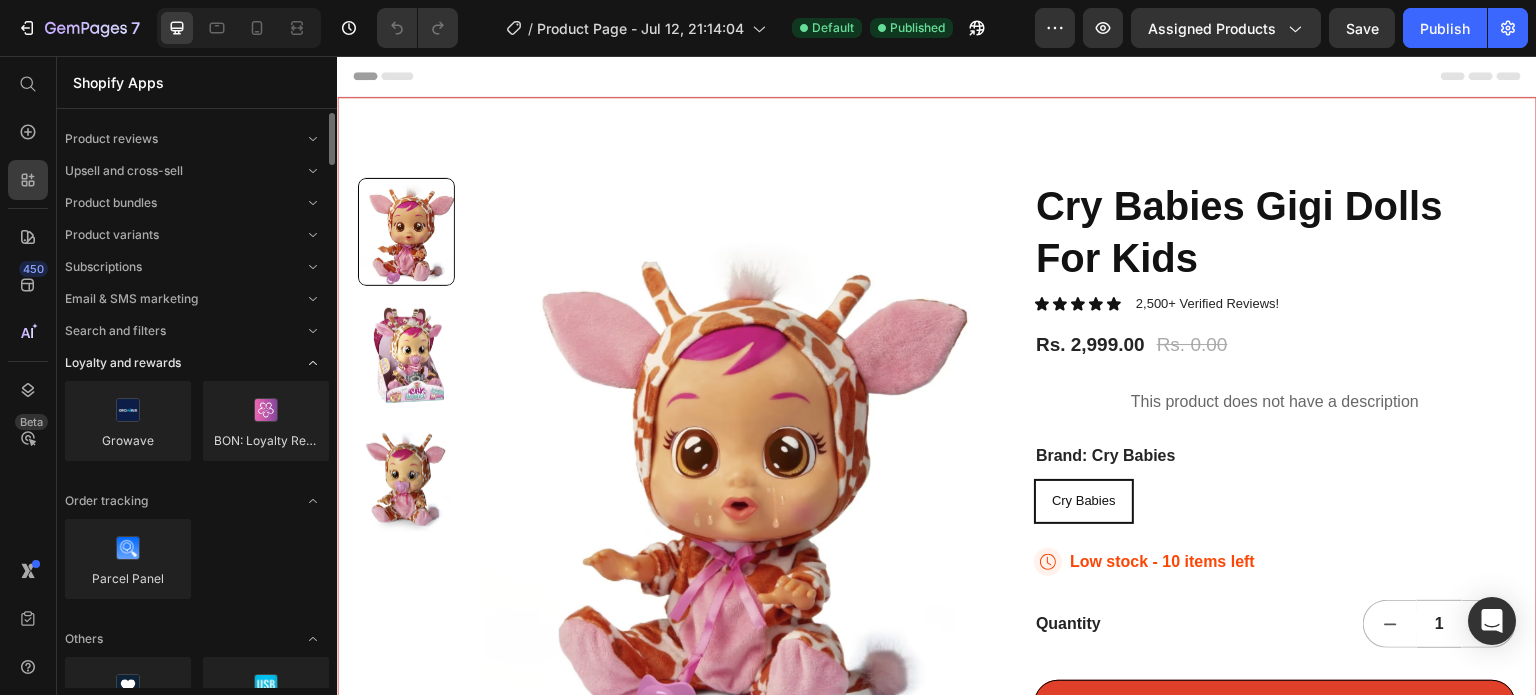 click on "Loyalty and rewards" at bounding box center [123, 363] 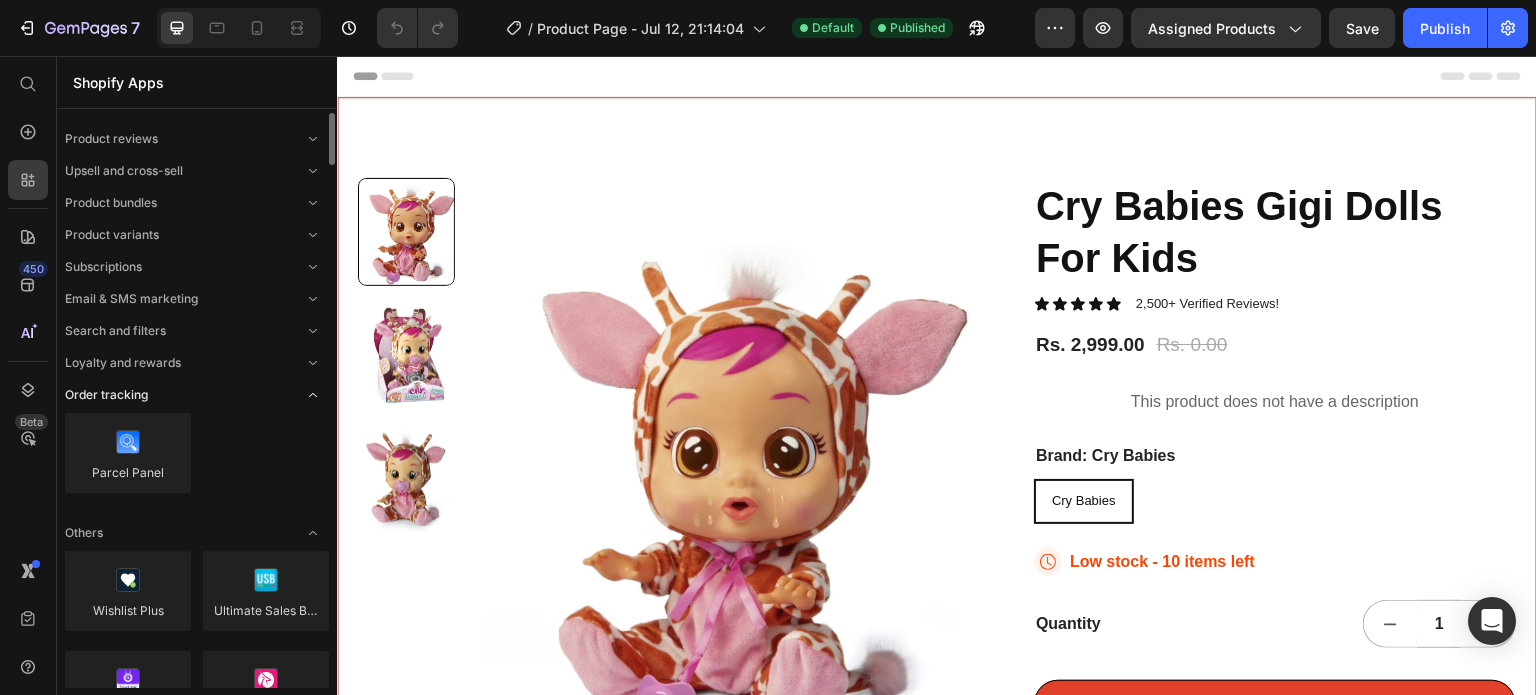 click on "Order tracking" 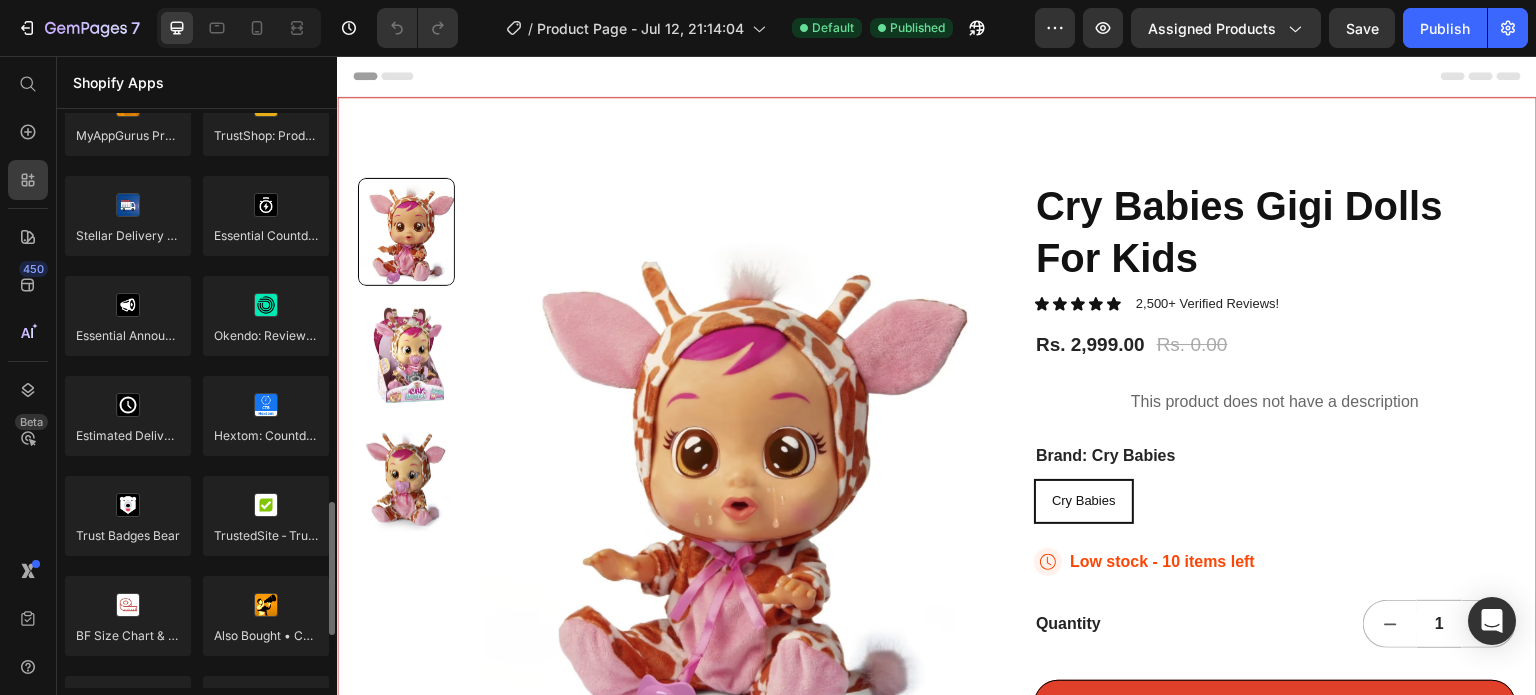 scroll, scrollTop: 1892, scrollLeft: 0, axis: vertical 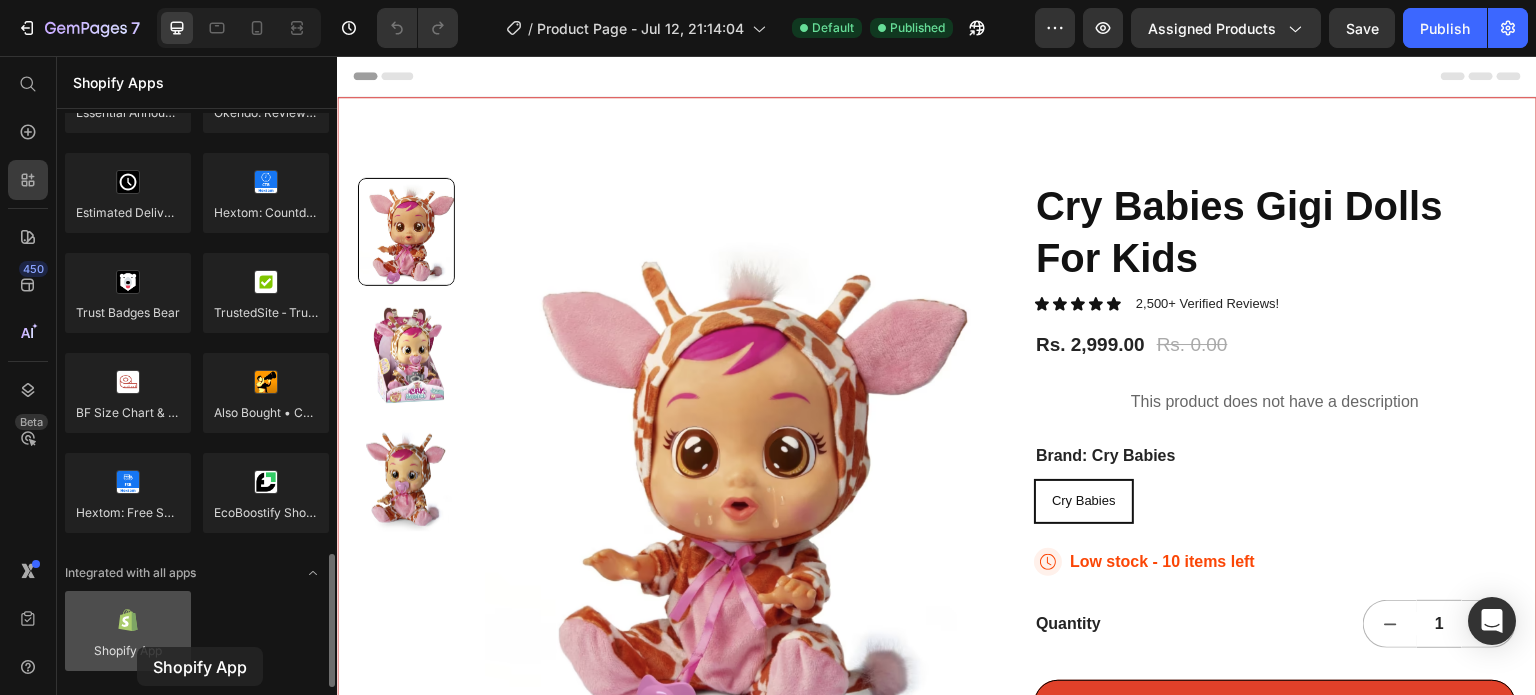 click at bounding box center (128, 631) 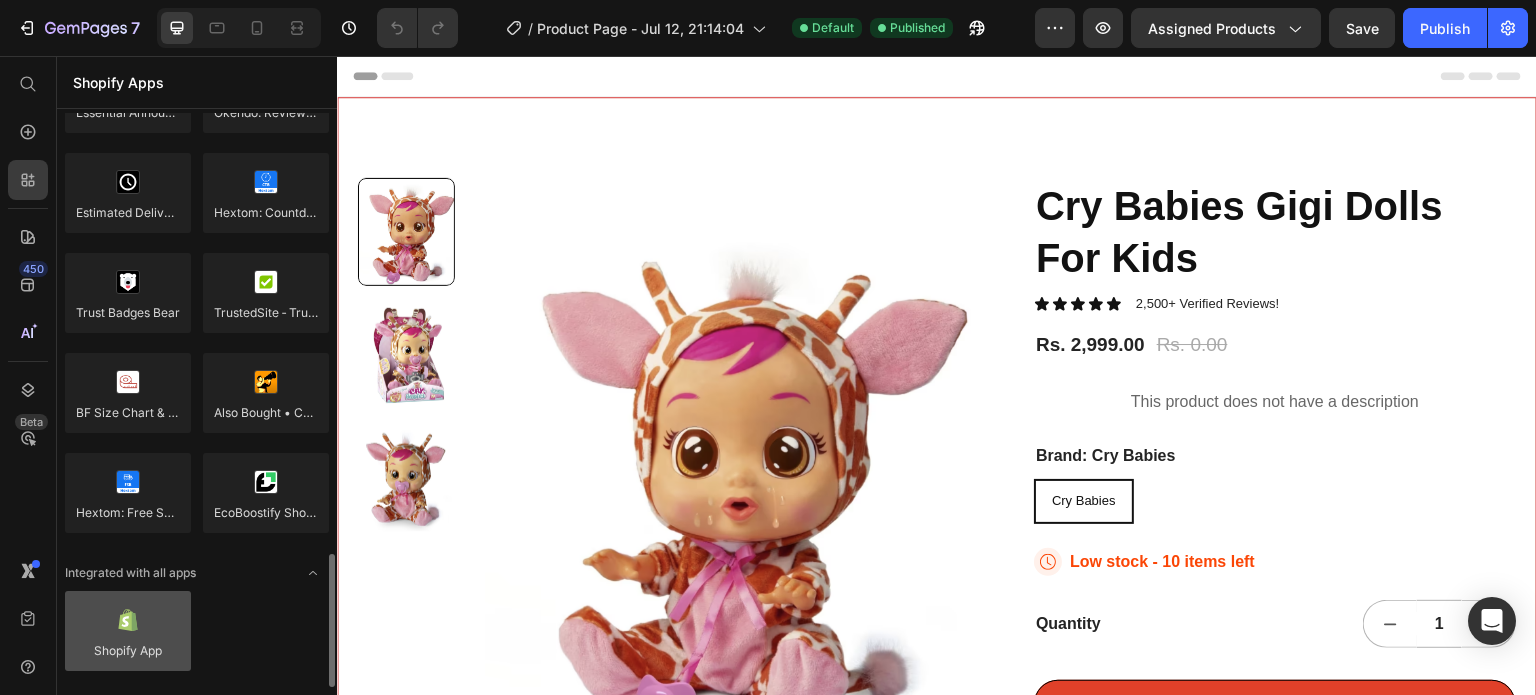 click at bounding box center (128, 631) 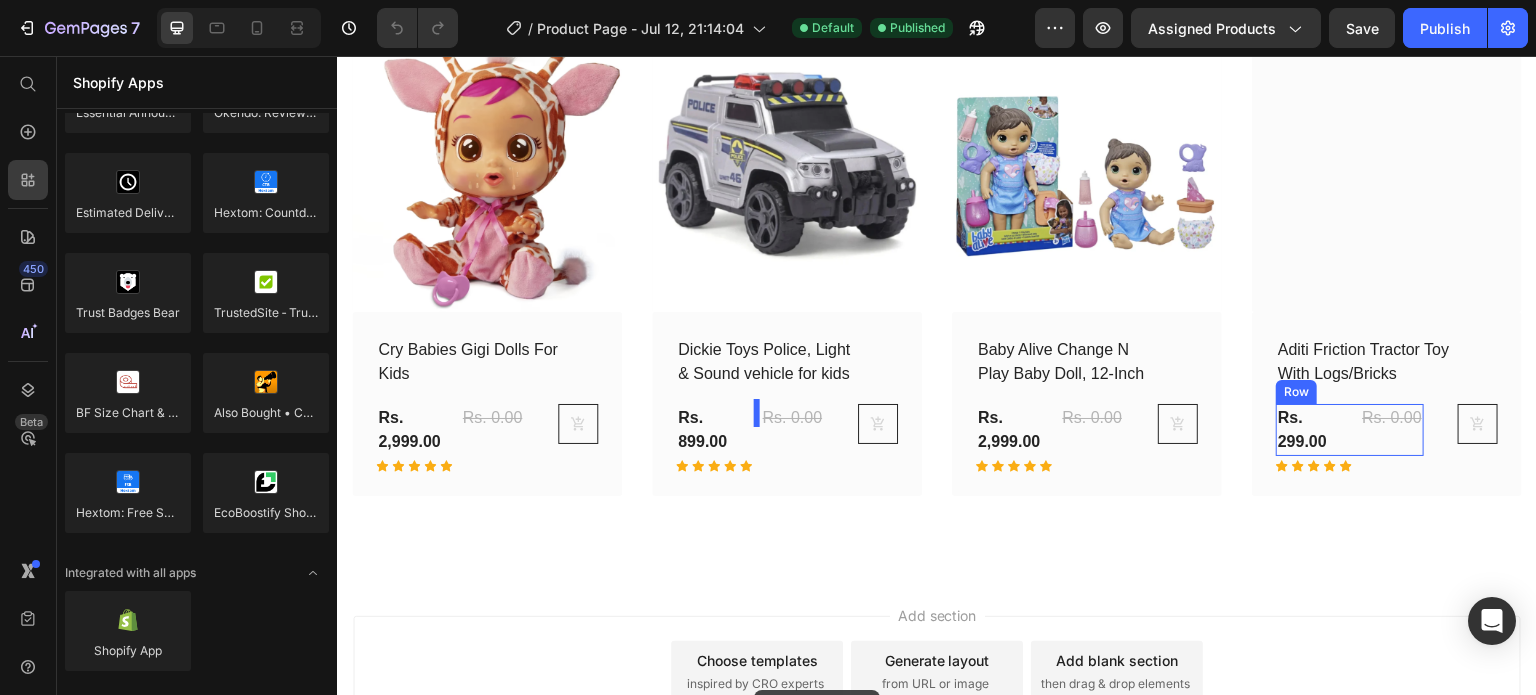 scroll, scrollTop: 2128, scrollLeft: 0, axis: vertical 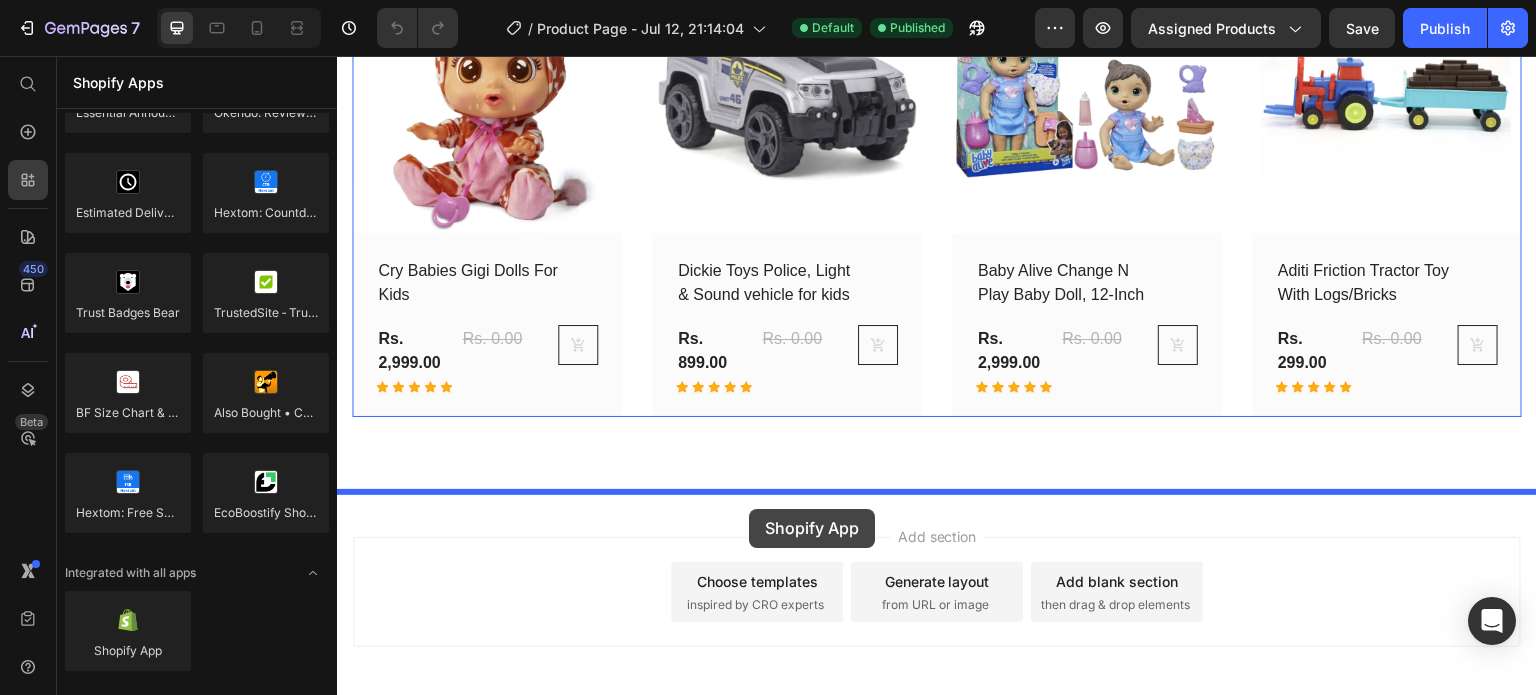 drag, startPoint x: 507, startPoint y: 687, endPoint x: 749, endPoint y: 509, distance: 300.41306 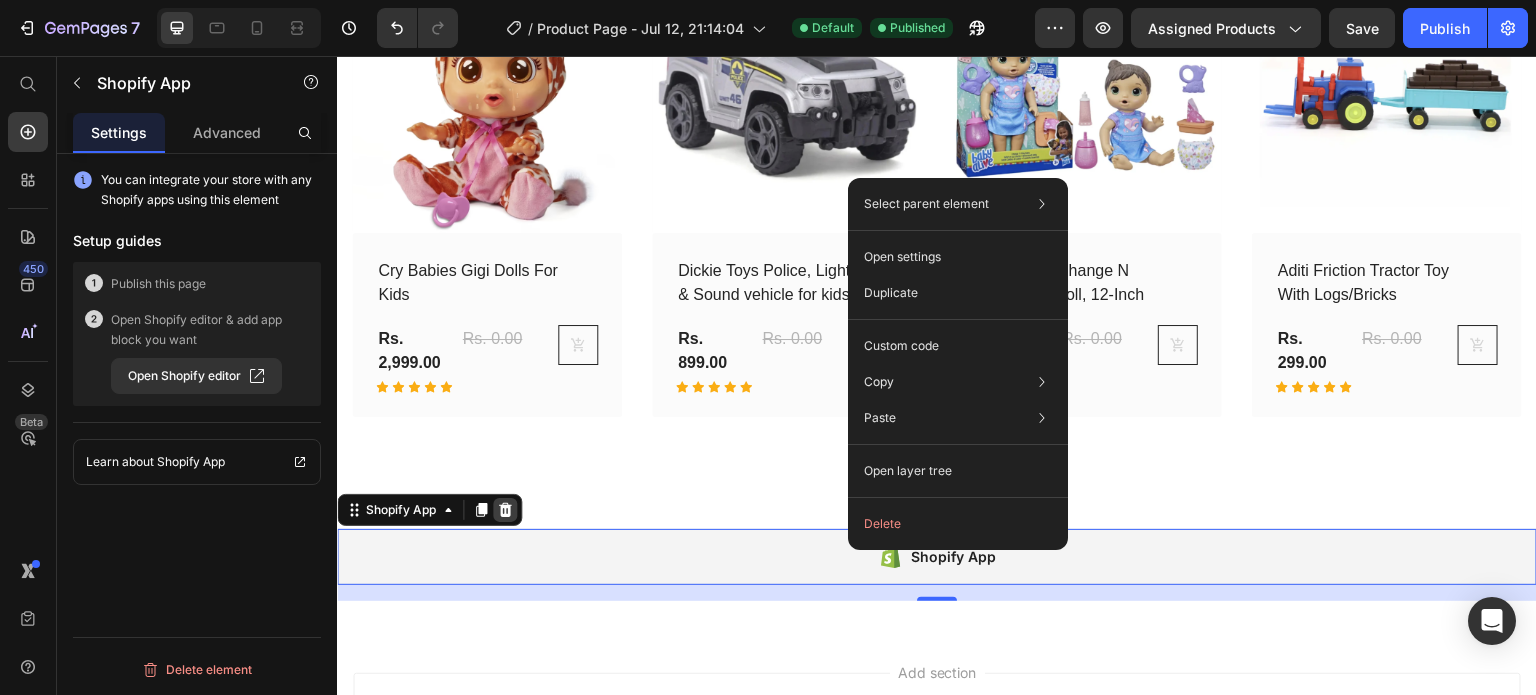 click at bounding box center (505, 510) 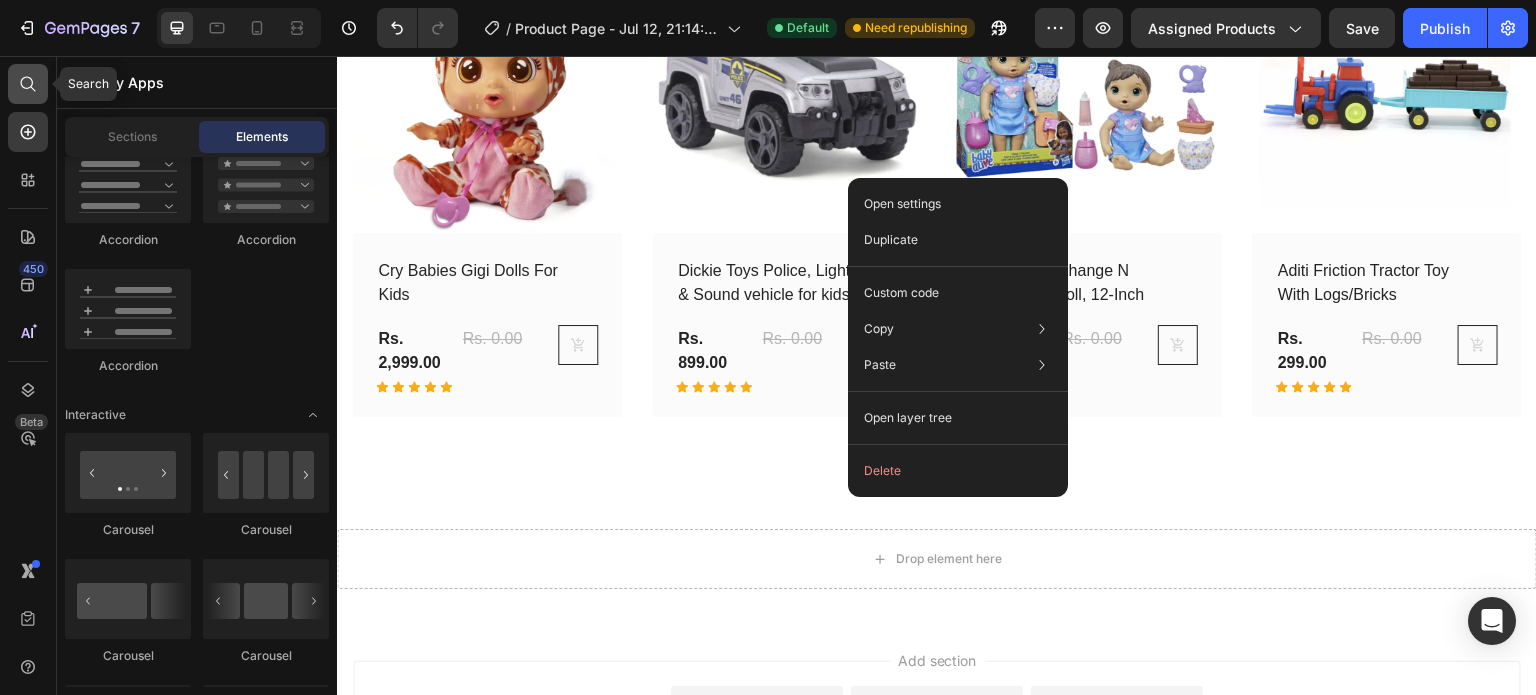 click 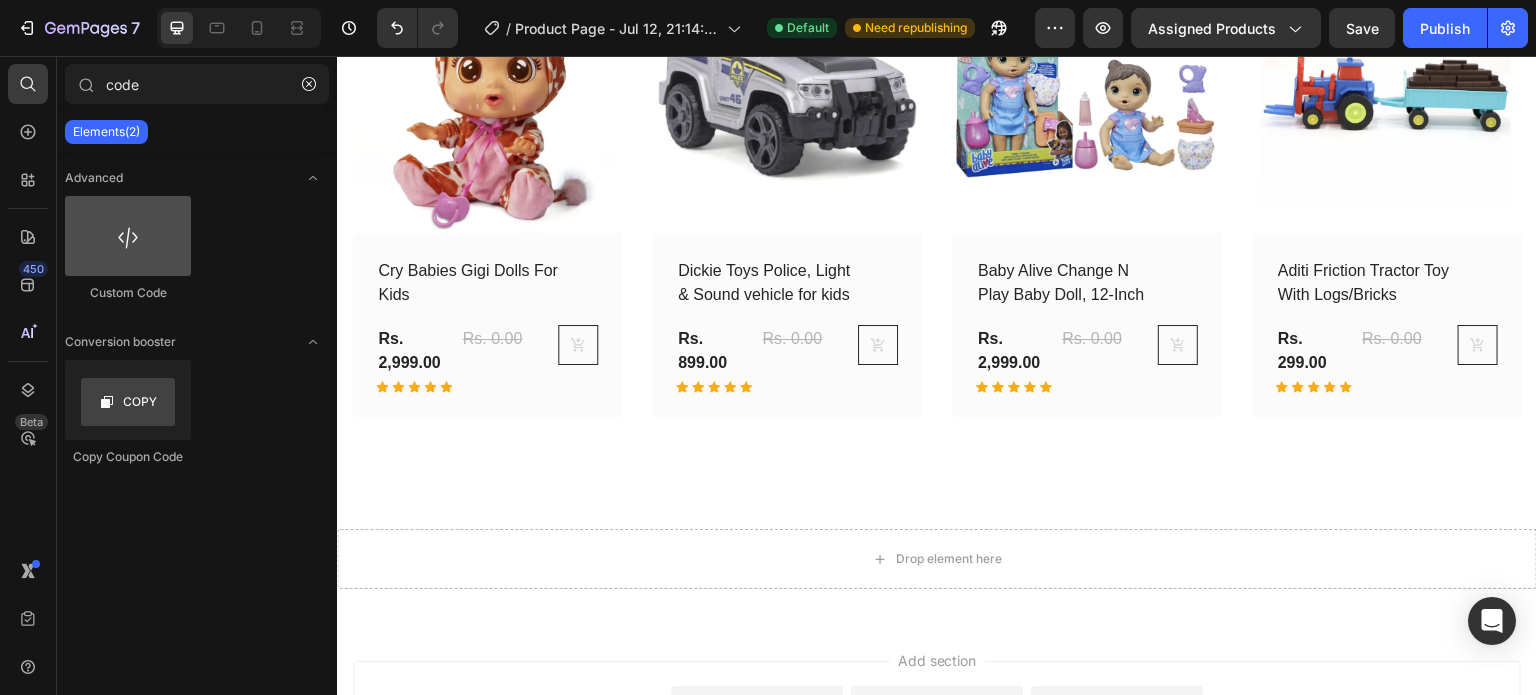 type on "code" 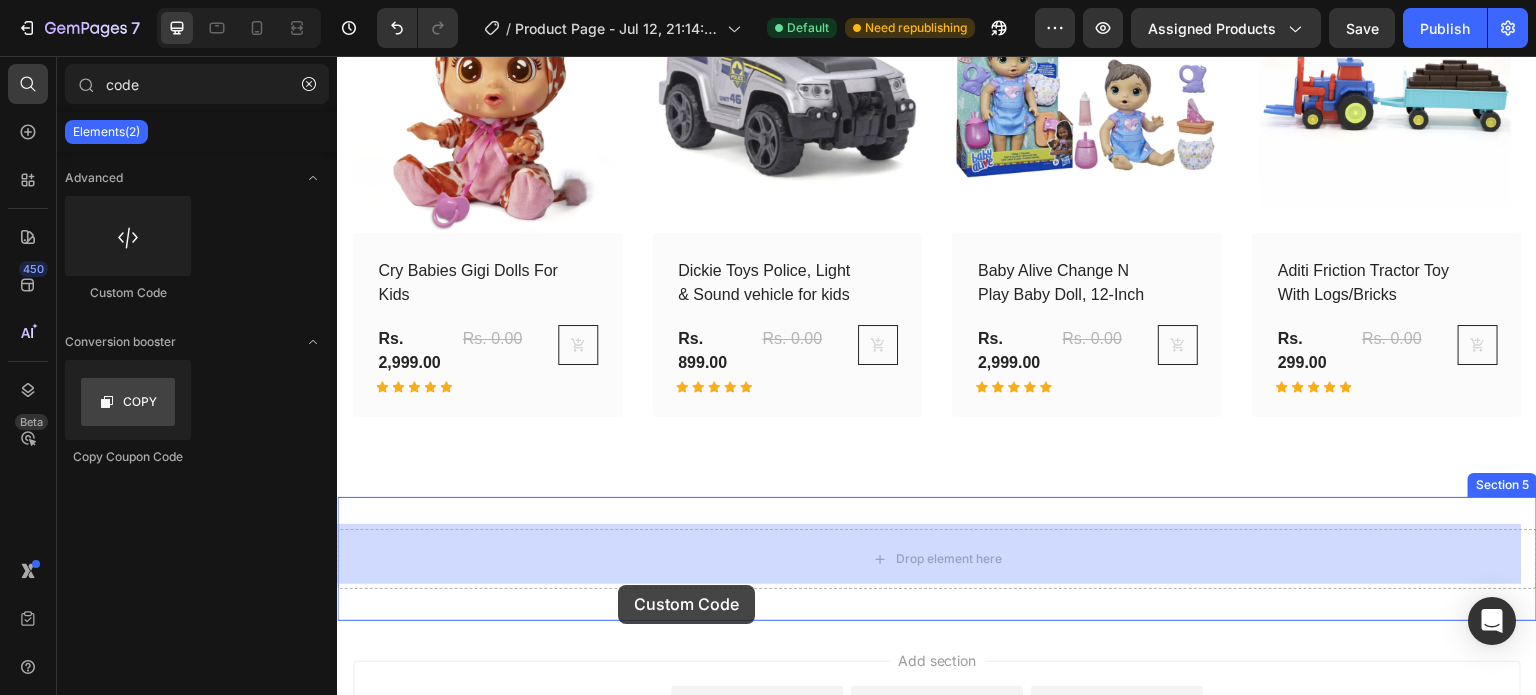 drag, startPoint x: 472, startPoint y: 288, endPoint x: 628, endPoint y: 609, distance: 356.89914 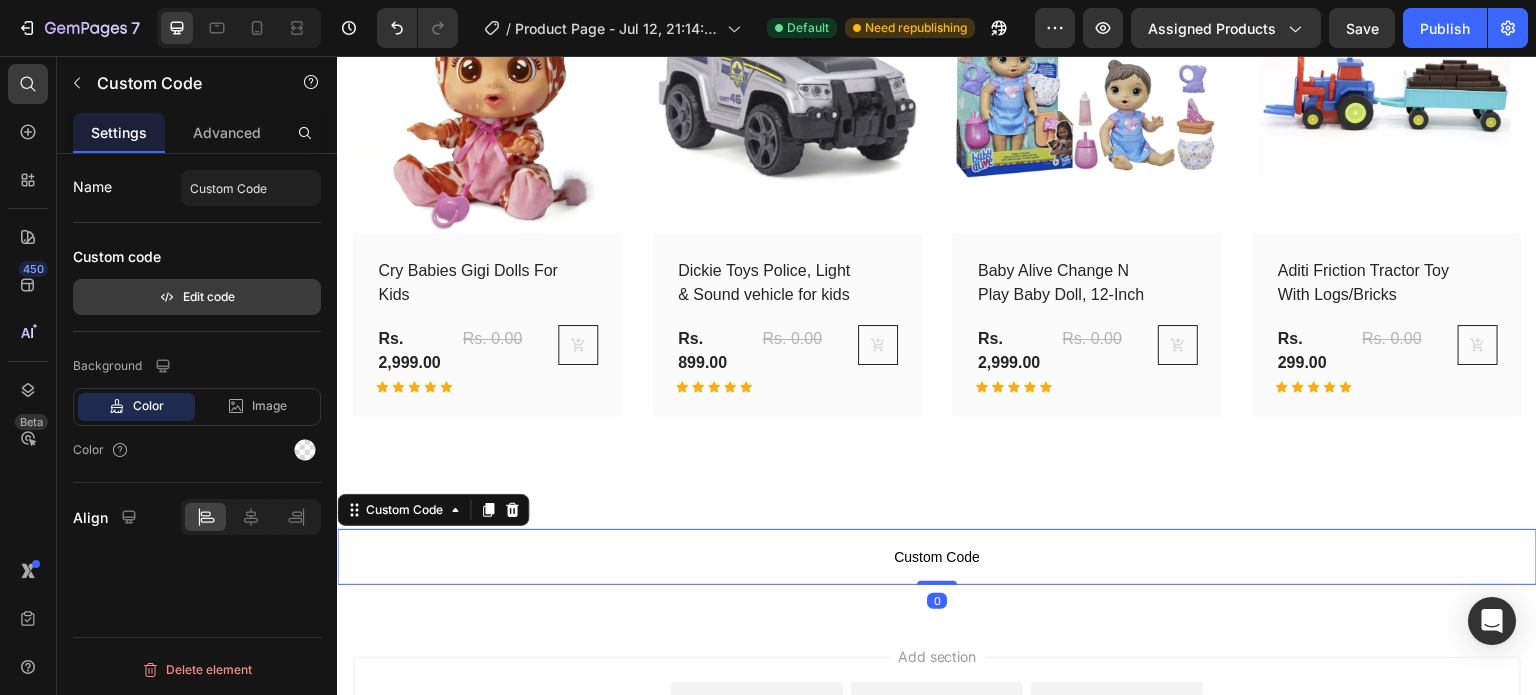 click on "Edit code" at bounding box center (197, 297) 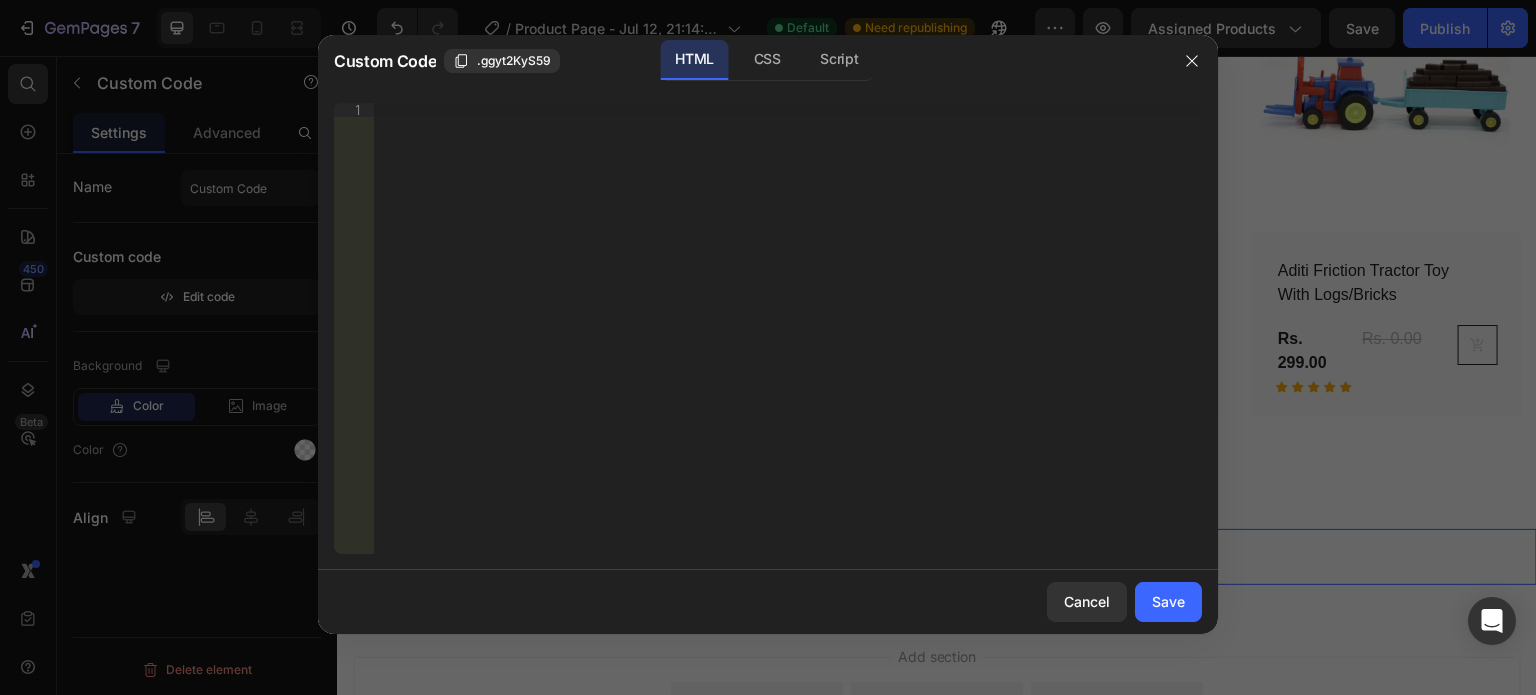 click on "Insert the 3rd-party installation code, HTML code, or Liquid code to display custom content." at bounding box center [788, 342] 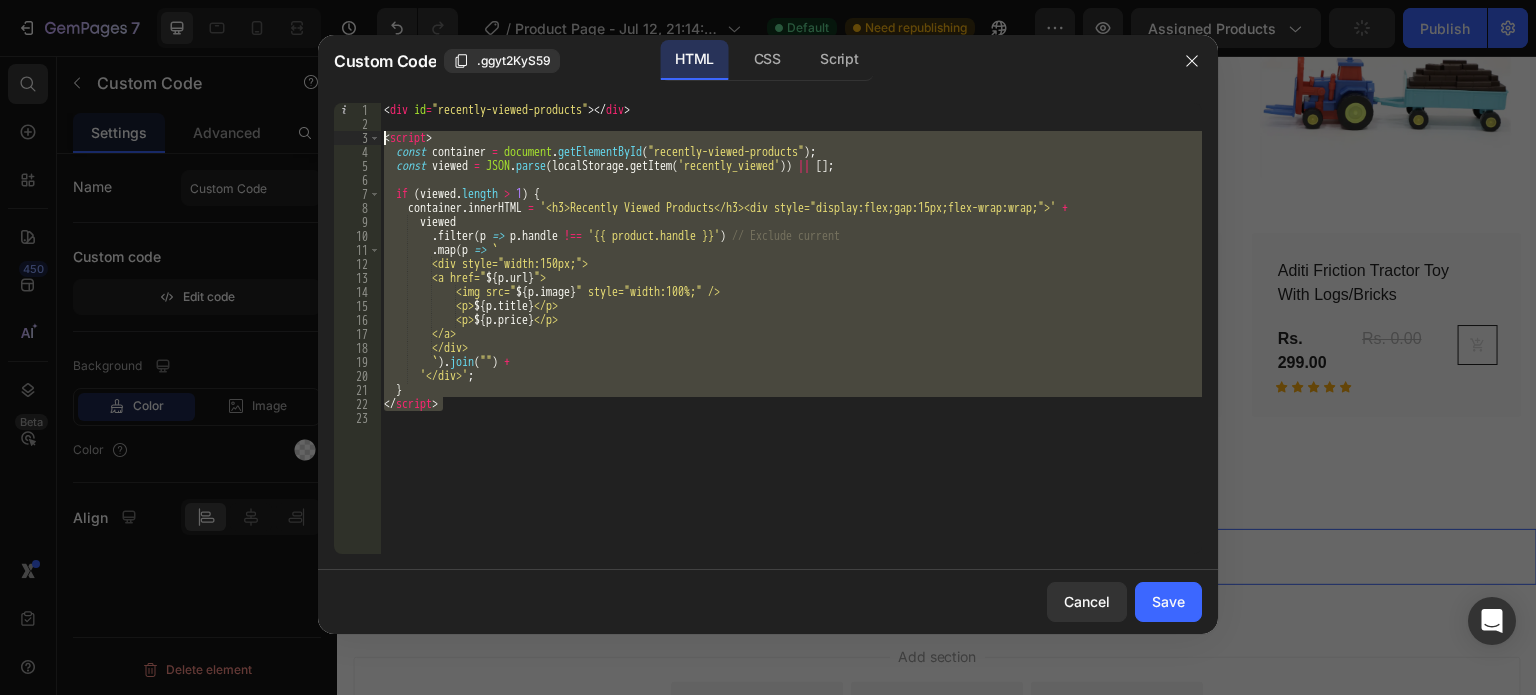 drag, startPoint x: 450, startPoint y: 409, endPoint x: 281, endPoint y: 133, distance: 323.63095 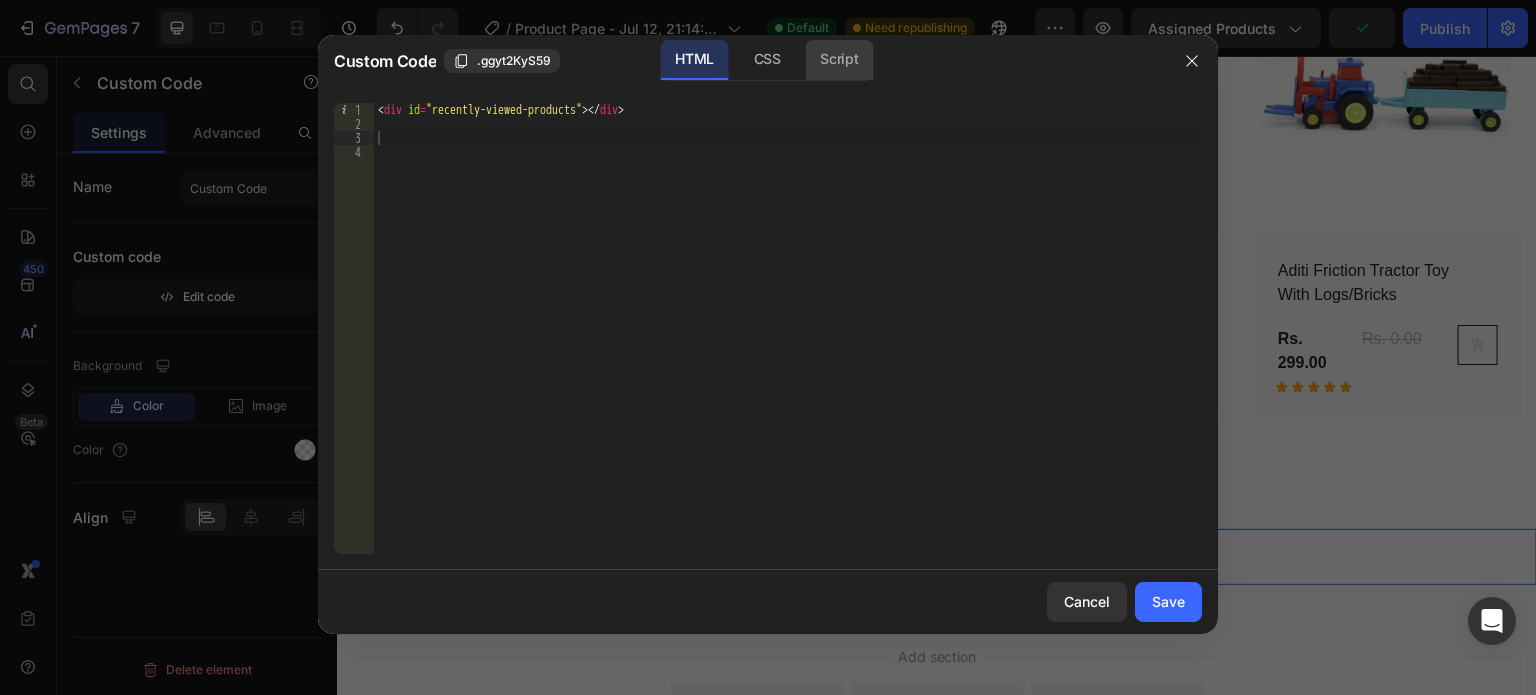 click on "Script" 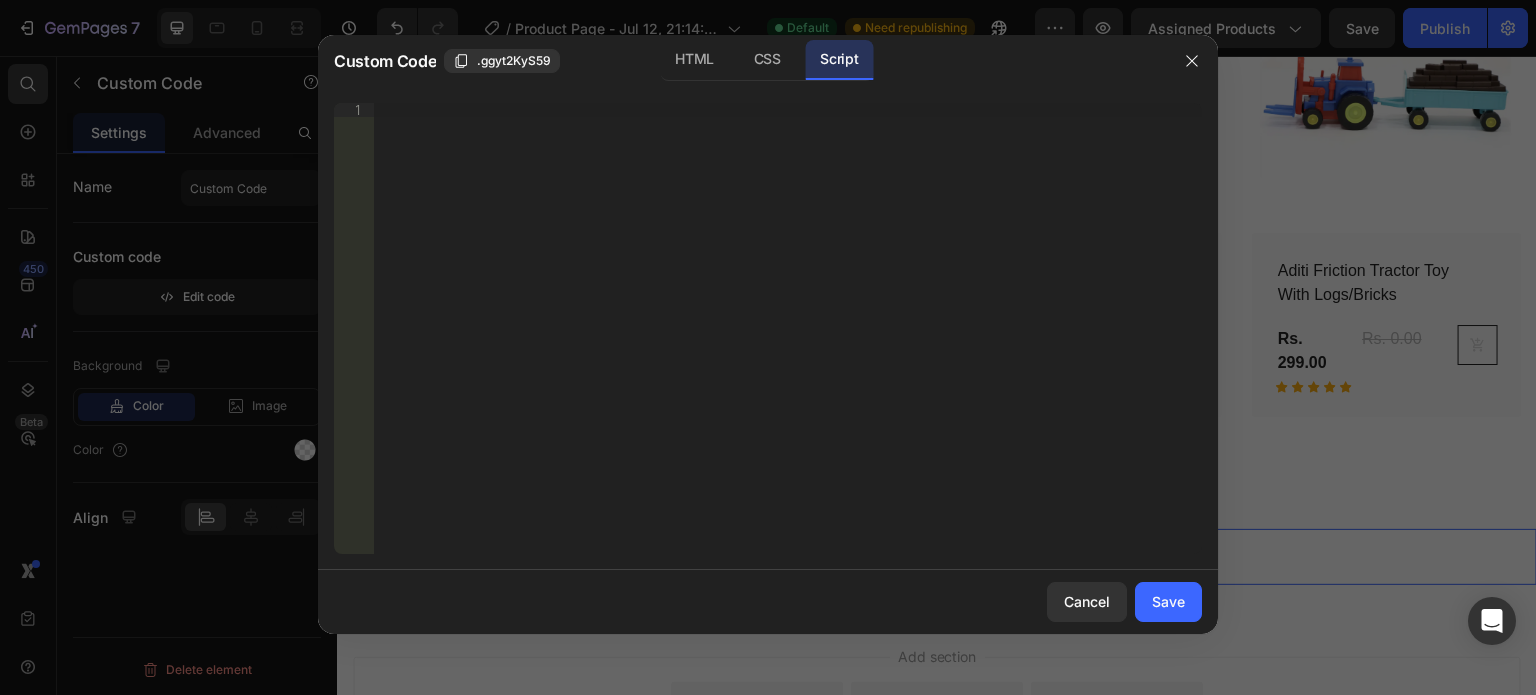 click on "Insert the Javascript code to add interaction and animation to your content right here." at bounding box center [788, 342] 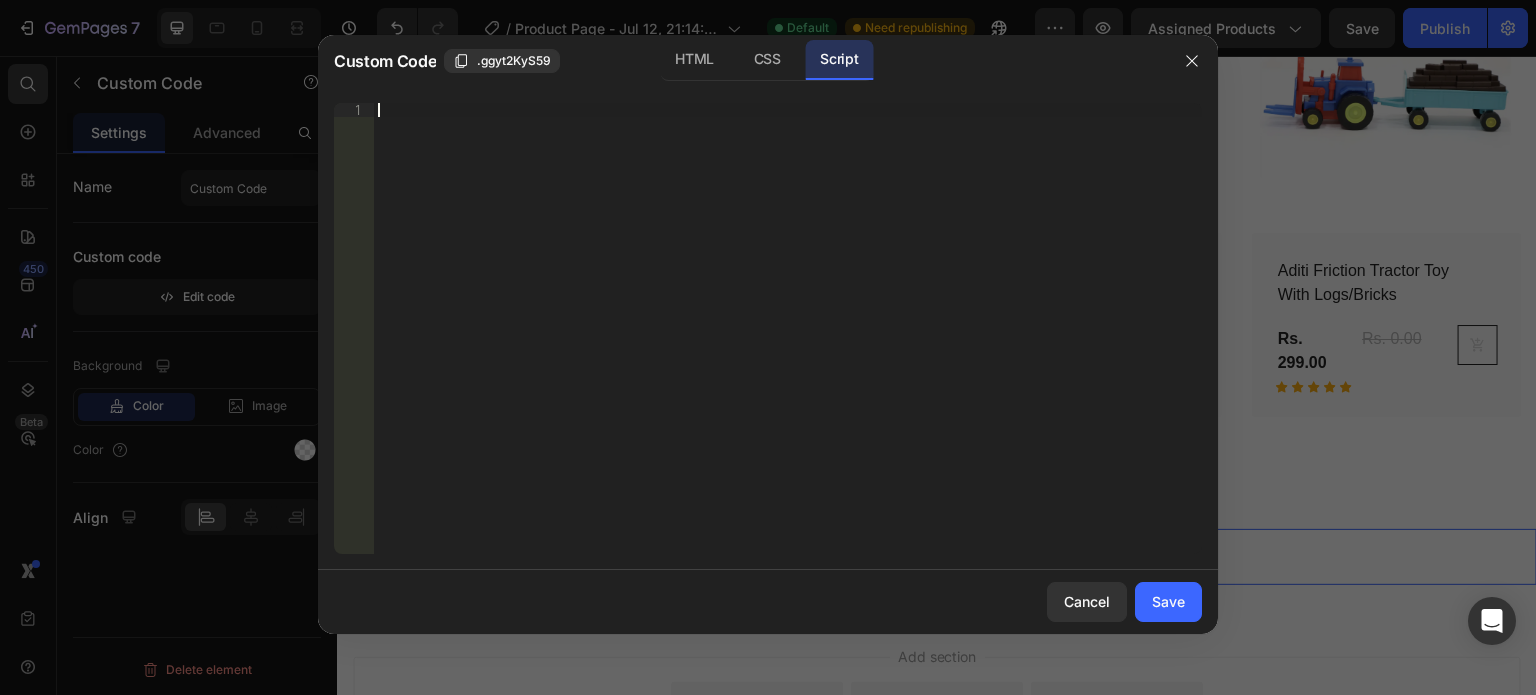 paste on "</script>" 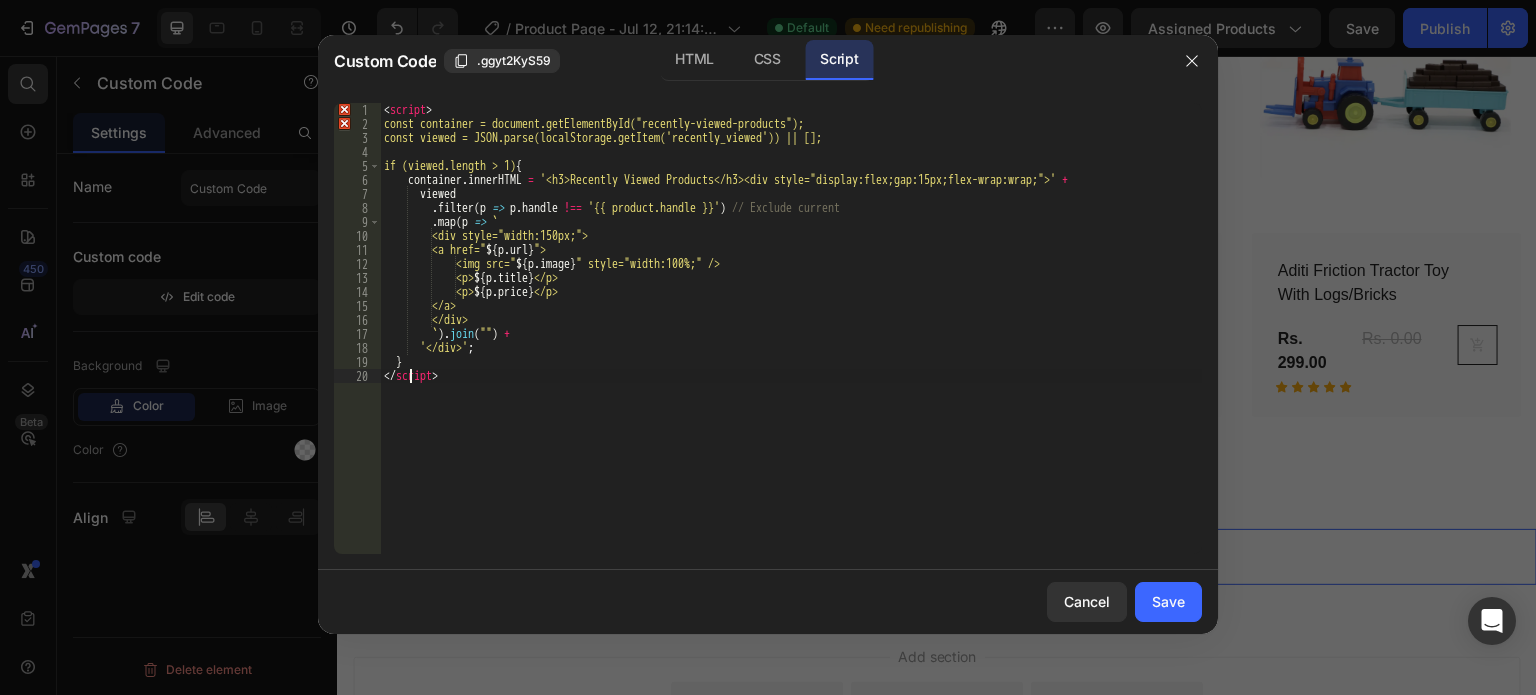 click on "< script >   const container = document.getElementById("recently-viewed-products");   const viewed = JSON.parse(localStorage.getItem('recently_viewed')) || [];   if (viewed.length > 1)  {      container . innerHTML   =   '<h3>Recently Viewed Products</h3><div style="display:flex;gap:15px;flex-wrap:wrap;">'   +         viewed           . filter ( p   =>   p . handle   !==   '[HANDLE]' )   // Exclude current           . map ( p   =>   `             <div style="width:150px;">               <a href=" ${ p . url } ">                  <img src=" ${ p . image } " style="width:100%;" />                  <p> ${ p . title } </p>                  <p> ${ p . price } </p>               </a>             </div>           ` ) . join ( "" )   +         '</div>' ;    } </ script >" at bounding box center (791, 342) 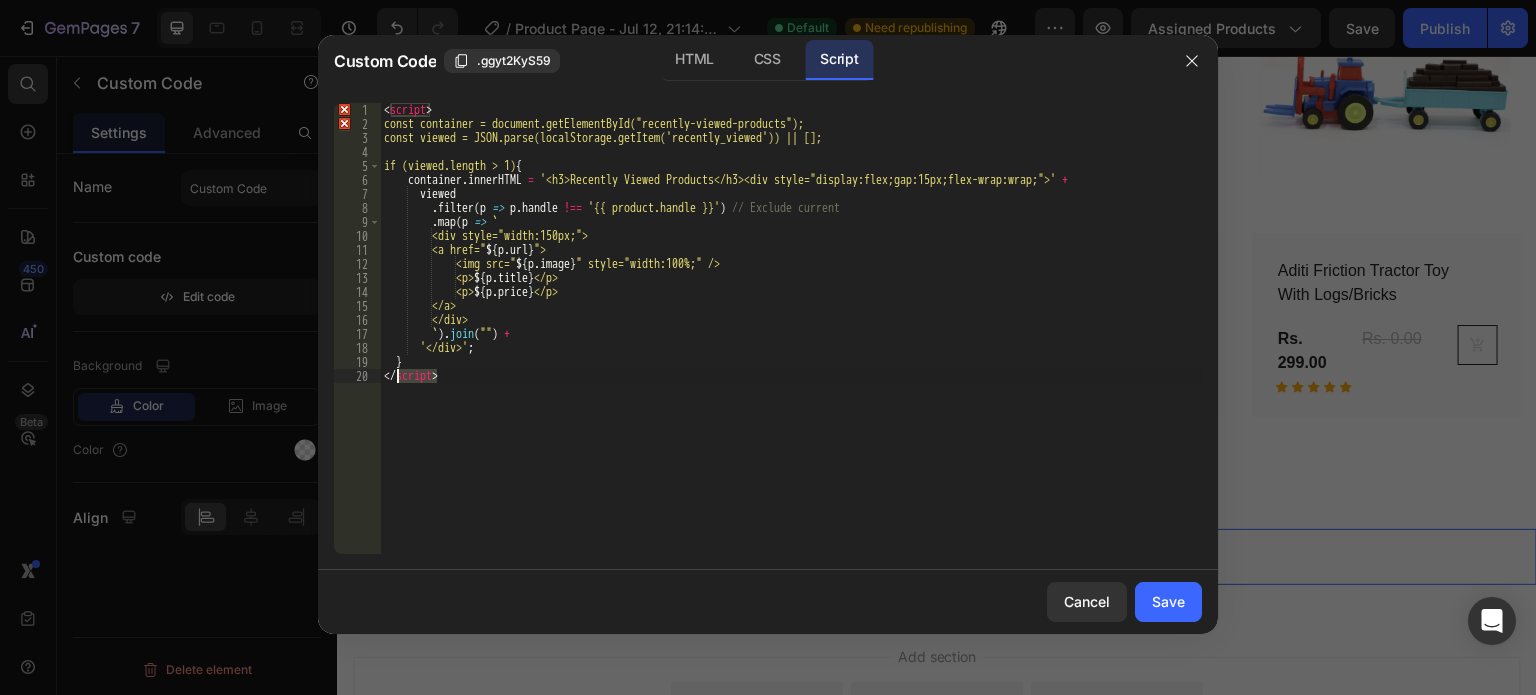 click on "< script >   const container = document.getElementById("recently-viewed-products");   const viewed = JSON.parse(localStorage.getItem('recently_viewed')) || [];   if (viewed.length > 1)  {      container . innerHTML   =   '<h3>Recently Viewed Products</h3><div style="display:flex;gap:15px;flex-wrap:wrap;">'   +         viewed           . filter ( p   =>   p . handle   !==   '[HANDLE]' )   // Exclude current           . map ( p   =>   `             <div style="width:150px;">               <a href=" ${ p . url } ">                  <img src=" ${ p . image } " style="width:100%;" />                  <p> ${ p . title } </p>                  <p> ${ p . price } </p>               </a>             </div>           ` ) . join ( "" )   +         '</div>' ;    } </ script >" at bounding box center (791, 342) 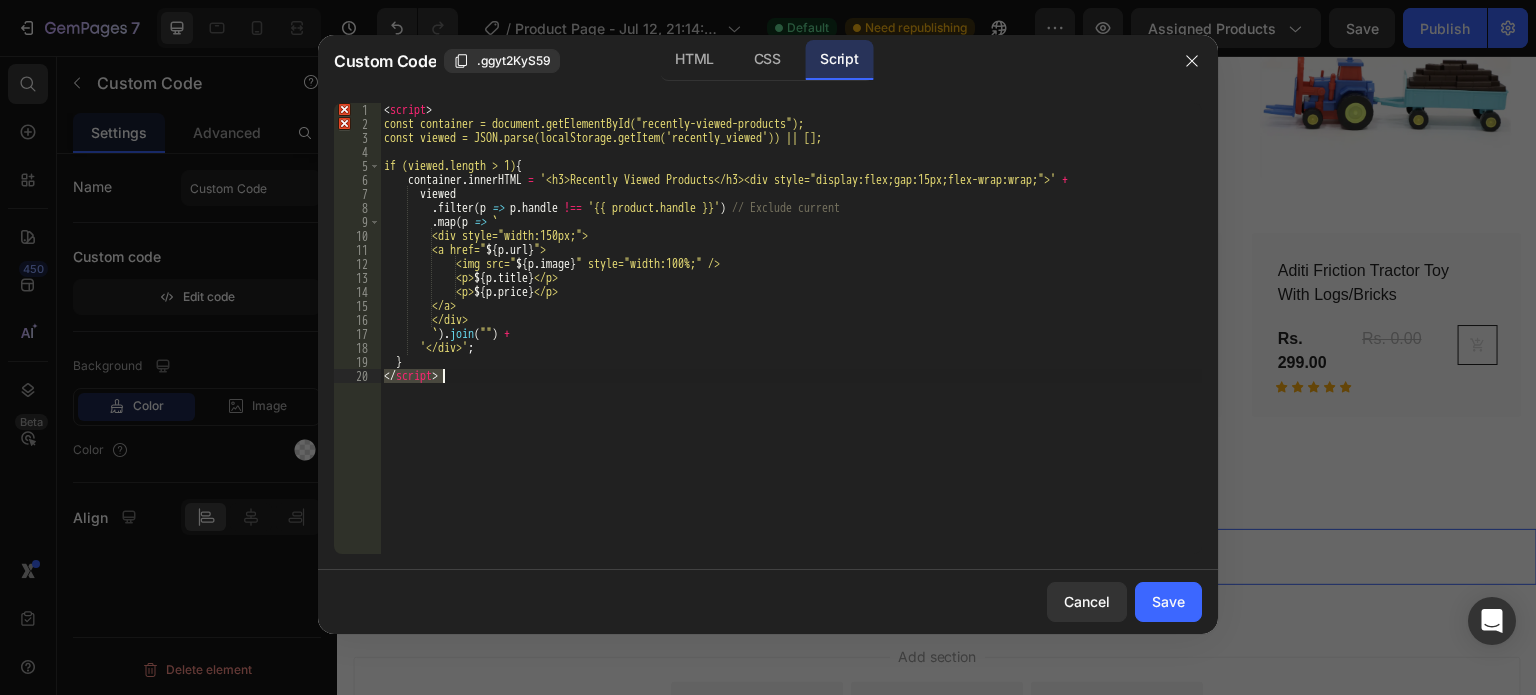 click on "< script >   const container = document.getElementById("recently-viewed-products");   const viewed = JSON.parse(localStorage.getItem('recently_viewed')) || [];   if (viewed.length > 1)  {      container . innerHTML   =   '<h3>Recently Viewed Products</h3><div style="display:flex;gap:15px;flex-wrap:wrap;">'   +         viewed           . filter ( p   =>   p . handle   !==   '[HANDLE]' )   // Exclude current           . map ( p   =>   `             <div style="width:150px;">               <a href=" ${ p . url } ">                  <img src=" ${ p . image } " style="width:100%;" />                  <p> ${ p . title } </p>                  <p> ${ p . price } </p>               </a>             </div>           ` ) . join ( "" )   +         '</div>' ;    } </ script >" at bounding box center (791, 342) 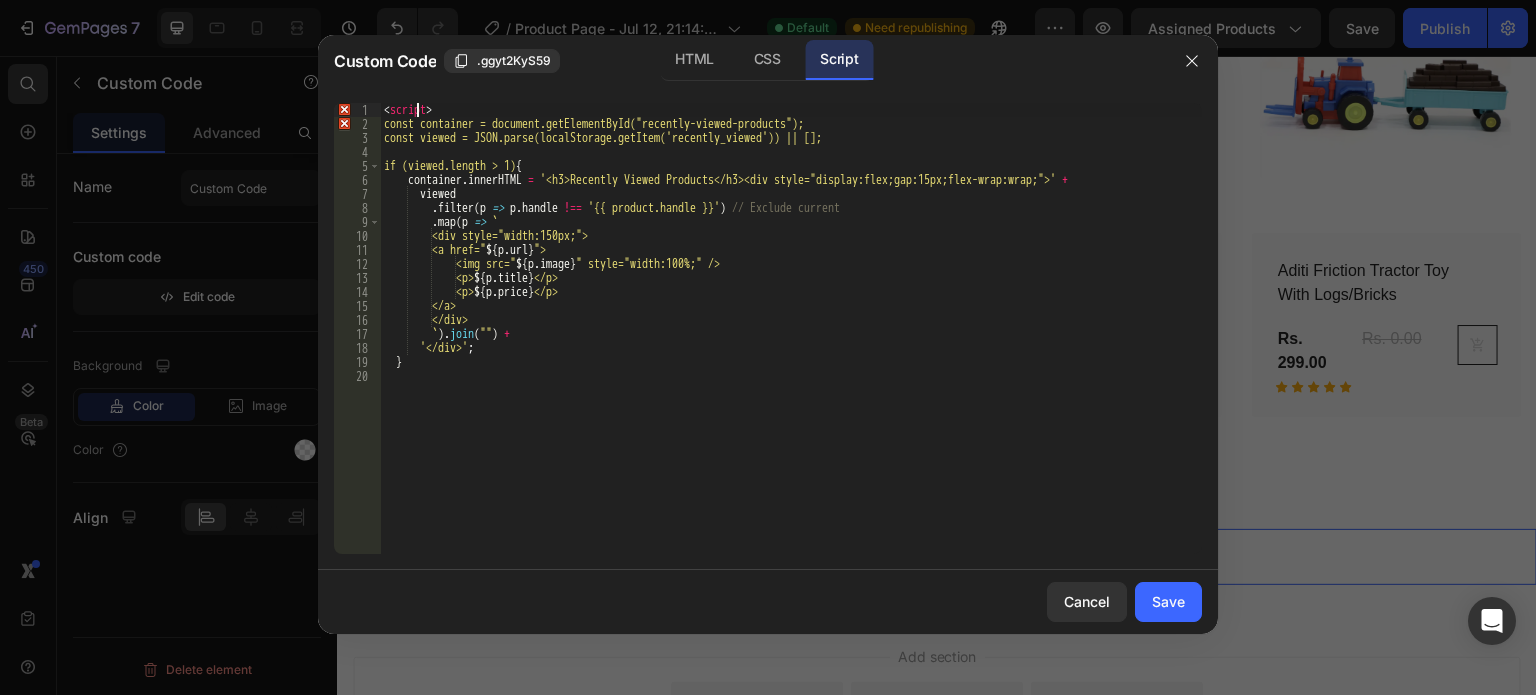 click on "< script >   const container = document.getElementById("recently-viewed-products");   const viewed = JSON.parse(localStorage.getItem('recently_viewed')) || [];   if (viewed.length > 1)  {      container . innerHTML   =   '<h3>Recently Viewed Products</h3><div style="display:flex;gap:15px;flex-wrap:wrap;">'   +         viewed           . filter ( p   =>   p . handle   !==   '[HANDLE]' )   // Exclude current           . map ( p   =>   `             <div style="width:150px;">               <a href=" ${ p . url } ">                  <img src=" ${ p . image } " style="width:100%;" />                  <p> ${ p . title } </p>                  <p> ${ p . price } </p>               </a>             </div>           ` ) . join ( "" )   +         '</div>' ;    }" at bounding box center [791, 342] 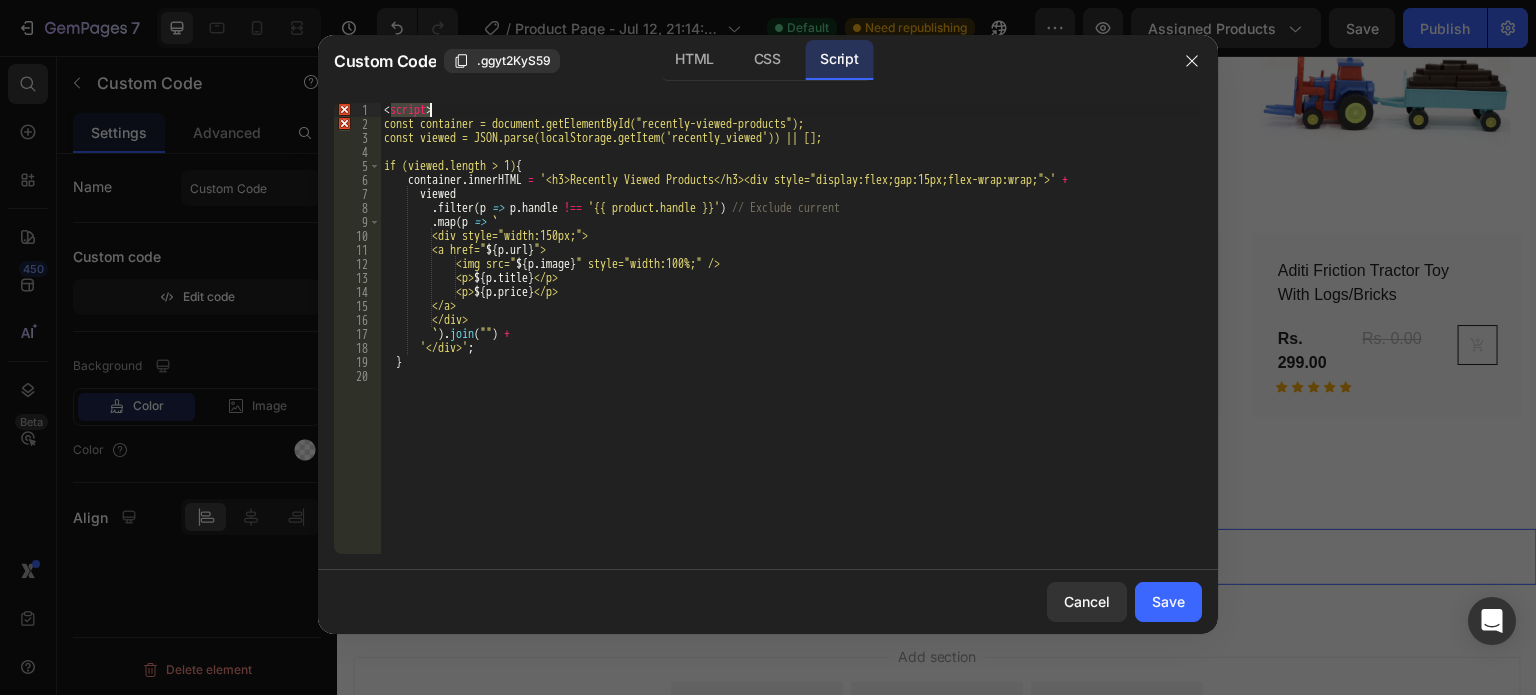 click on "< script >   const container = document.getElementById("recently-viewed-products");   const viewed = JSON.parse(localStorage.getItem('recently_viewed')) || [];   if (viewed.length > 1)  {      container . innerHTML   =   '<h3>Recently Viewed Products</h3><div style="display:flex;gap:15px;flex-wrap:wrap;">'   +         viewed           . filter ( p   =>   p . handle   !==   '[HANDLE]' )   // Exclude current           . map ( p   =>   `             <div style="width:150px;">               <a href=" ${ p . url } ">                  <img src=" ${ p . image } " style="width:100%;" />                  <p> ${ p . title } </p>                  <p> ${ p . price } </p>               </a>             </div>           ` ) . join ( "" )   +         '</div>' ;    }" at bounding box center (791, 342) 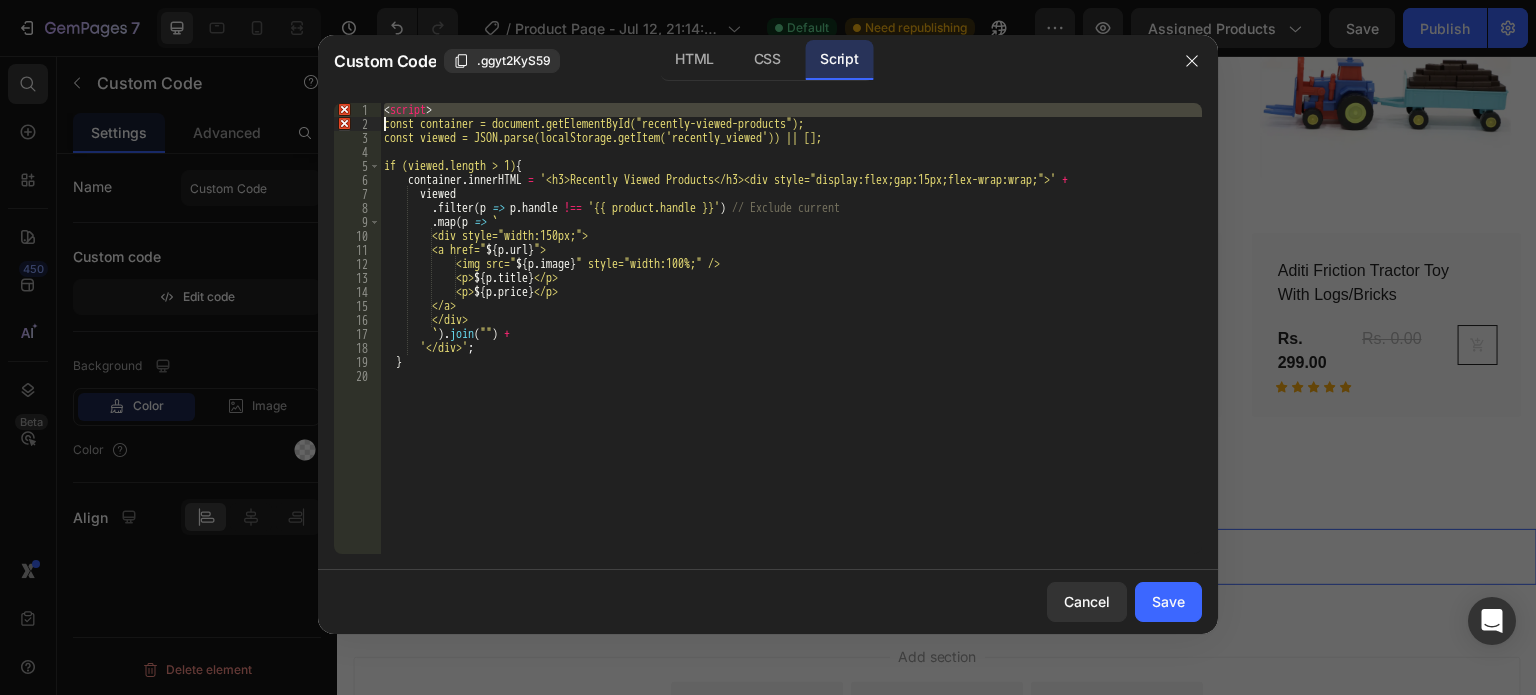 click on "< script >   const container = document.getElementById("recently-viewed-products");   const viewed = JSON.parse(localStorage.getItem('recently_viewed')) || [];   if (viewed.length > 1)  {      container . innerHTML   =   '<h3>Recently Viewed Products</h3><div style="display:flex;gap:15px;flex-wrap:wrap;">'   +         viewed           . filter ( p   =>   p . handle   !==   '[HANDLE]' )   // Exclude current           . map ( p   =>   `             <div style="width:150px;">               <a href=" ${ p . url } ">                  <img src=" ${ p . image } " style="width:100%;" />                  <p> ${ p . title } </p>                  <p> ${ p . price } </p>               </a>             </div>           ` ) . join ( "" )   +         '</div>' ;    }" at bounding box center (791, 342) 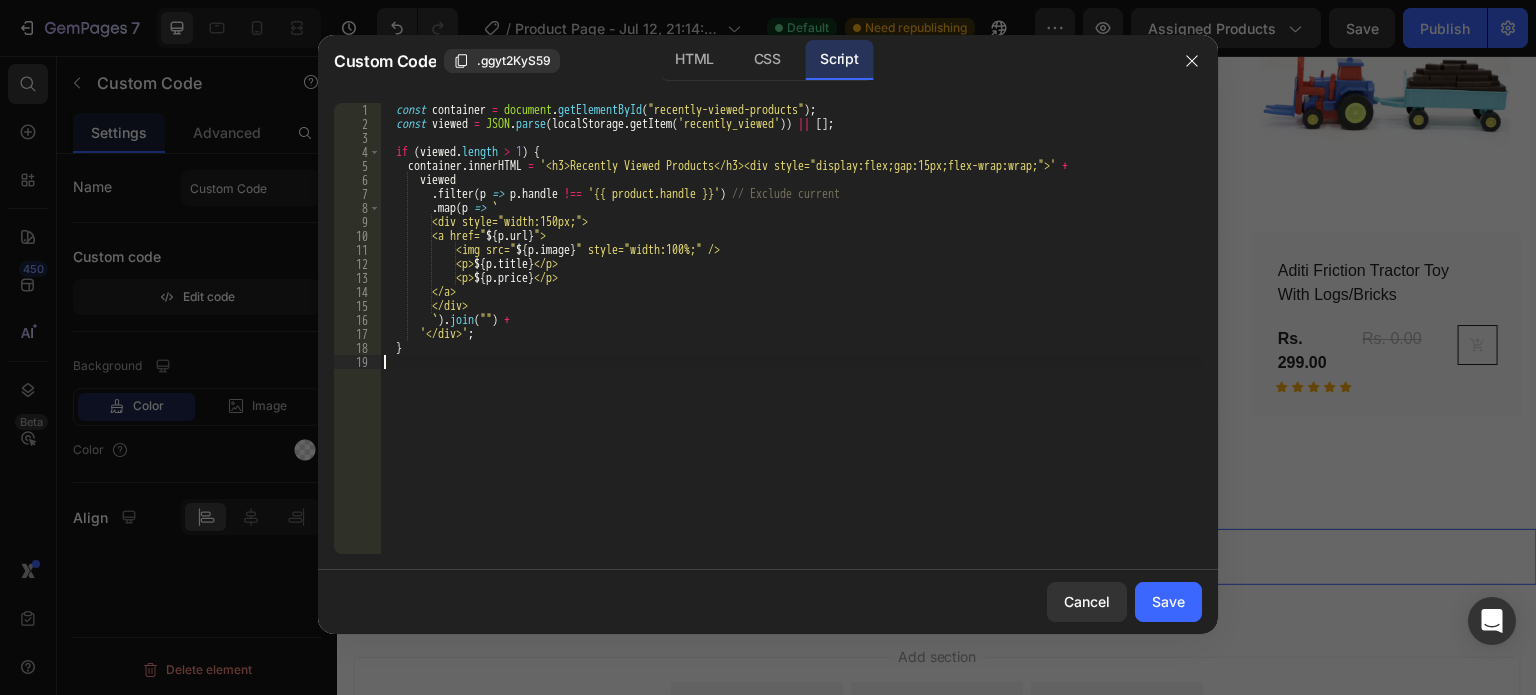 click on "const   container   =   document . getElementById ( "recently-viewed-products" ) ;    const   viewed   =   JSON . parse ( localStorage . getItem ( 'recently_viewed' ))   ||   [ ] ;    if   ( viewed . length   >   1 )   {      container . innerHTML   =   '<h3>Recently Viewed Products</h3><div style="display:flex;gap:15px;flex-wrap:wrap;">'   +         viewed           . filter ( p   =>   p . handle   !==   '{{ product.handle }}' )   // Exclude current           . map ( p   =>   `             <div style="width:150px;">               <a href=" ${ p . url } ">                  <img src=" ${ p . image } " style="width:100%;" />                  <p> ${ p . title } </p>                  <p> ${ p . price } </p>               </a>             </div>           ` ) . join ( "" )   +         '</div>' ;    }" at bounding box center [791, 342] 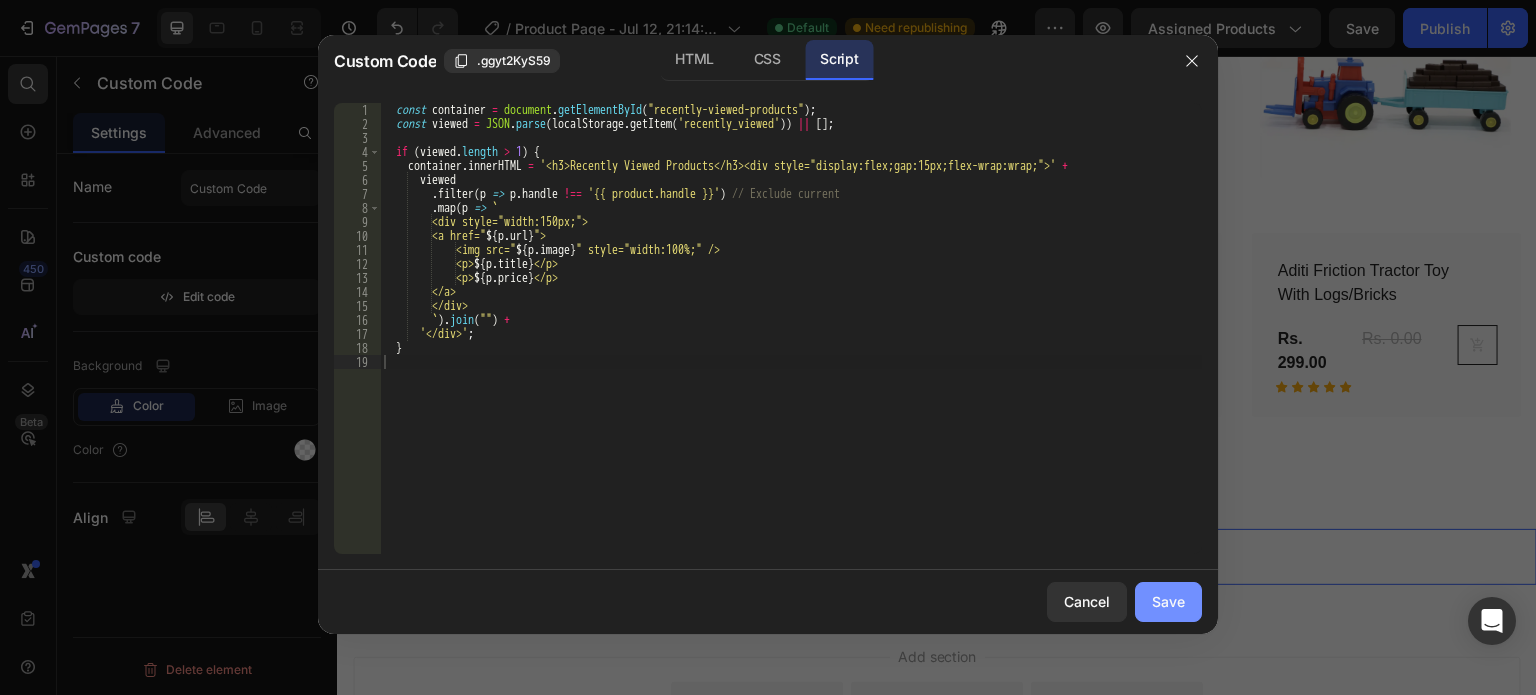 click on "Save" 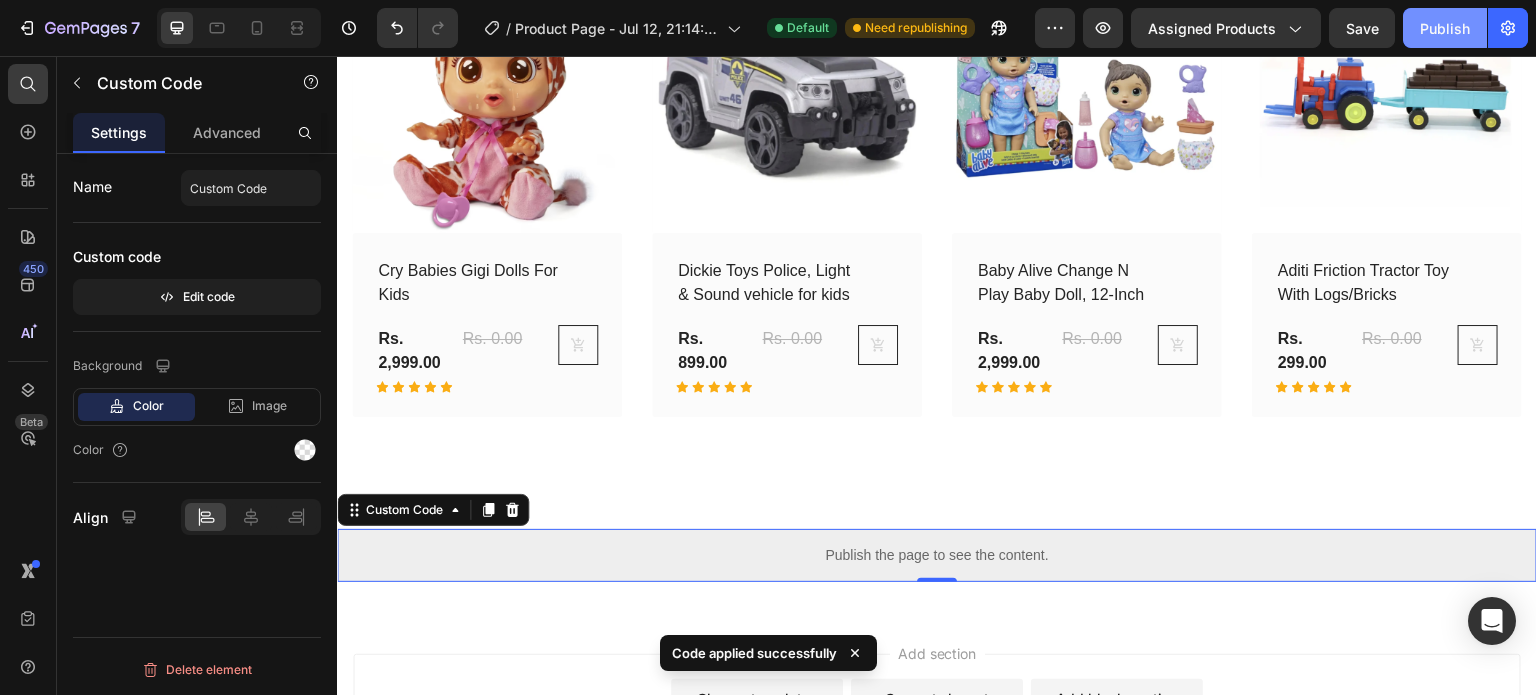 click on "Publish" at bounding box center [1445, 28] 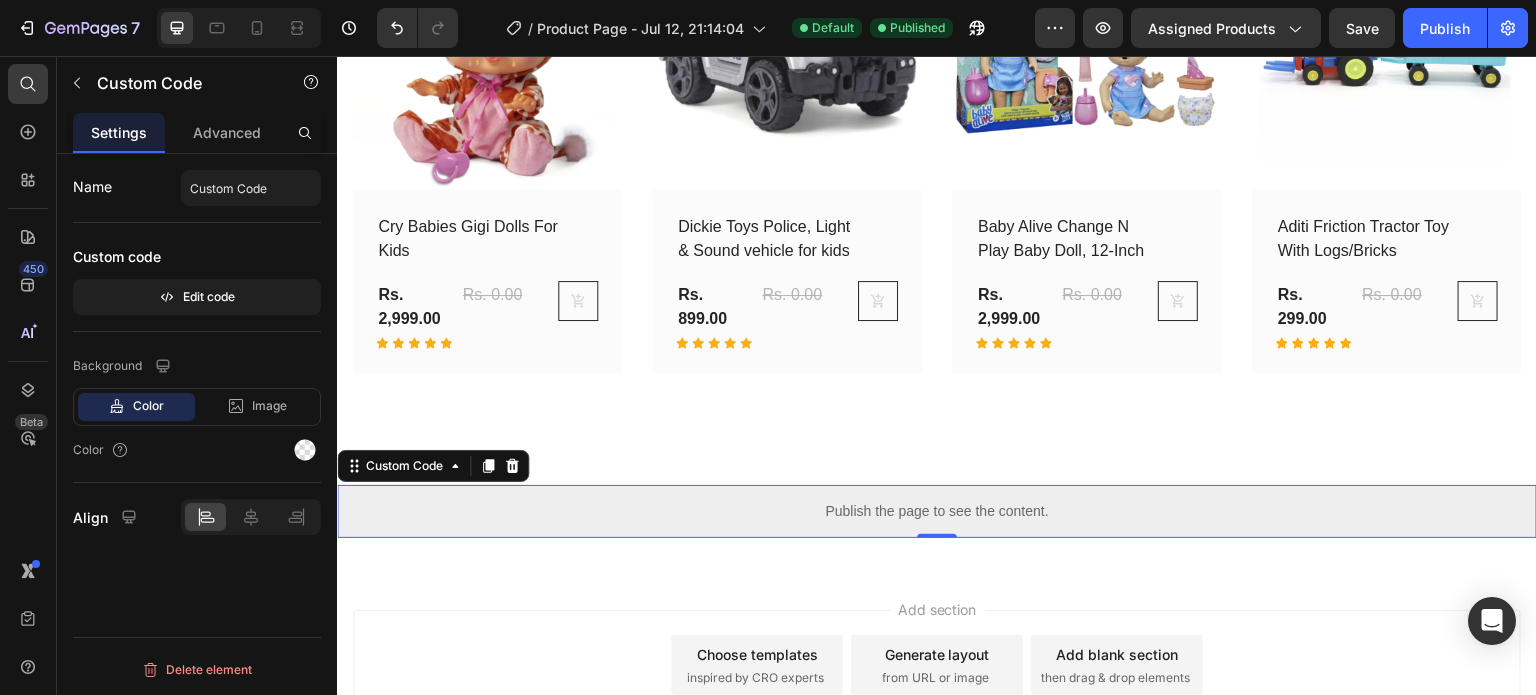 scroll, scrollTop: 2200, scrollLeft: 0, axis: vertical 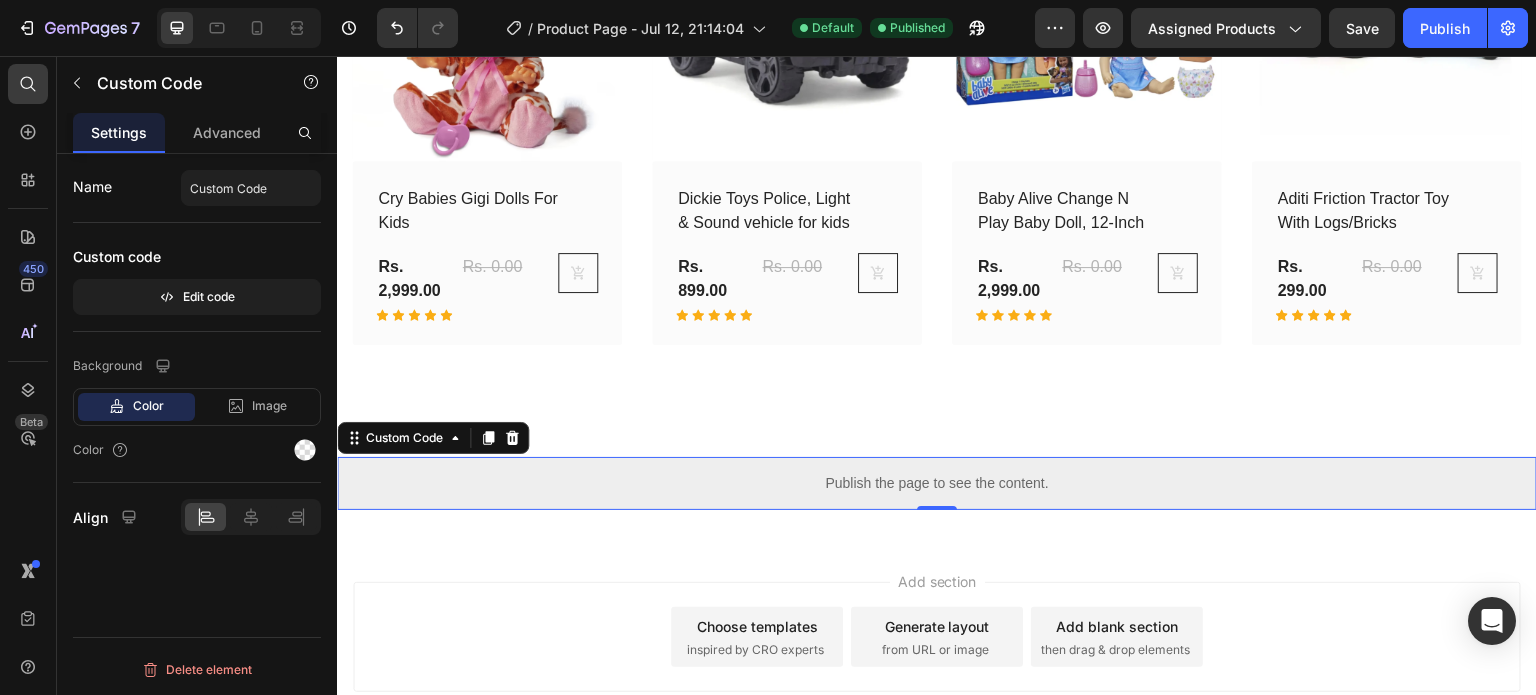 click on "Publish the page to see the content." at bounding box center (937, 483) 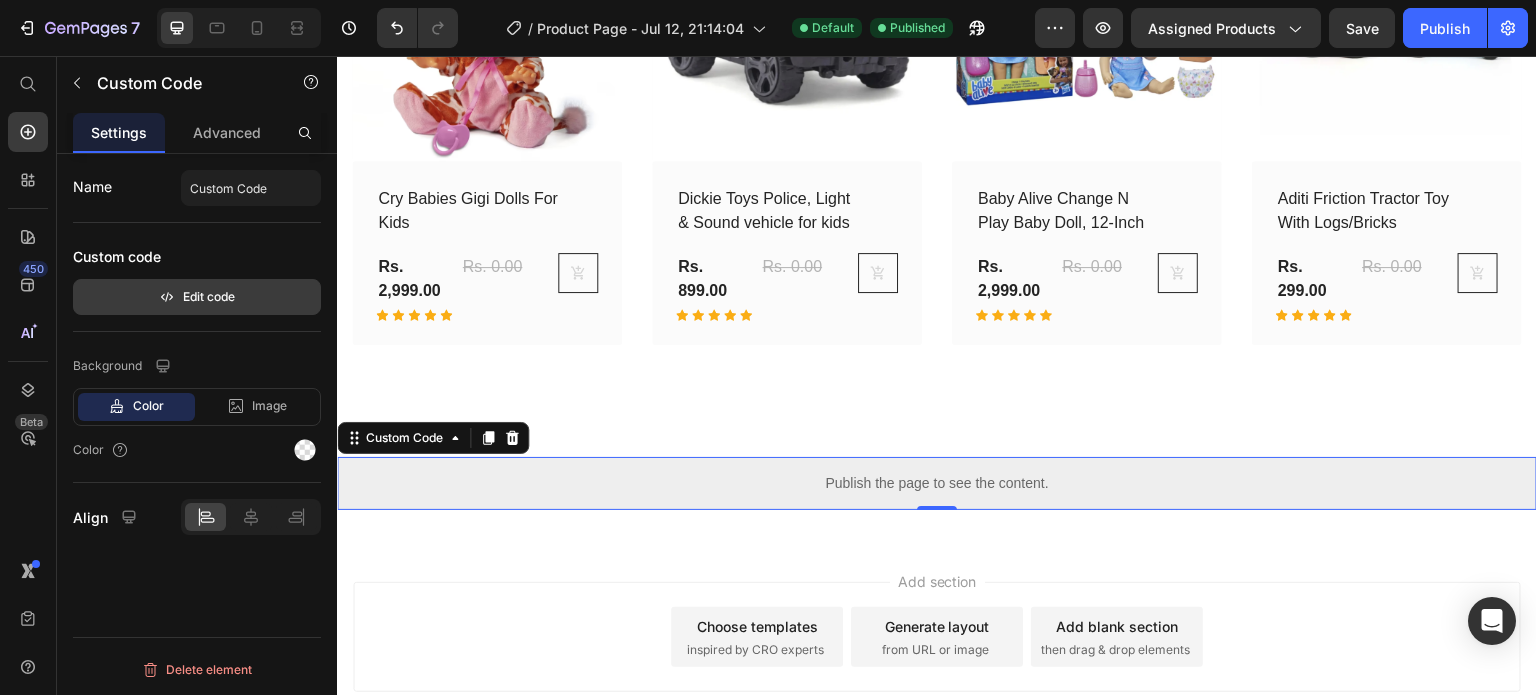 click on "Edit code" at bounding box center [197, 297] 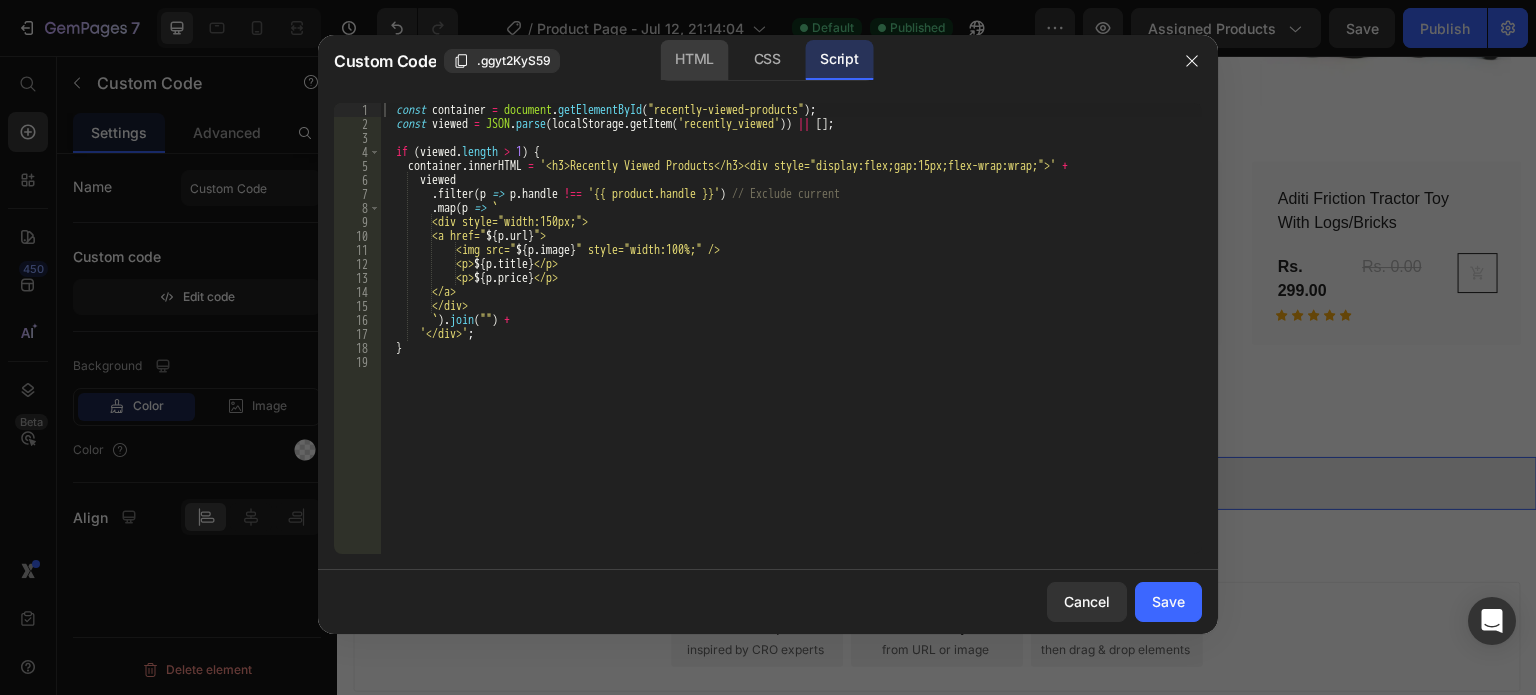 click on "HTML" 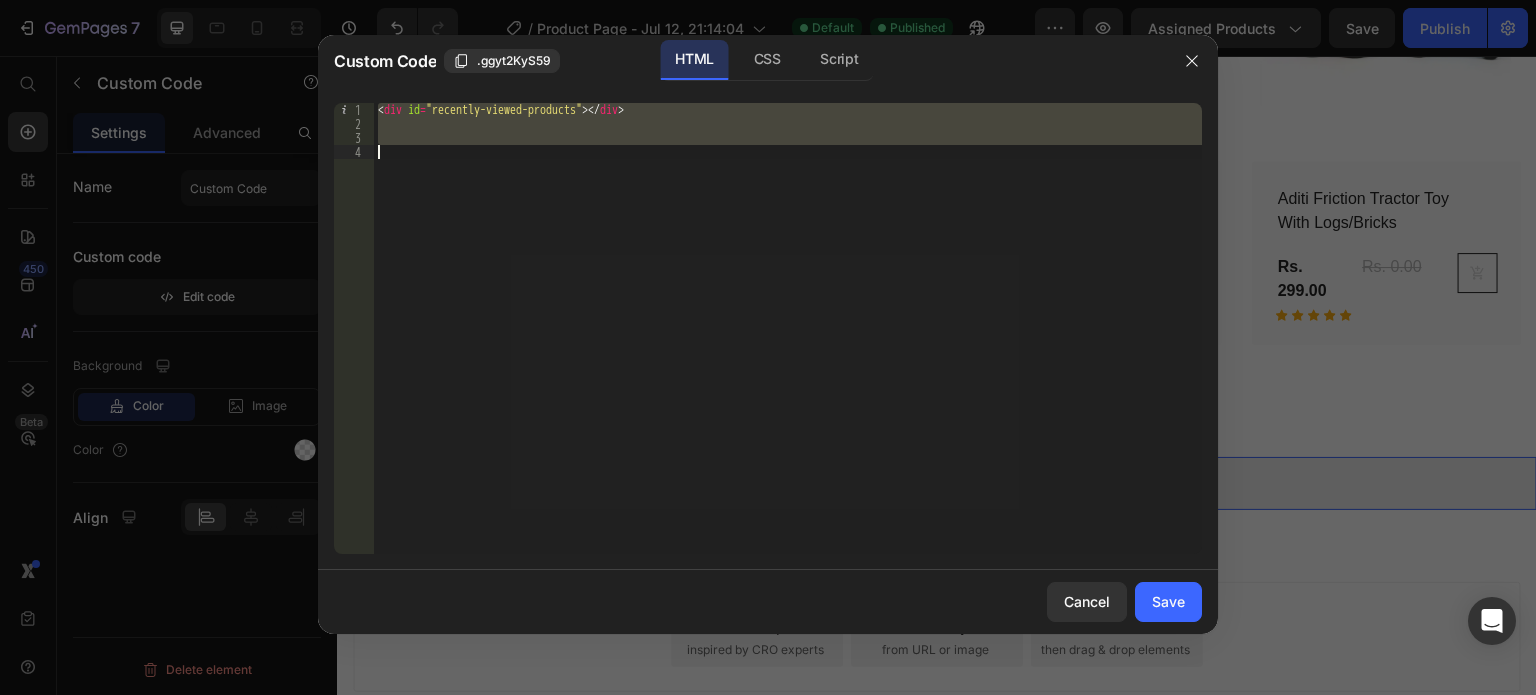 click on "< div   id = "recently-viewed-products" > </ div >" at bounding box center [788, 328] 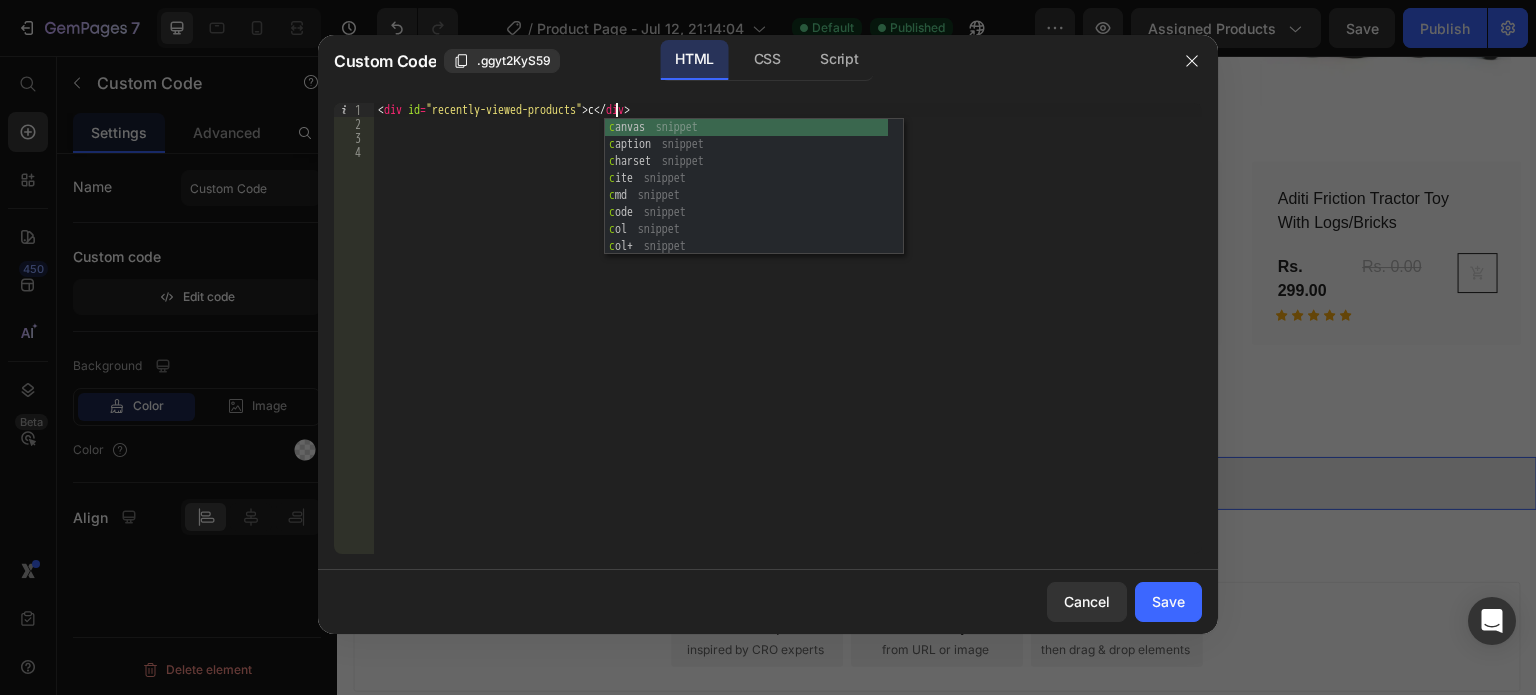 scroll, scrollTop: 0, scrollLeft: 20, axis: horizontal 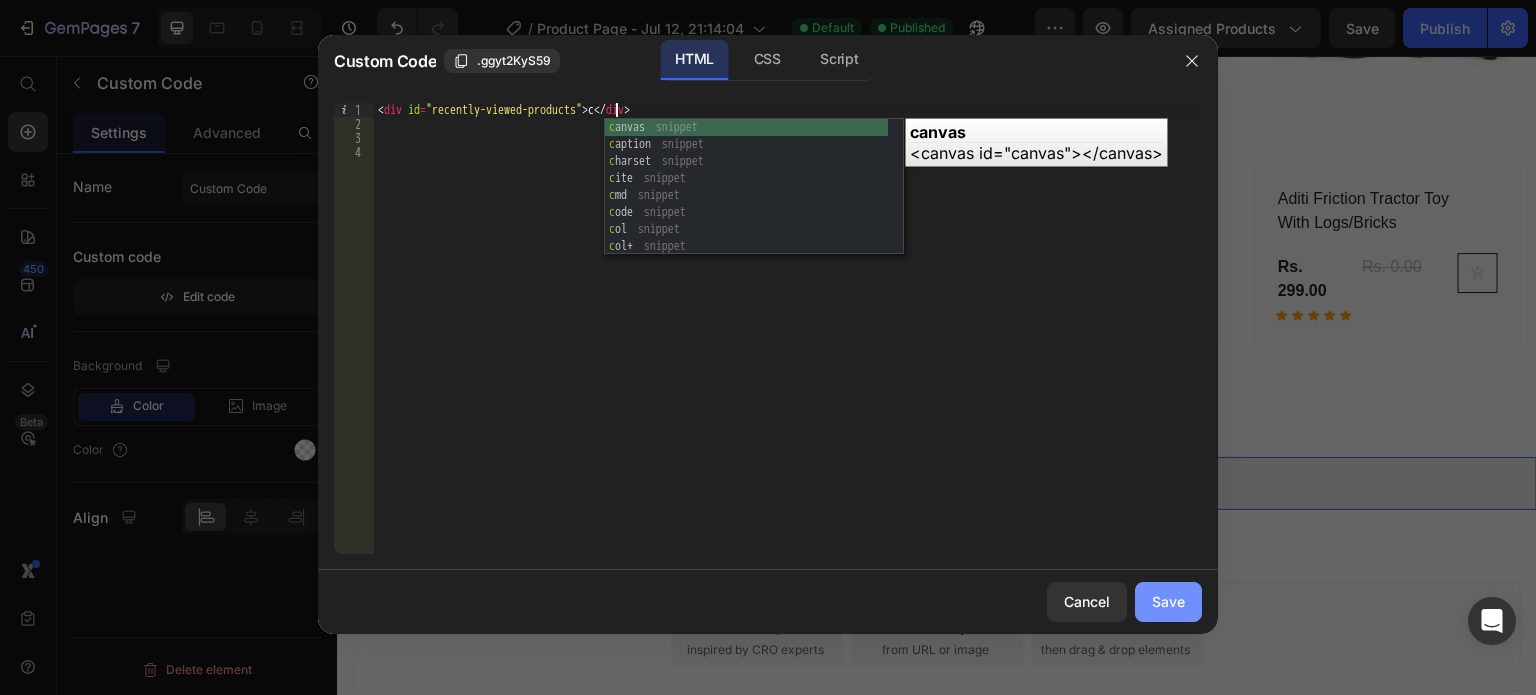 type on "<div id="recently-viewed-products">c</div>" 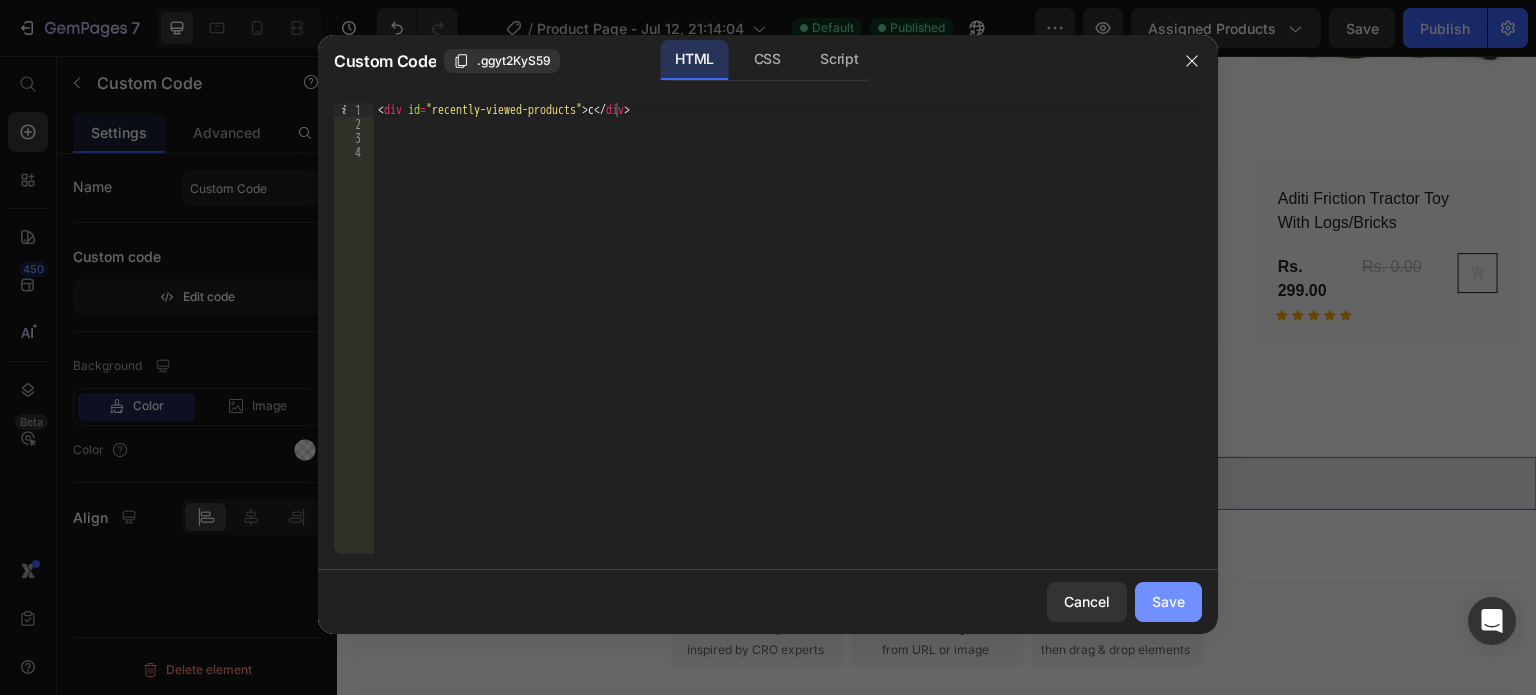 click on "Save" 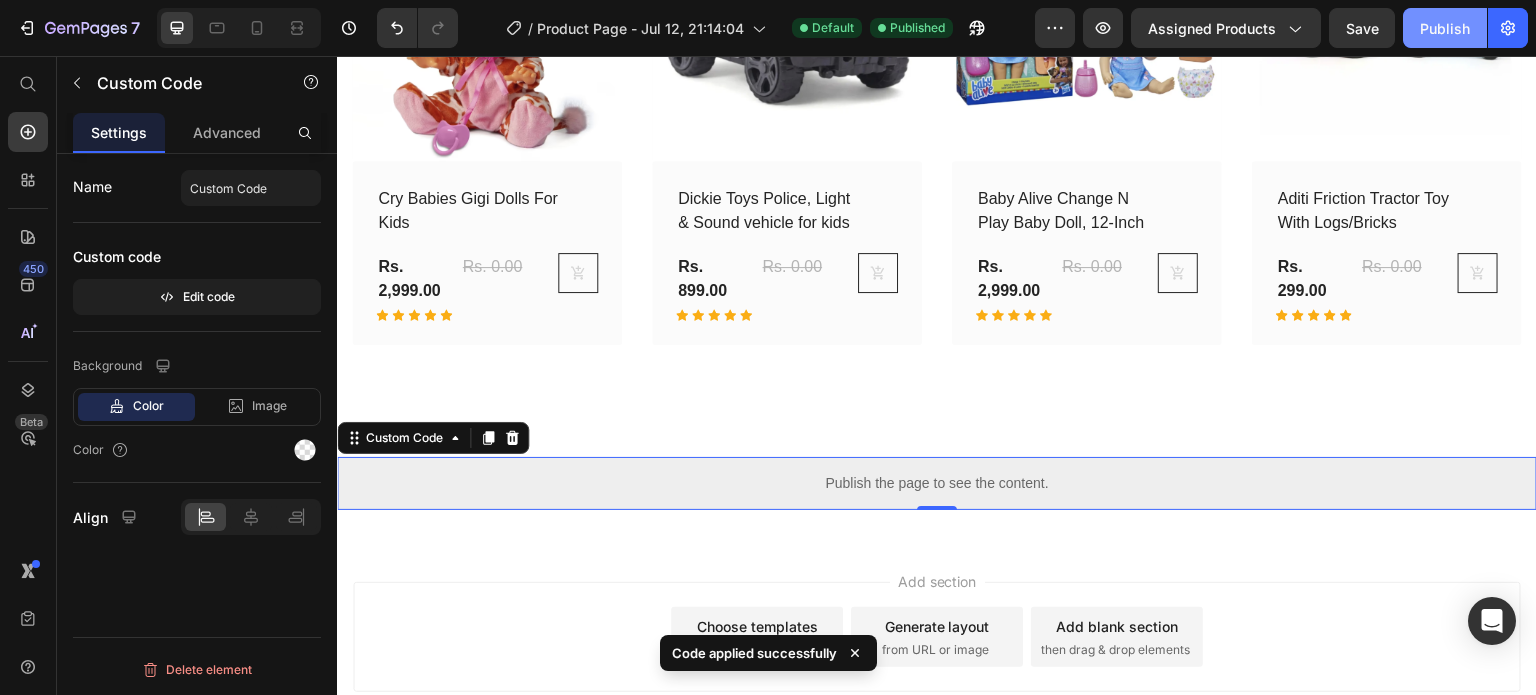 click on "Publish" at bounding box center [1445, 28] 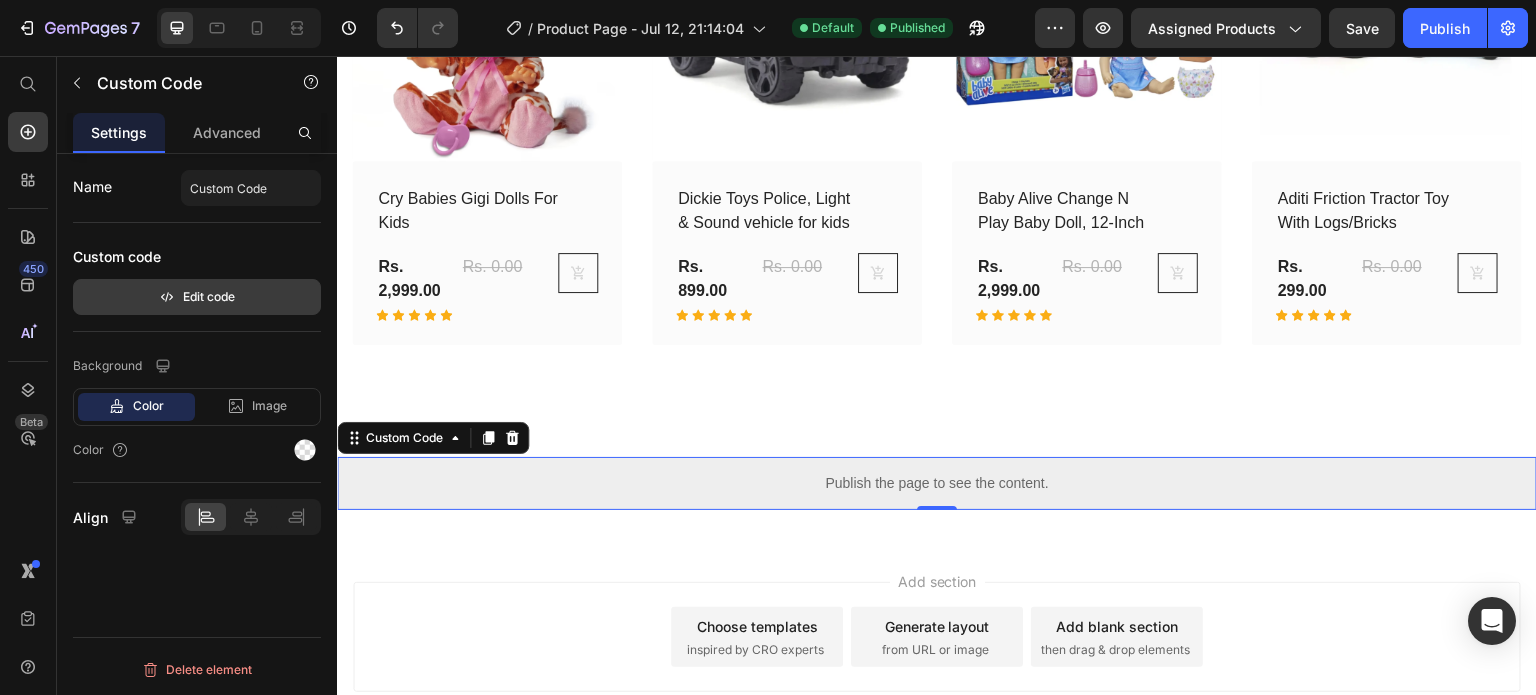 click on "Edit code" at bounding box center [197, 297] 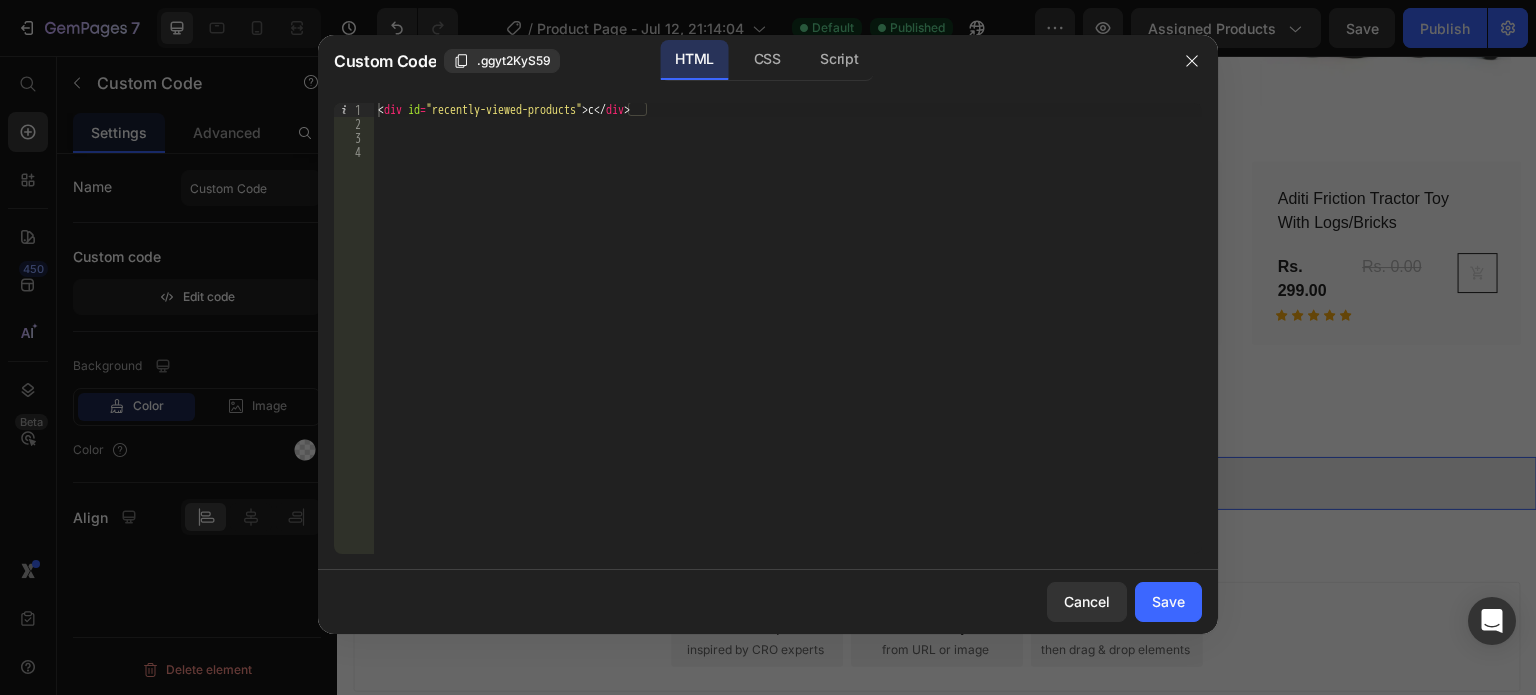 click on "< div   id = "recently-viewed-products" > c </ div >" at bounding box center [788, 342] 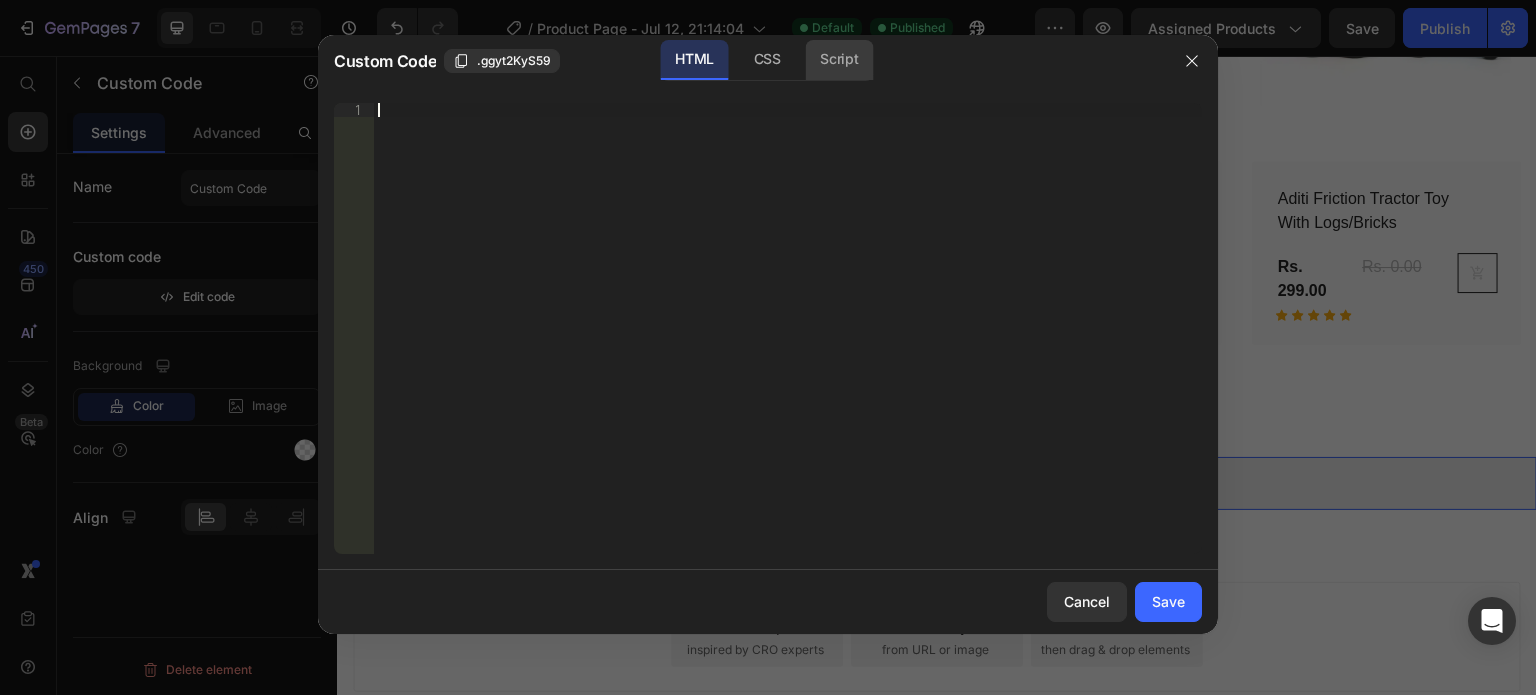 click on "Script" 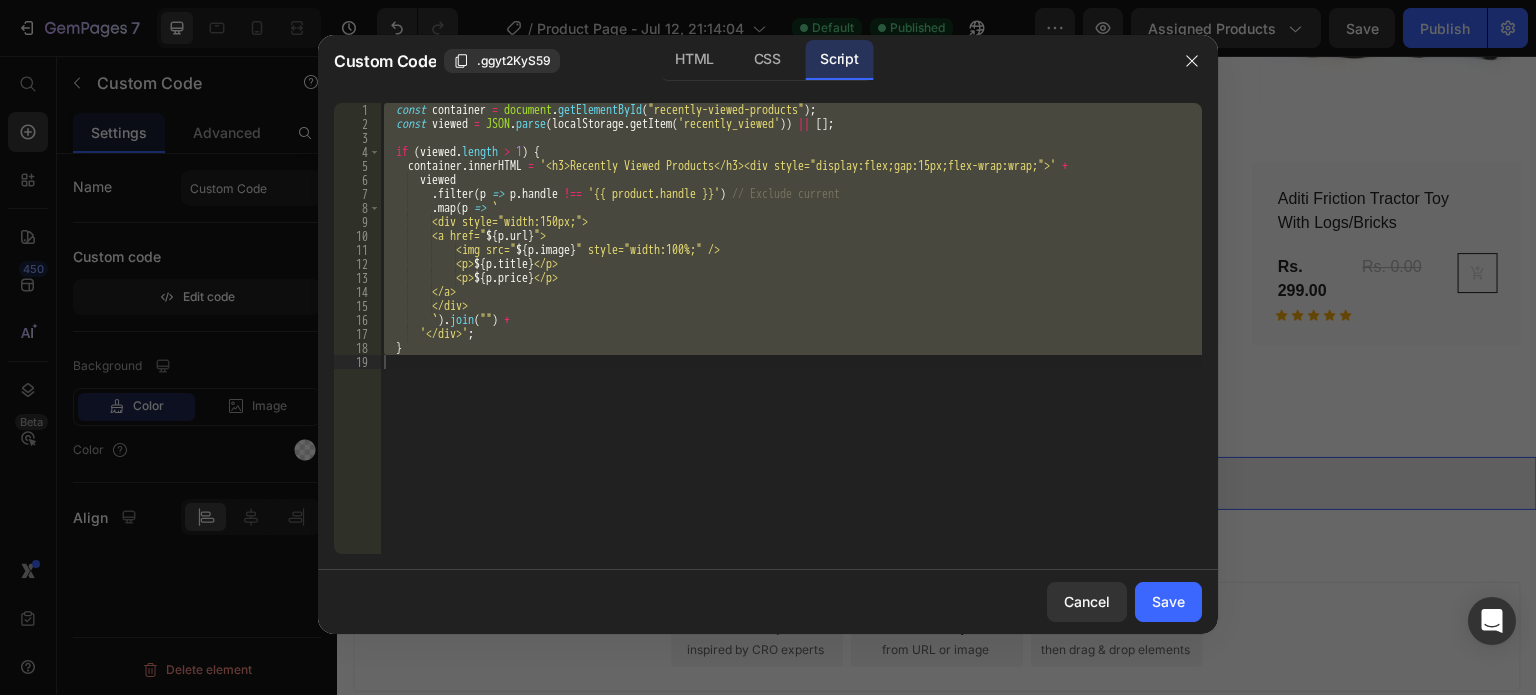 click on "const   container   =   document . getElementById ( "recently-viewed-products" ) ;    const   viewed   =   JSON . parse ( localStorage . getItem ( 'recently_viewed' ))   ||   [ ] ;    if   ( viewed . length   >   1 )   {      container . innerHTML   =   '<h3>Recently Viewed Products</h3><div style="display:flex;gap:15px;flex-wrap:wrap;">'   +         viewed           . filter ( p   =>   p . handle   !==   '{{ product.handle }}' )   // Exclude current           . map ( p   =>   `             <div style="width:150px;">               <a href=" ${ p . url } ">                  <img src=" ${ p . image } " style="width:100%;" />                  <p> ${ p . title } </p>                  <p> ${ p . price } </p>               </a>             </div>           ` ) . join ( "" )   +         '</div>' ;    }" at bounding box center (791, 328) 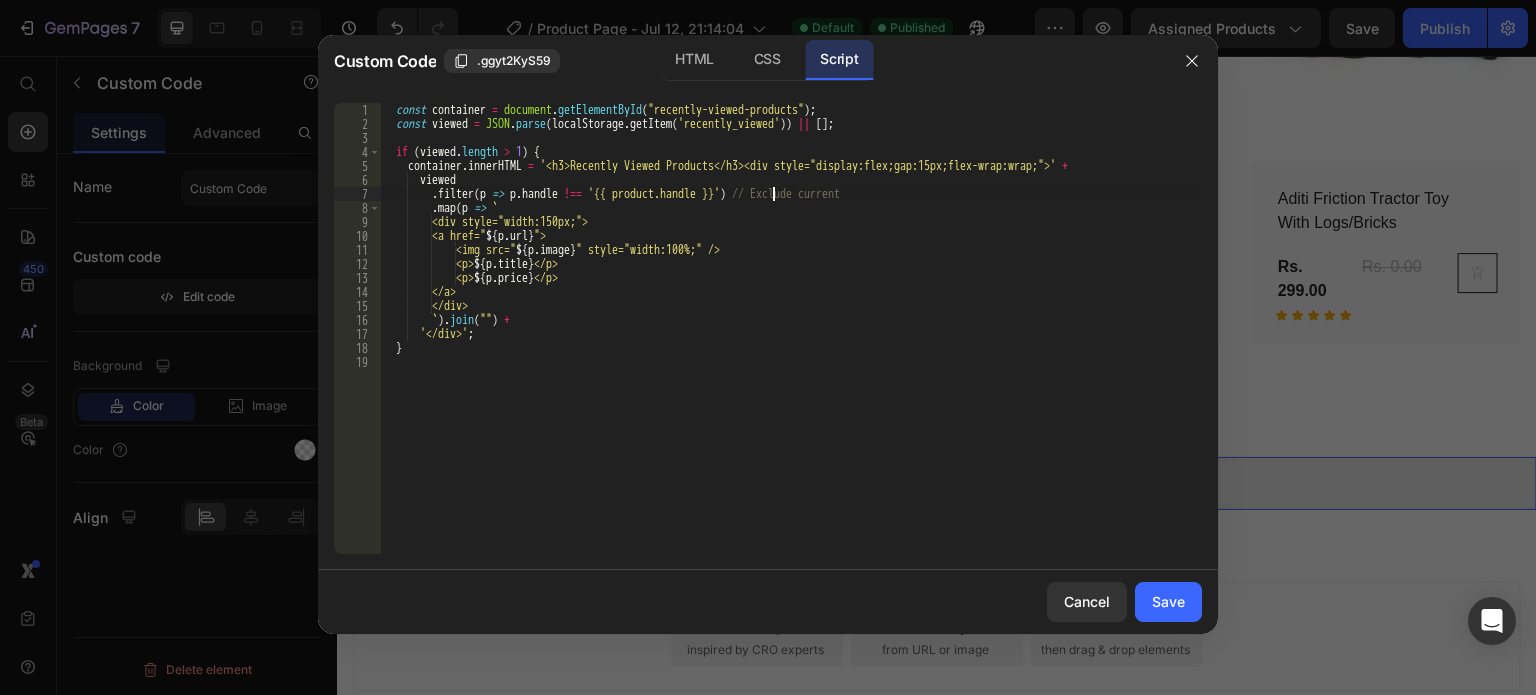 type on "}" 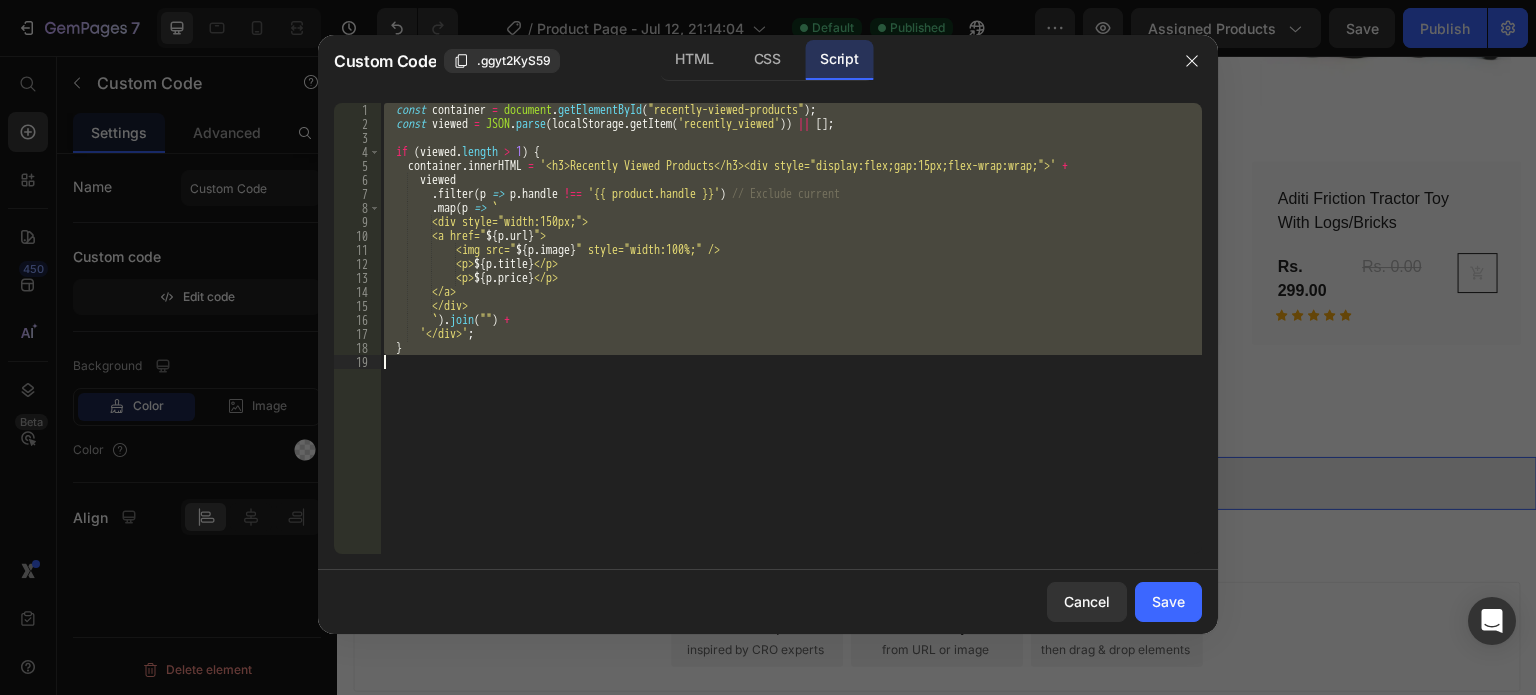 type 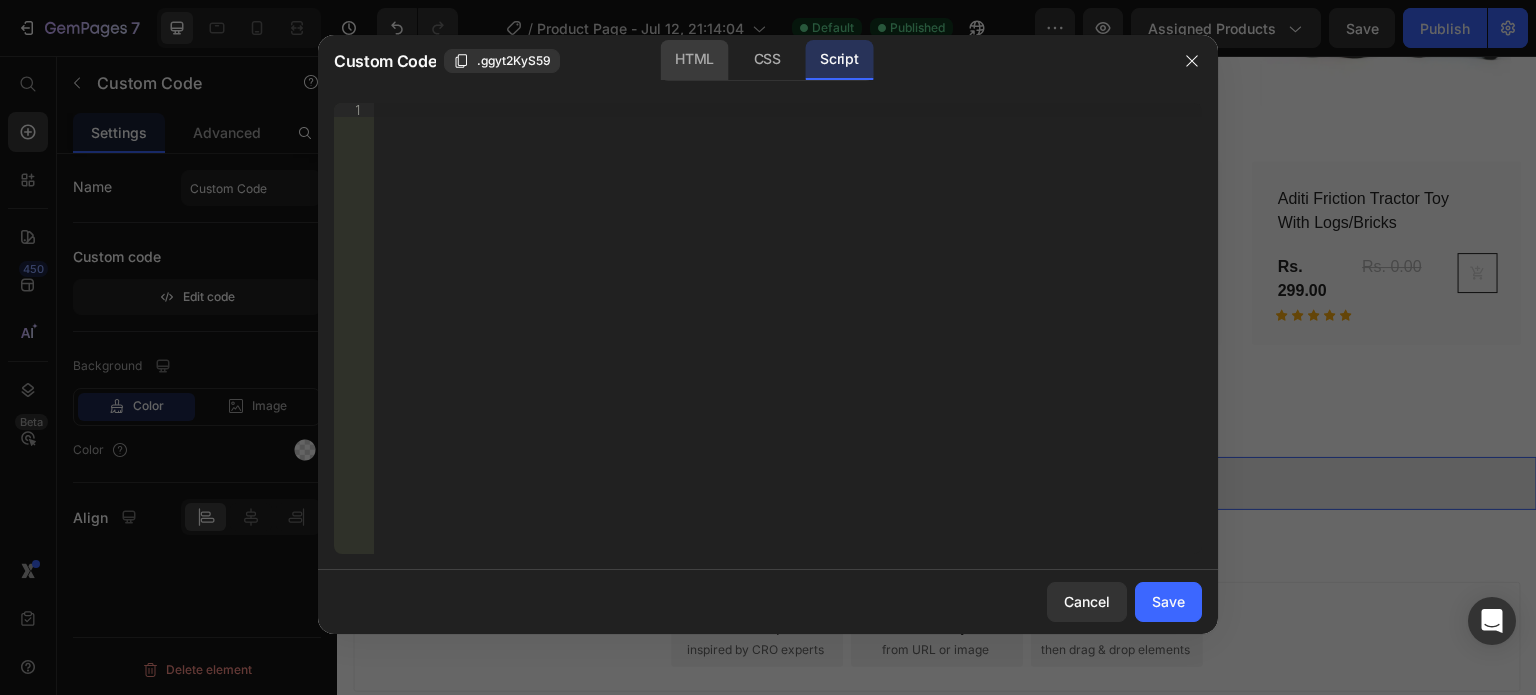 click on "HTML" 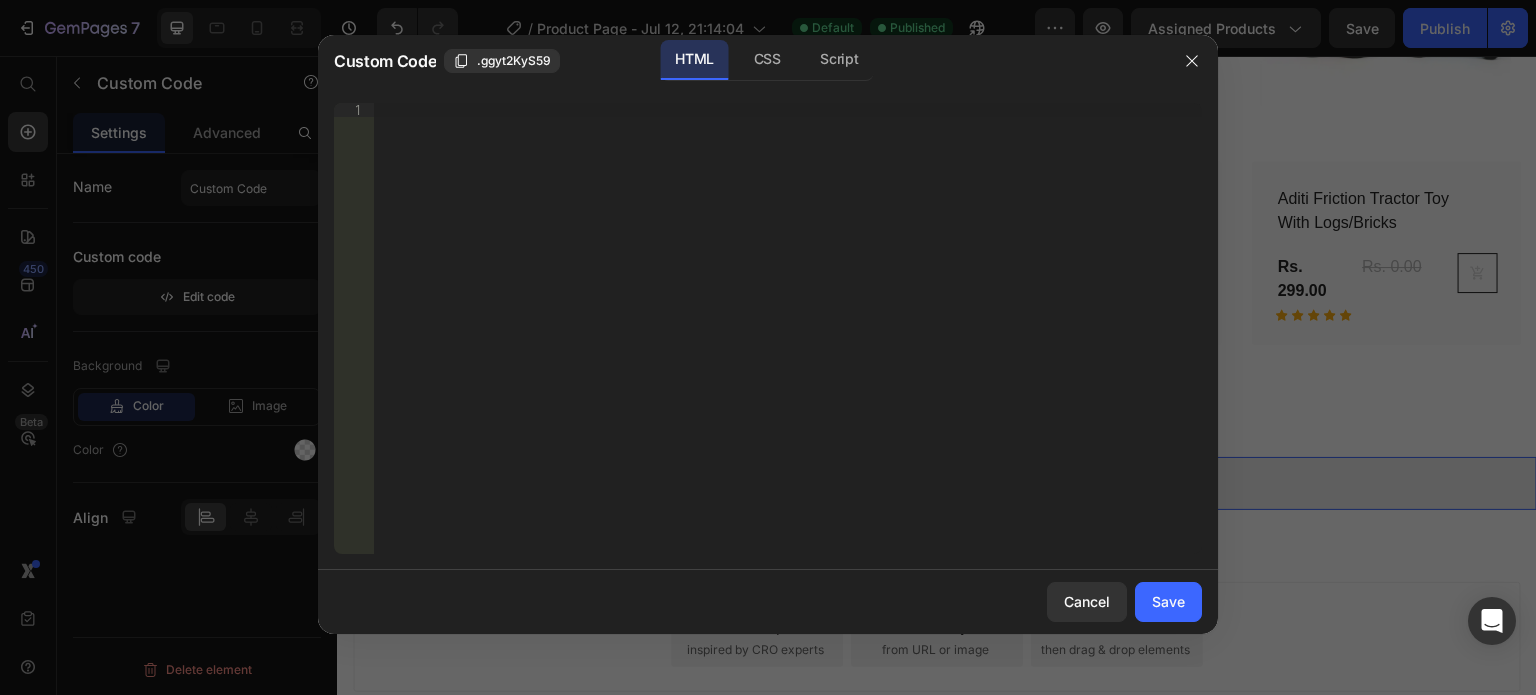 click on "Insert the 3rd-party installation code, HTML code, or Liquid code to display custom content." at bounding box center [788, 342] 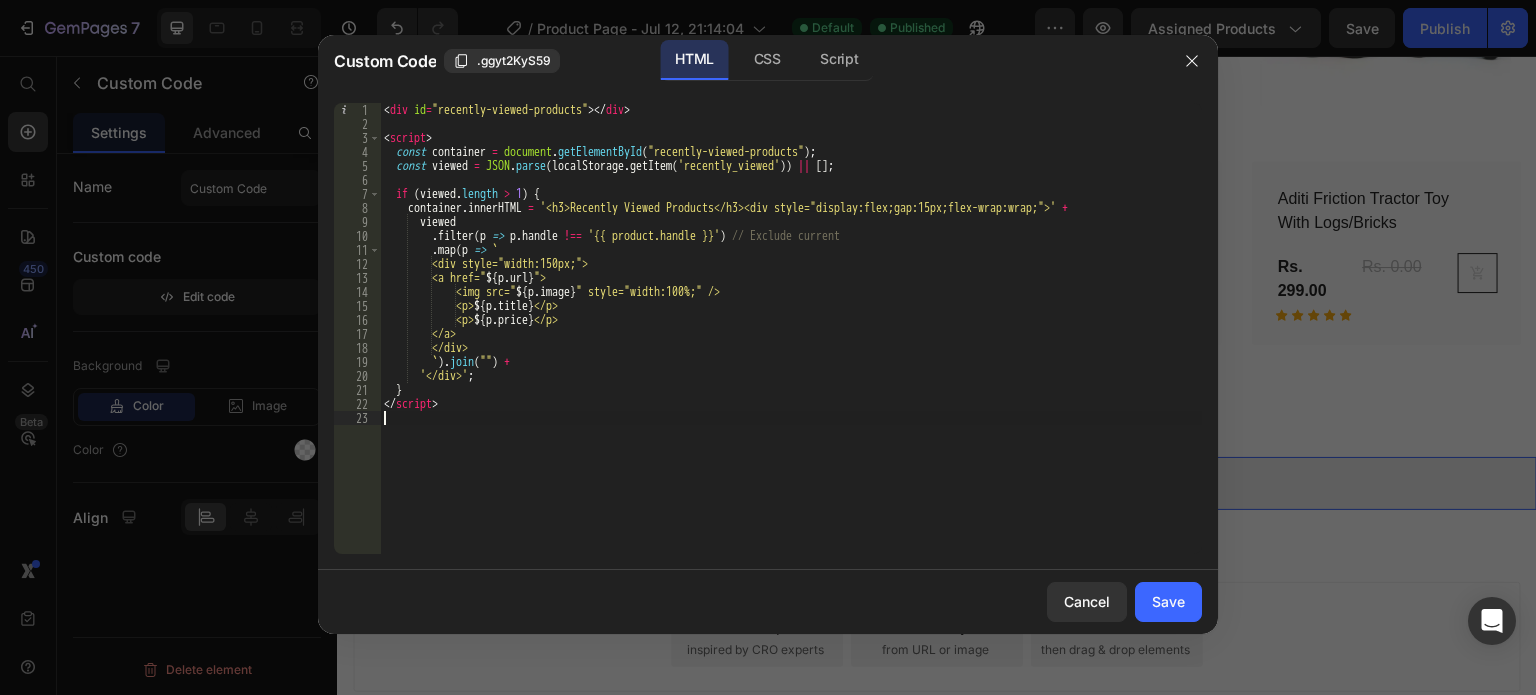 click on "Cancel Save" at bounding box center (768, 602) 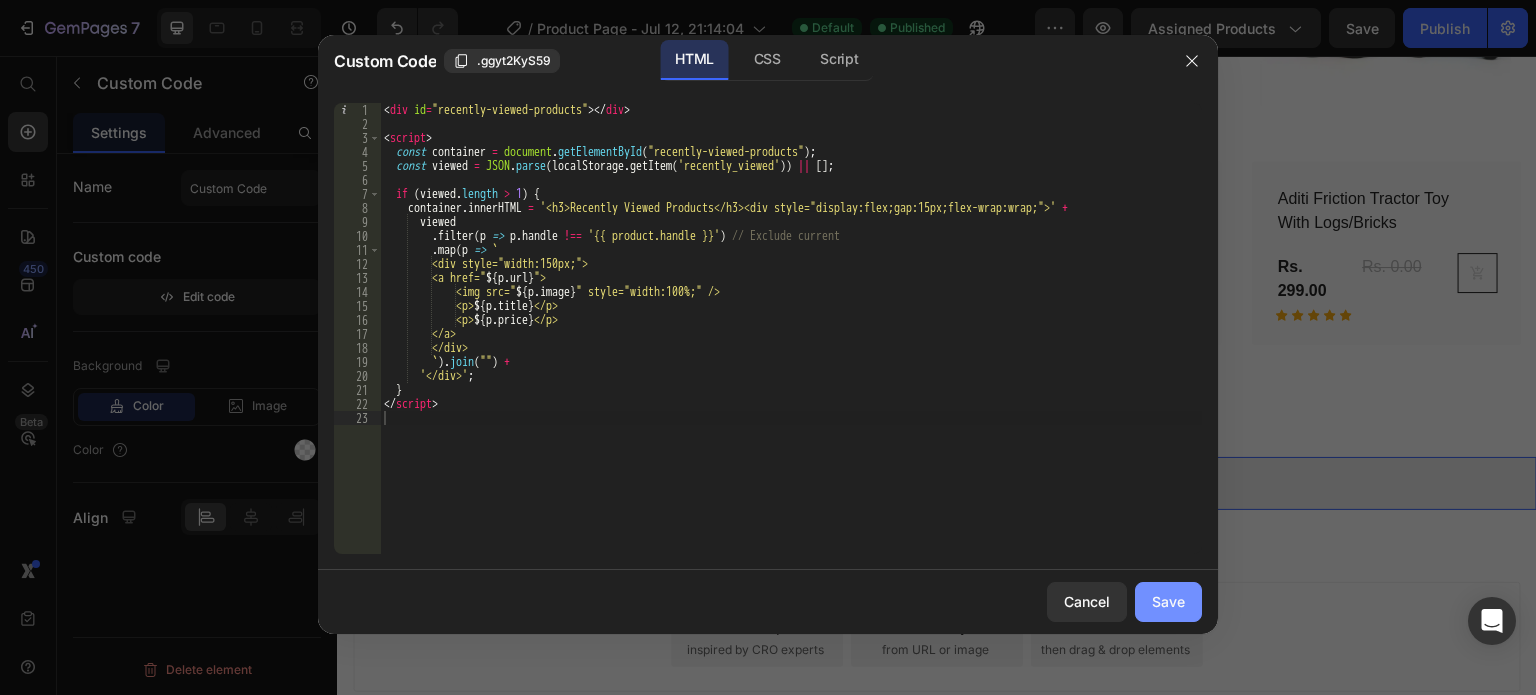 click on "Save" at bounding box center (1168, 601) 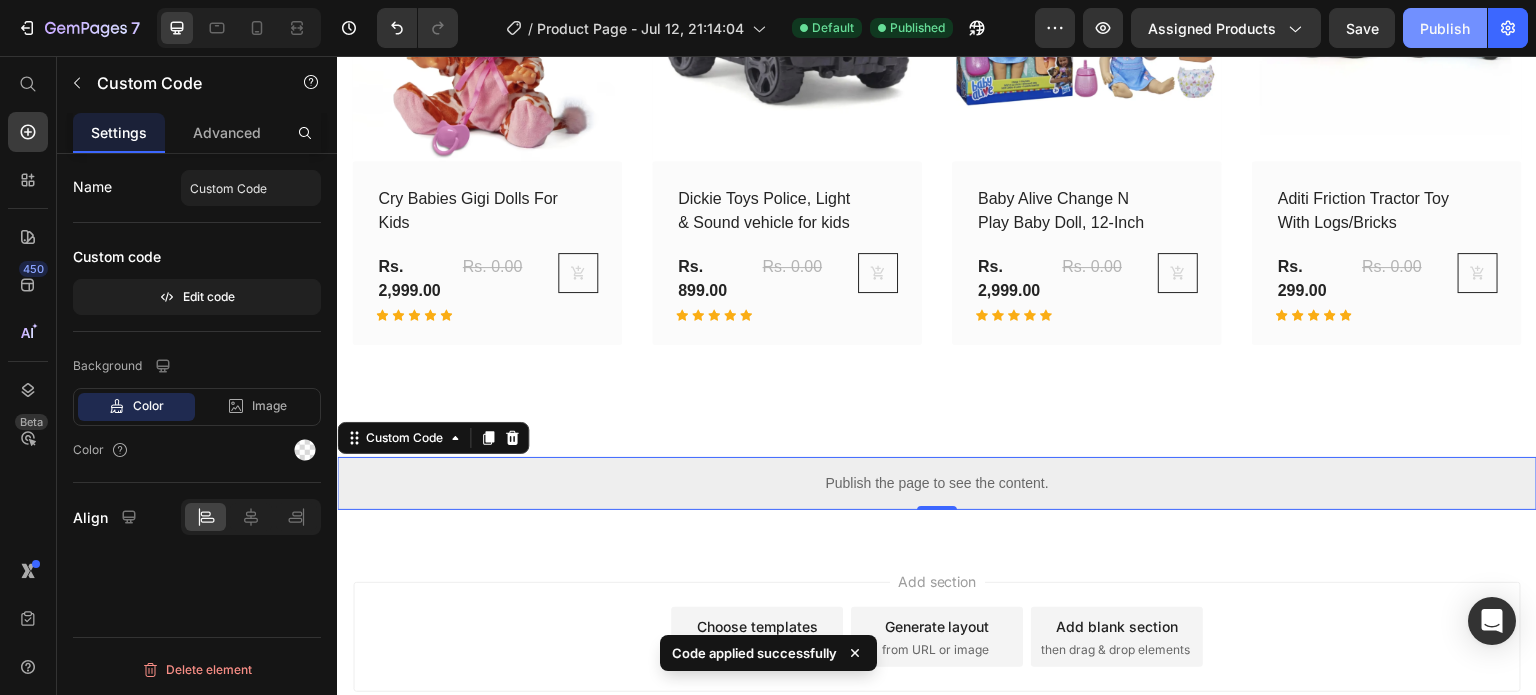 click on "Publish" at bounding box center [1445, 28] 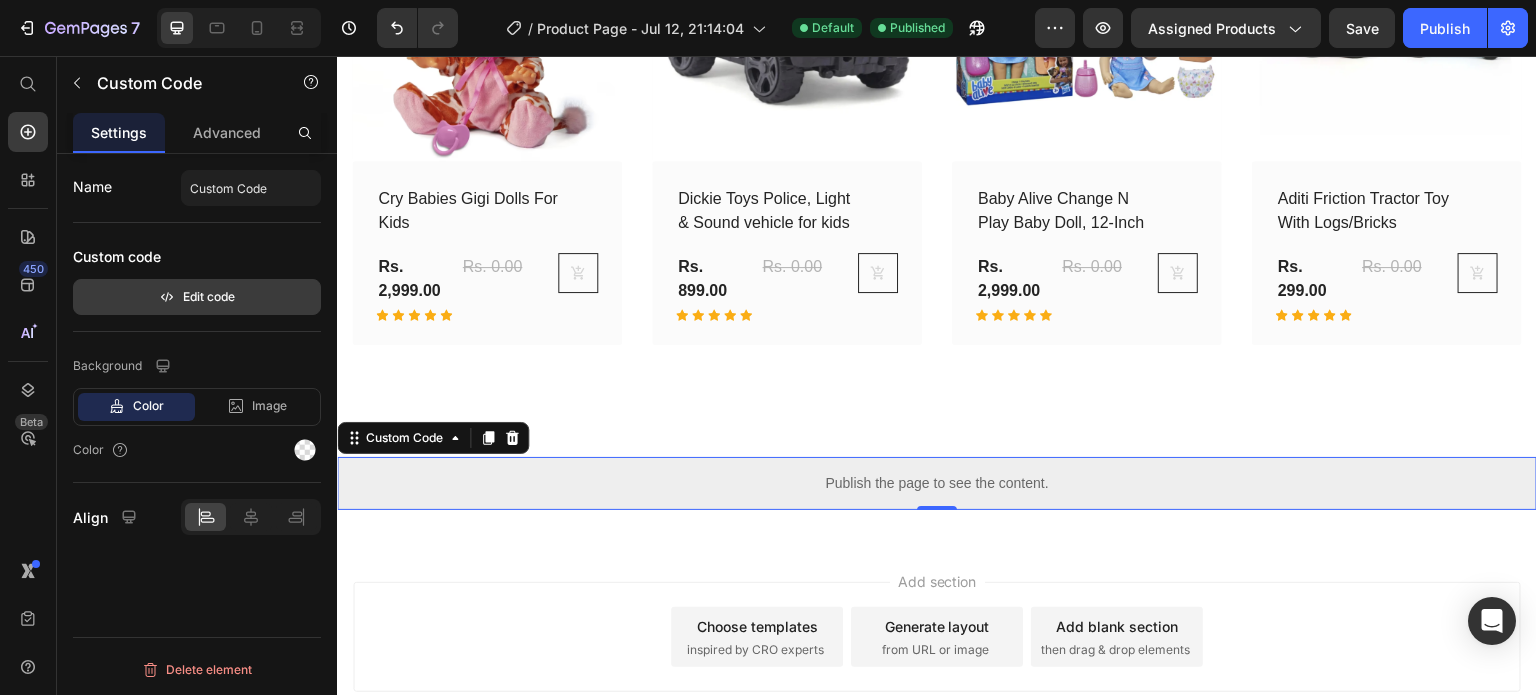 click on "Edit code" at bounding box center [197, 297] 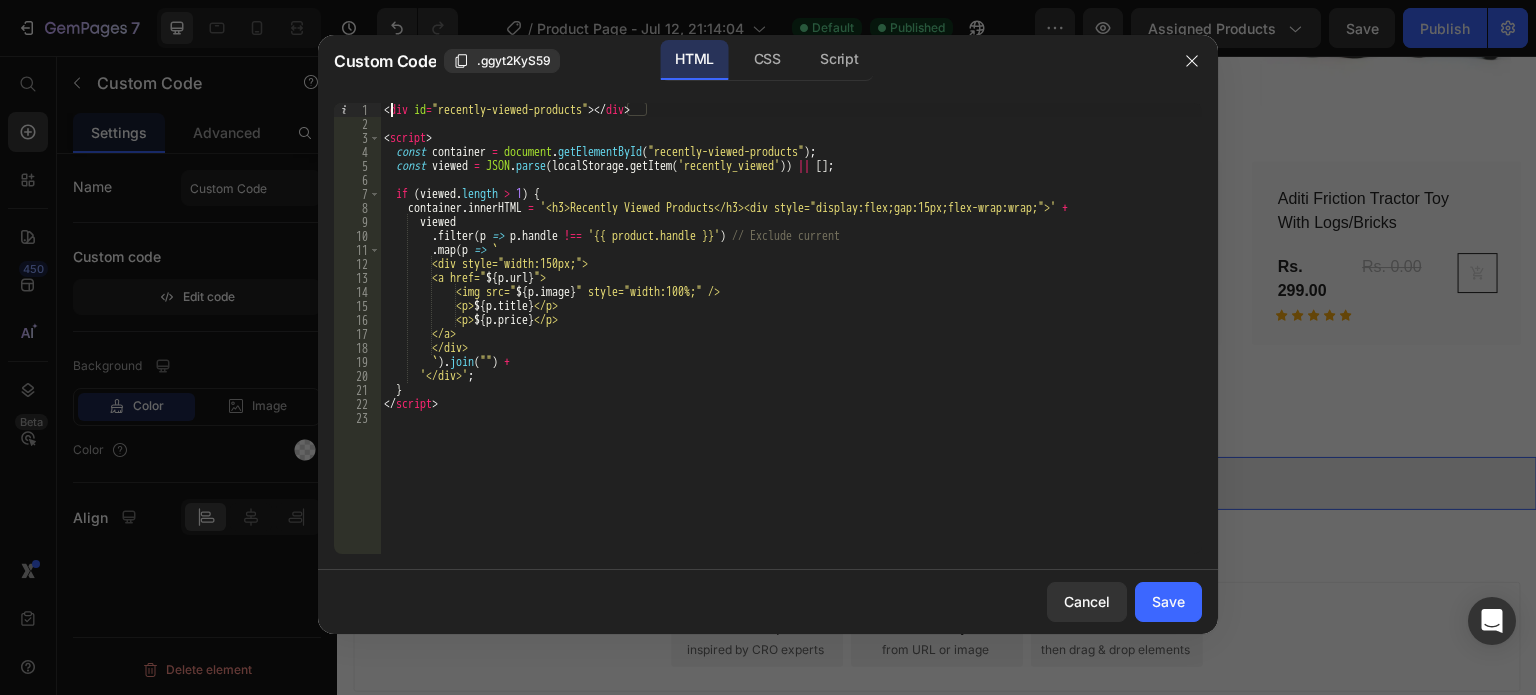 click on "< div   id = "recently-viewed-products" > </ div > < script >    const   container   =   document . getElementById ( "recently-viewed-products" ) ;    const   viewed   =   JSON . parse ( localStorage . getItem ( 'recently_viewed' ))   ||   [ ] ;    if   ( viewed . length   >   1 )   {      container . innerHTML   =   '<h3>Recently Viewed Products</h3><div style="display:flex;gap:15px;flex-wrap:wrap;">'   +         viewed           . filter ( p   =>   p . handle   !==   '[HANDLE]' )   // Exclude current           . map ( p   =>   `             <div style="width:150px;">               <a href=" ${ p . url } ">                  <img src=" ${ p . image } " style="width:100%;" />                  <p> ${ p . title } </p>                  <p> ${ p . price } </p>               </a>             </div>           ` ) . join ( "" )   +         '</div>' ;    } </ script >" at bounding box center (791, 342) 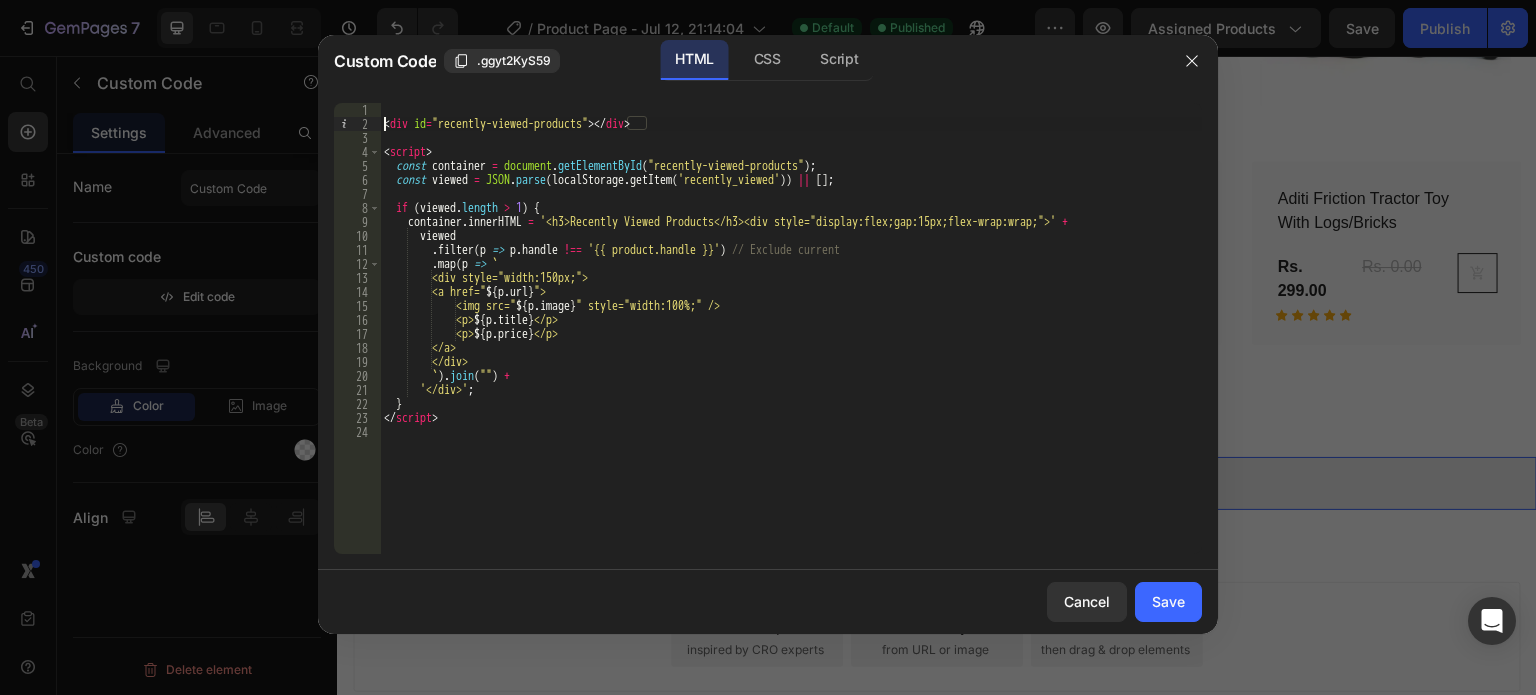 type on "<div id="recently-viewed-products"></div>" 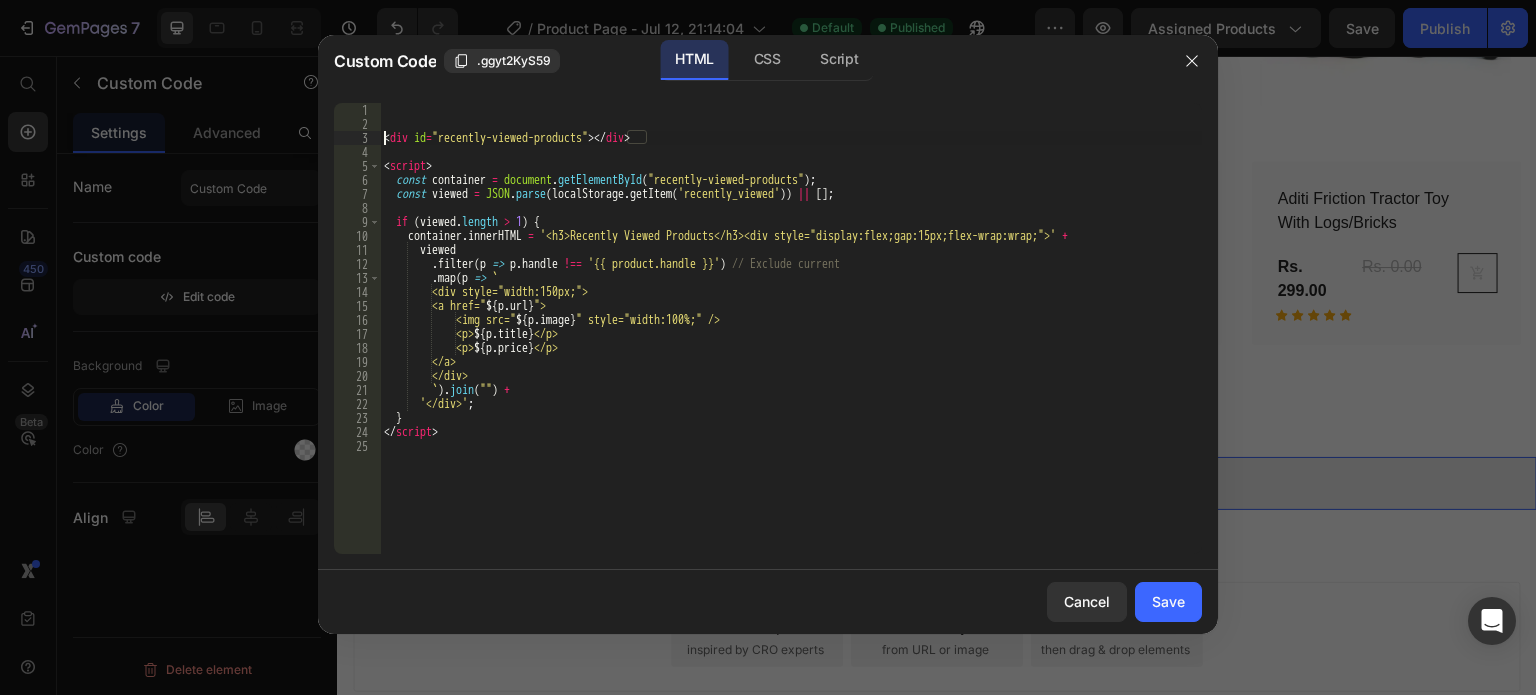 scroll, scrollTop: 0, scrollLeft: 0, axis: both 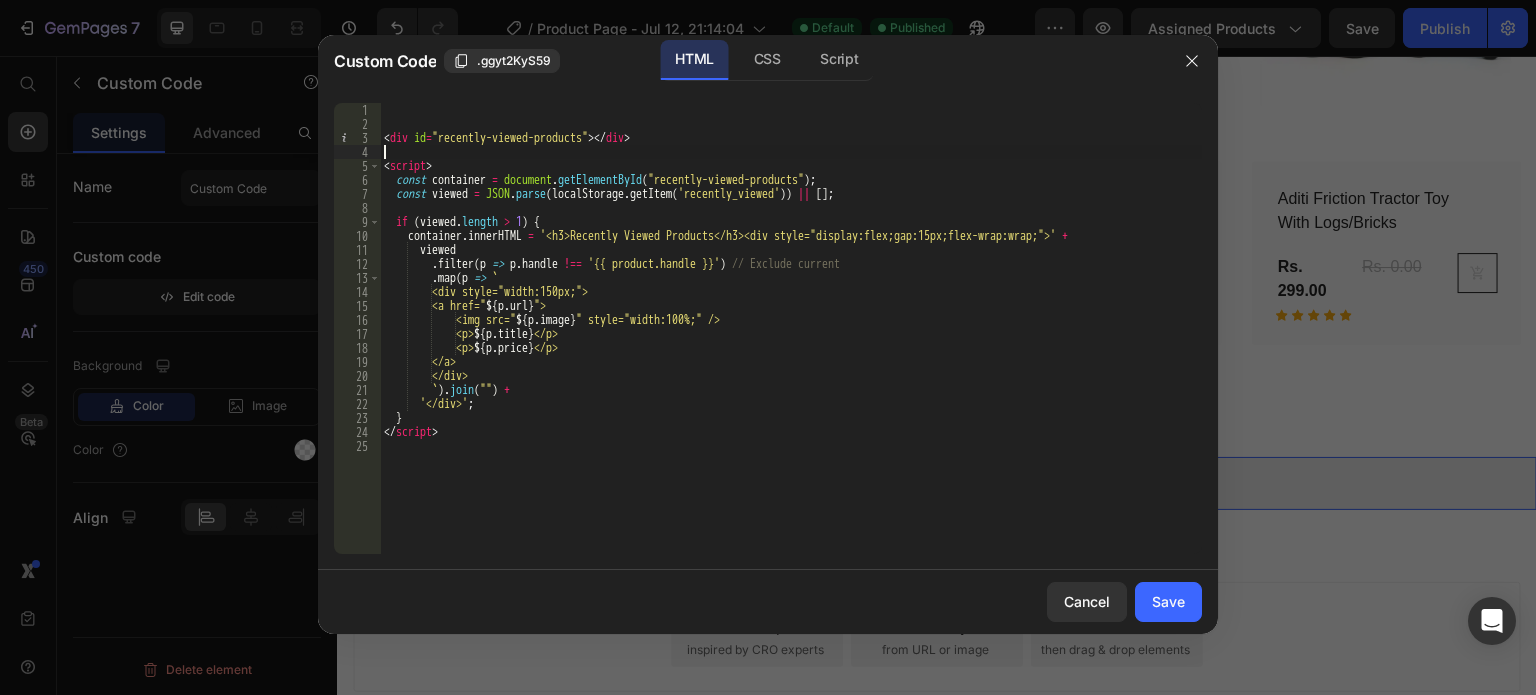 type on "<div id="recently-viewed-products"></div>" 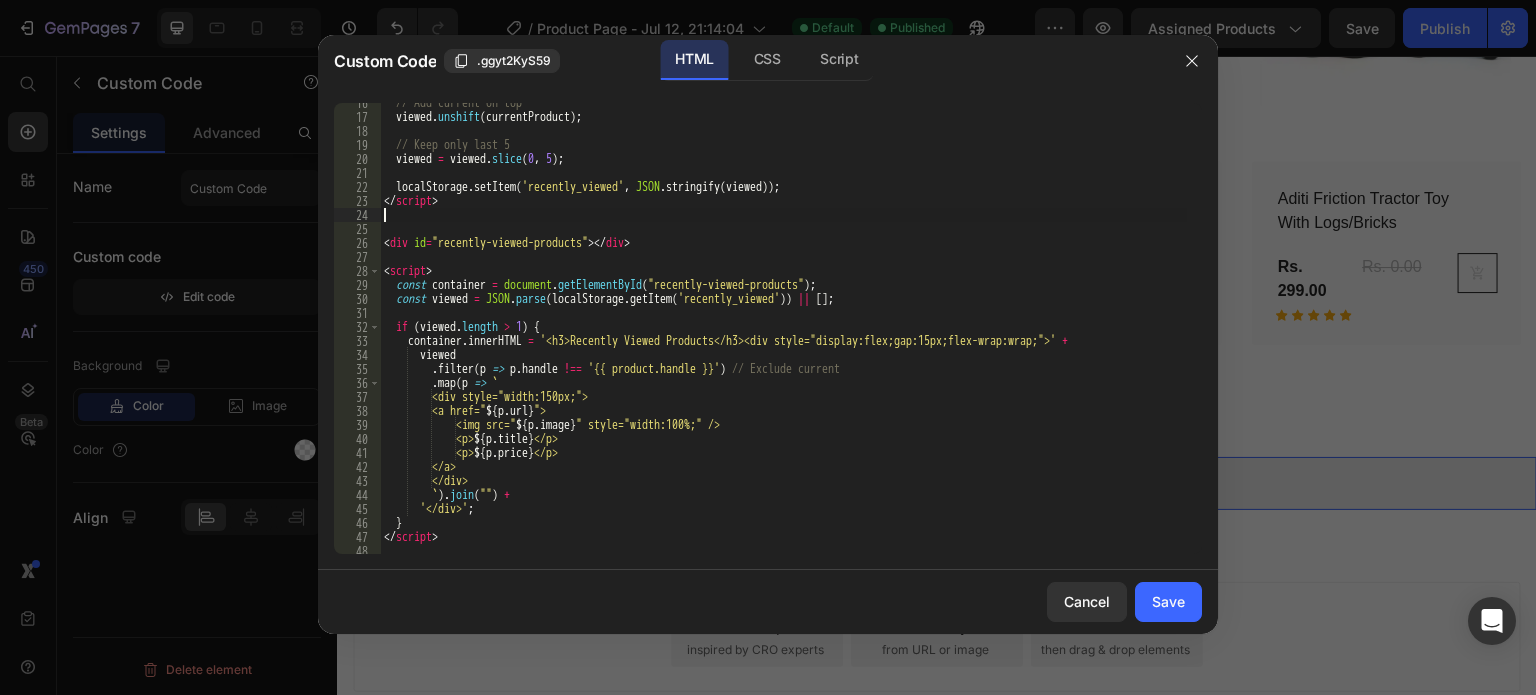 scroll, scrollTop: 220, scrollLeft: 0, axis: vertical 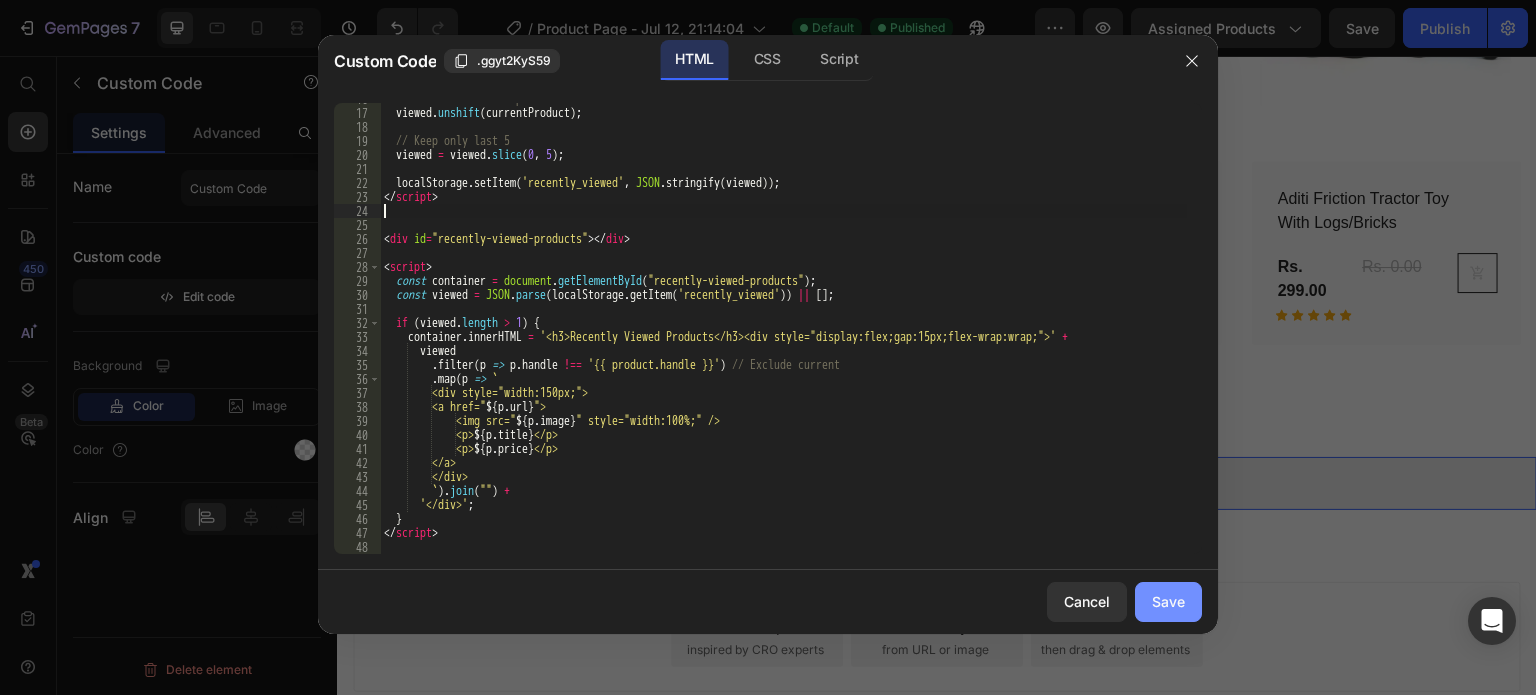 type 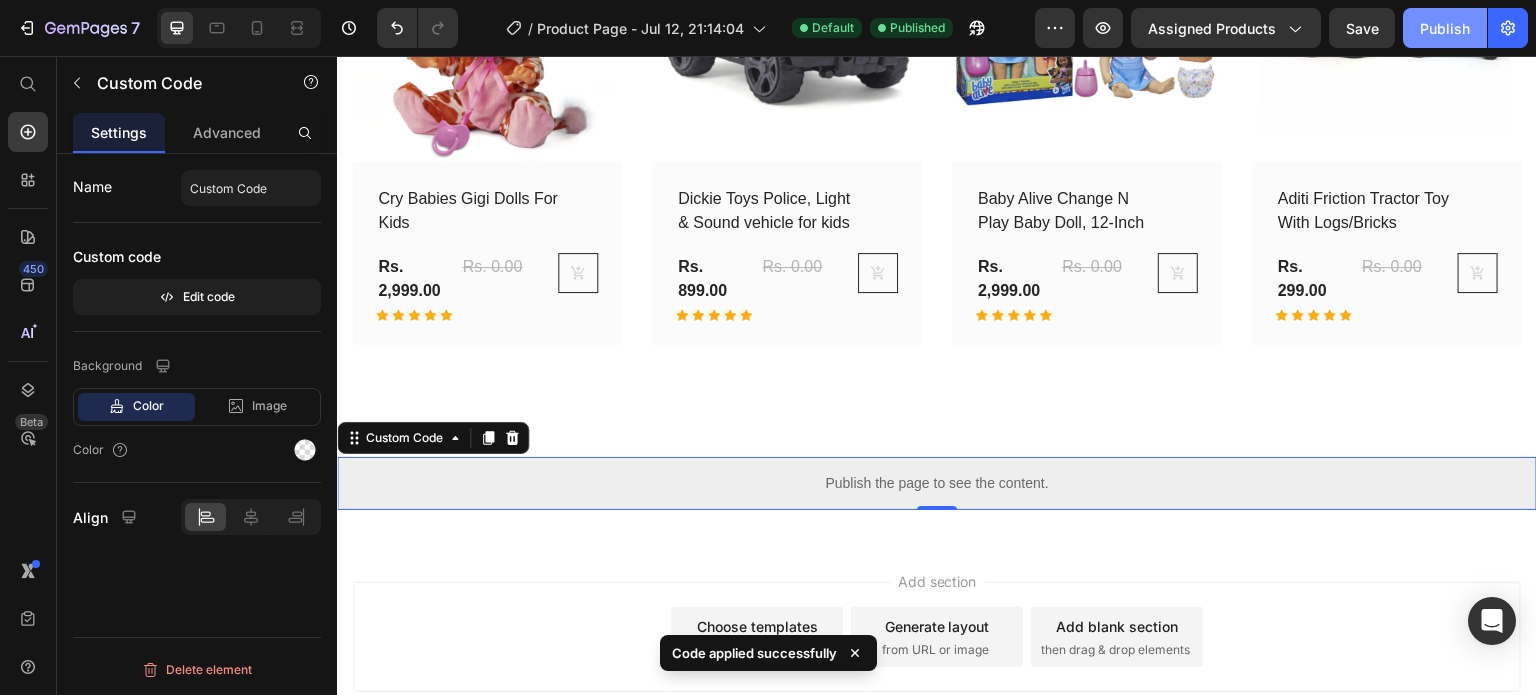 click on "Publish" 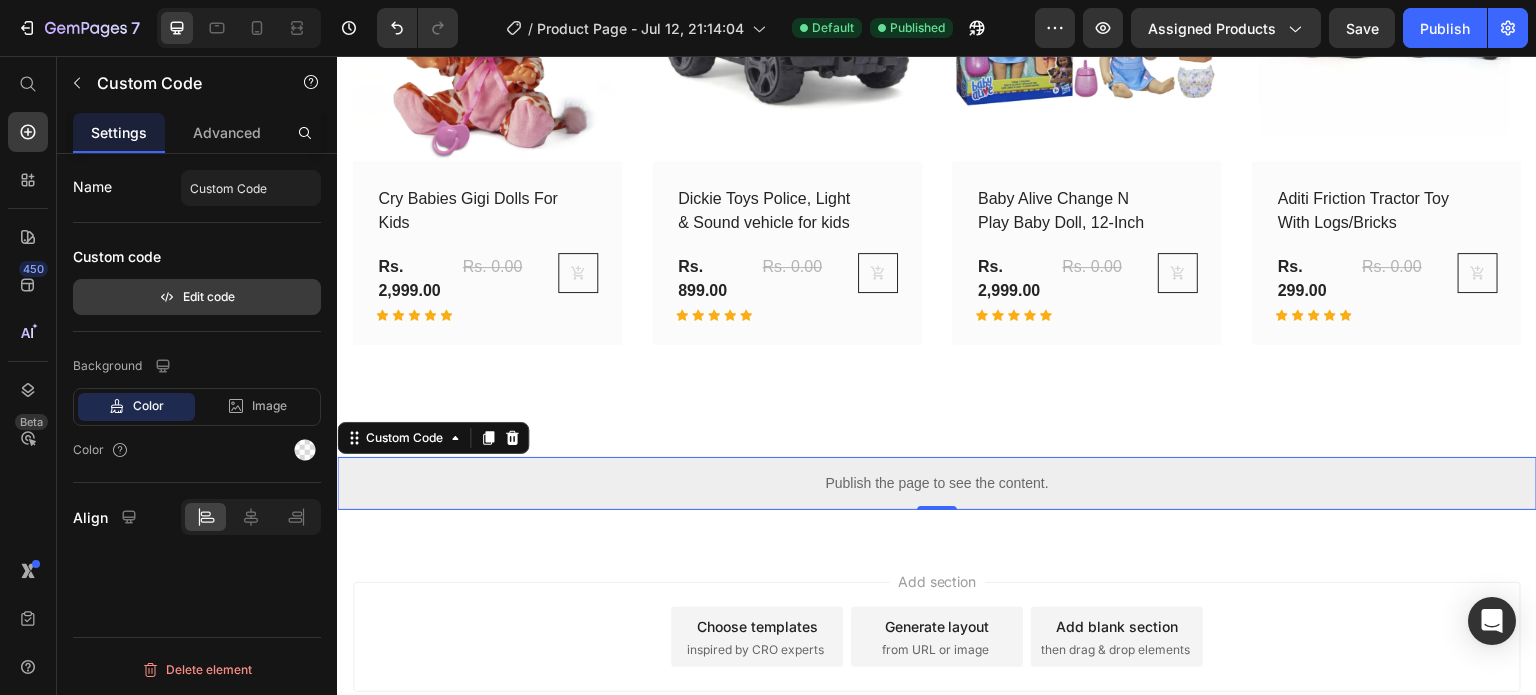 click on "Edit code" at bounding box center [197, 297] 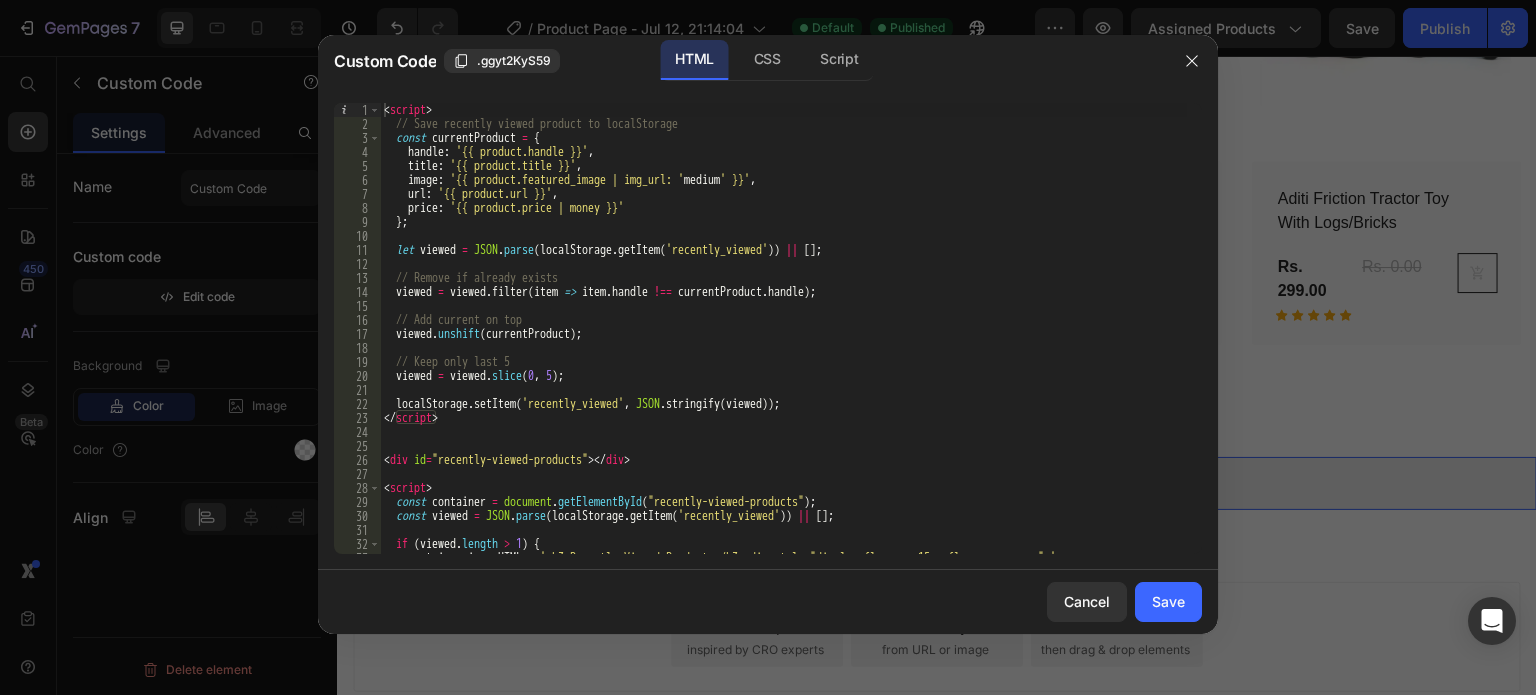 type on "</script>" 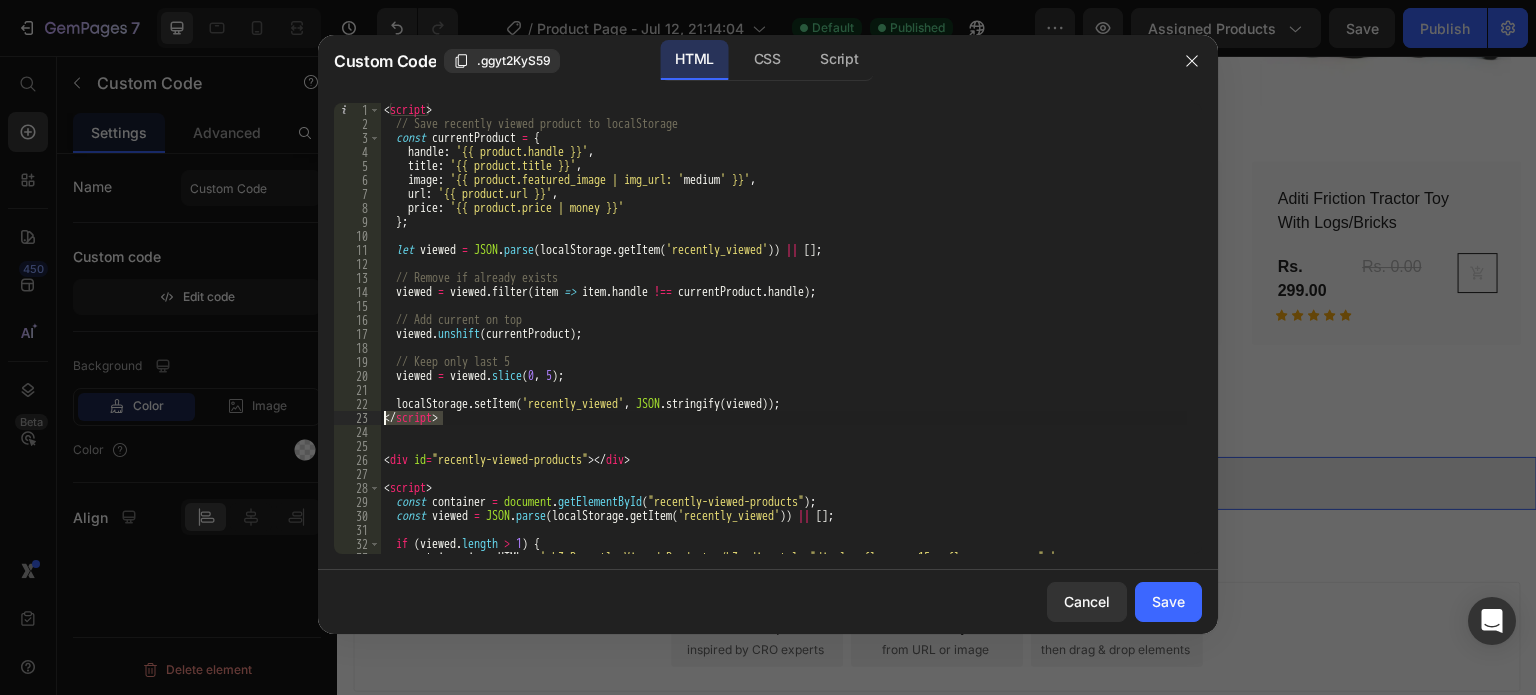 drag, startPoint x: 465, startPoint y: 412, endPoint x: 374, endPoint y: 411, distance: 91.00549 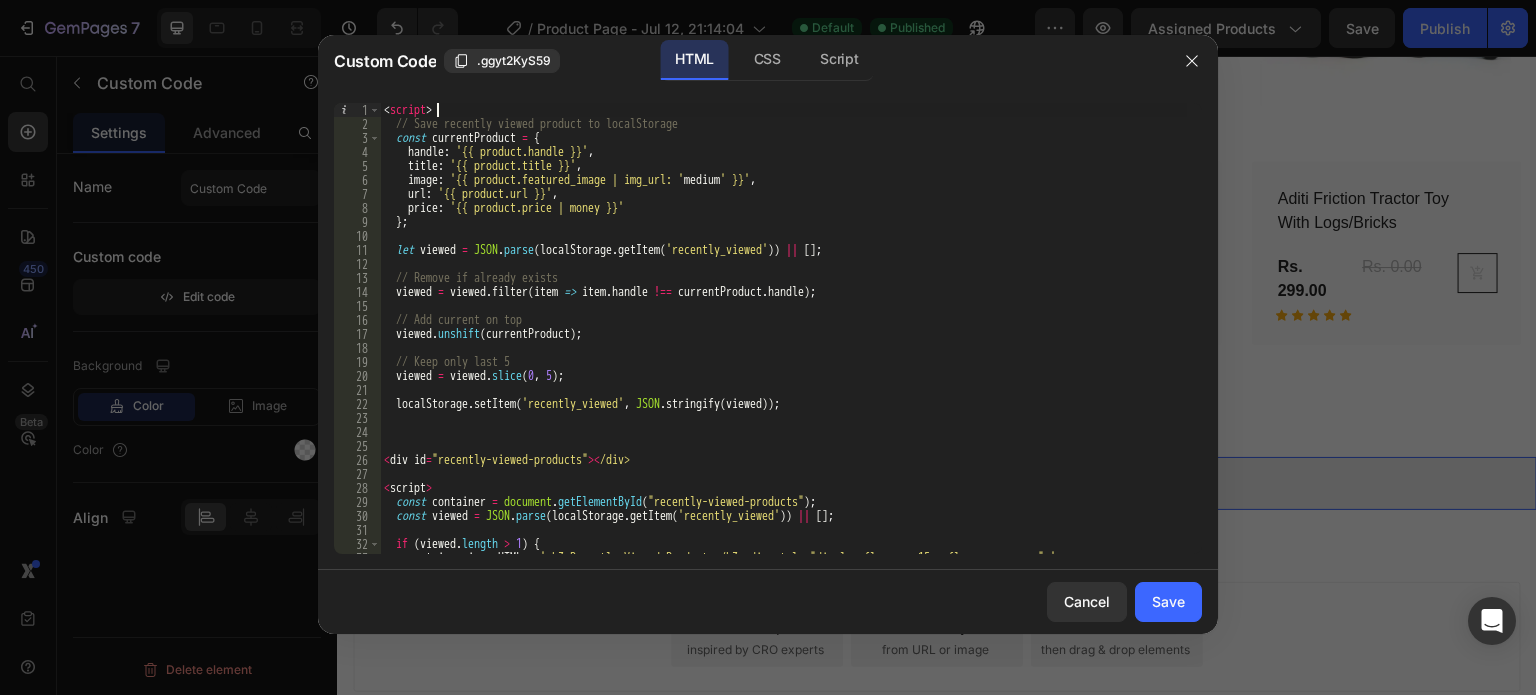 click on "< script >    // Save recently viewed product to localStorage    const   currentProduct   =   {      handle :   '{{ product.handle }}' ,      title :   '{{ product.title }}' ,      image :   '{{ product.featured_image | img_url: ' medium ' }}' ,      url :   '{{ product.url }}' ,      price :   '{{ product.price | money }}'    } ;    let   viewed   =   JSON . parse ( localStorage . getItem ( 'recently_viewed' ))   ||   [ ] ;    // Remove if already exists    viewed   =   viewed . filter ( item   =>   item . handle   !==   currentProduct . handle ) ;    // Add current on top    viewed . unshift ( currentProduct ) ;    // Keep only last 5    viewed   =   viewed . slice ( 0 ,   5 ) ;    localStorage . setItem ( 'recently_viewed' ,   JSON . stringify ( viewed )) ; < div   id = "recently-viewed-products" >< /div> < script >    const   container   =   document . getElementById ( "recently-viewed-products" ) ;    const   viewed   =   JSON . parse ( localStorage . getItem ( 'recently_viewed' ))   ||   [ ] ;    if   (" at bounding box center (783, 342) 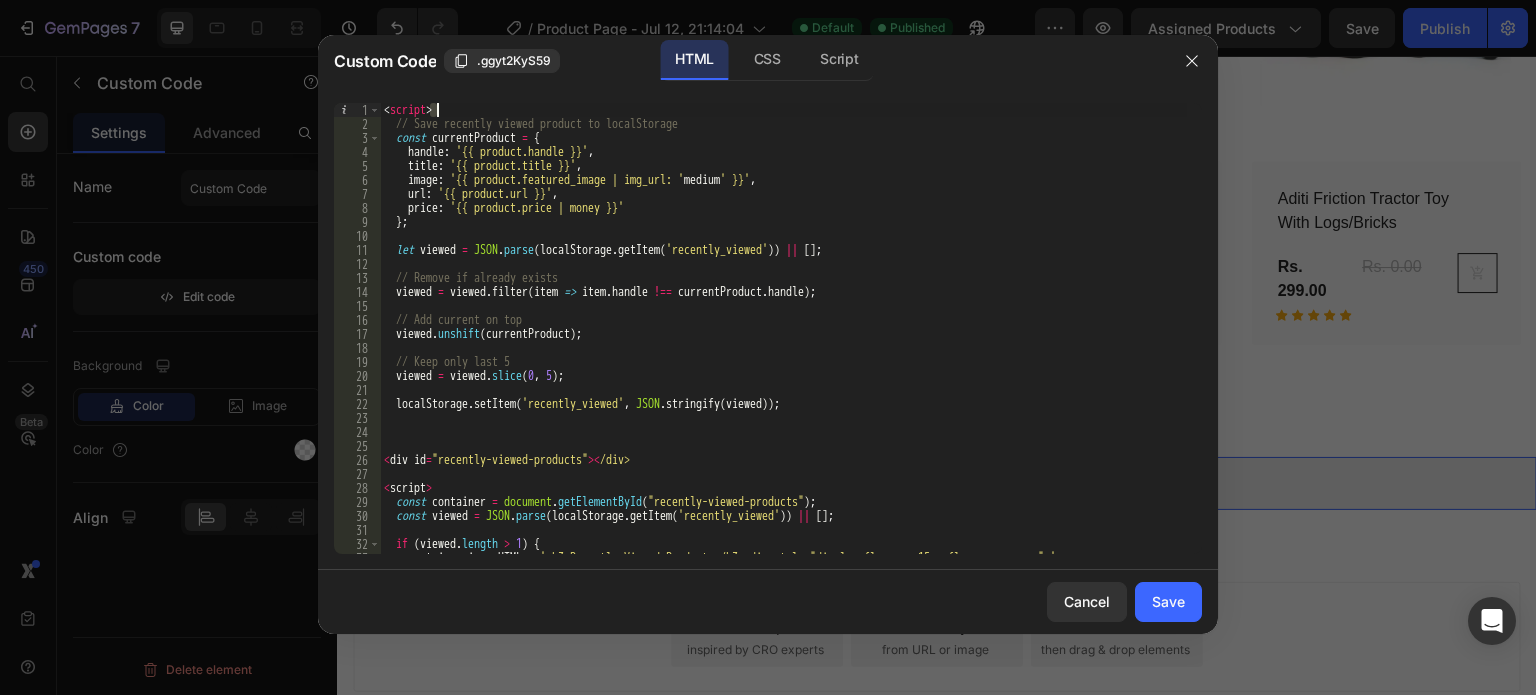 click on "< script >    // Save recently viewed product to localStorage    const   currentProduct   =   {      handle :   '{{ product.handle }}' ,      title :   '{{ product.title }}' ,      image :   '{{ product.featured_image | img_url: ' medium ' }}' ,      url :   '{{ product.url }}' ,      price :   '{{ product.price | money }}'    } ;    let   viewed   =   JSON . parse ( localStorage . getItem ( 'recently_viewed' ))   ||   [ ] ;    // Remove if already exists    viewed   =   viewed . filter ( item   =>   item . handle   !==   currentProduct . handle ) ;    // Add current on top    viewed . unshift ( currentProduct ) ;    // Keep only last 5    viewed   =   viewed . slice ( 0 ,   5 ) ;    localStorage . setItem ( 'recently_viewed' ,   JSON . stringify ( viewed )) ; < div   id = "recently-viewed-products" >< /div> < script >    const   container   =   document . getElementById ( "recently-viewed-products" ) ;    const   viewed   =   JSON . parse ( localStorage . getItem ( 'recently_viewed' ))   ||   [ ] ;    if   (" at bounding box center (783, 342) 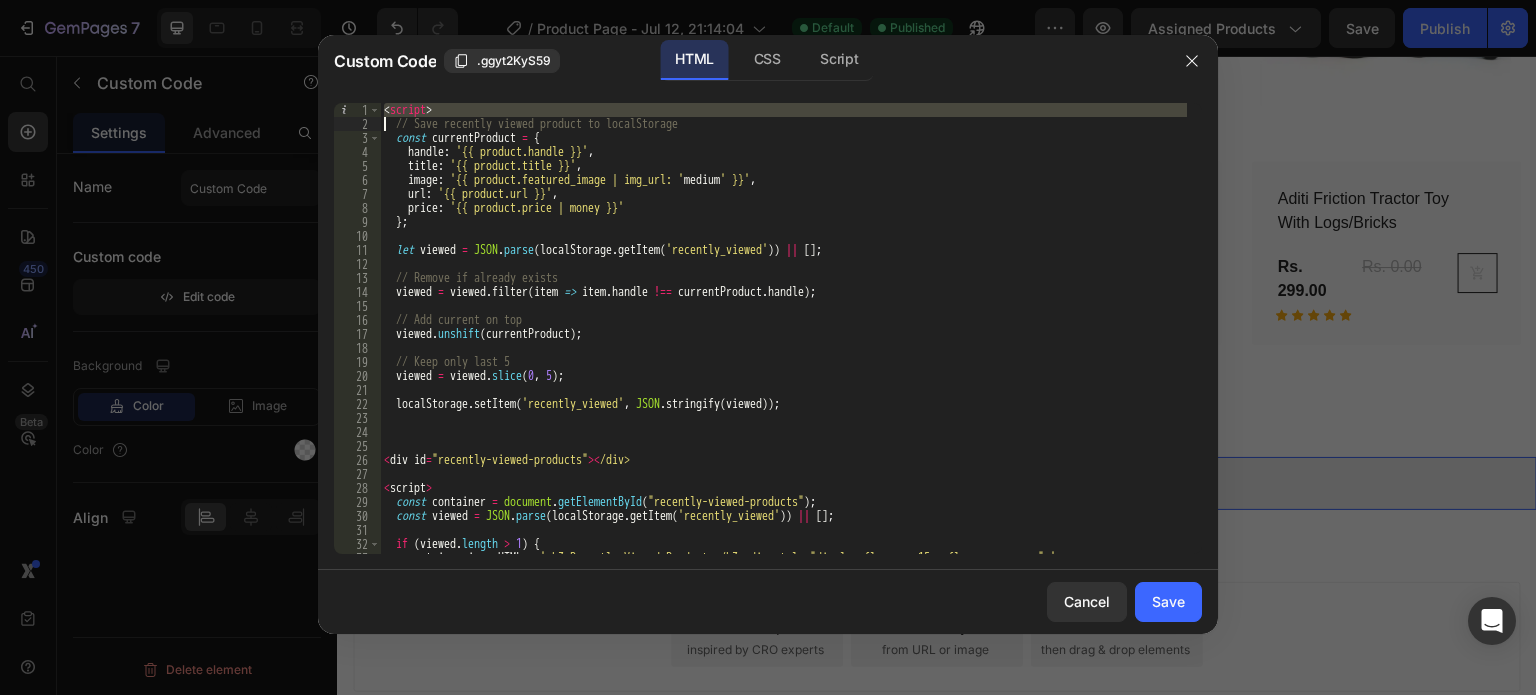 click on "< script >    // Save recently viewed product to localStorage    const   currentProduct   =   {      handle :   '{{ product.handle }}' ,      title :   '{{ product.title }}' ,      image :   '{{ product.featured_image | img_url: ' medium ' }}' ,      url :   '{{ product.url }}' ,      price :   '{{ product.price | money }}'    } ;    let   viewed   =   JSON . parse ( localStorage . getItem ( 'recently_viewed' ))   ||   [ ] ;    // Remove if already exists    viewed   =   viewed . filter ( item   =>   item . handle   !==   currentProduct . handle ) ;    // Add current on top    viewed . unshift ( currentProduct ) ;    // Keep only last 5    viewed   =   viewed . slice ( 0 ,   5 ) ;    localStorage . setItem ( 'recently_viewed' ,   JSON . stringify ( viewed )) ; < div   id = "recently-viewed-products" >< /div> < script >    const   container   =   document . getElementById ( "recently-viewed-products" ) ;    const   viewed   =   JSON . parse ( localStorage . getItem ( 'recently_viewed' ))   ||   [ ] ;    if   (" at bounding box center [783, 342] 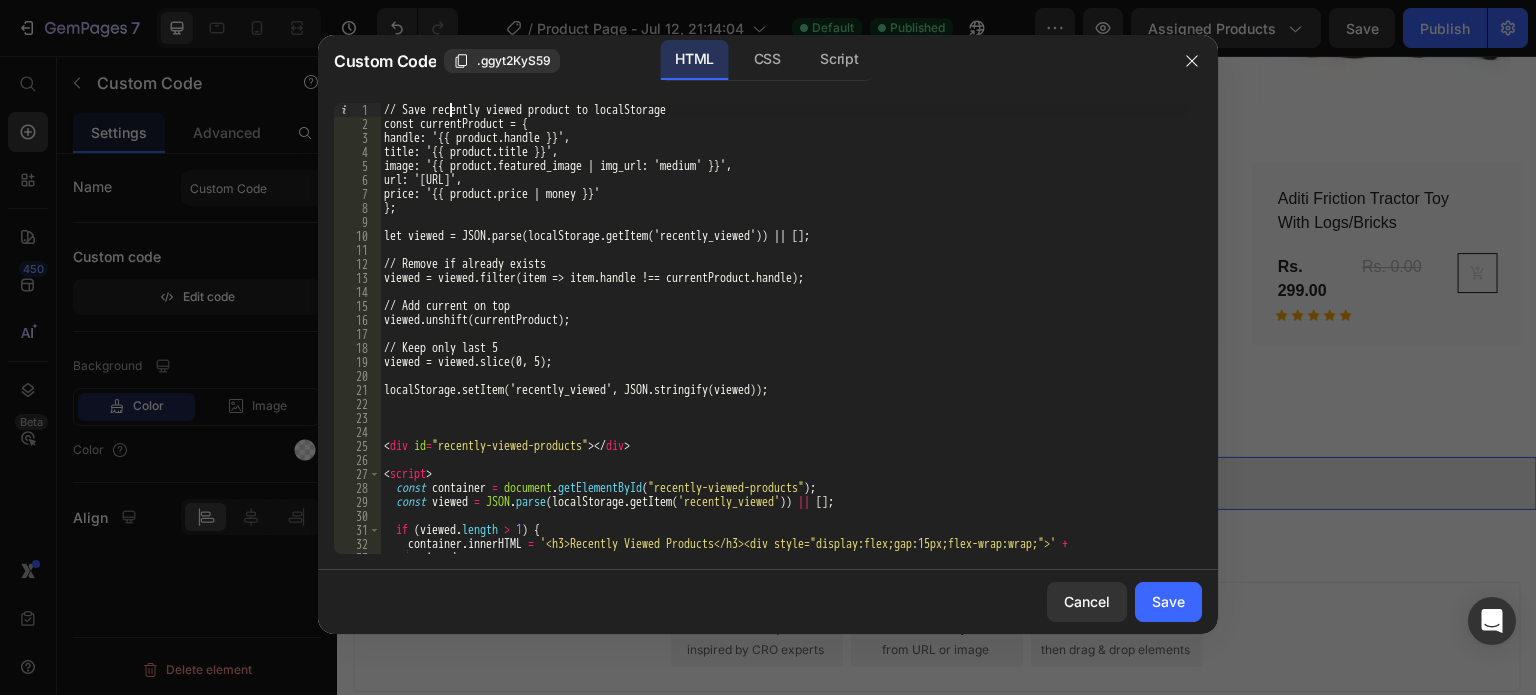 click on "// Save recently viewed product to localStorage   const currentProduct = {     handle: '{{ product.handle }}',     title: '{{ product.title }}',     image: '{{ product.featured_image | img_url: 'medium' }}',     url: '{{ product.url }}',     price: '{{ product.price | money }}'   };   let viewed = JSON.parse(localStorage.getItem('recently_viewed')) || [];   // Remove if already exists   viewed = viewed.filter(item => item.handle !== currentProduct.handle);   // Add current on top   viewed.unshift(currentProduct);   // Keep only last 5   viewed = viewed.slice(0, 5);   localStorage.setItem('recently_viewed', JSON.stringify(viewed)); < div   id = "recently-viewed-products" > </ div > < script >    const   container   =   document . getElementById ( "recently-viewed-products" ) ;    const   viewed   =   JSON . parse ( localStorage . getItem ( 'recently_viewed' ))   ||   [ ] ;    if   ( viewed . length   >   1 )   {      container . innerHTML   =     +         viewed           . filter ( p   =>   p . handle" at bounding box center [783, 342] 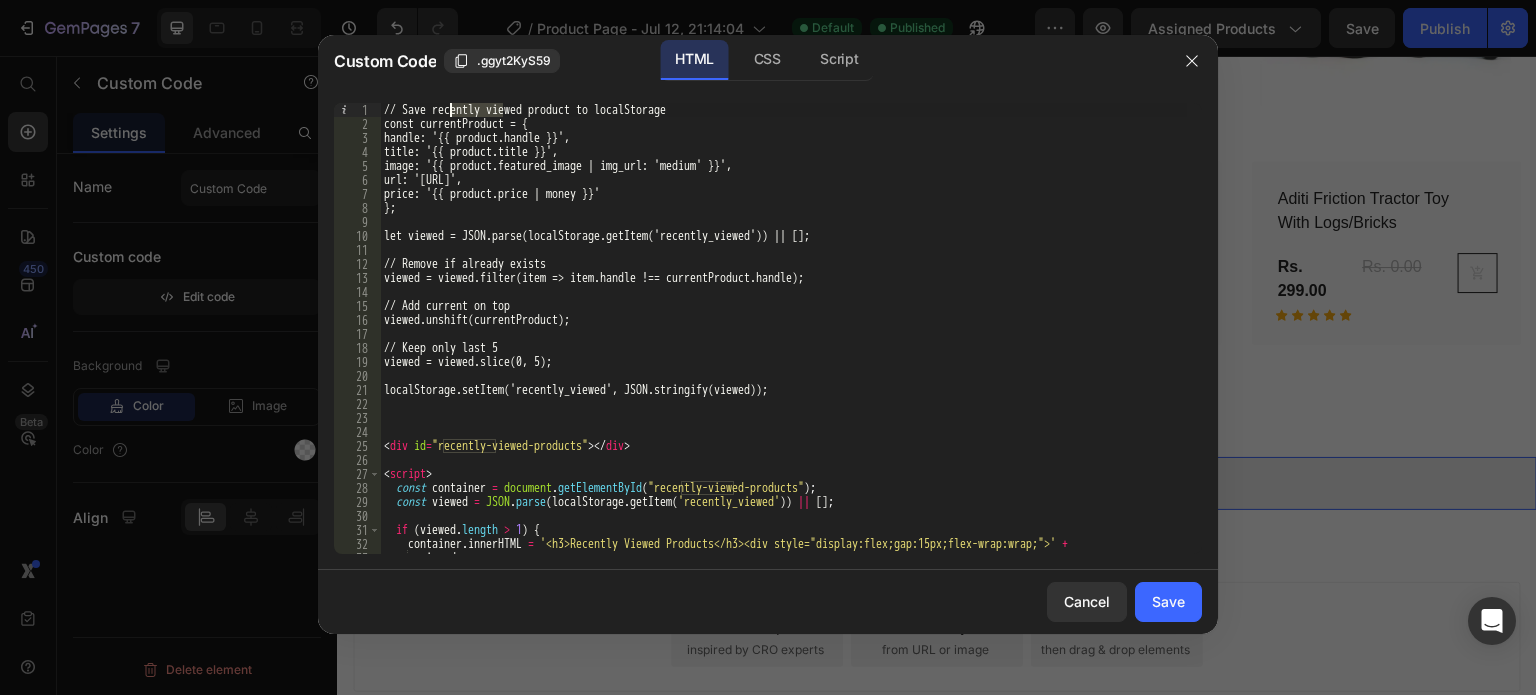 click on "// Save recently viewed product to localStorage   const currentProduct = {     handle: '{{ product.handle }}',     title: '{{ product.title }}',     image: '{{ product.featured_image | img_url: 'medium' }}',     url: '{{ product.url }}',     price: '{{ product.price | money }}'   };   let viewed = JSON.parse(localStorage.getItem('recently_viewed')) || [];   // Remove if already exists   viewed = viewed.filter(item => item.handle !== currentProduct.handle);   // Add current on top   viewed.unshift(currentProduct);   // Keep only last 5   viewed = viewed.slice(0, 5);   localStorage.setItem('recently_viewed', JSON.stringify(viewed)); < div   id = "recently-viewed-products" > </ div > < script >    const   container   =   document . getElementById ( "recently-viewed-products" ) ;    const   viewed   =   JSON . parse ( localStorage . getItem ( 'recently_viewed' ))   ||   [ ] ;    if   ( viewed . length   >   1 )   {      container . innerHTML   =     +         viewed           . filter ( p   =>   p . handle" at bounding box center [783, 342] 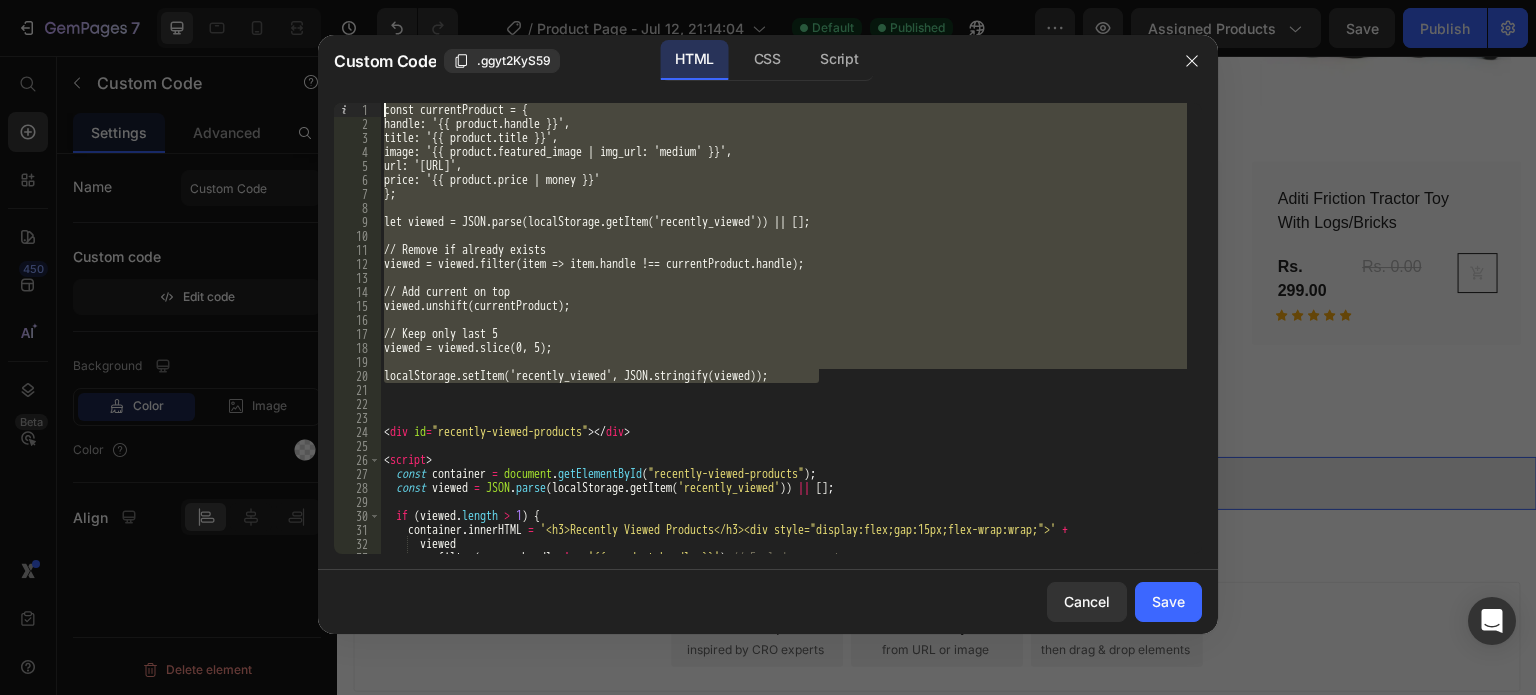 drag, startPoint x: 836, startPoint y: 374, endPoint x: 302, endPoint y: 89, distance: 605.2941 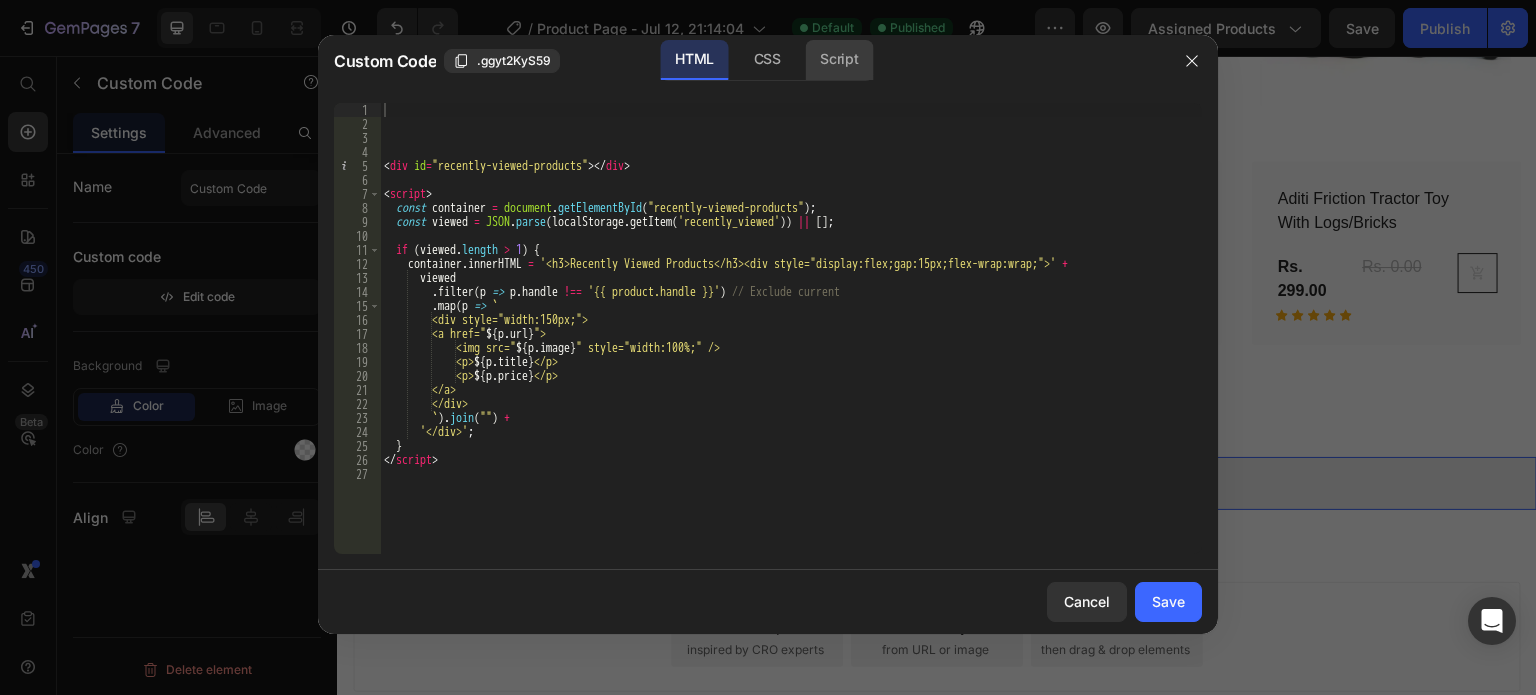 click on "Script" 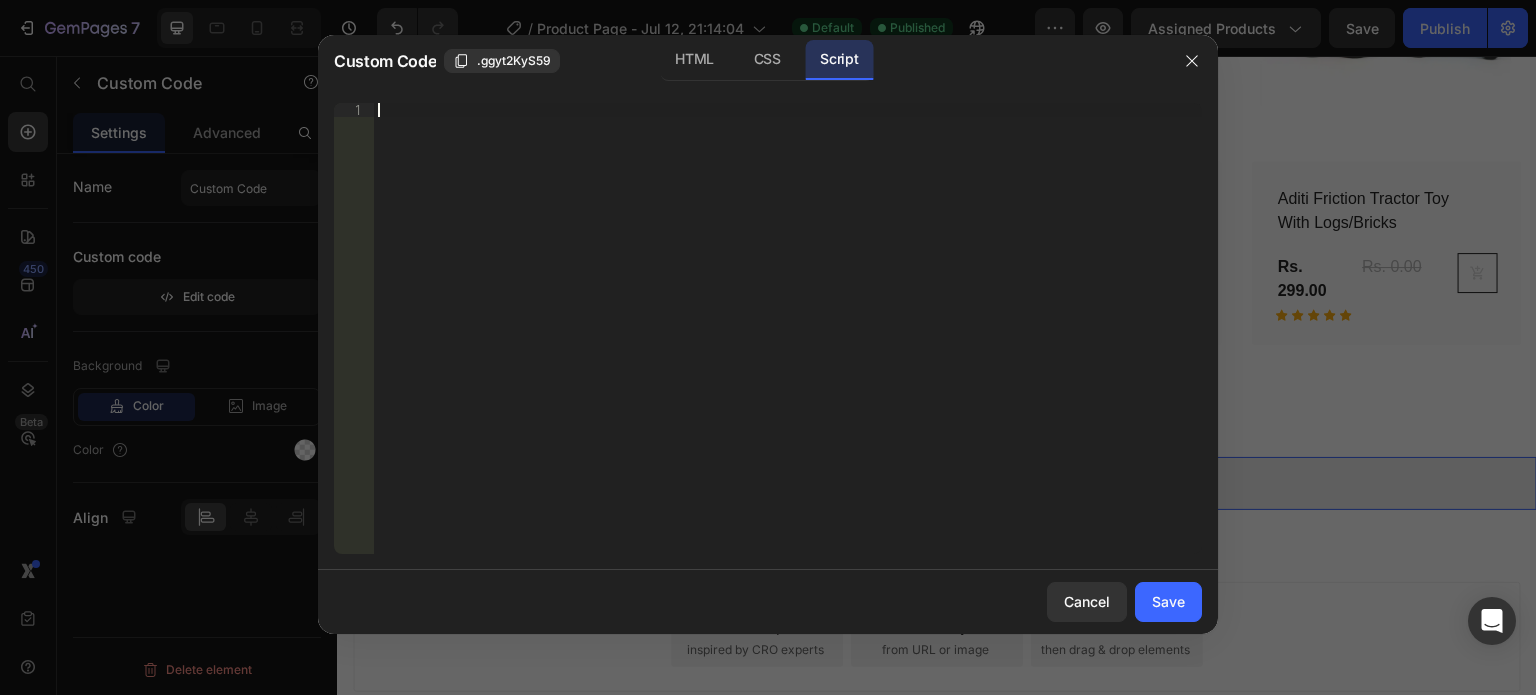 click on "Insert the Javascript code to add interaction and animation to your content right here." at bounding box center (788, 342) 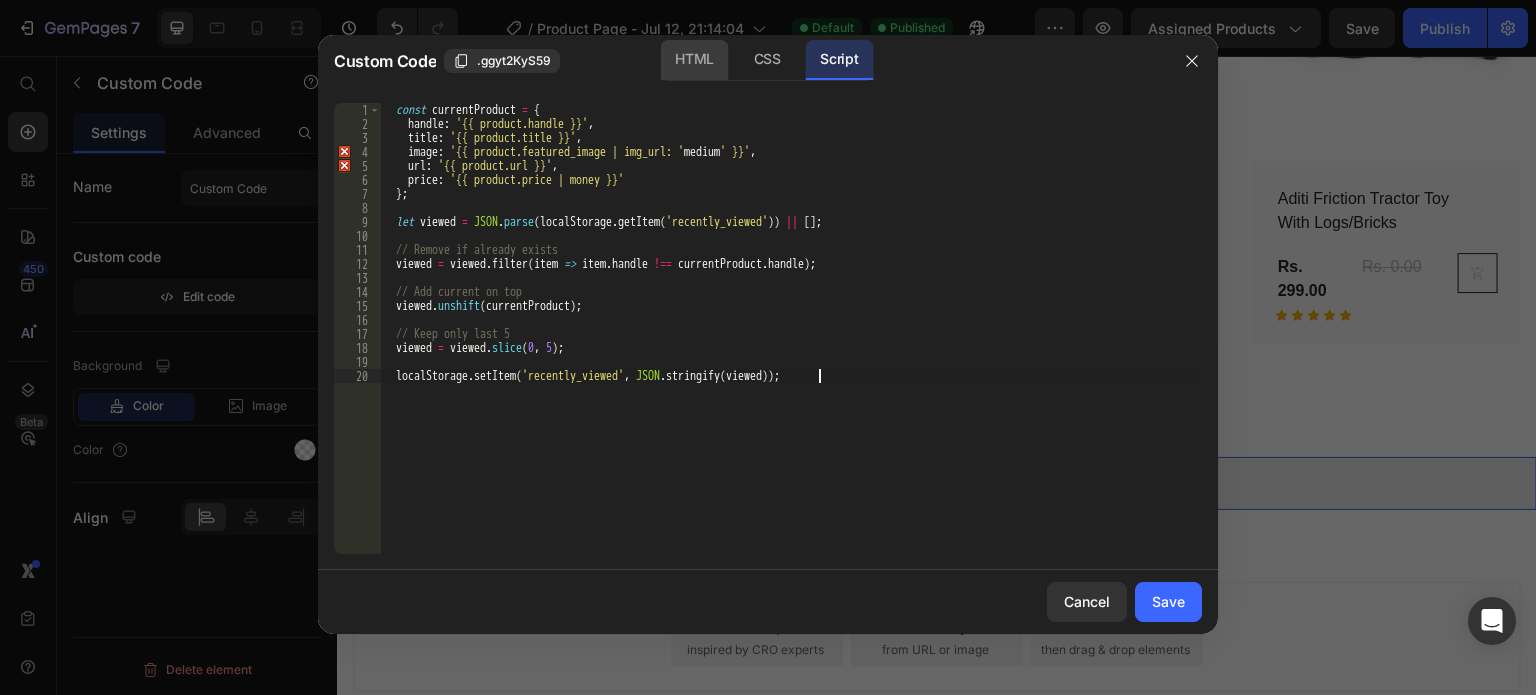 click on "HTML" 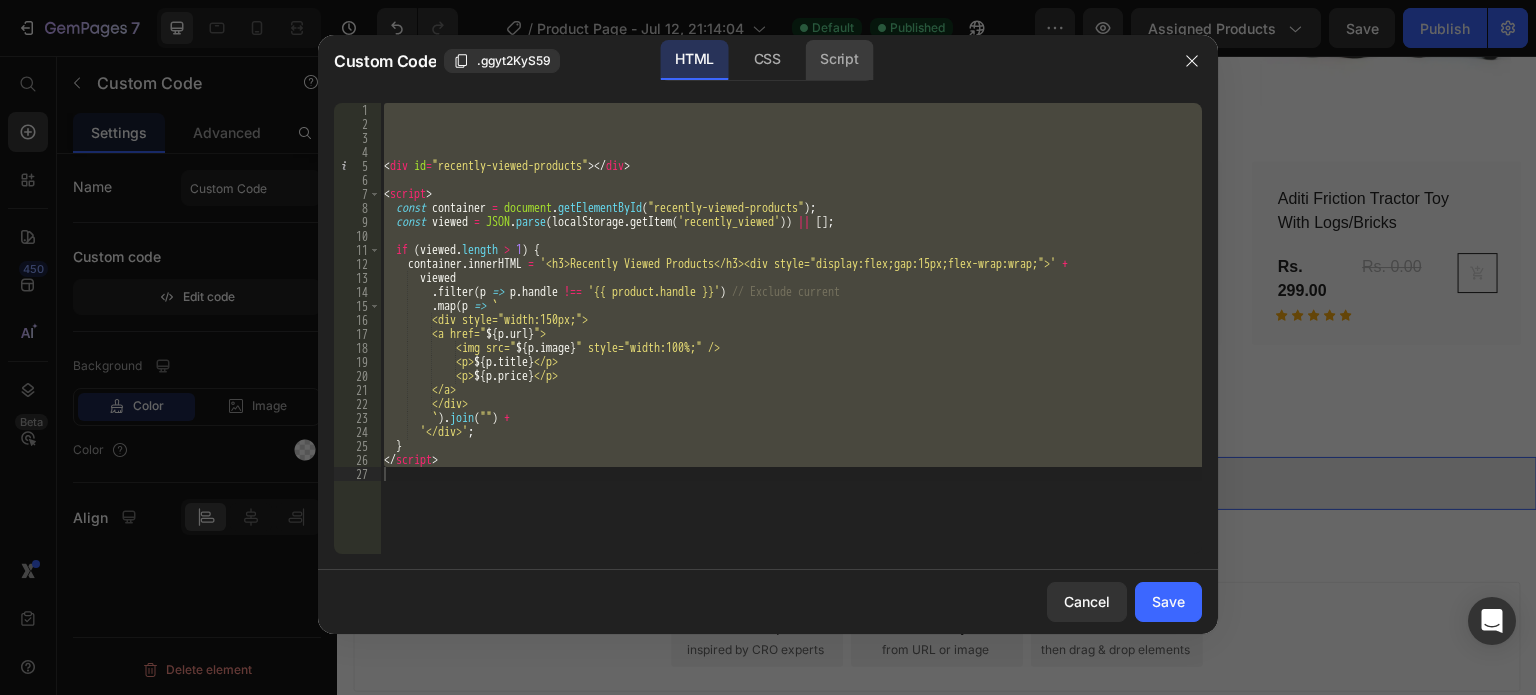 click on "Script" 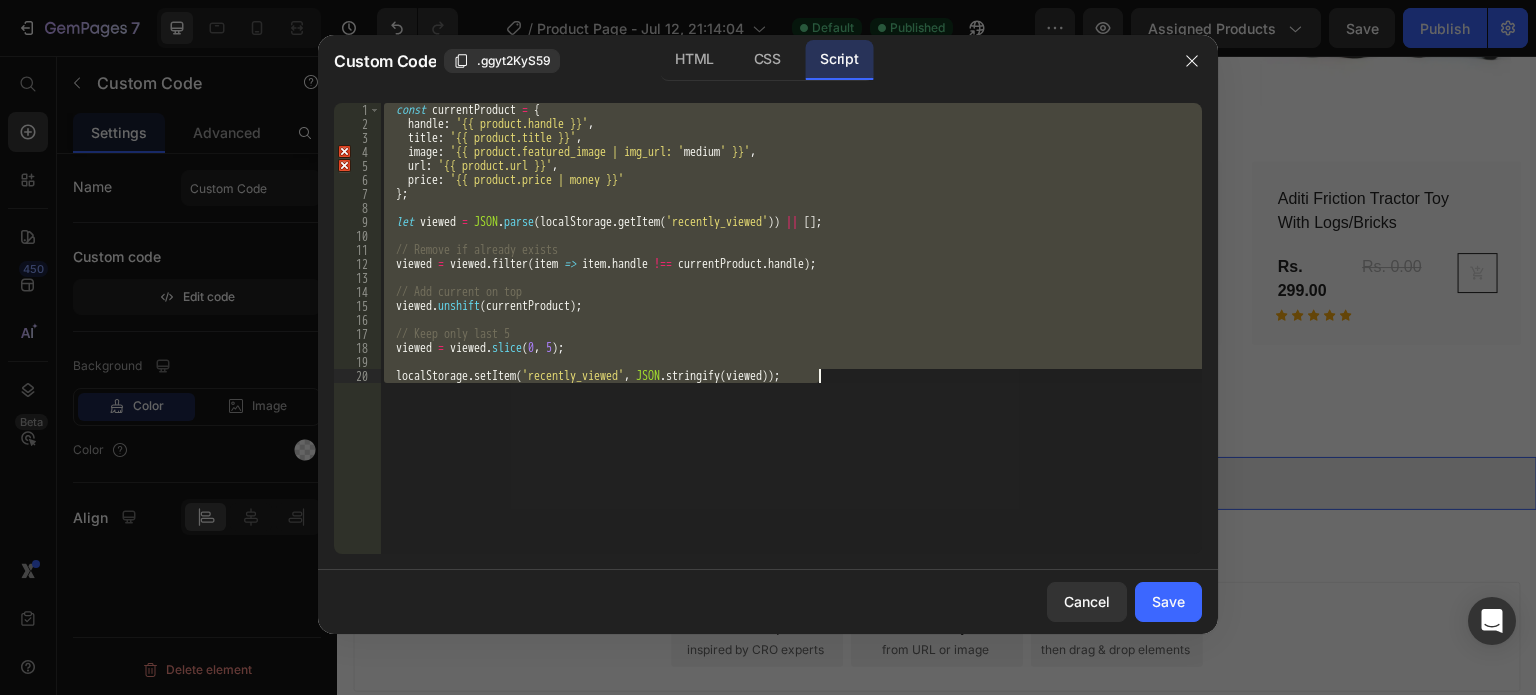 click on "const   currentProduct   =   {      handle :   '{{ product.handle }}' ,      title :   '{{ product.title }}' ,      image :   '{{ product.featured_image | img_url: ' medium ' }}' ,      url :   '{{ product.url }}' ,      price :   '{{ product.price | money }}'    } ;    let   viewed   =   JSON . parse ( localStorage . getItem ( 'recently_viewed' ))   ||   [ ] ;    // Remove if already exists    viewed   =   viewed . filter ( item   =>   item . handle   !==   currentProduct . handle ) ;    // Add current on top    viewed . unshift ( currentProduct ) ;    // Keep only last 5    viewed   =   viewed . slice ( 0 ,   5 ) ;    localStorage . setItem ( 'recently_viewed' ,   JSON . stringify ( viewed )) ;" at bounding box center [791, 328] 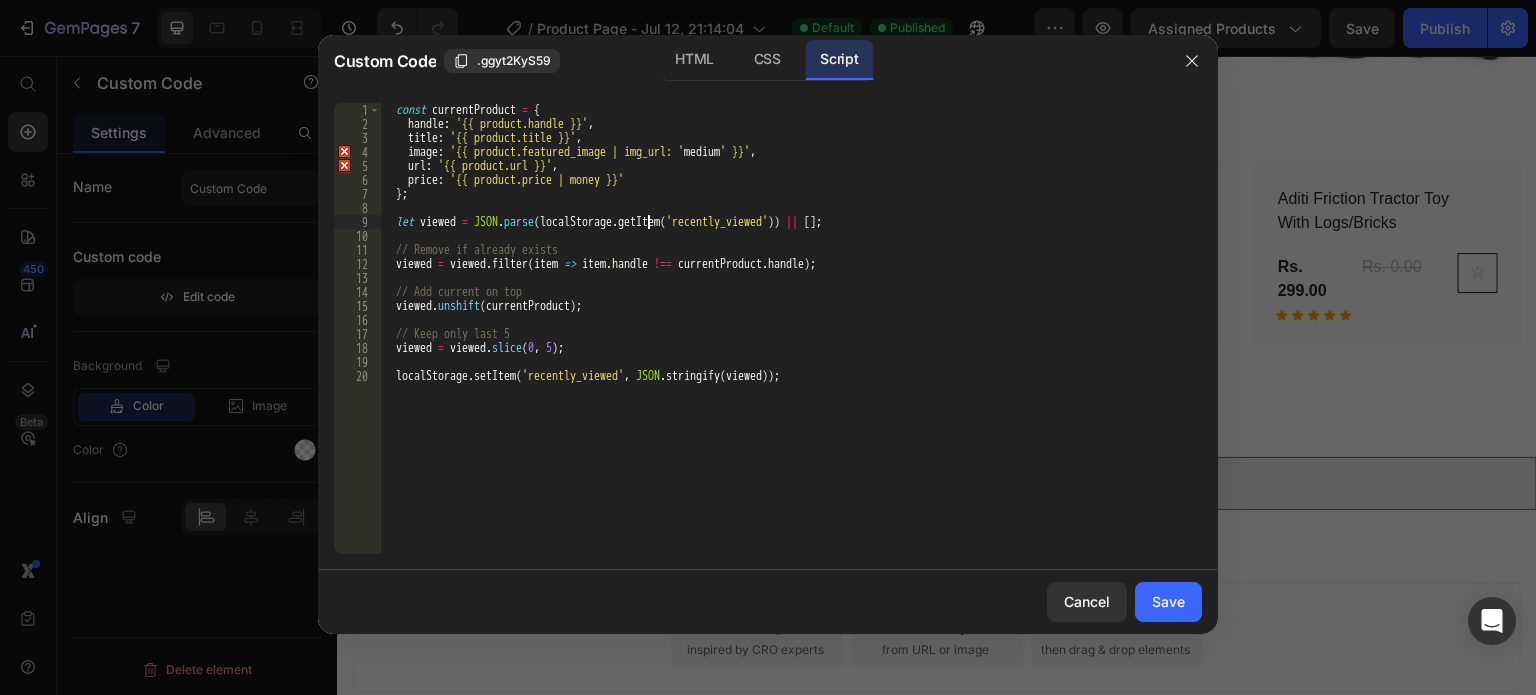 click on "const   currentProduct   =   {      handle :   '{{ product.handle }}' ,      title :   '{{ product.title }}' ,      image :   '{{ product.featured_image | img_url: ' medium ' }}' ,      url :   '{{ product.url }}' ,      price :   '{{ product.price | money }}'    } ;    let   viewed   =   JSON . parse ( localStorage . getItem ( 'recently_viewed' ))   ||   [ ] ;    // Remove if already exists    viewed   =   viewed . filter ( item   =>   item . handle   !==   currentProduct . handle ) ;    // Add current on top    viewed . unshift ( currentProduct ) ;    // Keep only last 5    viewed   =   viewed . slice ( 0 ,   5 ) ;    localStorage . setItem ( 'recently_viewed' ,   JSON . stringify ( viewed )) ;" at bounding box center [791, 342] 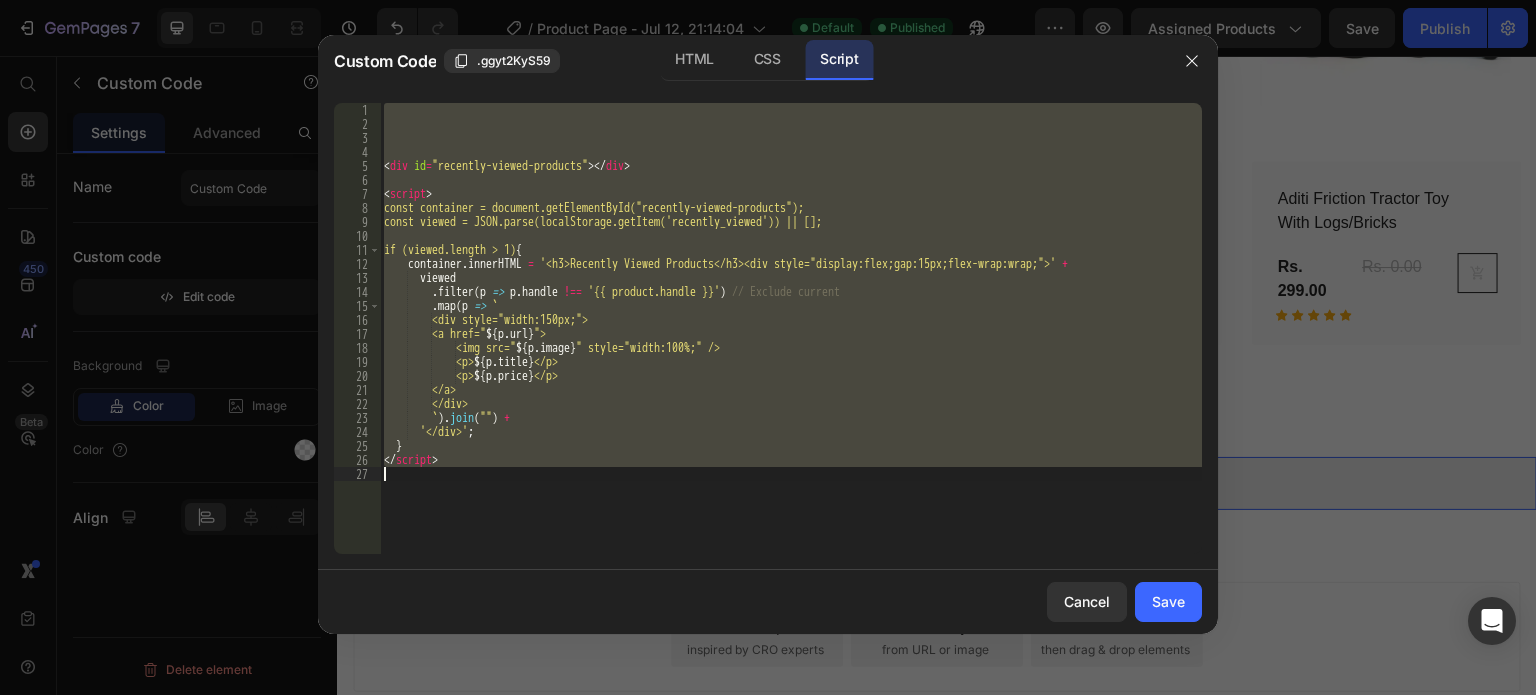 type on "localStorage.setItem('recently_viewed', JSON.stringify(viewed));" 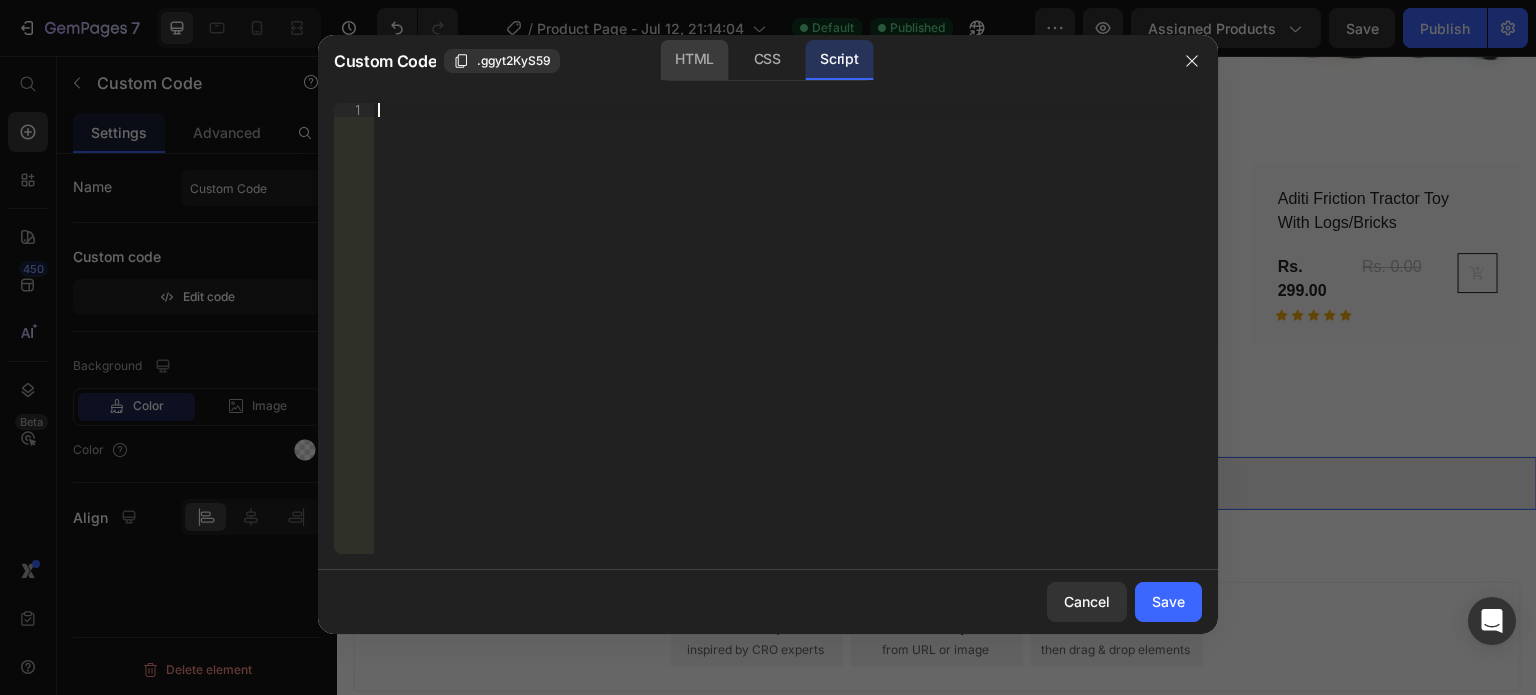 click on "HTML" 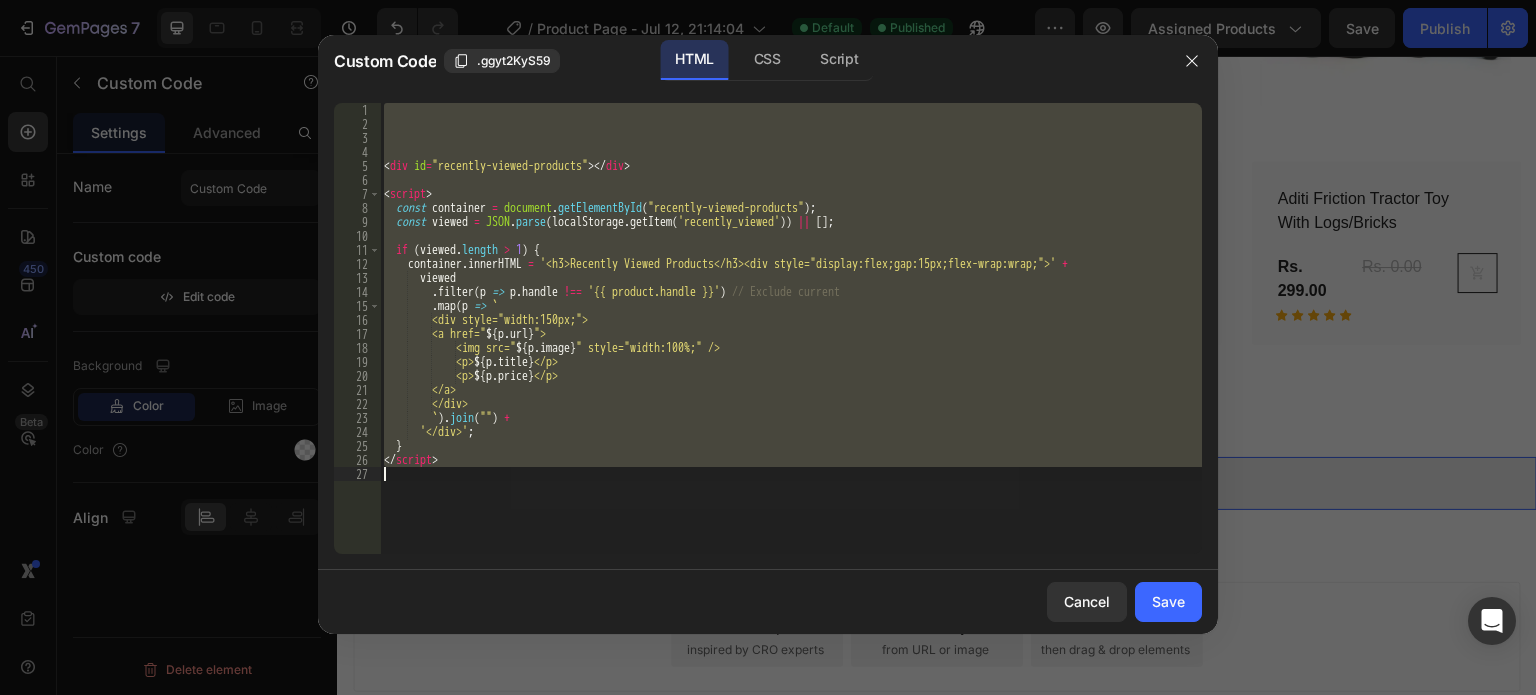 click on "< div   id = "recently-viewed-products" > </ div > < script >    const   container   =   document . getElementById ( "recently-viewed-products" ) ;    const   viewed   =   JSON . parse ( localStorage . getItem ( 'recently_viewed' ))   ||   [ ] ;    if   ( viewed . length   >   1 )   {      container . innerHTML   =   '<h3>Recently Viewed Products</h3><div style="display:flex;gap:15px;flex-wrap:wrap;">'   +         viewed           . filter ( p   =>   p . handle   !==   '[HANDLE]' )   // Exclude current           . map ( p   =>   `             <div style="width:150px;">               <a href=" ${ p . url } ">                  <img src=" ${ p . image } " style="width:100%;" />                  <p> ${ p . title } </p>                  <p> ${ p . price } </p>               </a>             </div>           ` ) . join ( "" )   +         '</div>' ;    } </ script >" at bounding box center [791, 328] 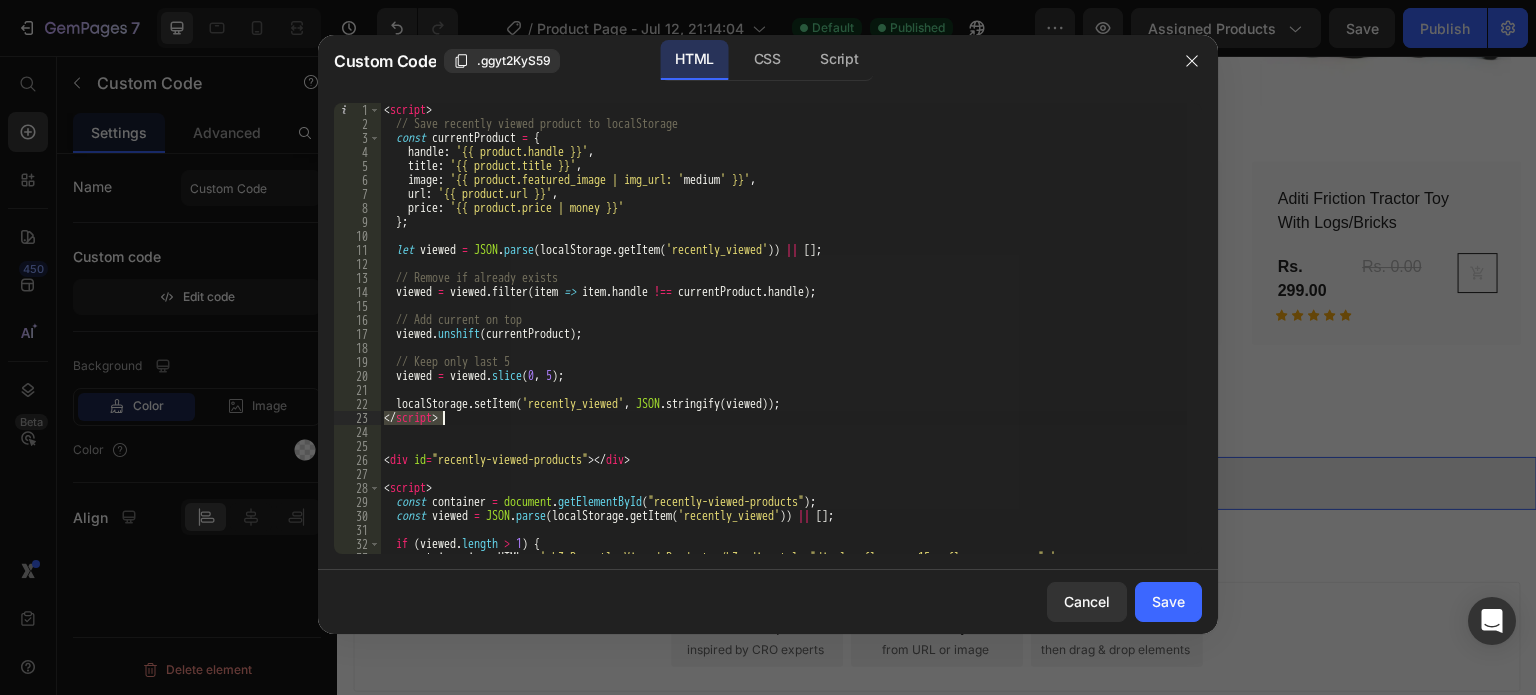 type on "localStorage.setItem('recently_viewed', JSON.stringify(viewed));" 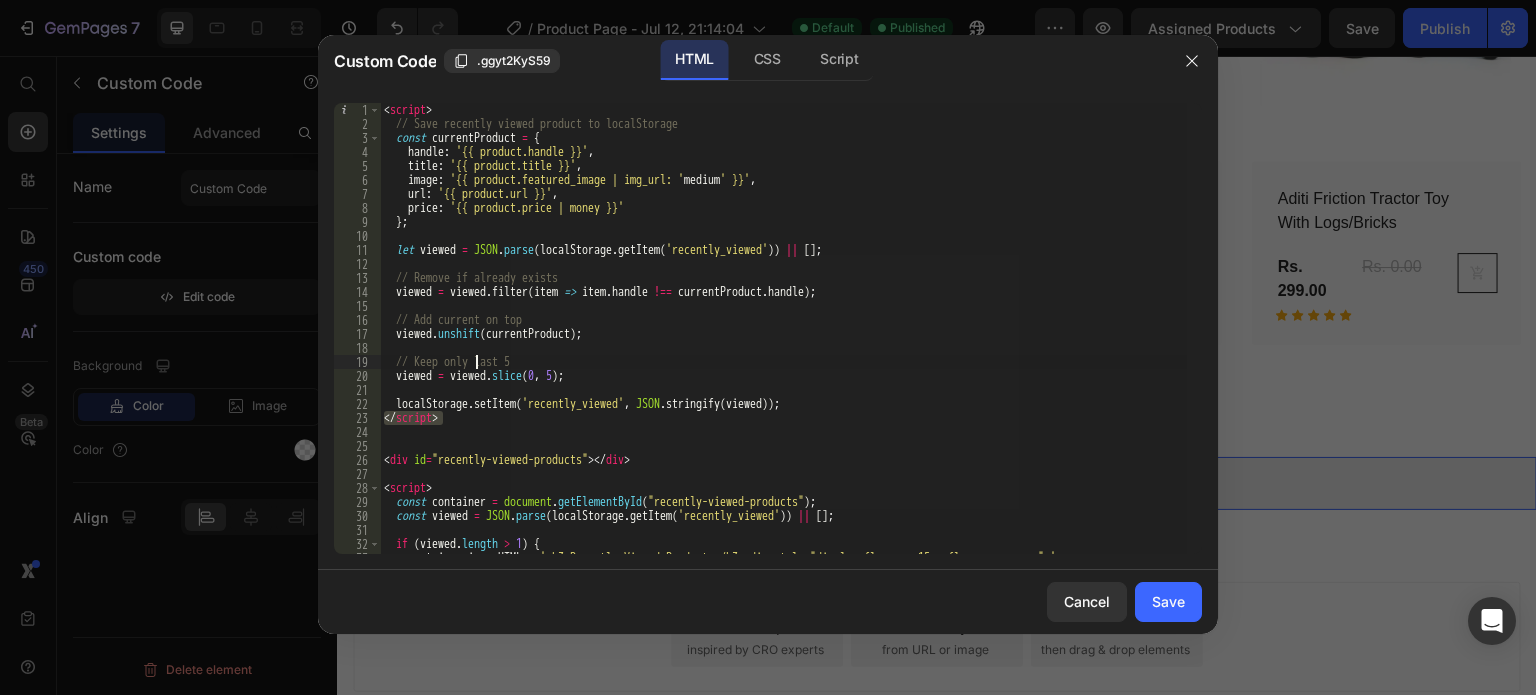 type on "// Remove if already exists" 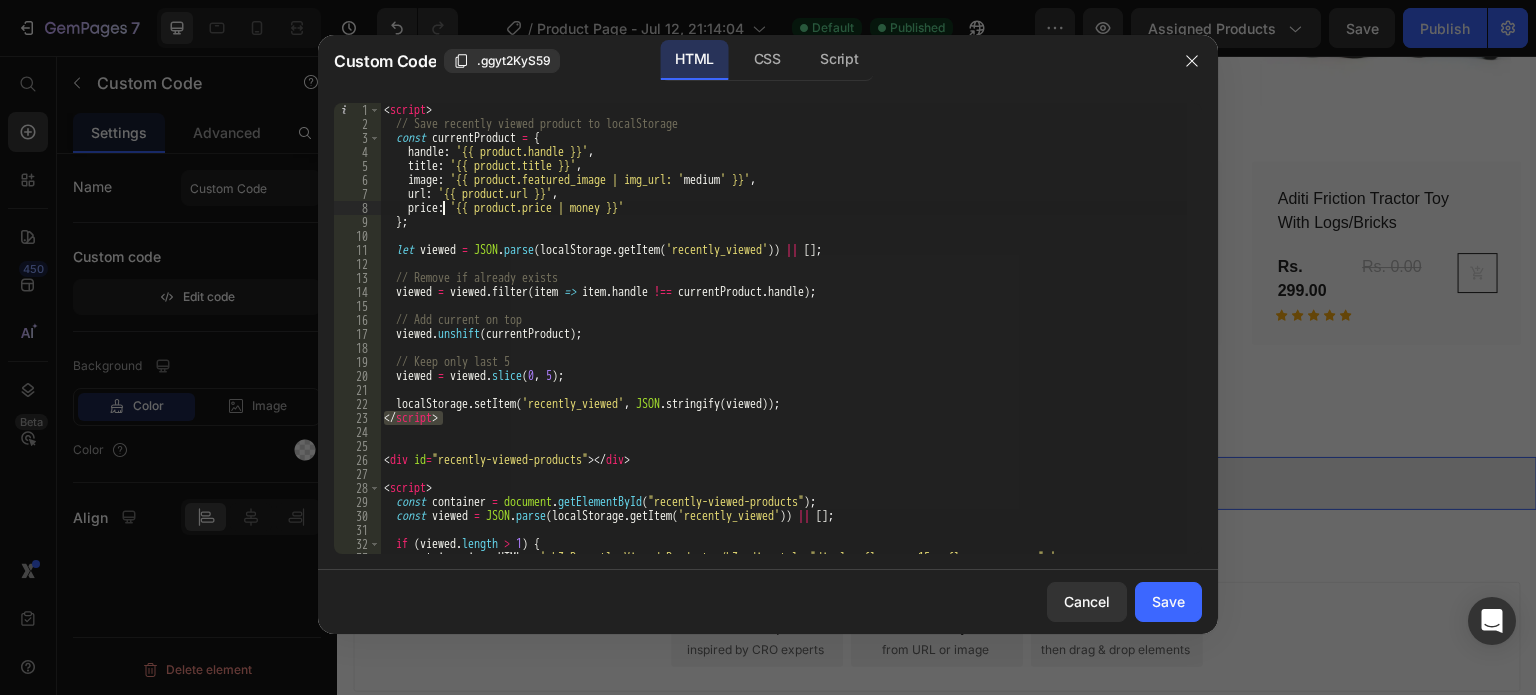 type on "};" 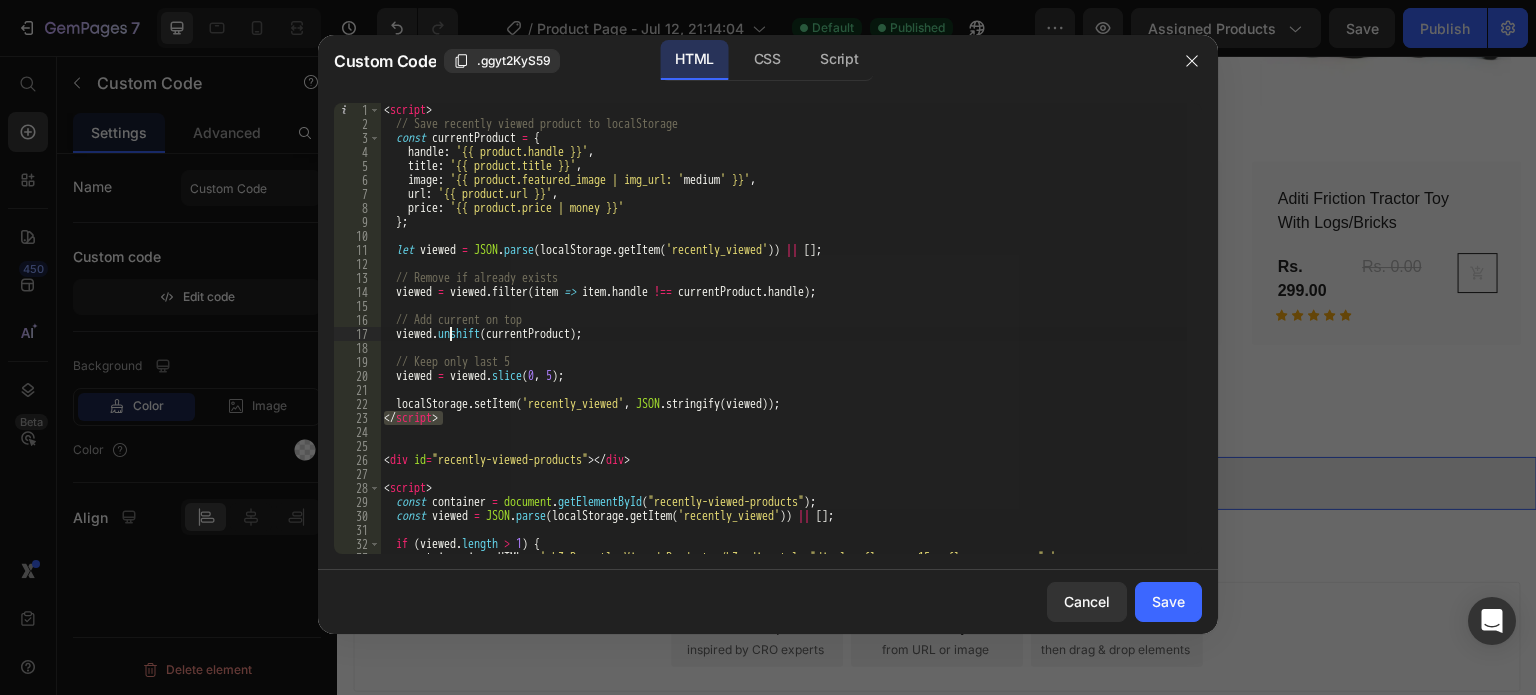 type on "viewed = viewed.slice(0, 5);" 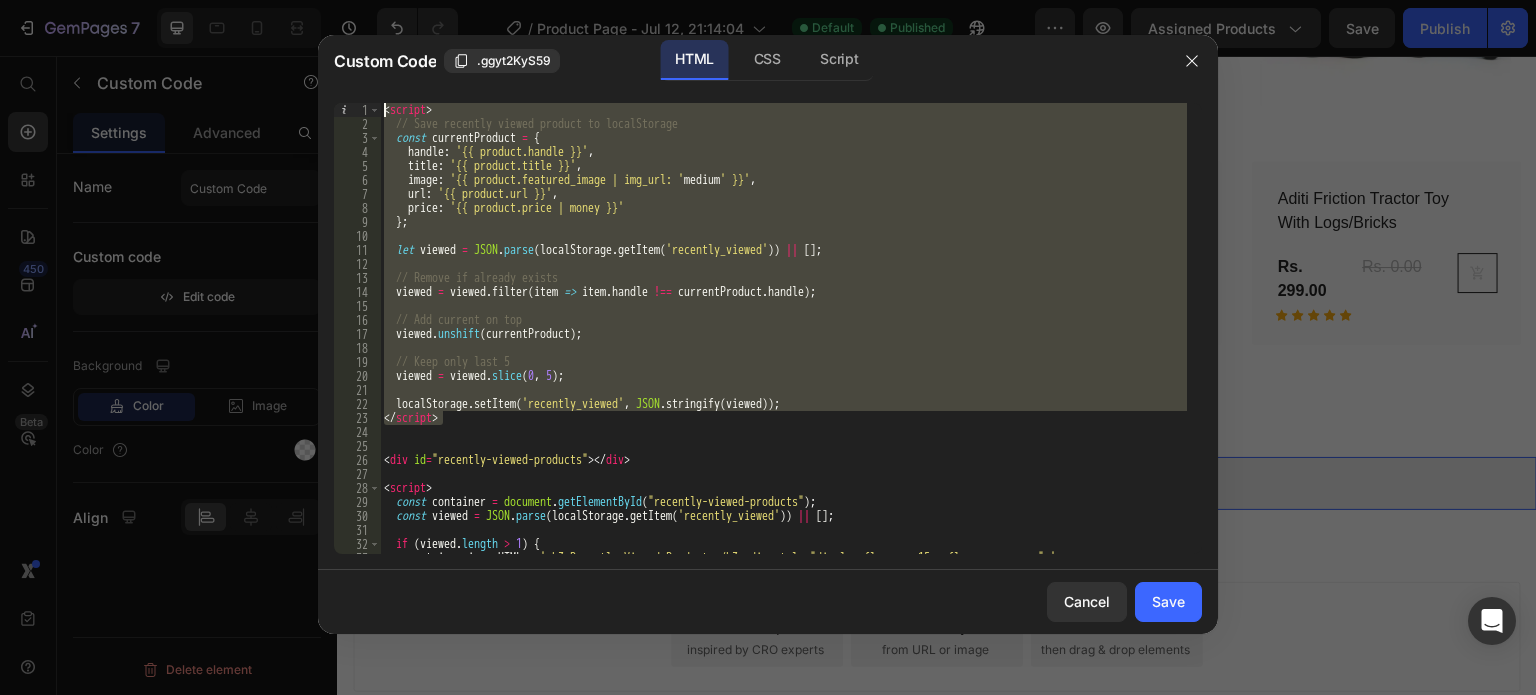 drag, startPoint x: 461, startPoint y: 415, endPoint x: 344, endPoint y: -6, distance: 436.95538 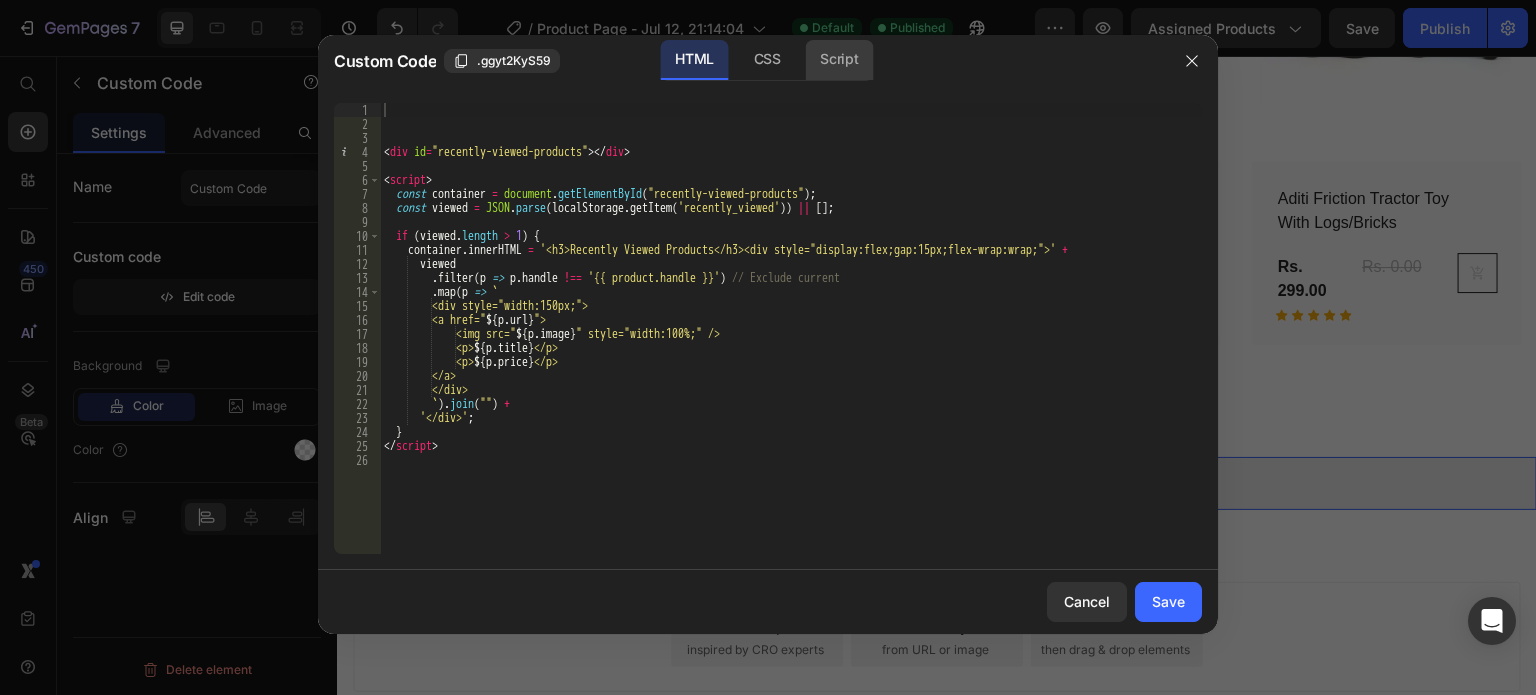 click on "Script" 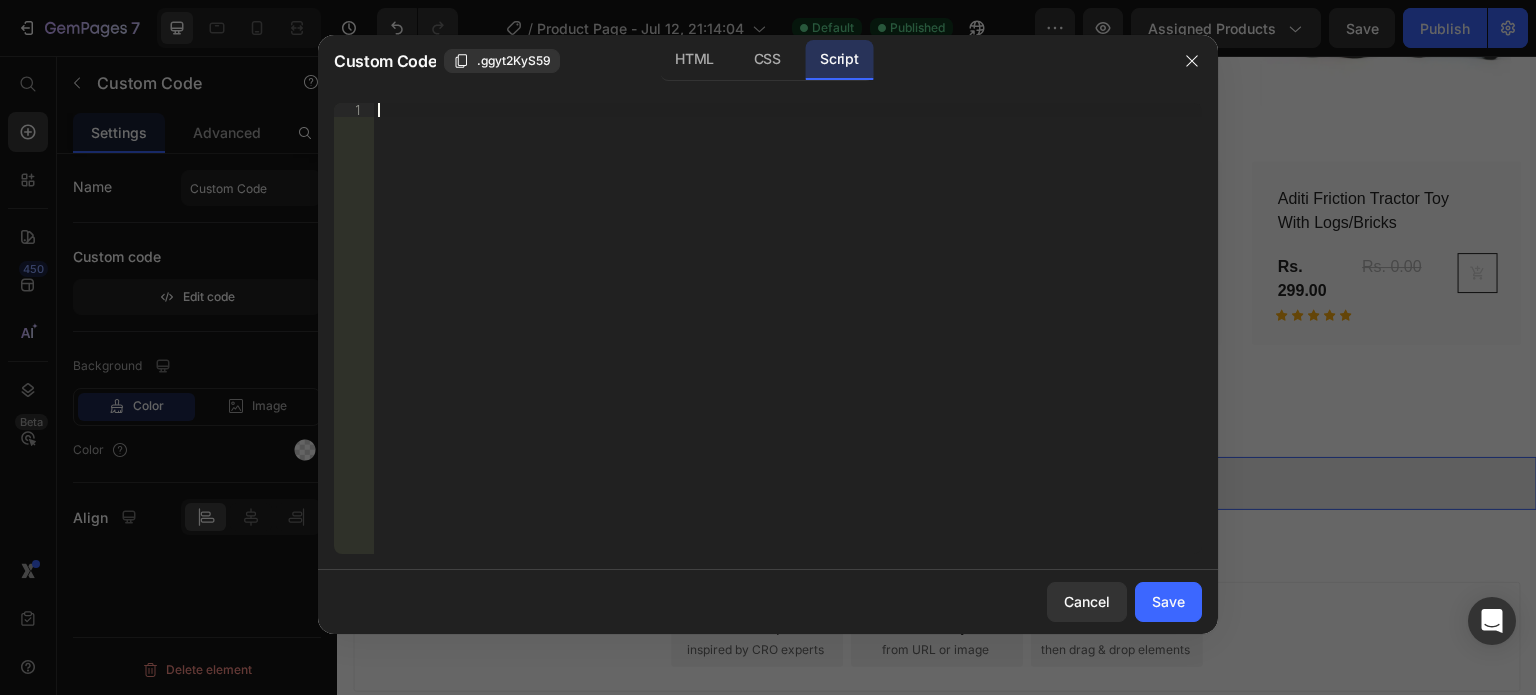 click on "Insert the Javascript code to add interaction and animation to your content right here." at bounding box center (788, 342) 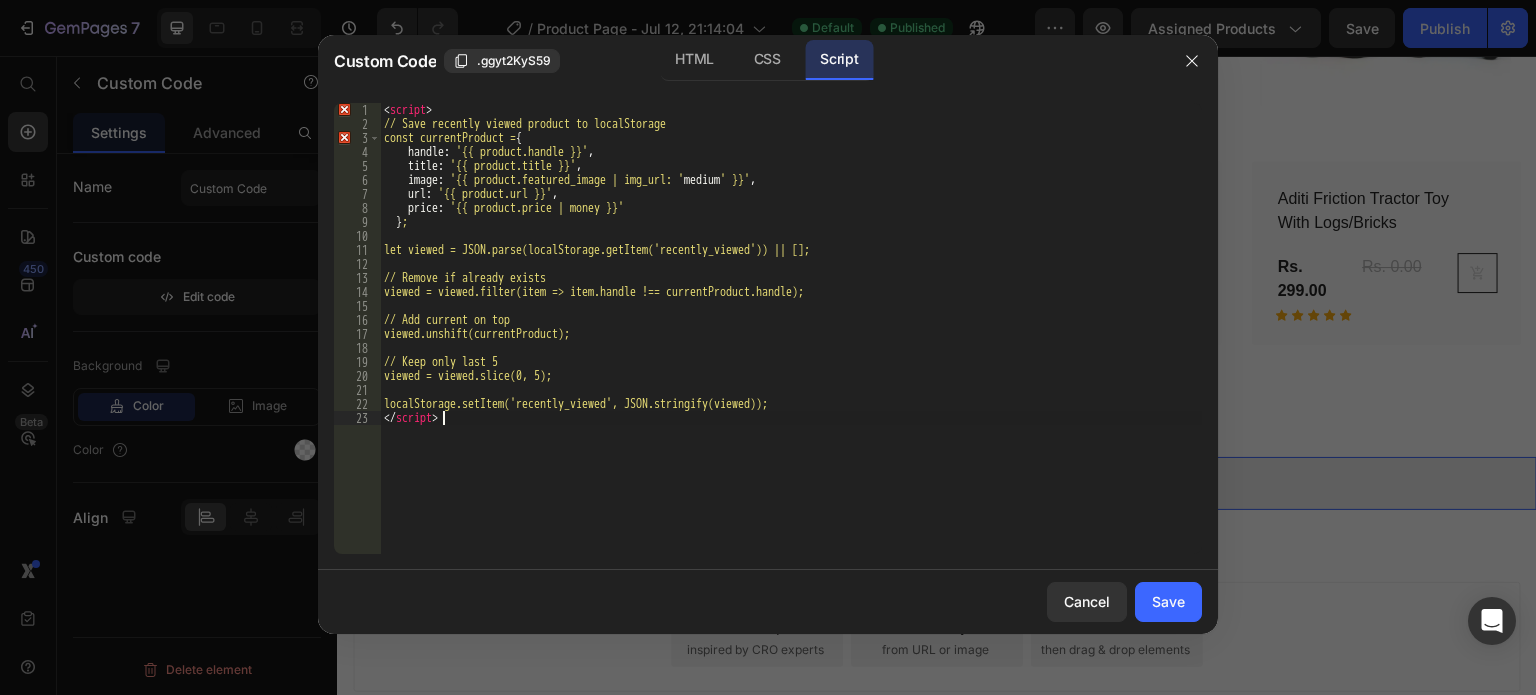 click on "< script >   // Save recently viewed product to localStorage   const currentProduct =  {      handle :   '{{ product.handle }}' ,      title :   '{{ product.title }}' ,      image :   '{{ product.featured_image | img_url: ' medium ' }}' ,      url :   '{{ product.url }}' ,      price :   '{{ product.price | money }}'    } ;   let viewed = JSON.parse(localStorage.getItem('recently_viewed')) || [];   // Remove if already exists   viewed = viewed.filter(item => item.handle !== currentProduct.handle);   // Add current on top   viewed.unshift(currentProduct);   // Keep only last 5   viewed = viewed.slice(0, 5);   localStorage.setItem('recently_viewed', JSON.stringify(viewed)); </ script > < div   id = "recently-viewed-products" > </ div > < script >    const   container   =   document . getElementById ( "recently-viewed-products" ) ;    const   viewed   =   JSON . parse ( localStorage . getItem ( 'recently_viewed' ))   ||   [ ] ;    if   ( viewed . length   >" at bounding box center (791, 342) 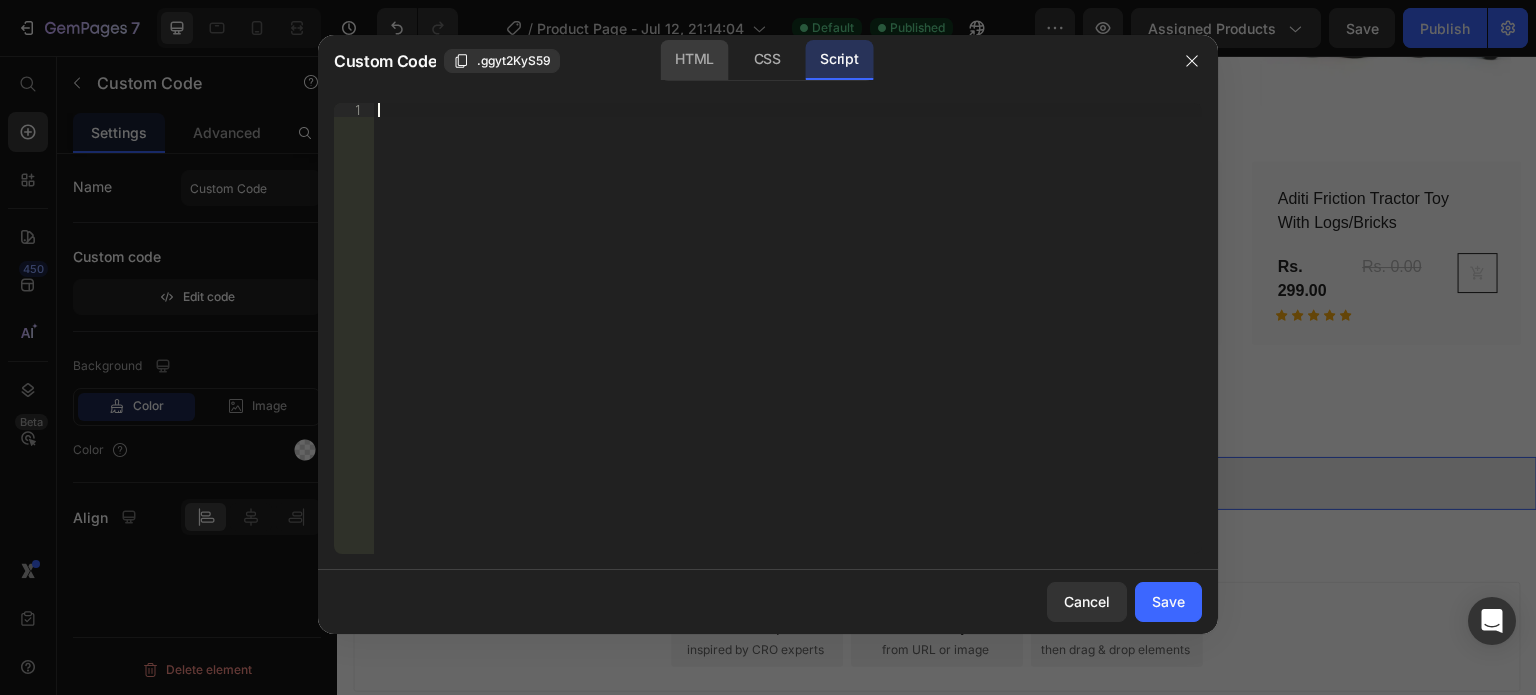 click on "HTML" 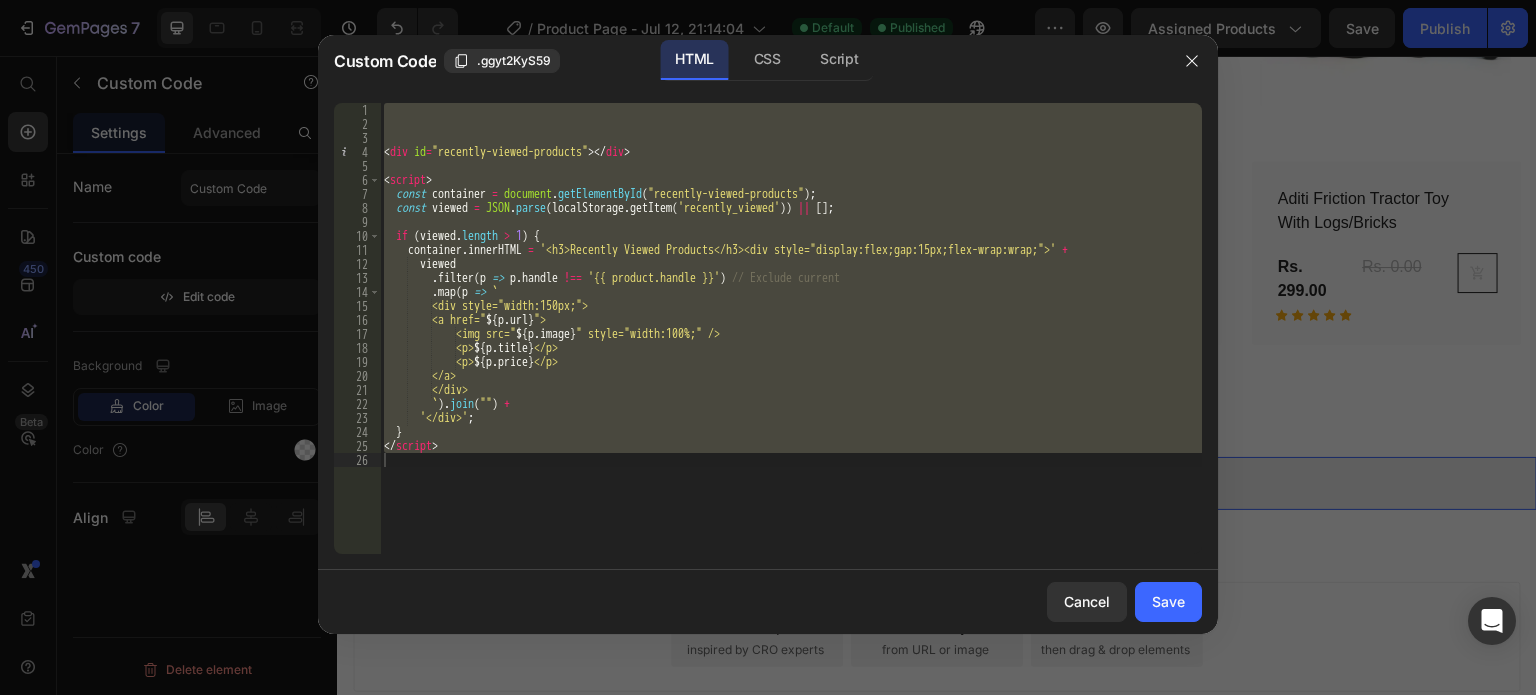 type on "</script>" 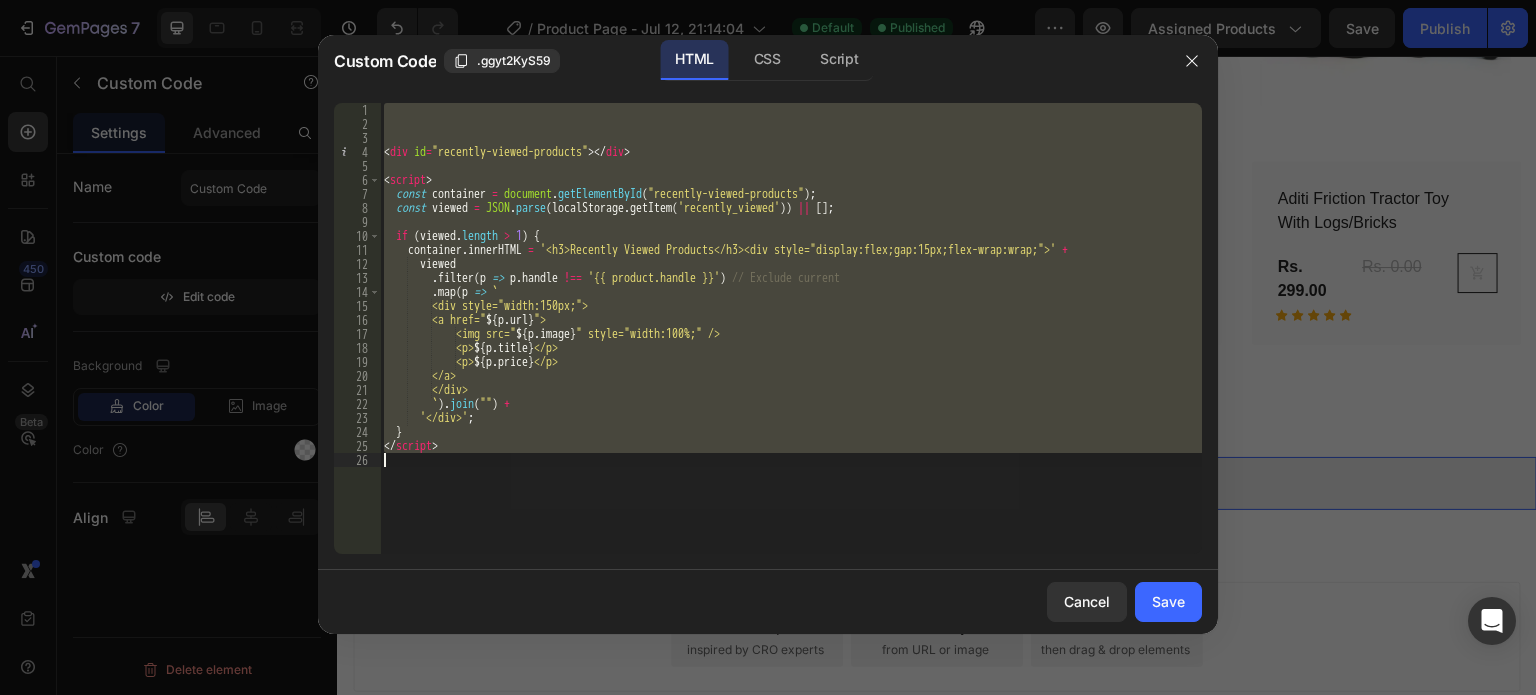 click on "< div   id = "recently-viewed-products" > </ div > < script >    const   container   =   document . getElementById ( "recently-viewed-products" ) ;    const   viewed   =   JSON . parse ( localStorage . getItem ( 'recently_viewed' ))   ||   [ ] ;    if   ( viewed . length   >   1 )   {      container . innerHTML   =   '<h3>Recently Viewed Products</h3><div style="display:flex;gap:15px;flex-wrap:wrap;">'   +         viewed           . filter ( p   =>   p . handle   !==   '[HANDLE]' )   // Exclude current           . map ( p   =>   `             <div style="width:150px;">               <a href=" ${ p . url } ">                  <img src=" ${ p . image } " style="width:100%;" />                  <p> ${ p . title } </p>                  <p> ${ p . price } </p>               </a>             </div>           ` ) . join ( "" )   +         '</div>' ;    } </ script >" at bounding box center [791, 328] 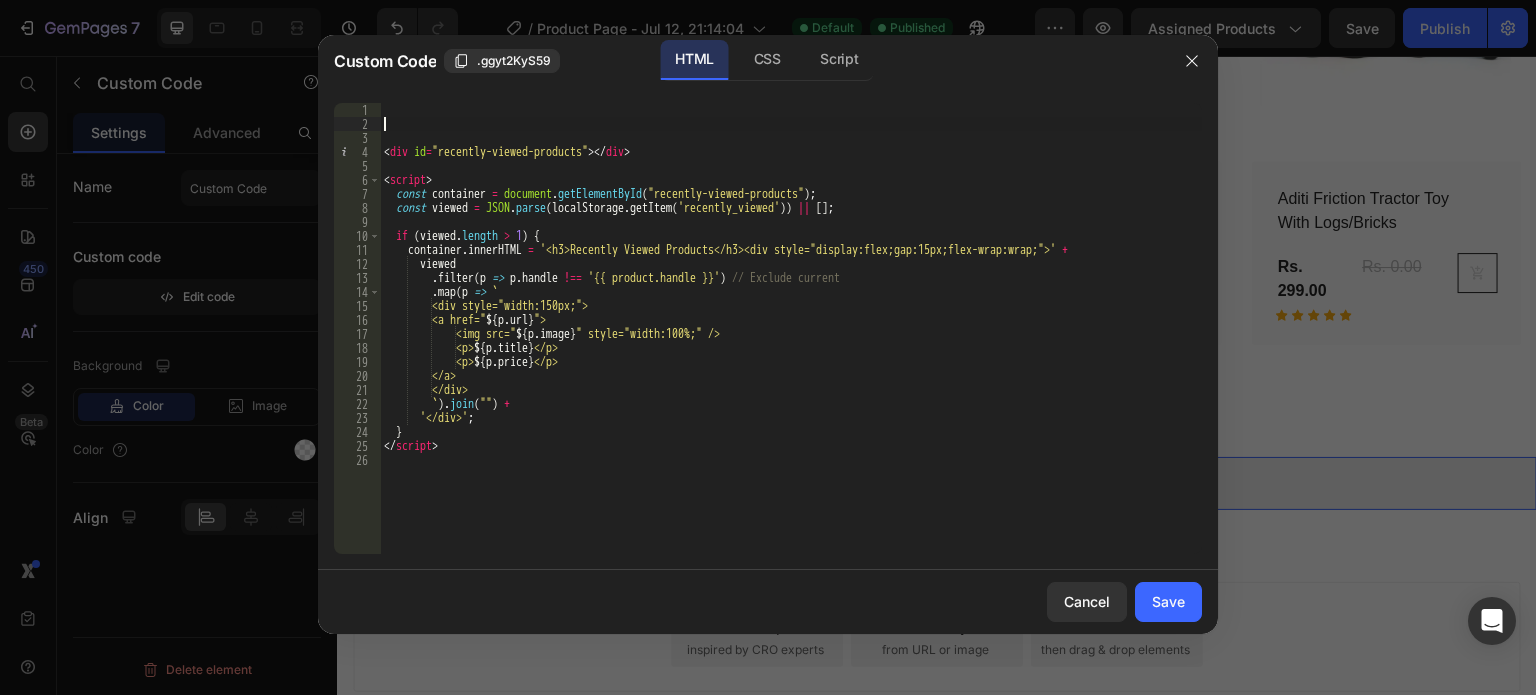paste on "</script>" 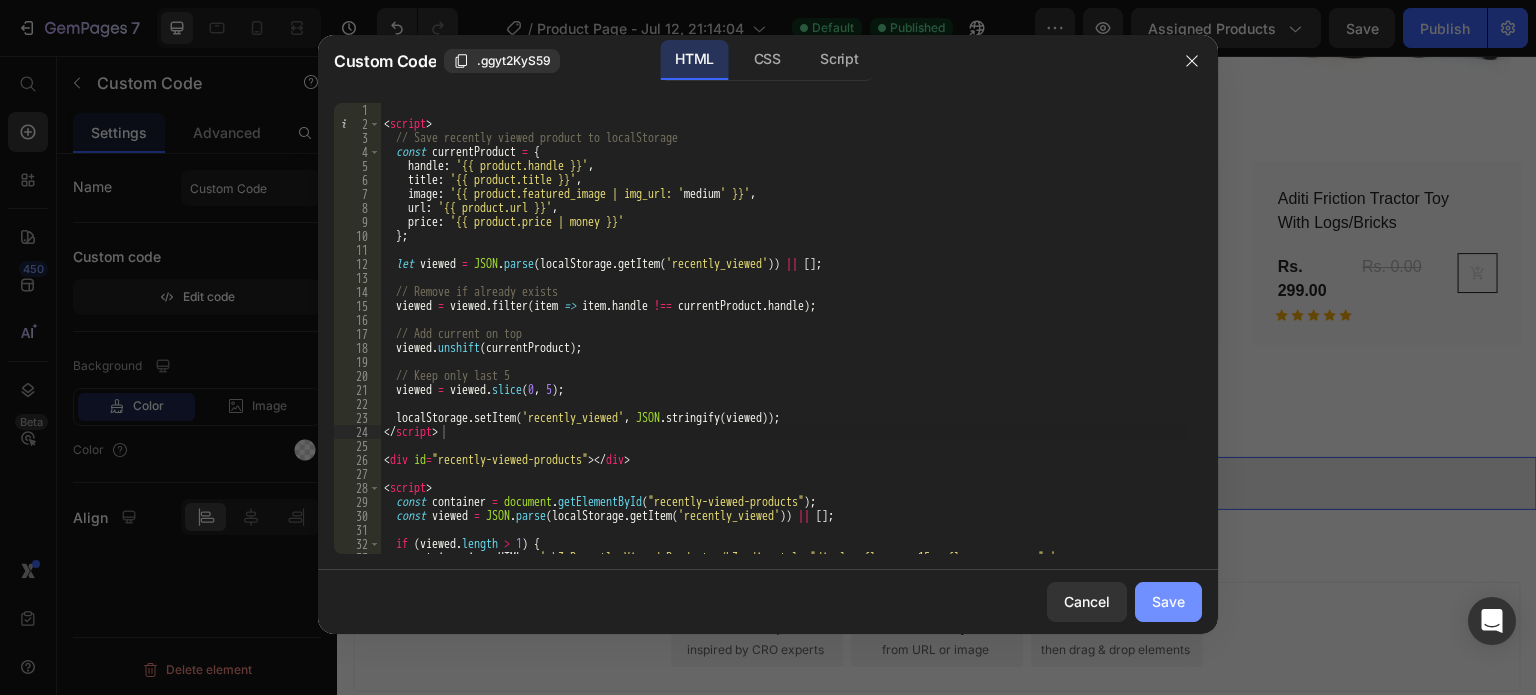 click on "Save" at bounding box center [1168, 601] 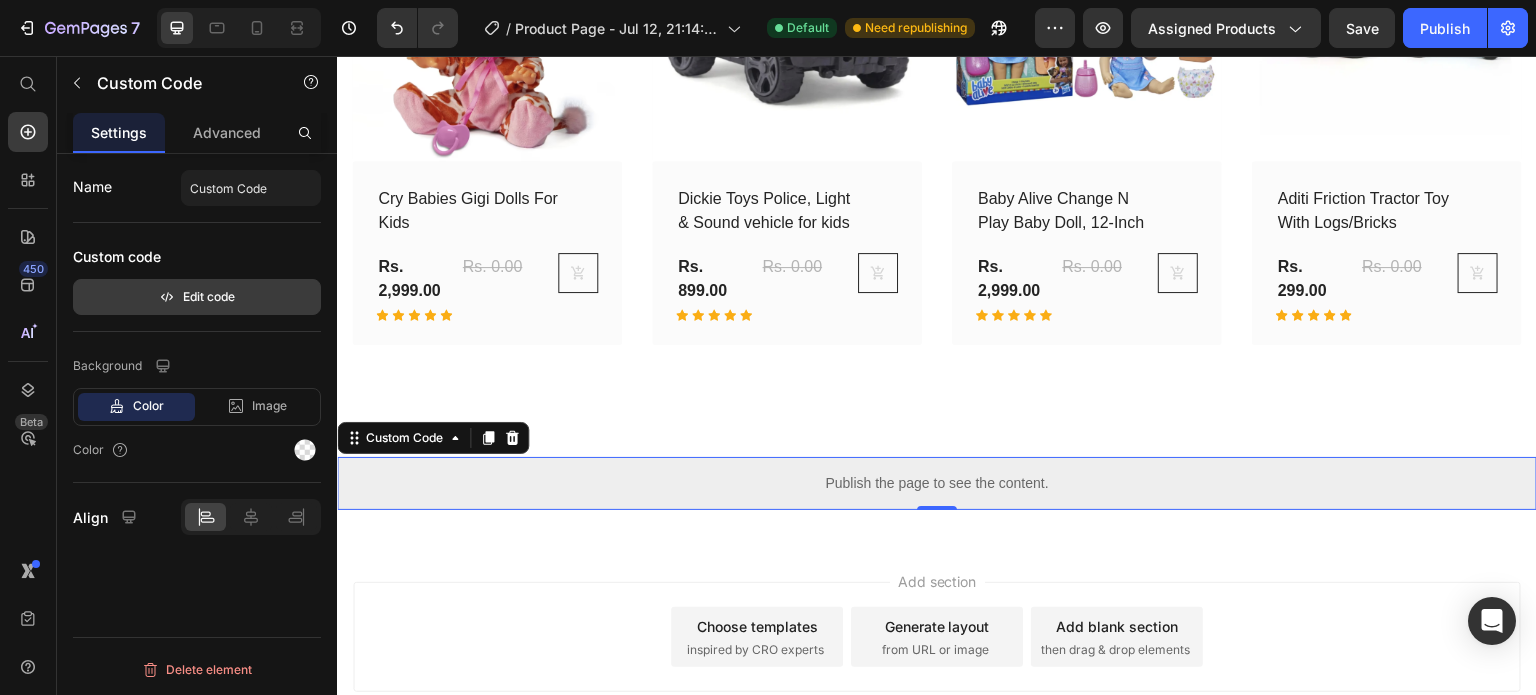 click on "Edit code" at bounding box center (197, 297) 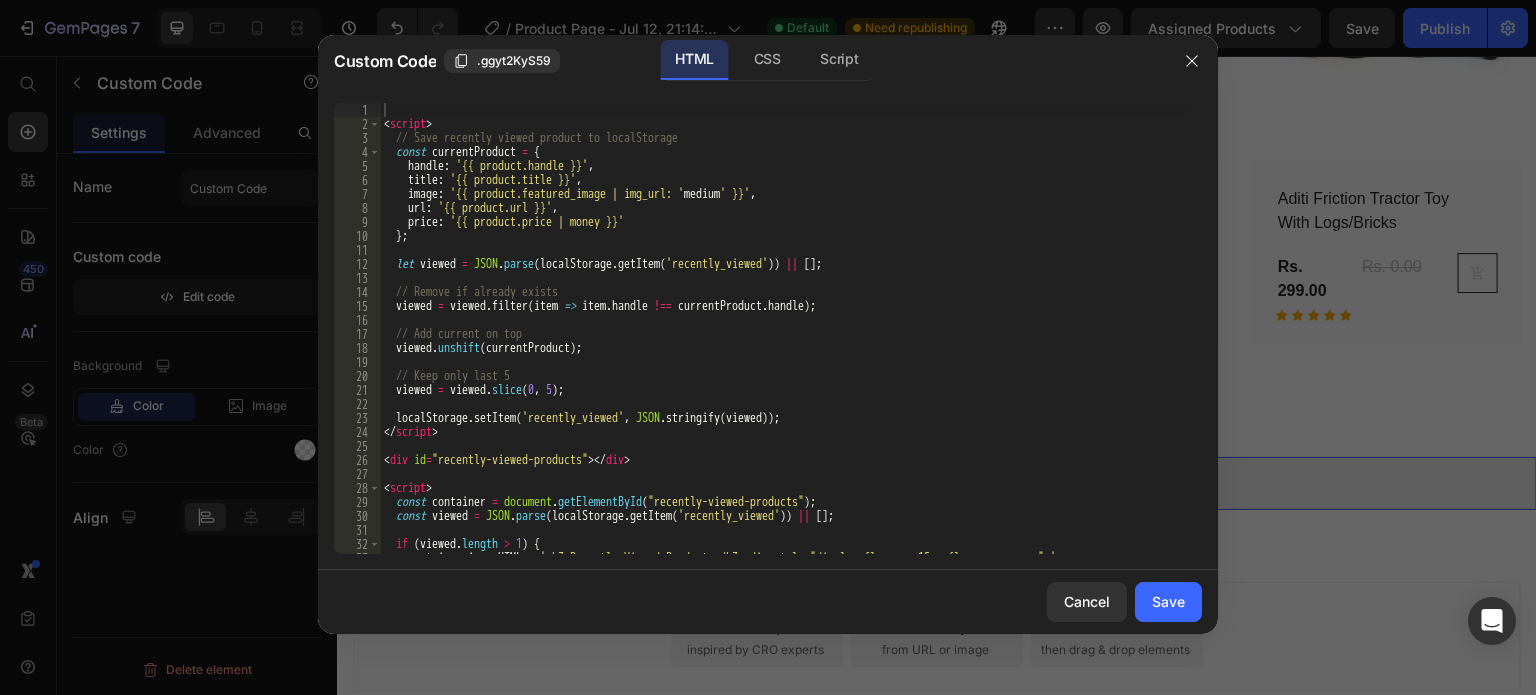 click on "< script >    // Save recently viewed product to localStorage    const   currentProduct   =   {      handle :   '{{ product.handle }}' ,      title :   '{{ product.title }}' ,      image :   '{{ product.featured_image | img_url: ' medium ' }}' ,      url :   '{{ product.url }}' ,      price :   '{{ product.price | money }}'    } ;    let   viewed   =   JSON . parse ( localStorage . getItem ( 'recently_viewed' ))   ||   [ ] ;    // Remove if already exists    viewed   =   viewed . filter ( item   =>   item . handle   !==   currentProduct . handle ) ;    // Add current on top    viewed . unshift ( currentProduct ) ;    // Keep only last 5    viewed   =   viewed . slice ( 0 ,   5 ) ;    localStorage . setItem ( 'recently_viewed' ,   JSON . stringify ( viewed )) ; </ script > < div   id = "recently-viewed-products" > </ div > < script >    const   container   =   document . getElementById ( "recently-viewed-products" ) ;    const   viewed   =   JSON . parse ( localStorage . getItem ( 'recently_viewed' ))   ||   [" at bounding box center (783, 342) 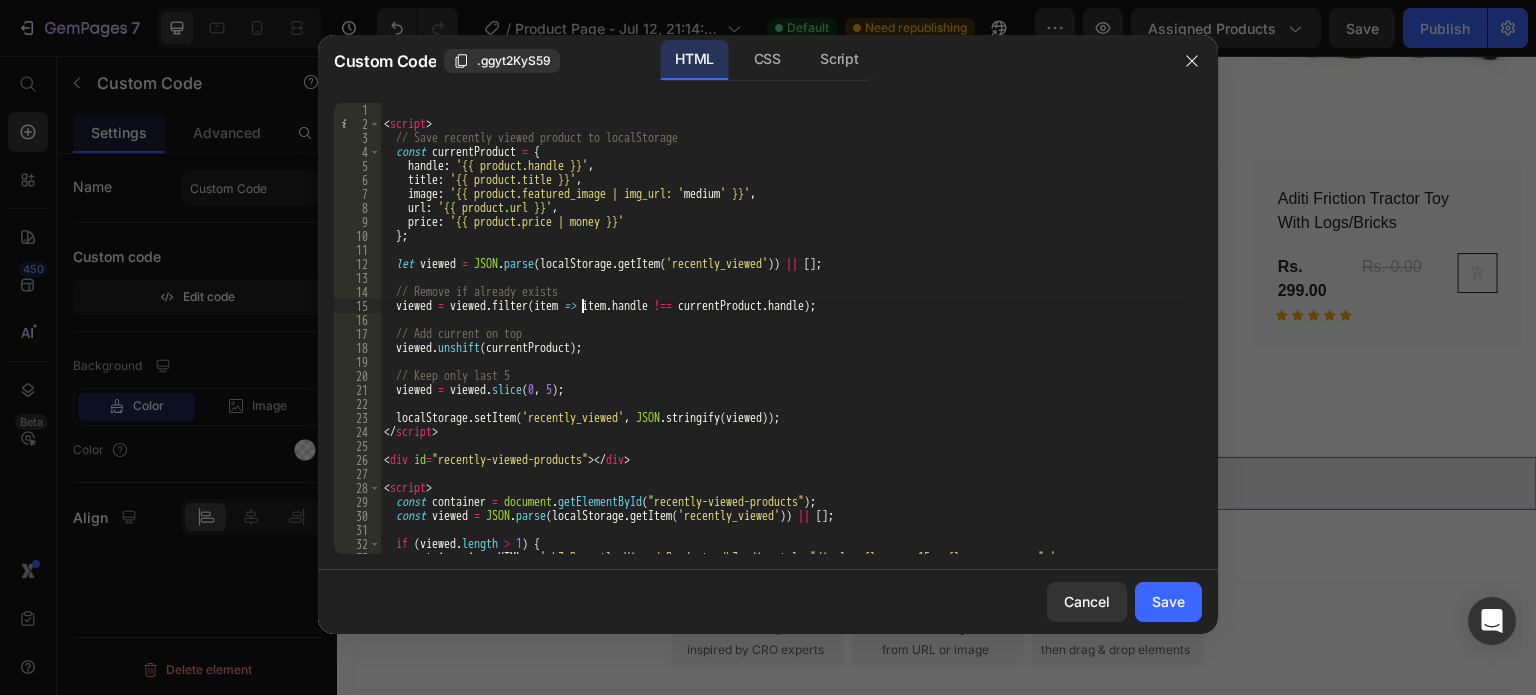 type on "</script>" 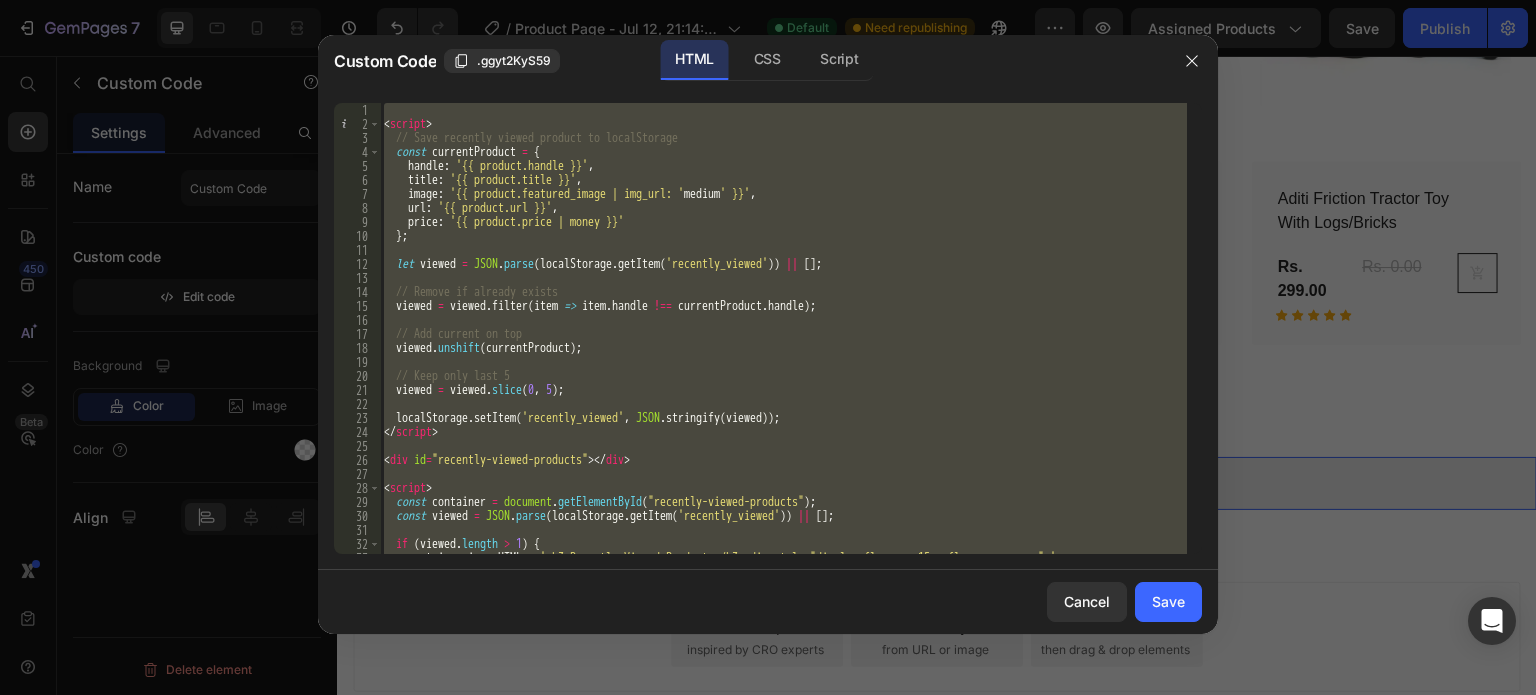 paste 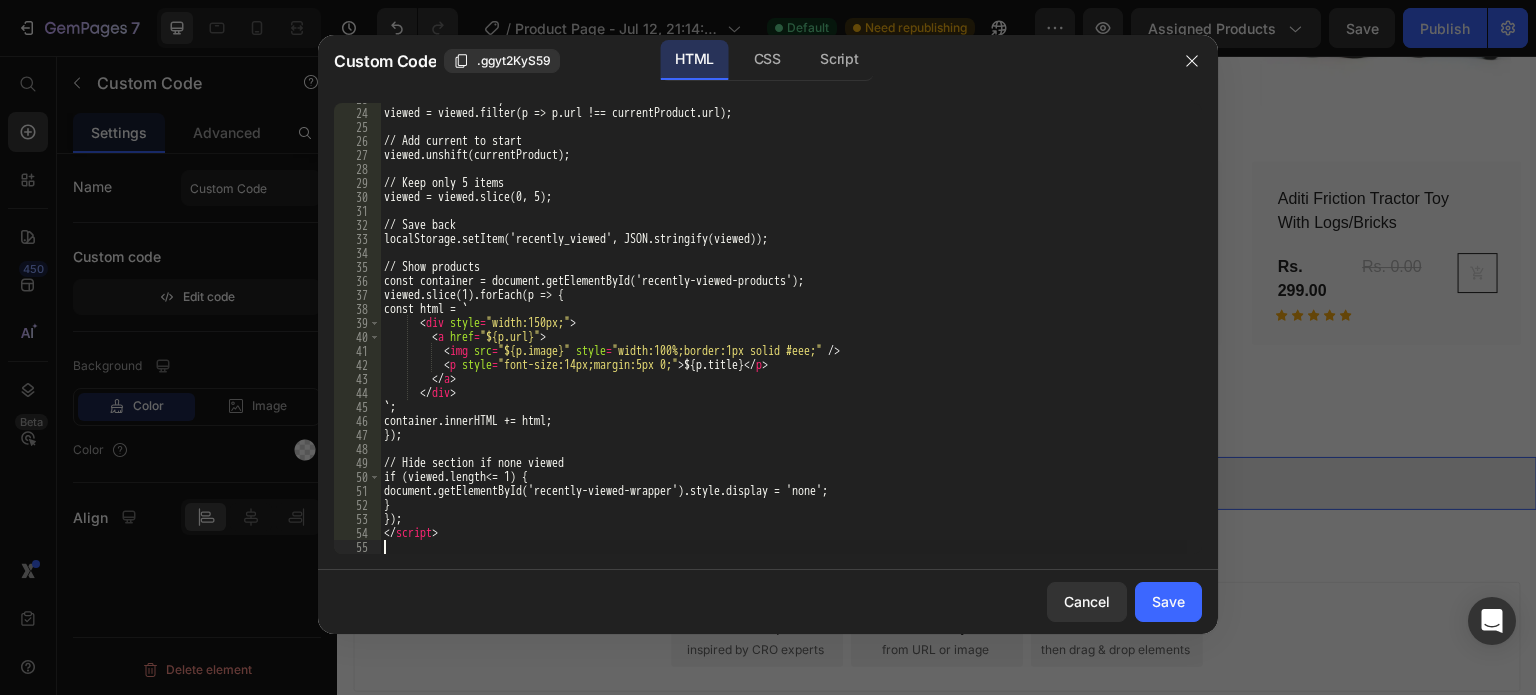 scroll, scrollTop: 319, scrollLeft: 0, axis: vertical 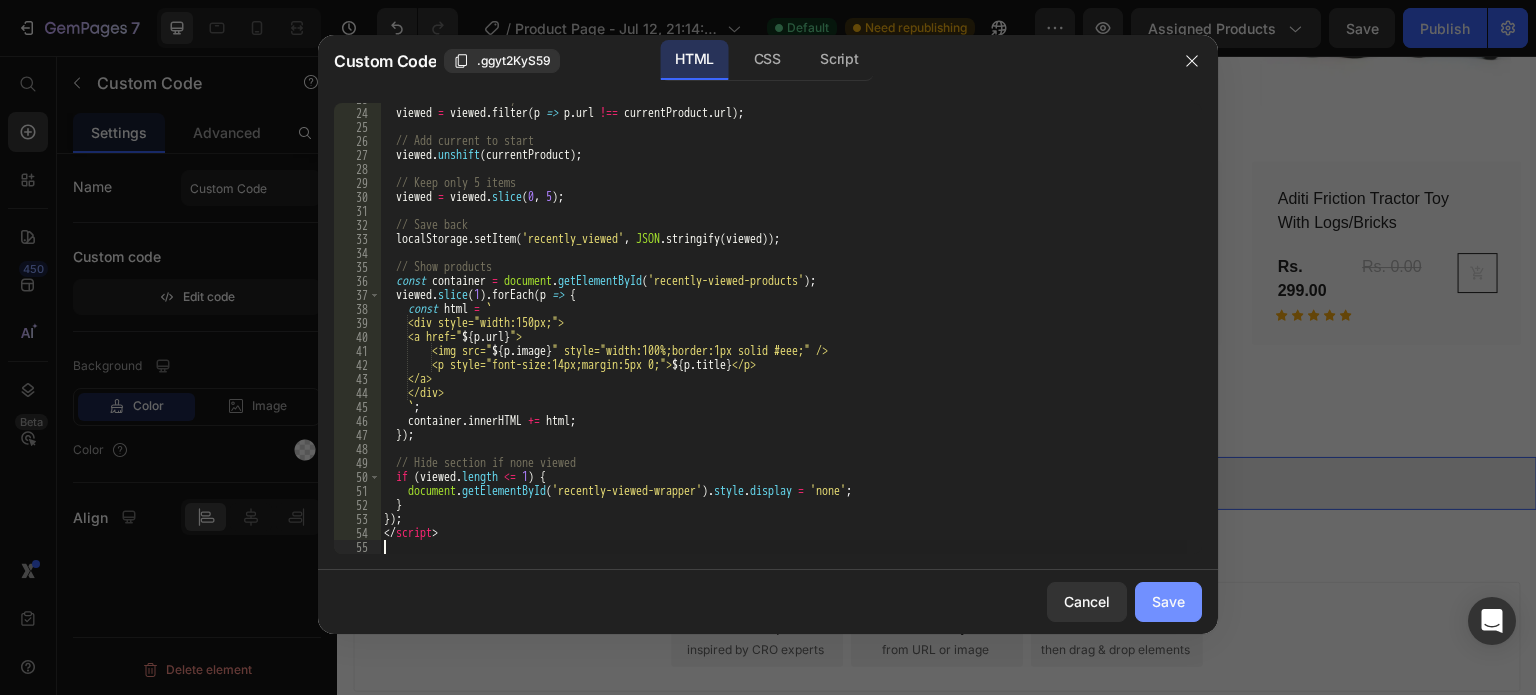 click on "Save" at bounding box center [1168, 601] 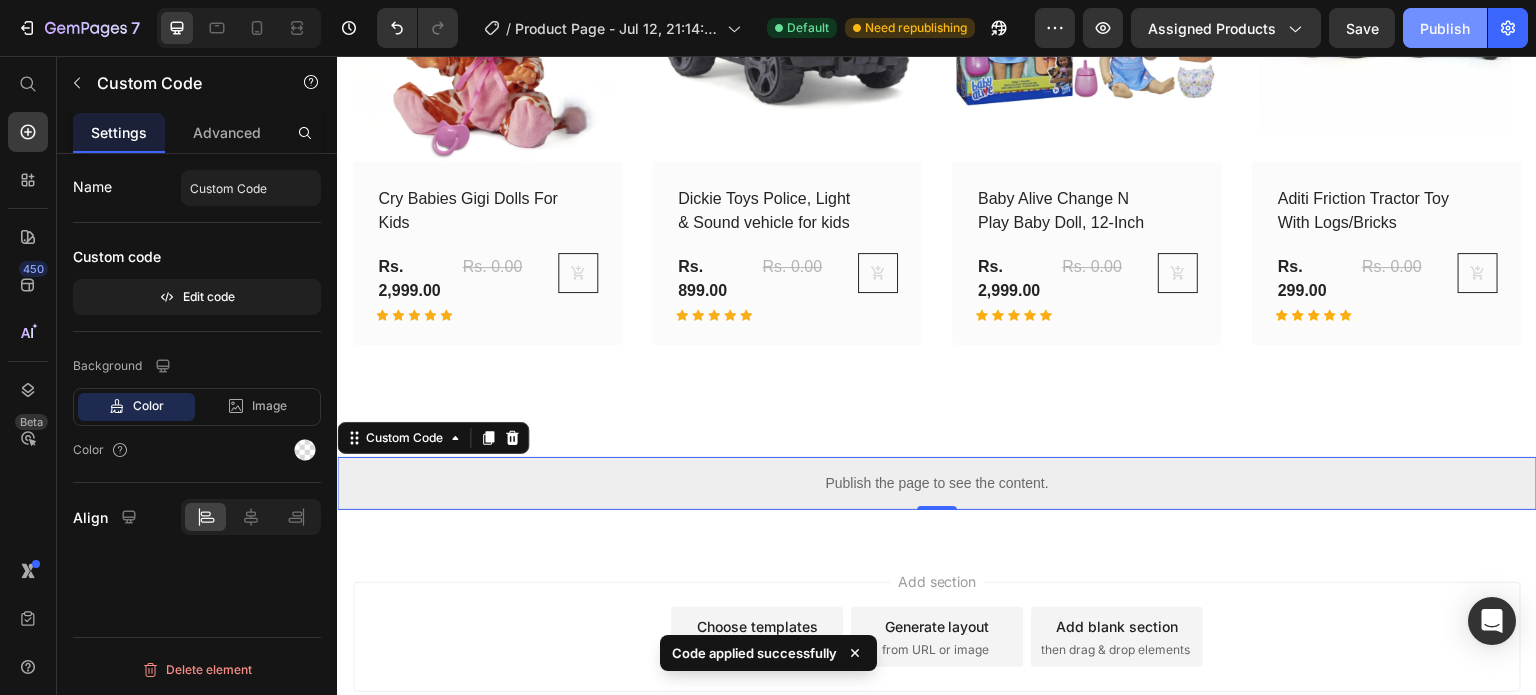 click on "Publish" 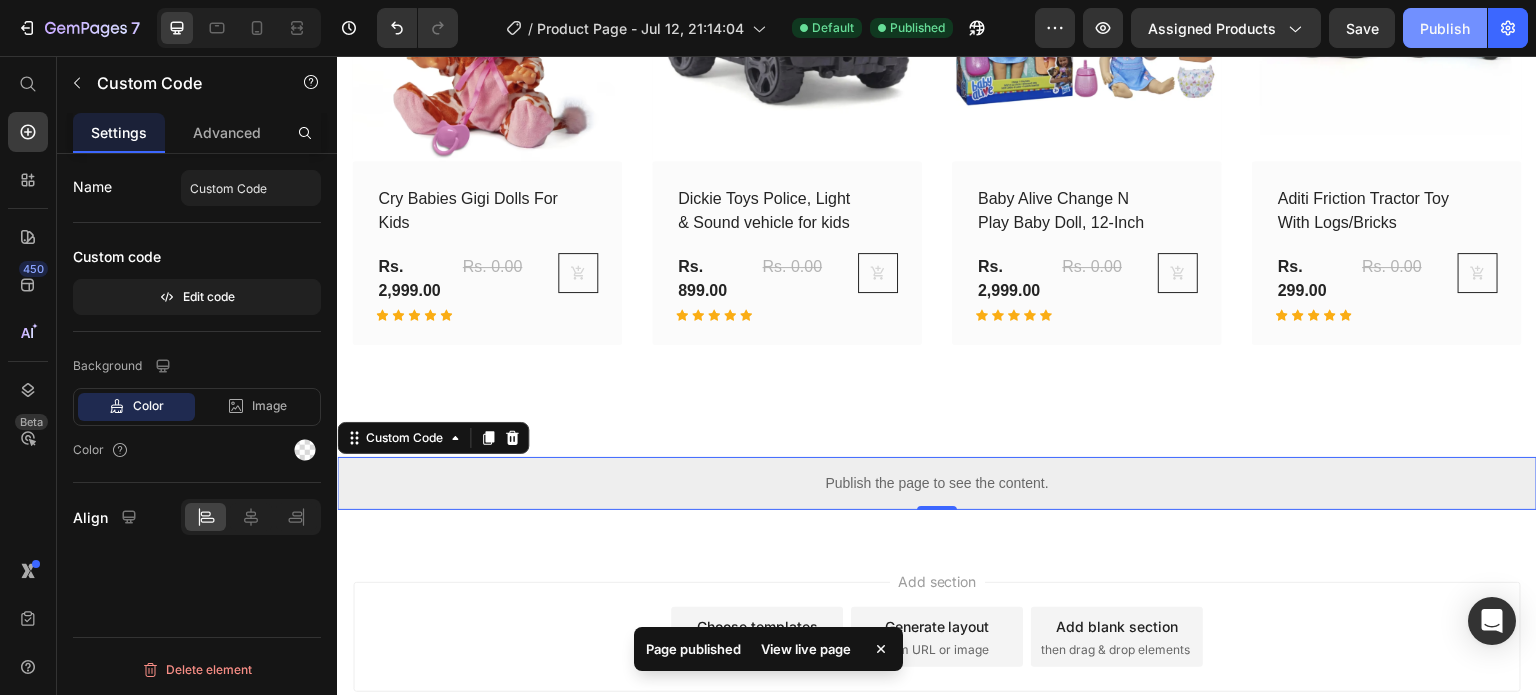type 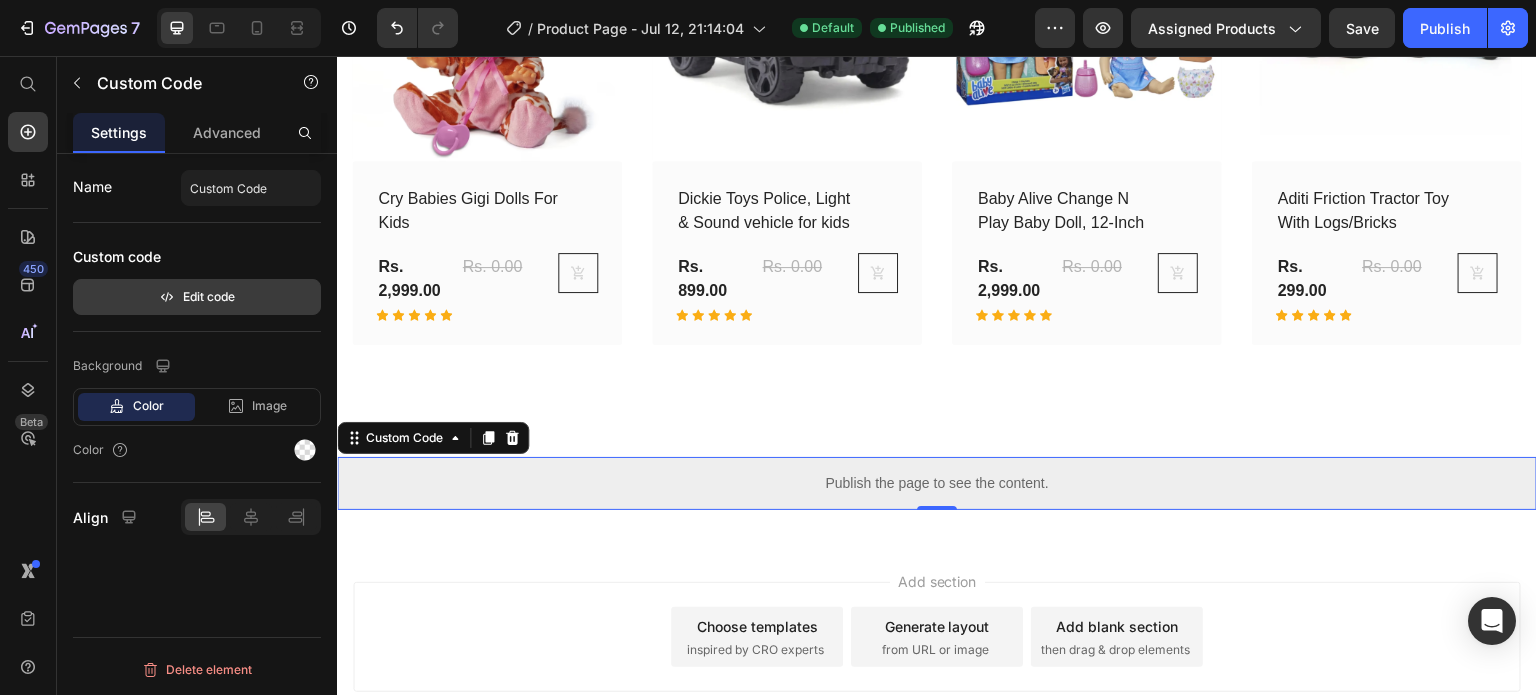 click on "Edit code" at bounding box center (197, 297) 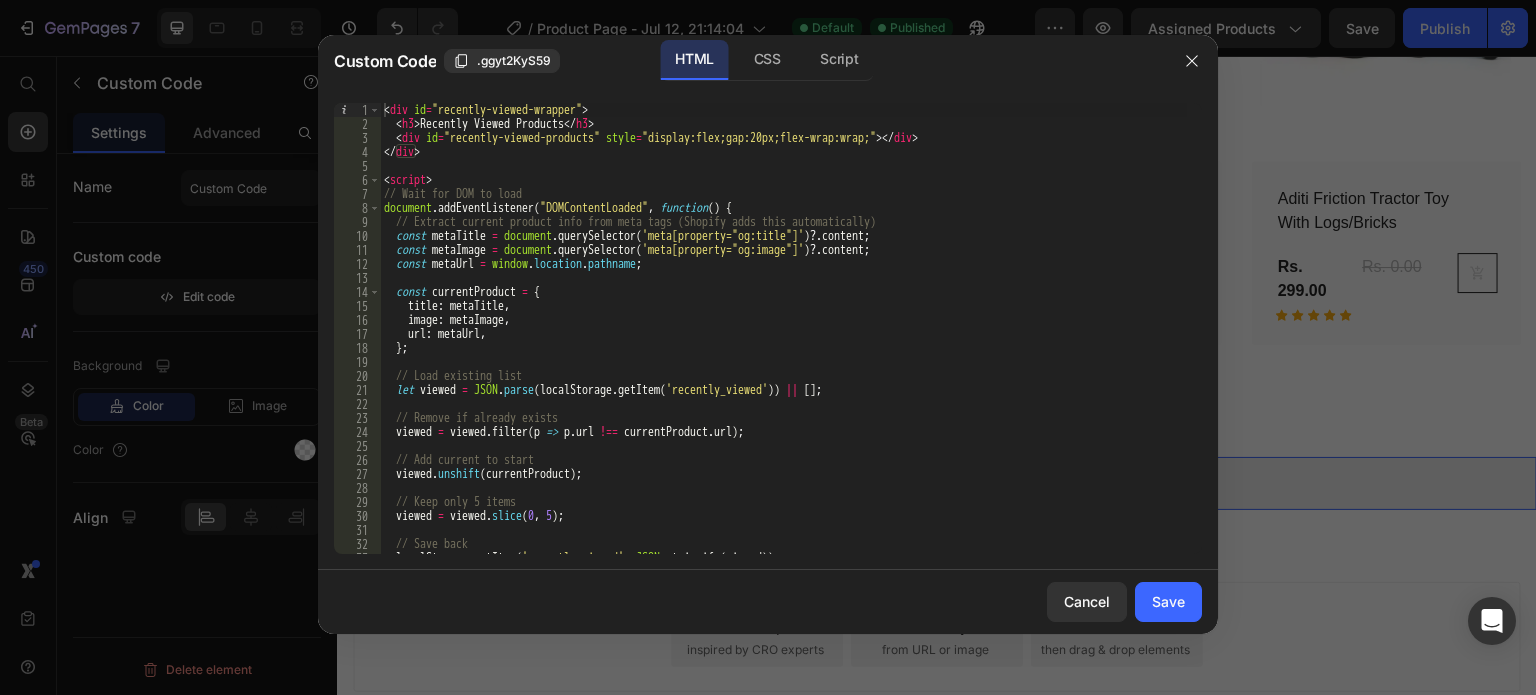 type on "<h3>Recently Viewed Products</h3>" 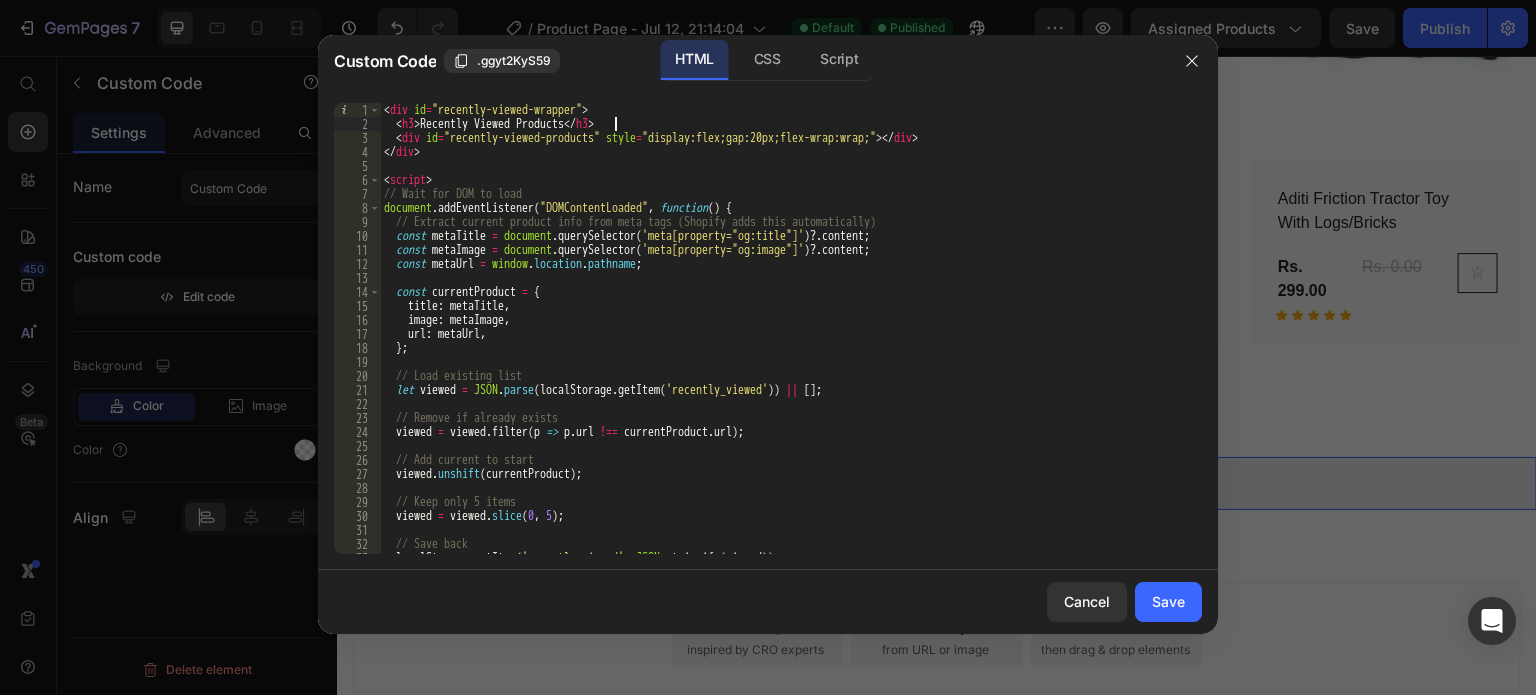 click on "< div id = "recently-viewed-wrapper" > < h3 > Recently Viewed Products < / h3 > < div id = "recently-viewed-products" style = "display:flex;gap:20px;flex-wrap:wrap;" > </ div > </ div > < script > // Wait for DOM to load document.addEventListener ( "DOMContentLoaded" , function ( ) { // Extract current product info from meta tags (Shopify adds this automatically) const metaTitle = document.querySelector ( 'meta[property="og:title"]' ) ?. content; const metaImage = document.querySelector ( 'meta[property="og:image"]' ) ?. content; const metaUrl = window.location.pathname; const currentProduct = { title : metaTitle , image : metaImage , url : metaUrl , }; // Load existing list let viewed = JSON.parse(localStorage.getItem('recently_viewed')) || []; // Remove if already exists viewed = viewed.filter(p => p.url !== currentProduct.url); // Add current to start ." at bounding box center [783, 342] 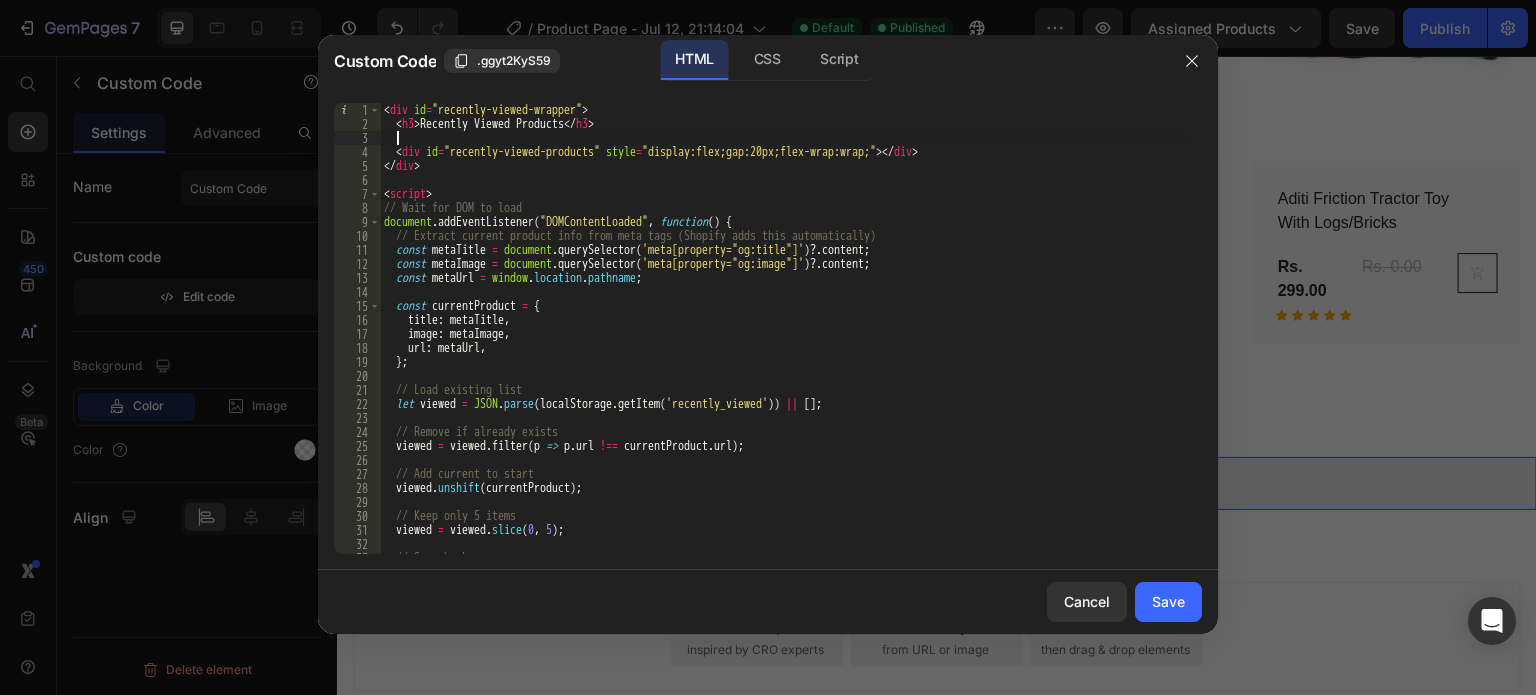 paste 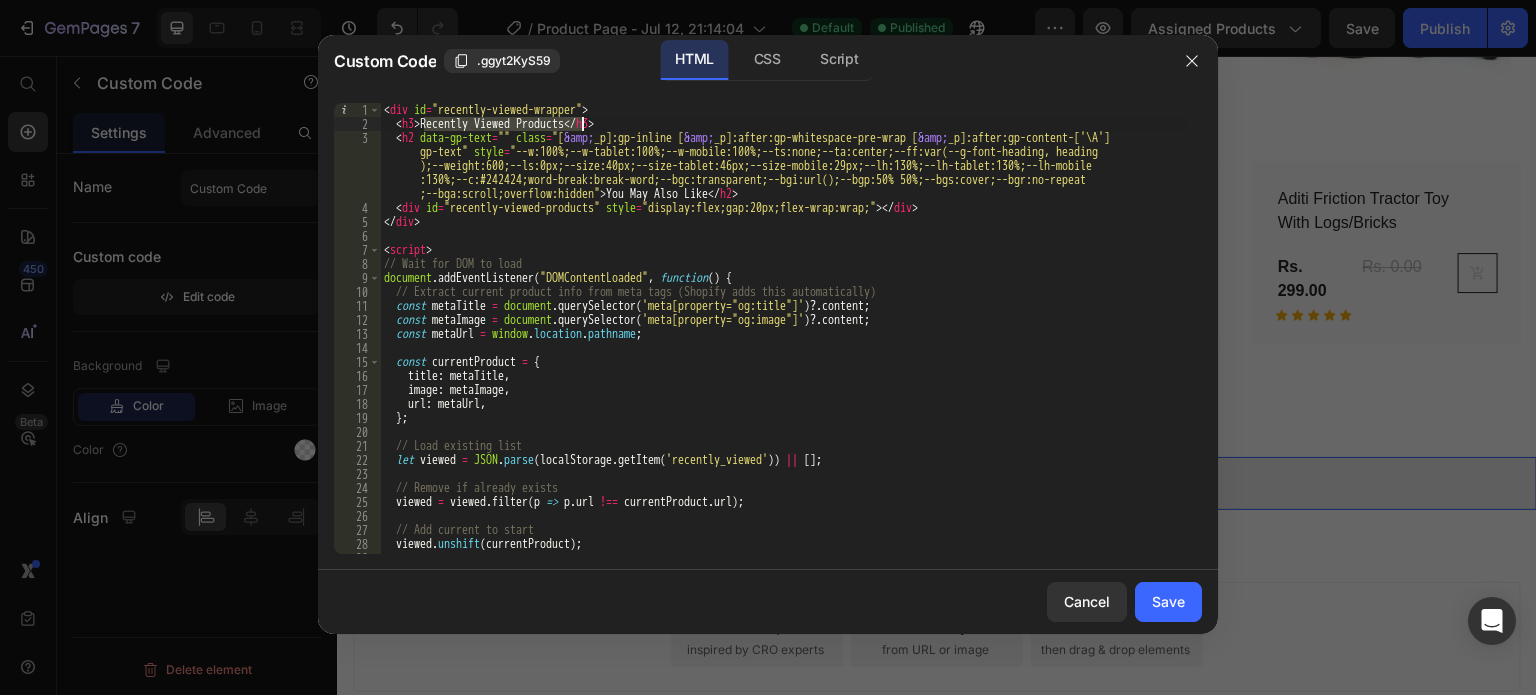drag, startPoint x: 422, startPoint y: 126, endPoint x: 583, endPoint y: 126, distance: 161 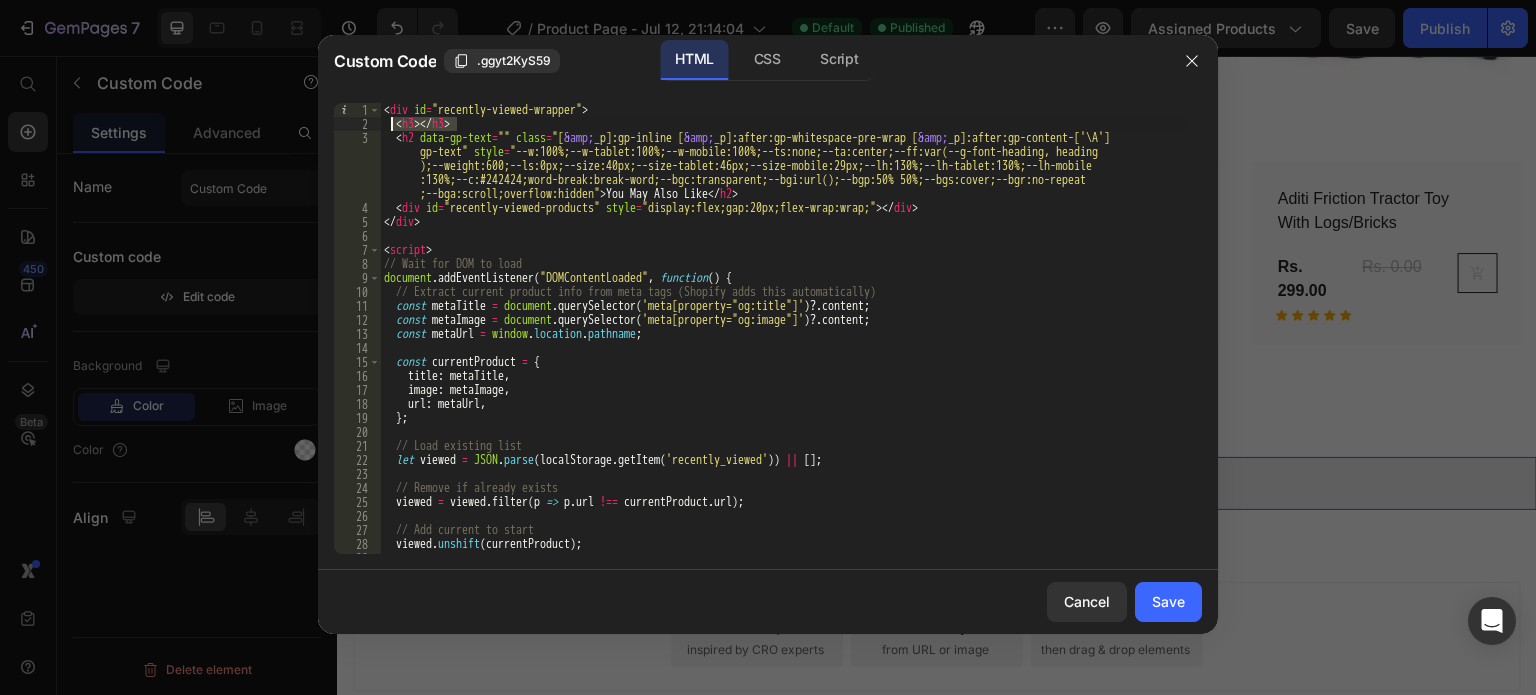 drag, startPoint x: 499, startPoint y: 125, endPoint x: 392, endPoint y: 127, distance: 107.01869 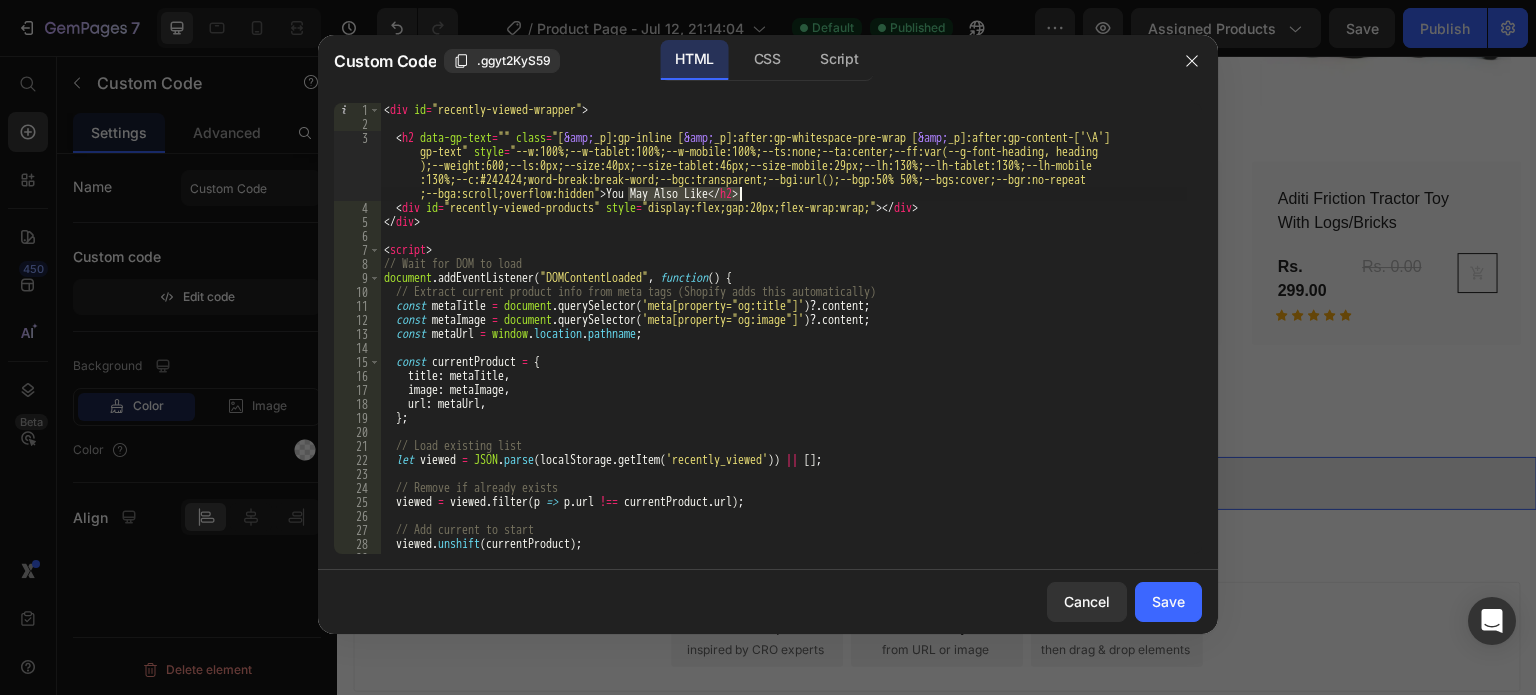 drag, startPoint x: 627, startPoint y: 191, endPoint x: 739, endPoint y: 192, distance: 112.00446 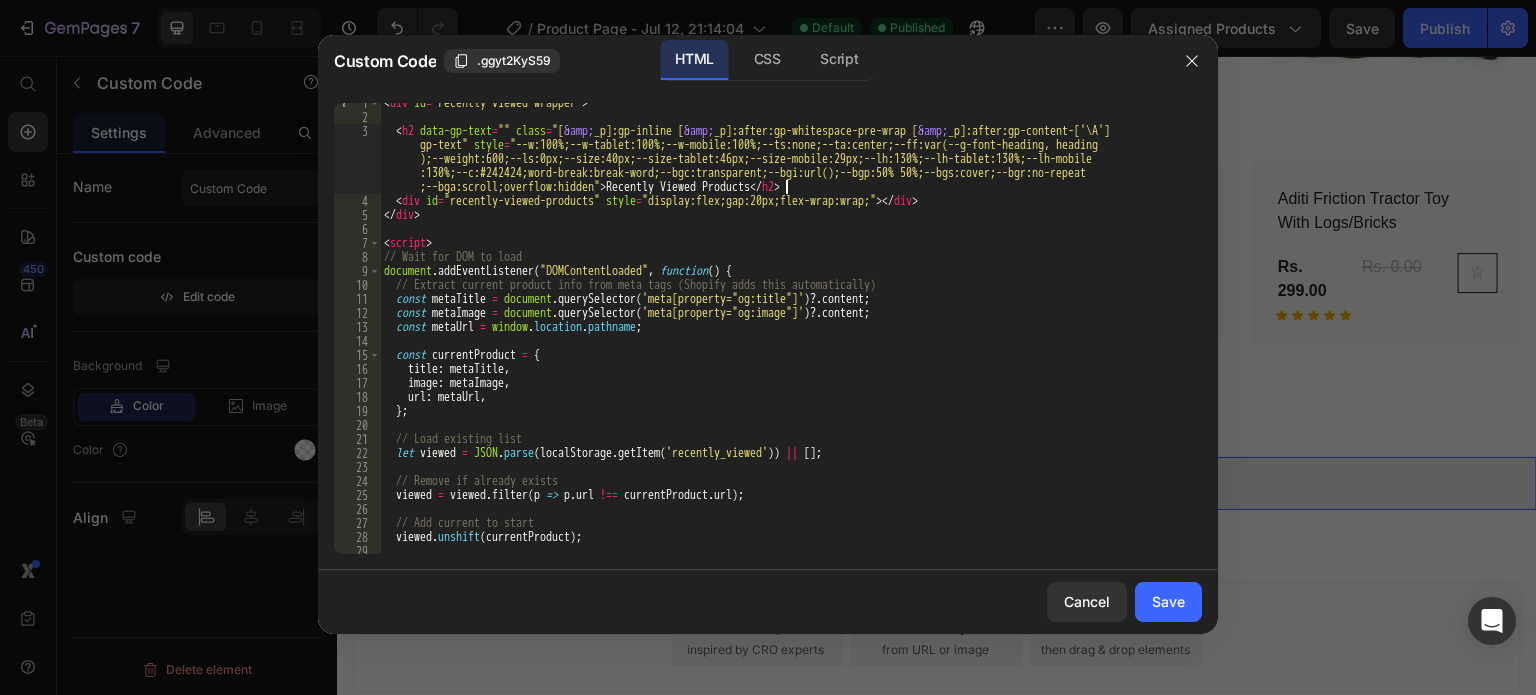 scroll, scrollTop: 0, scrollLeft: 0, axis: both 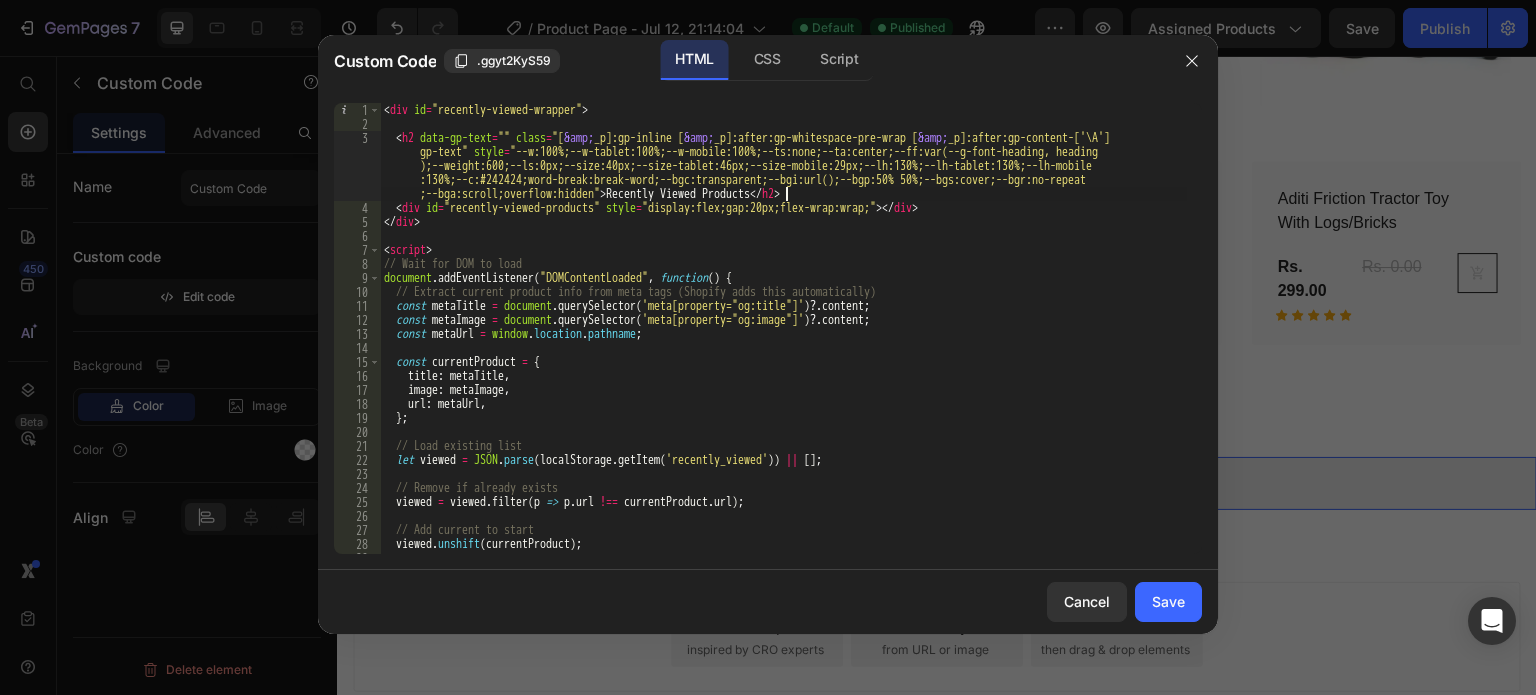 type 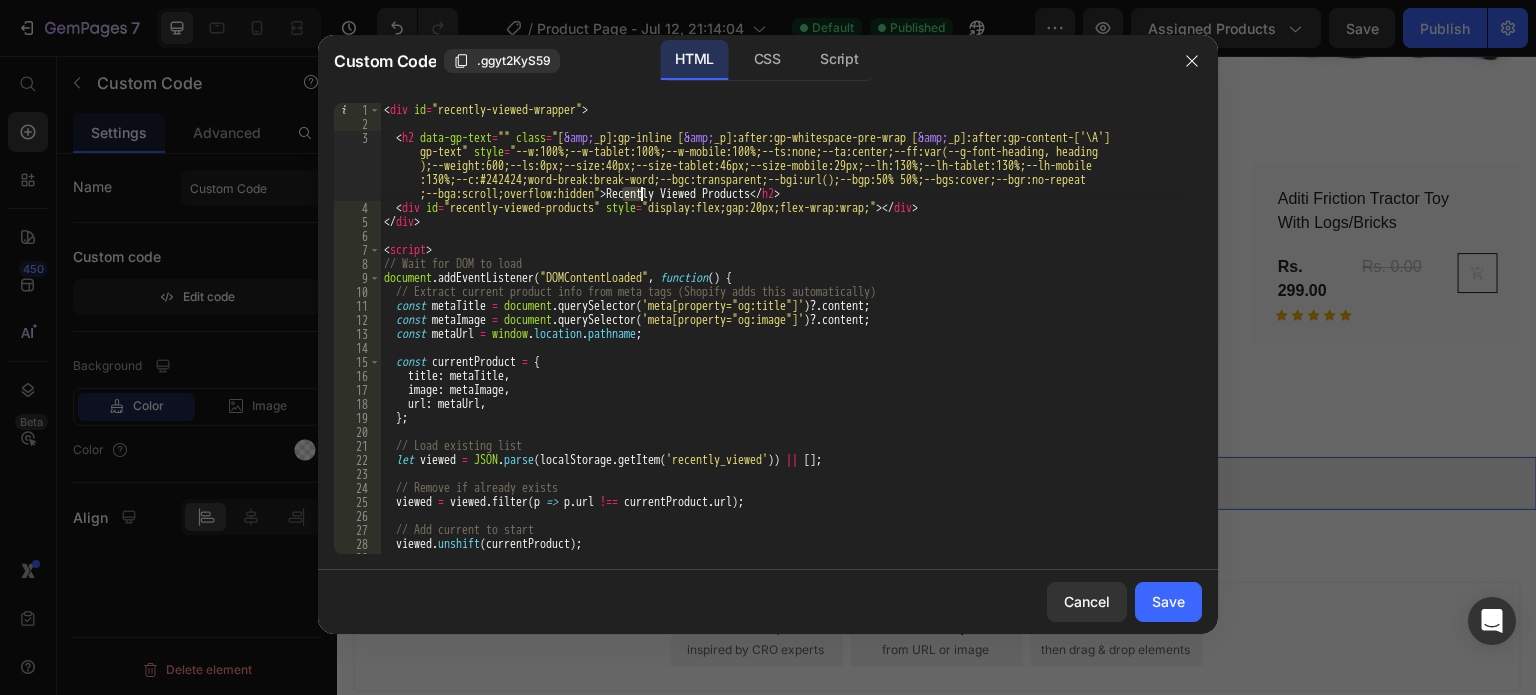 drag, startPoint x: 625, startPoint y: 192, endPoint x: 683, endPoint y: 192, distance: 58 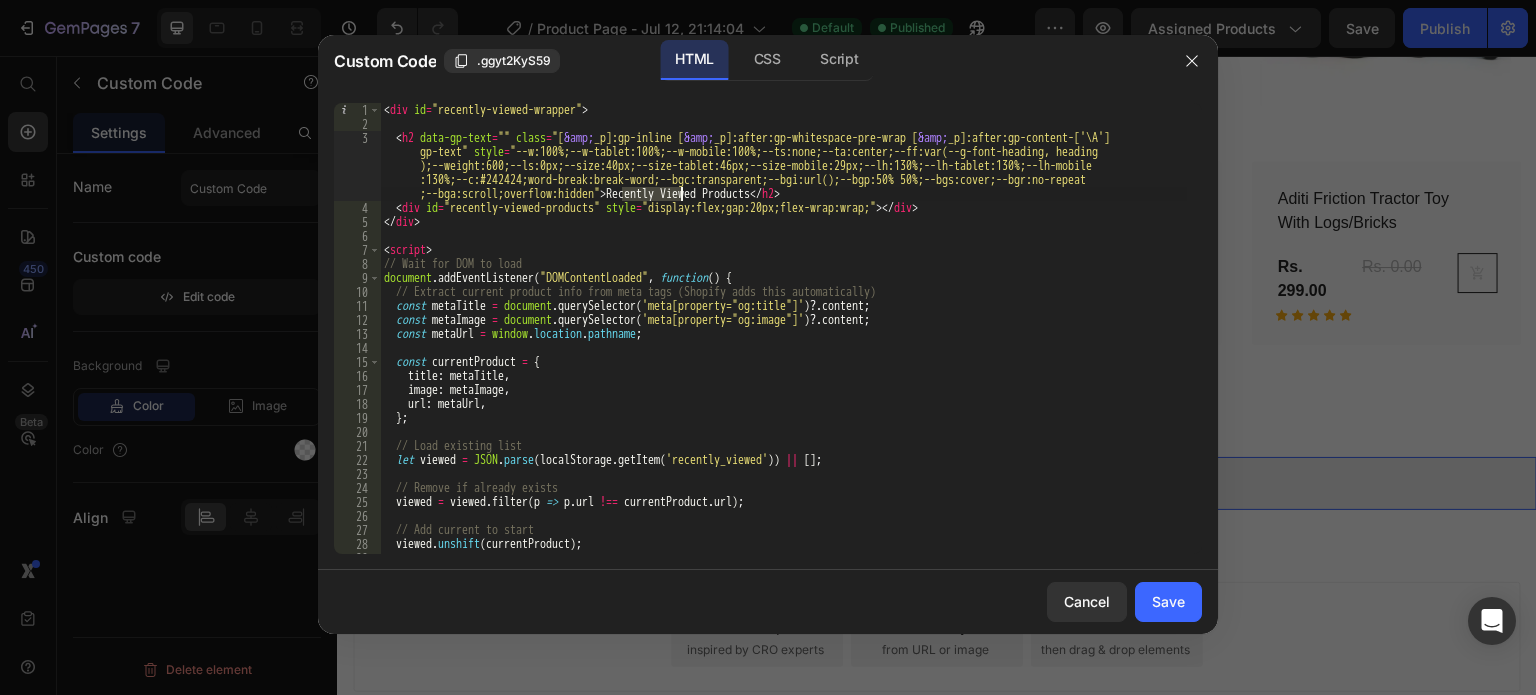 click on "< div   id = "recently-viewed-wrapper" >      < h2   data-gp-text = ""   class = "[ &amp; _p]:gp-inline [ &amp; _p]:after:gp-whitespace-pre-wrap [ &amp; _p]:after:gp-content-['\A']         gp-text"   style = "--w:100%;--w-tablet:100%;--w-mobile:100%;--ts:none;--ta:center;--ff:var(--g-font-heading, heading        );--weight:600;--ls:0px;--size:40px;--size-tablet:46px;--size-mobile:29px;--lh:130%;--lh-tablet:130%;--lh-mobile        :130%;--c:#242424;word-break:break-word;--bgc:transparent;--bgi:url();--bgp:50% 50%;--bgs:cover;--bgr:no-repeat        ;--bga:scroll;overflow:hidden" > Recently Viewed Products </ h2 >    < div   id = "recently-viewed-products"   style = "display:flex;gap:20px;flex-wrap:wrap;" > </ div > </ div > < script > // Wait for DOM to load document . addEventListener ( "DOMContentLoaded" ,   function ( )   {    // Extract current product info from meta tags (Shopify adds this automatically)    const   metaTitle   =   document . querySelector ( '[property="og:title"]' ) ?. content ;" at bounding box center [783, 328] 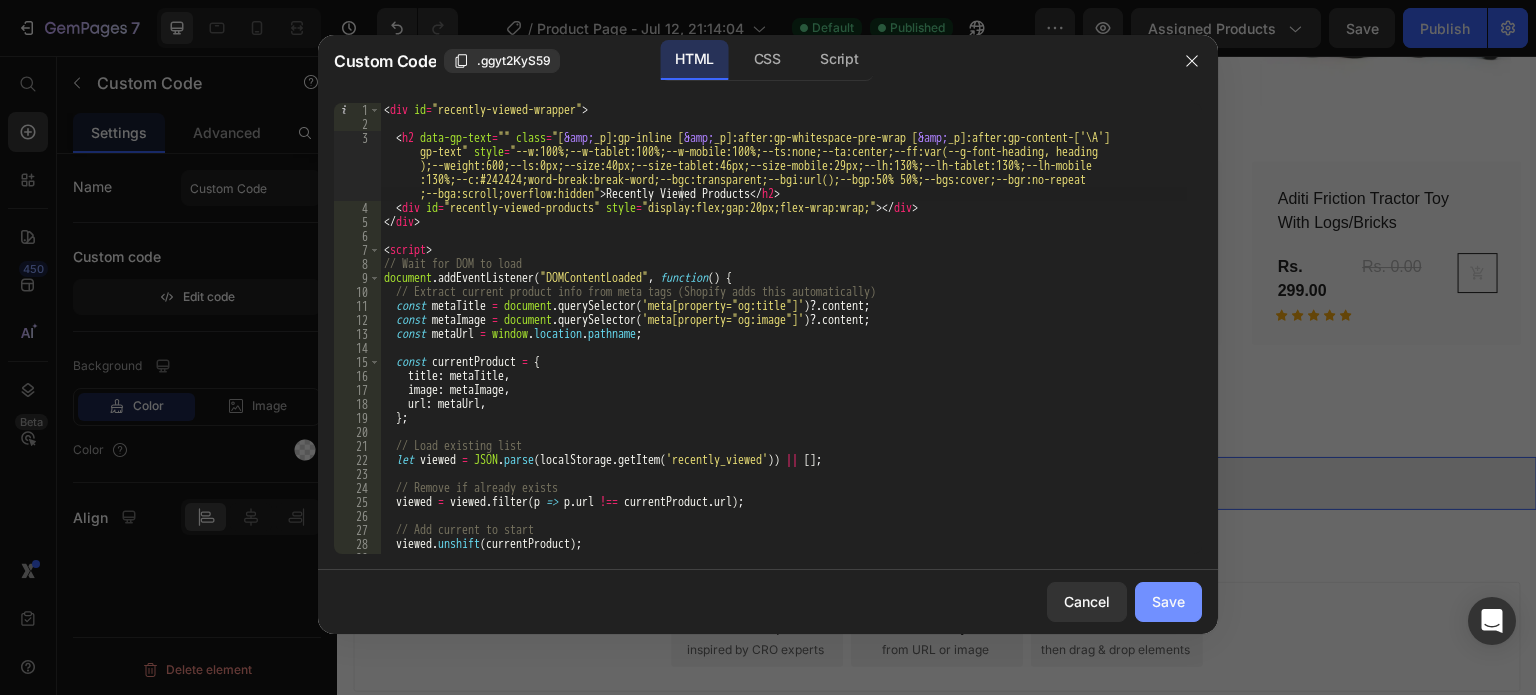 click on "Save" at bounding box center [1168, 601] 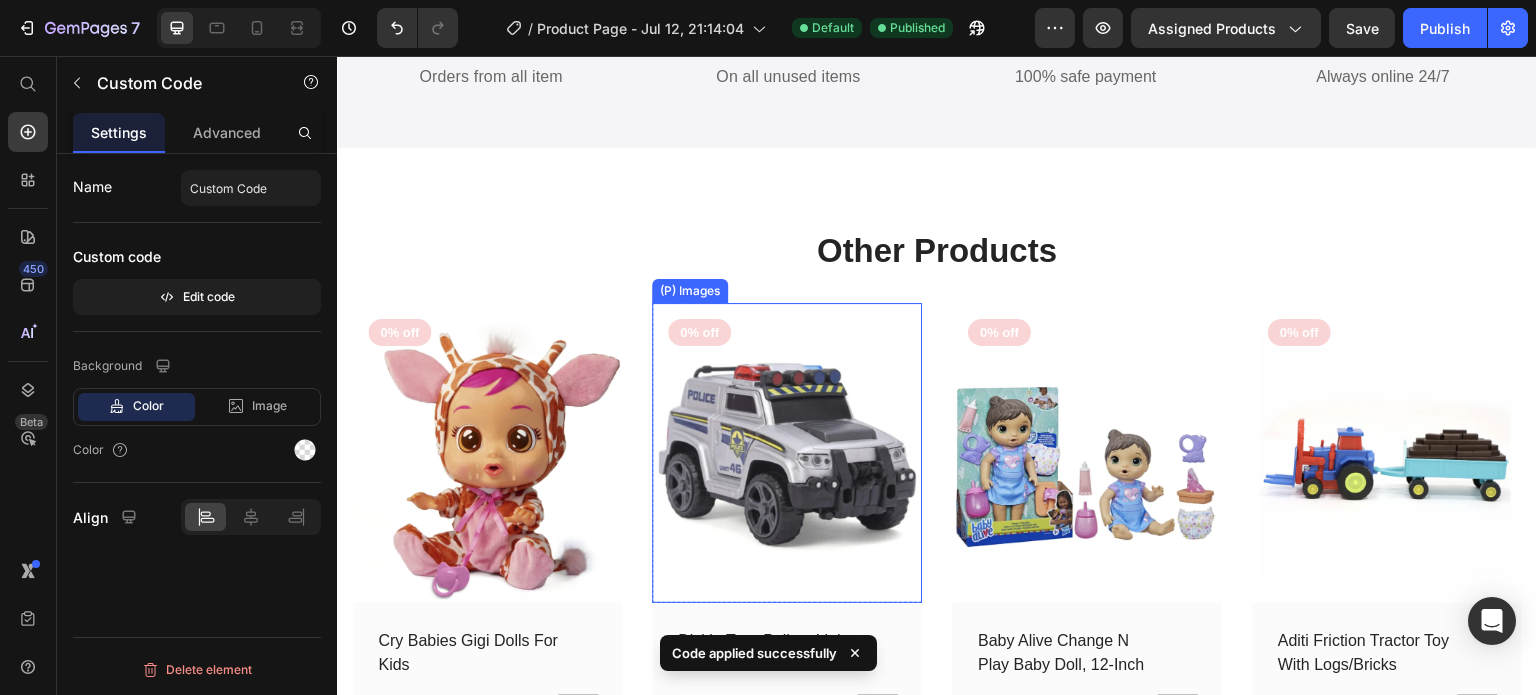 scroll, scrollTop: 1750, scrollLeft: 0, axis: vertical 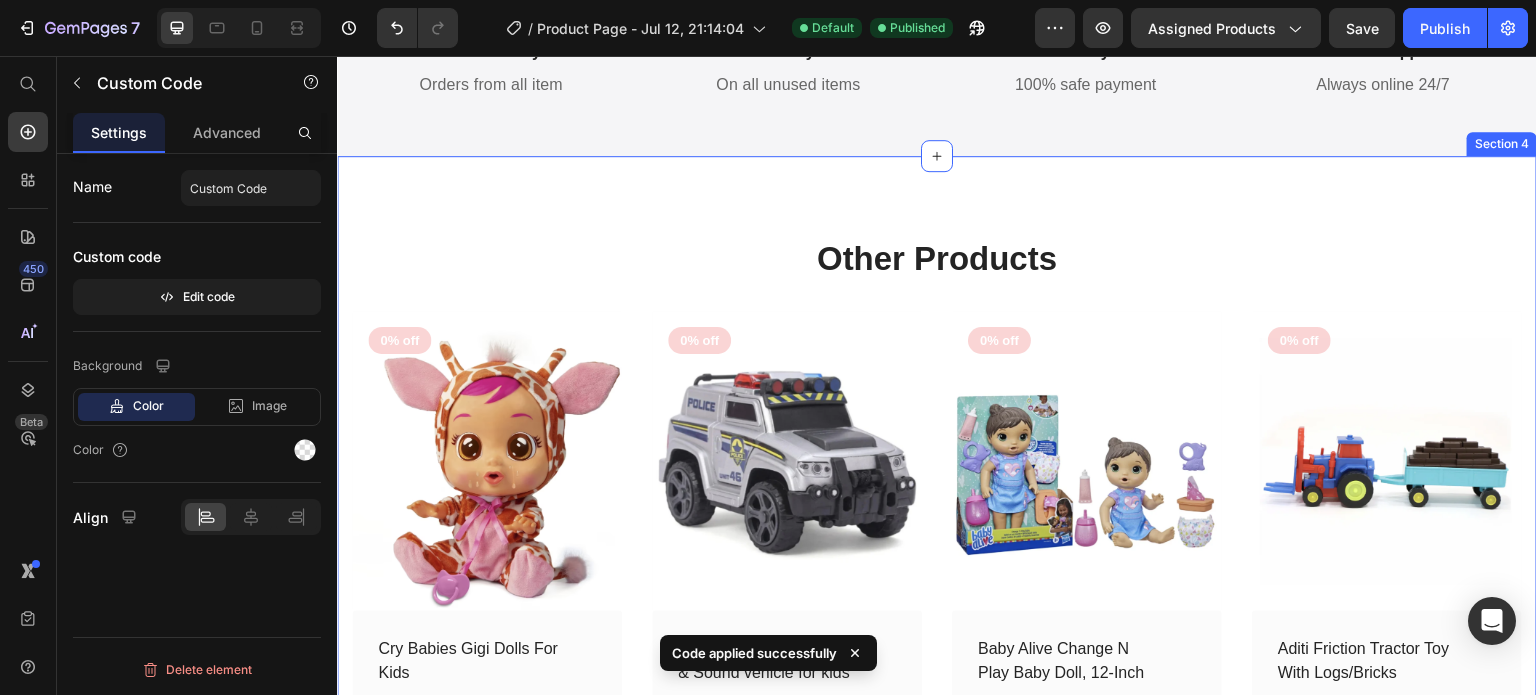 click on "Other Products Heading Row (P) Images 0% off Product Badge Row Cry Babies Gigi Dolls For Kids (P) Title Rs. 2,999.00 (P) Price Rs. 0.00 (P) Price Row Icon Icon Icon Icon Icon Row (P) Cart Button Row Row (P) Images 0% off Product Badge Row Dickie Toys Police, Light & Sound vehicle for kids (P) Title Rs. 899.00 (P) Price Rs. 0.00 (P) Price Row Icon Icon Icon Icon Icon Row (P) Cart Button Row Row (P) Images 0% off Product Badge Row Baby Alive Change N Play Baby Doll, 12-Inch (P) Title Rs. 2,999.00 (P) Price Rs. 0.00 (P) Price Row Icon Icon Icon Icon Icon Row (P) Cart Button Row Row (P) Images 0% off Product Badge Row Aditi Friction Tractor Toy With Logs/Bricks (P) Title Rs. 299.00 (P) Price Rs. 0.00 (P) Price Row Icon Icon Icon Icon Icon Row (P) Cart Button Row Row Product List Row Section 4" at bounding box center (937, 515) 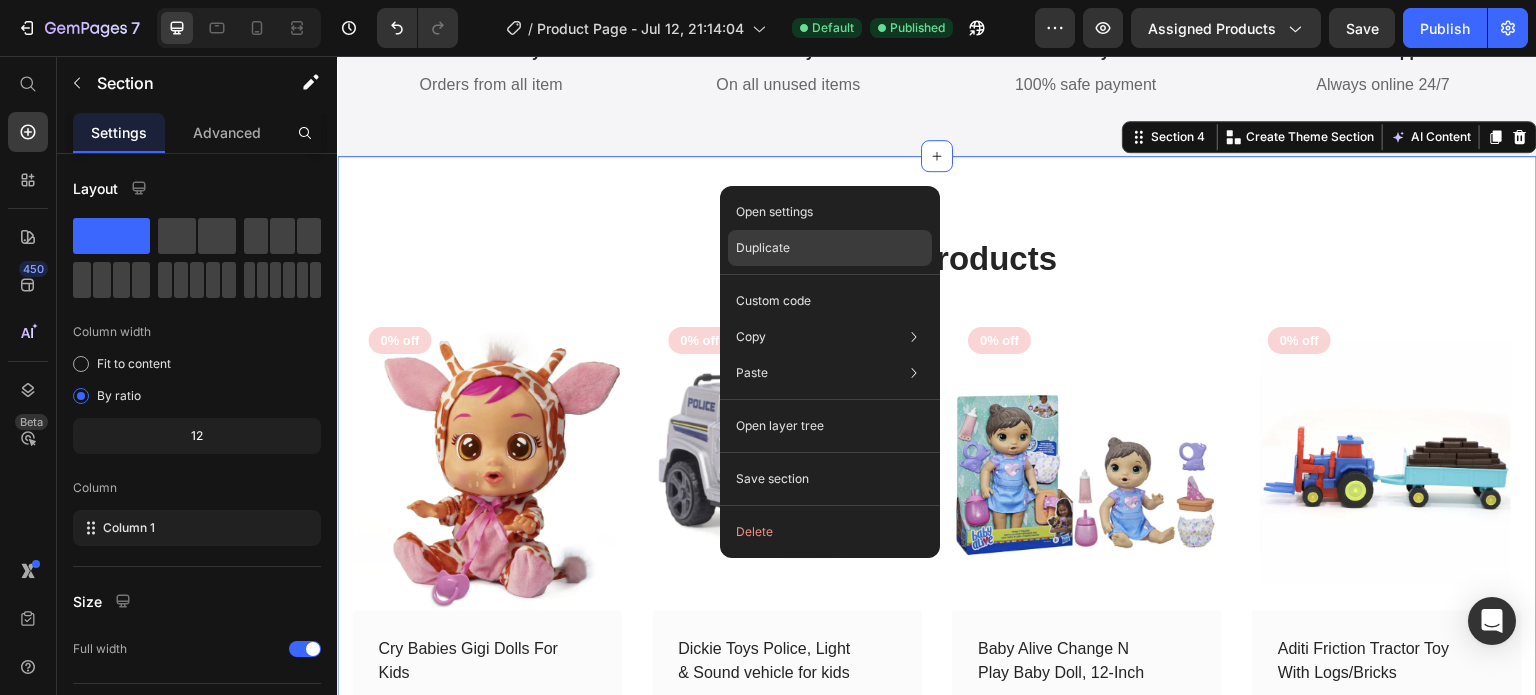 click on "Duplicate" 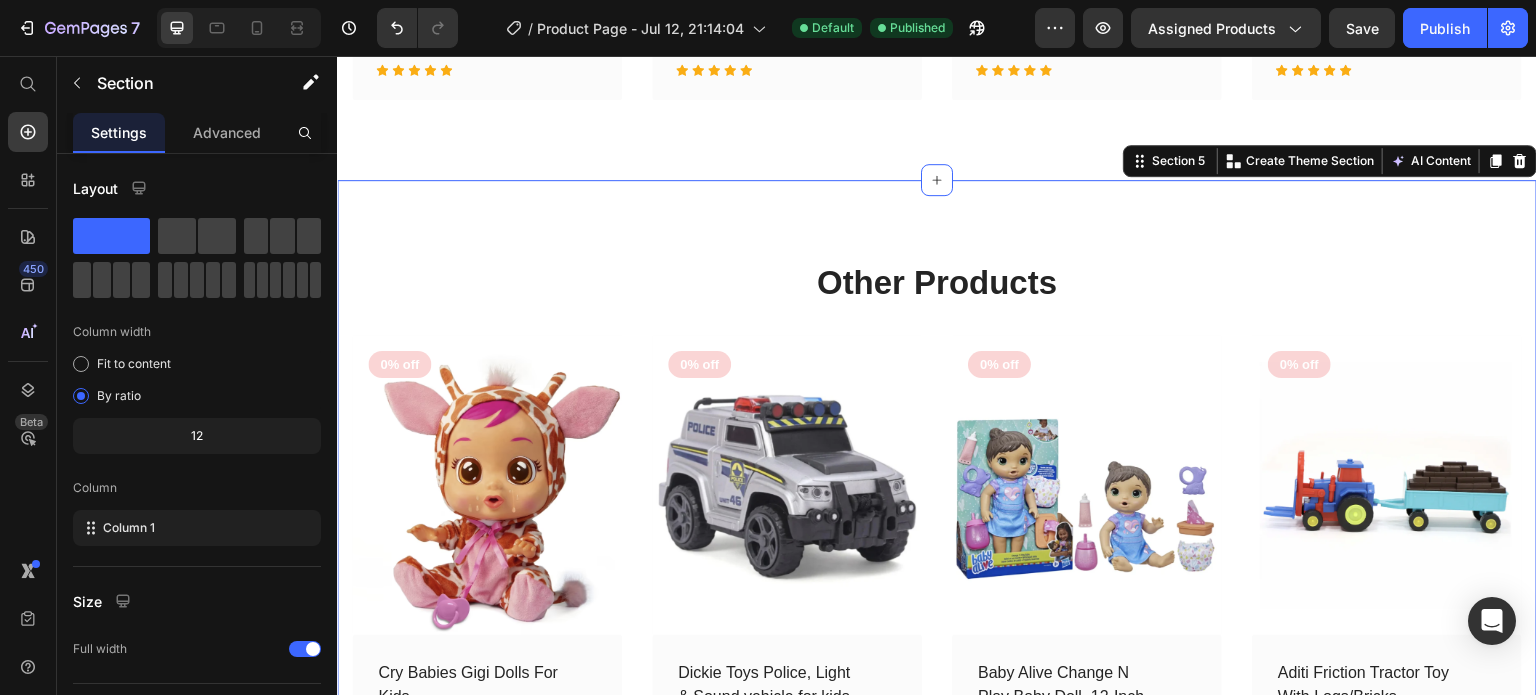scroll, scrollTop: 2494, scrollLeft: 0, axis: vertical 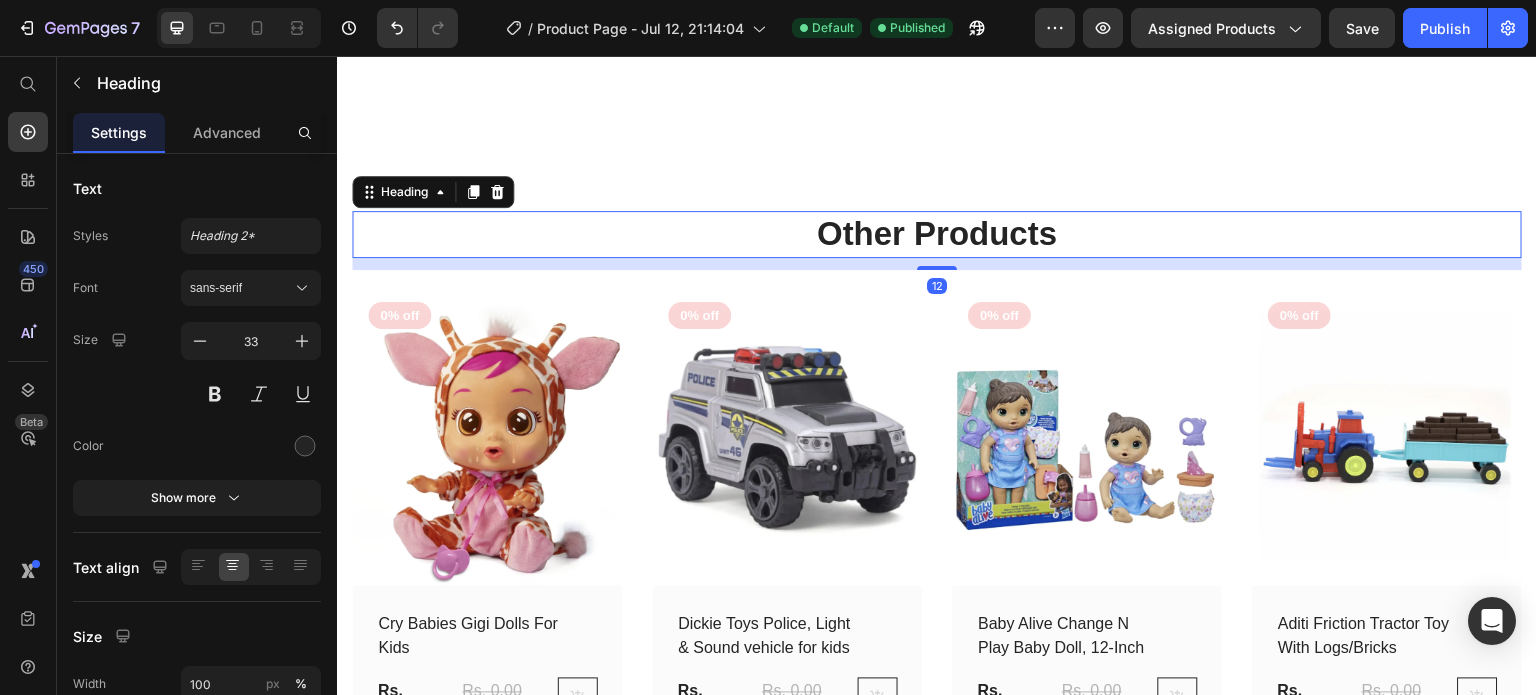click on "Other Products" at bounding box center (937, 234) 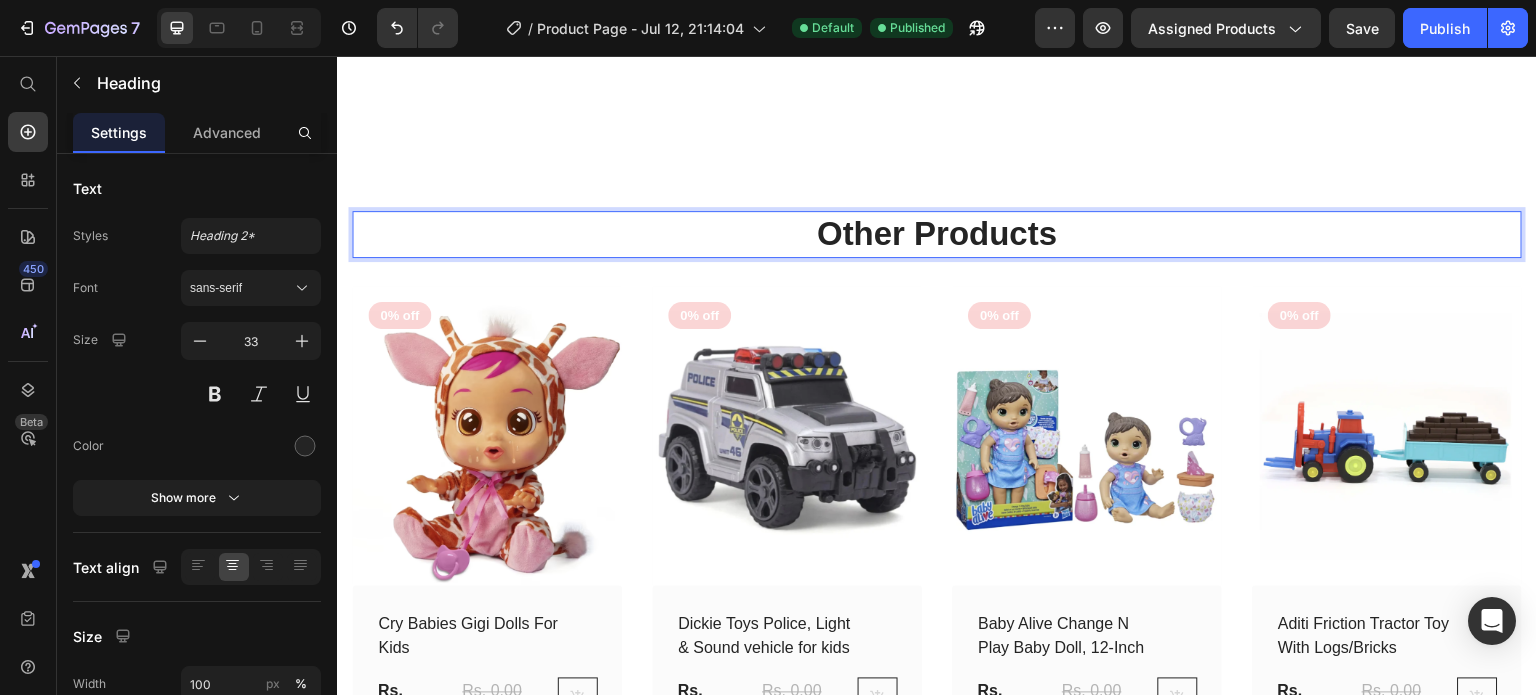 click on "Other Products" at bounding box center (937, 234) 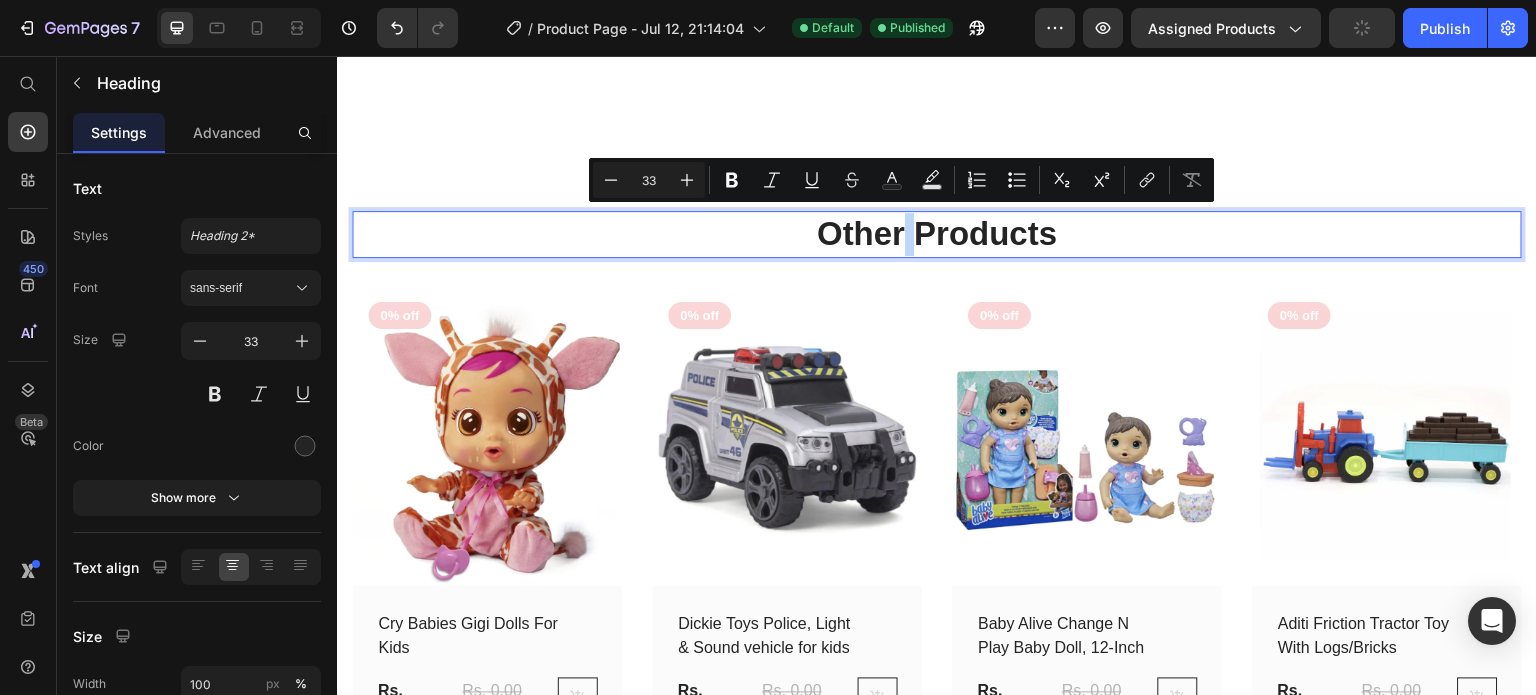 click on "Other Products" at bounding box center [937, 234] 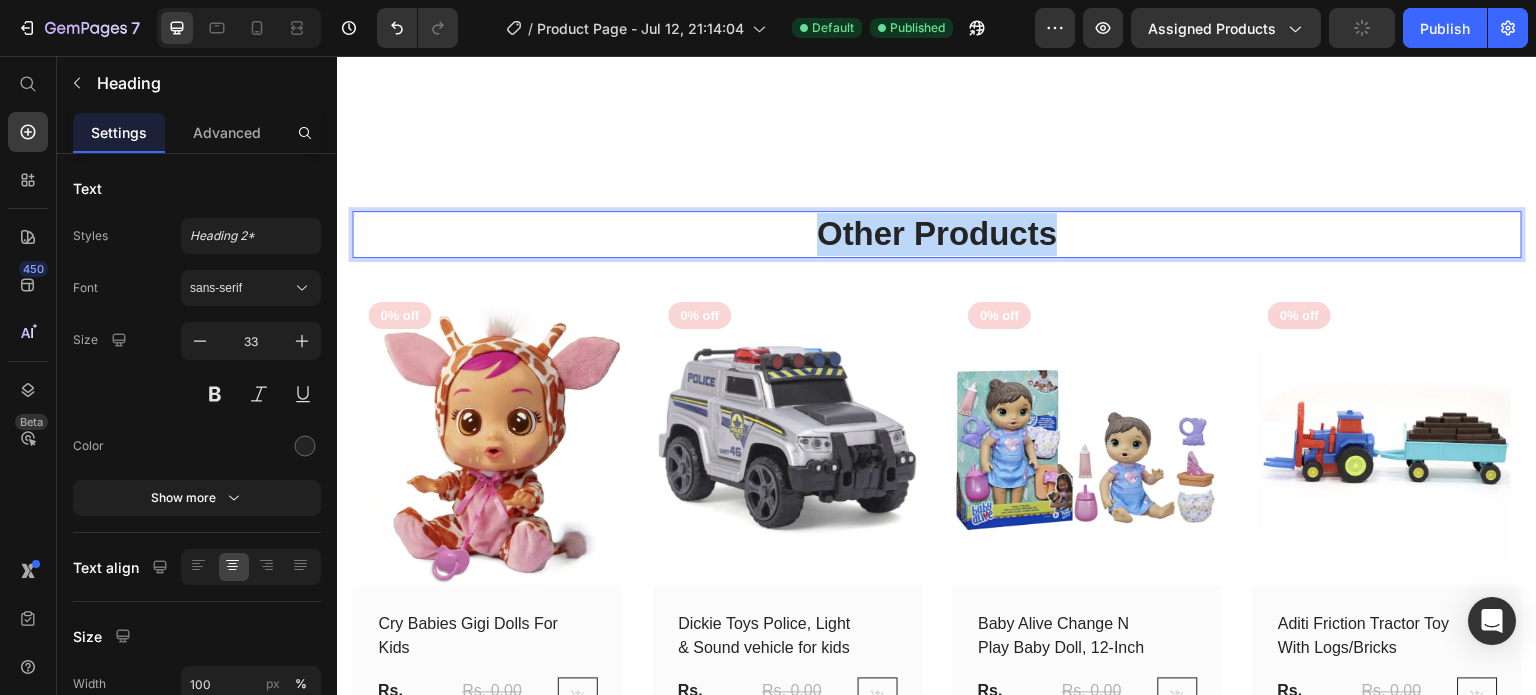 click on "Other Products" at bounding box center [937, 234] 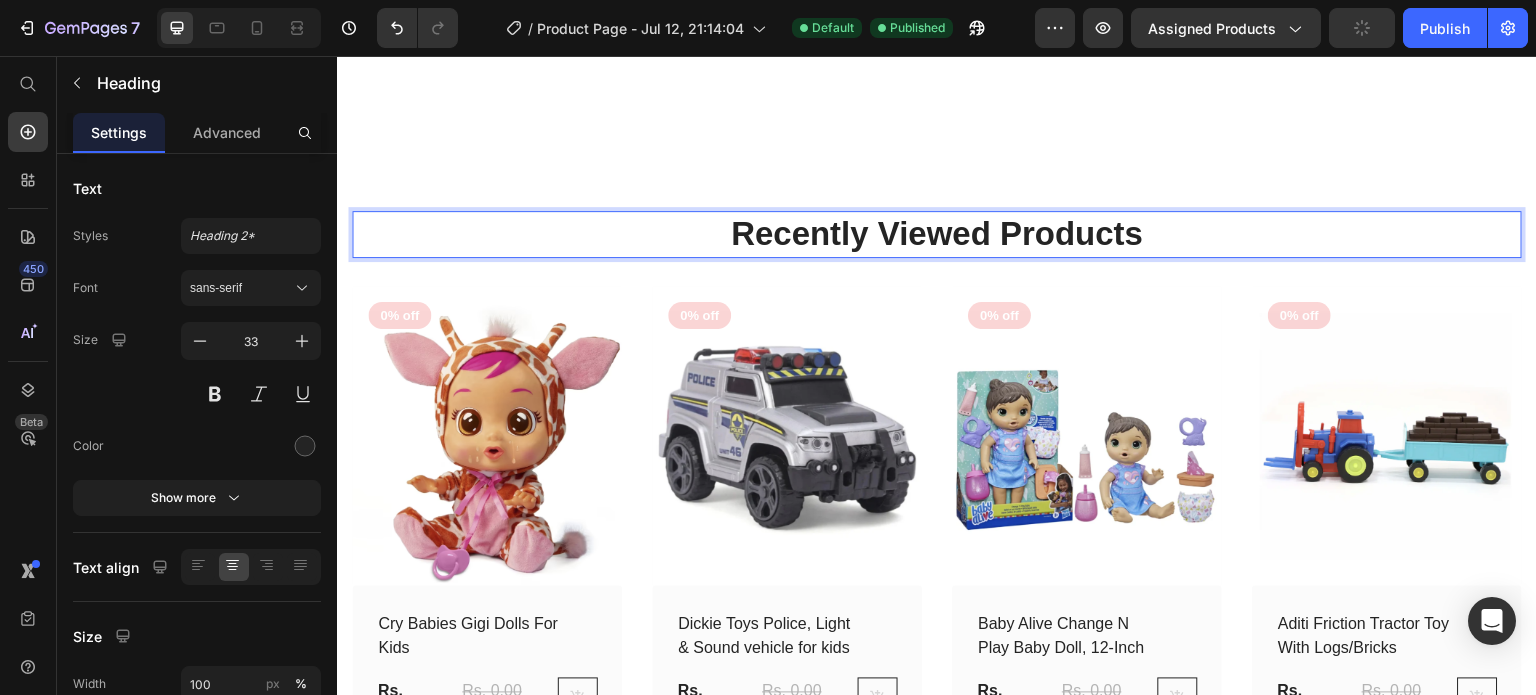 click on "Recently Viewed Products Heading 12 Row (P) Images 0% off Product Badge Row Cry Babies Gigi Dolls For Kids (P) Title Rs. 2,999.00 (P) Price Rs. 0.00 (P) Price Row Icon Icon Icon Icon Icon Row (P) Cart Button Row Row (P) Images 0% off Product Badge Row Dickie Toys Police, Light & Sound vehicle for kids (P) Title Rs. 899.00 (P) Price Rs. 0.00 (P) Price Row Icon Icon Icon Icon Icon Row (P) Cart Button Row Row (P) Images 0% off Product Badge Row Baby Alive Change N Play Baby Doll, 12-Inch (P) Title Rs. 2,999.00 (P) Price Rs. 0.00 (P) Price Row Icon Icon Icon Icon Icon Row (P) Cart Button Row Row (P) Images 0% off Product Badge Row Aditi Friction Tractor Toy With Logs/Bricks (P) Title Rs. 299.00 (P) Price Rs. 0.00 (P) Price Row Icon Icon Icon Icon Icon Row (P) Cart Button Row Row Product List Row Section 5" at bounding box center [937, 490] 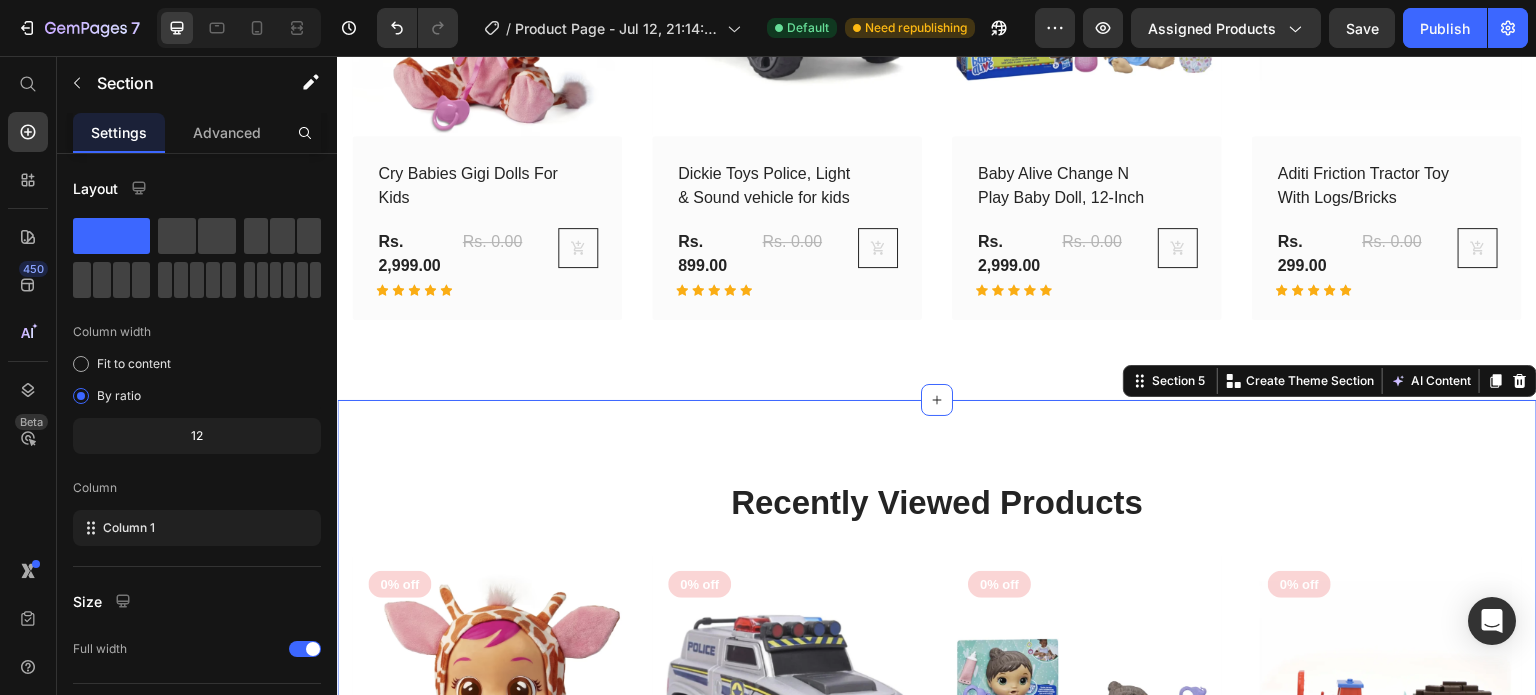 scroll, scrollTop: 2232, scrollLeft: 0, axis: vertical 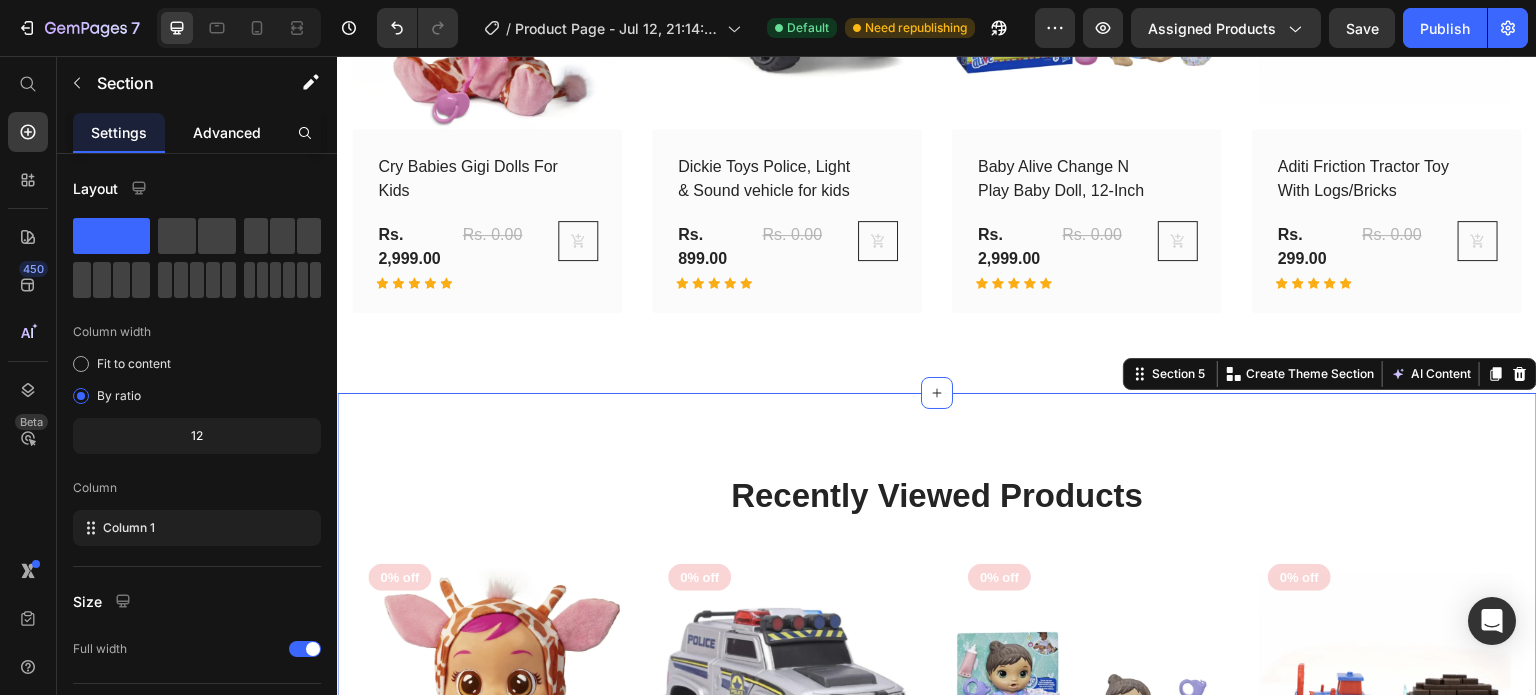 click on "Advanced" at bounding box center (227, 132) 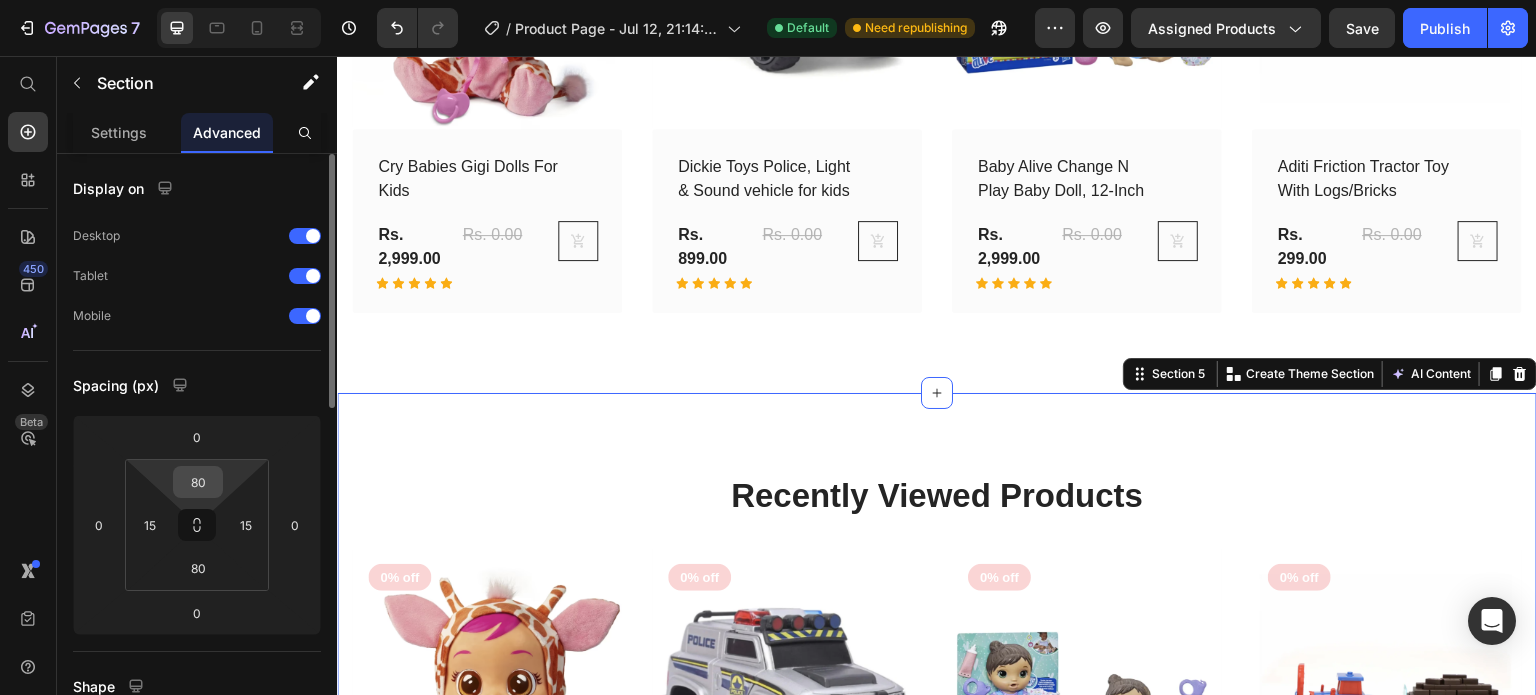 click on "80" at bounding box center (198, 482) 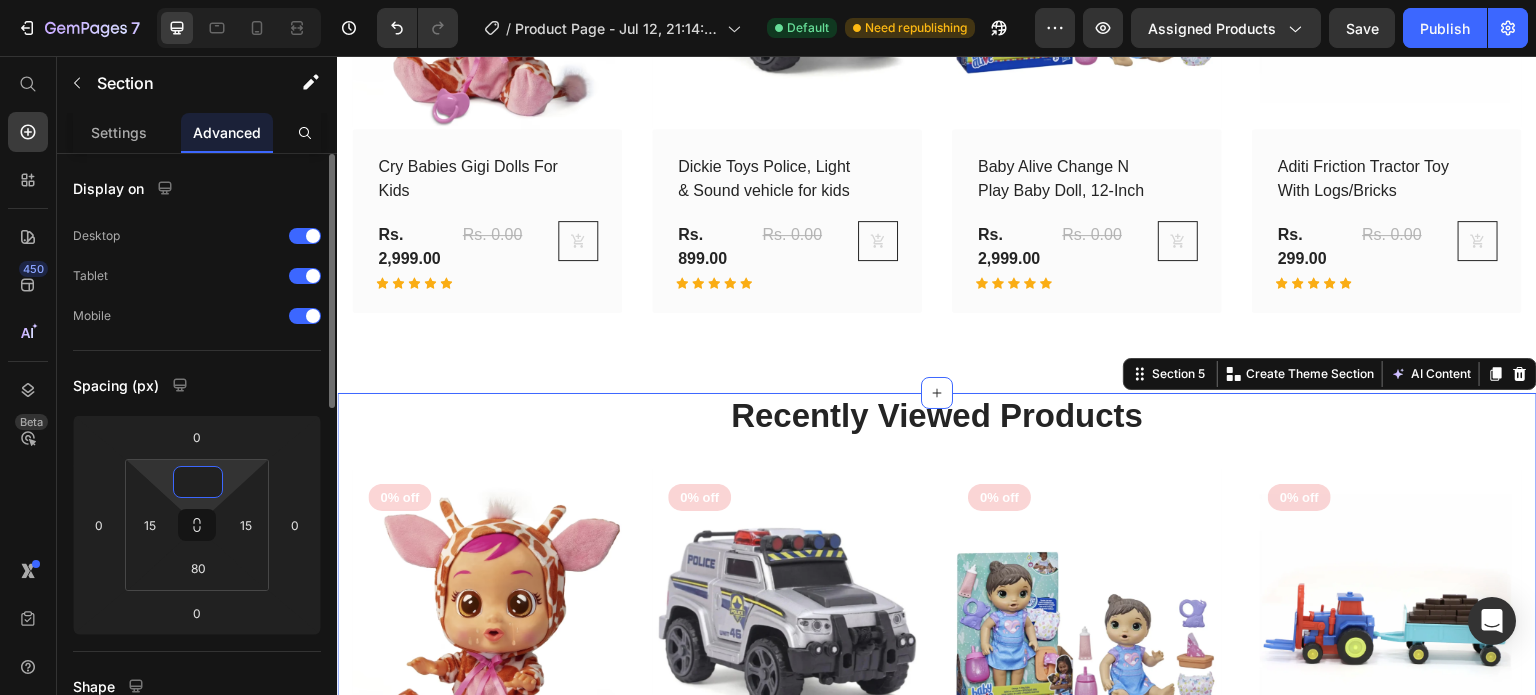 type on "0" 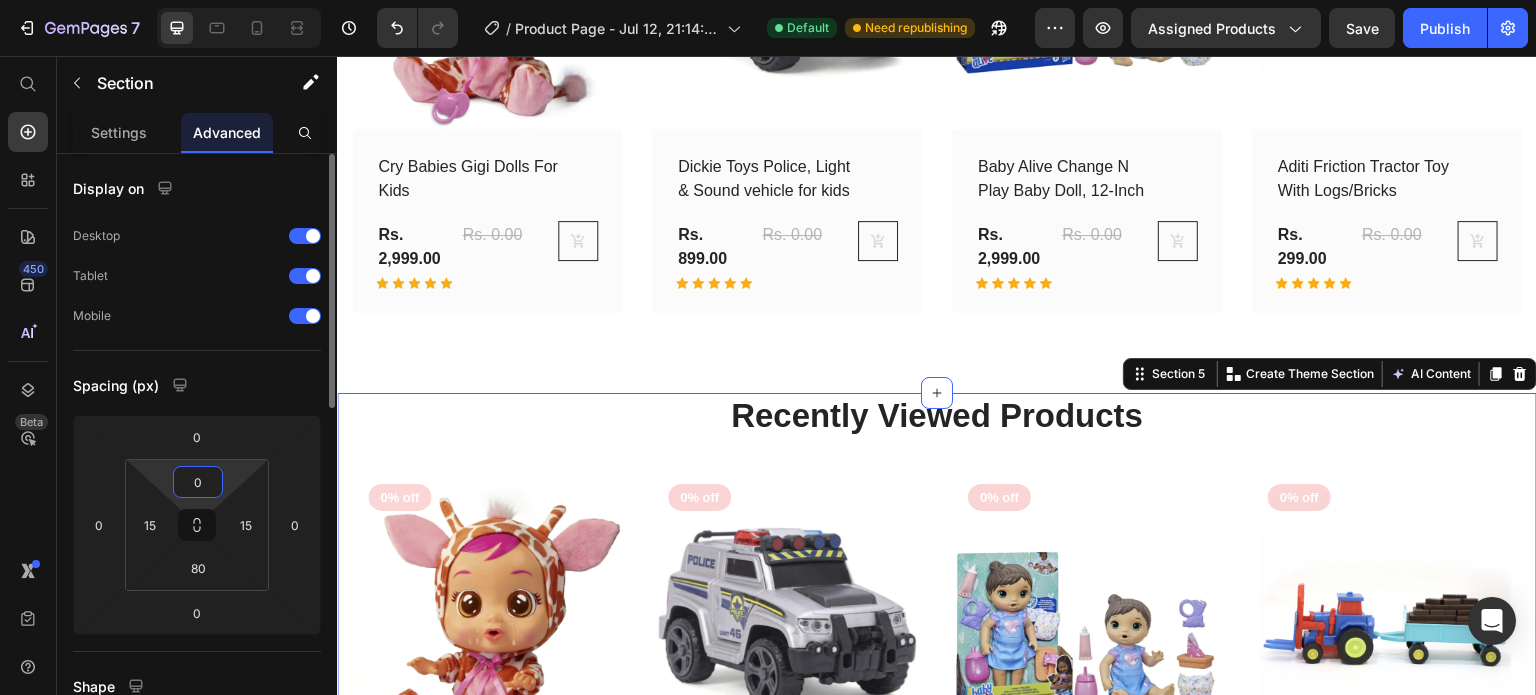 click on "Display on Desktop Tablet Mobile" 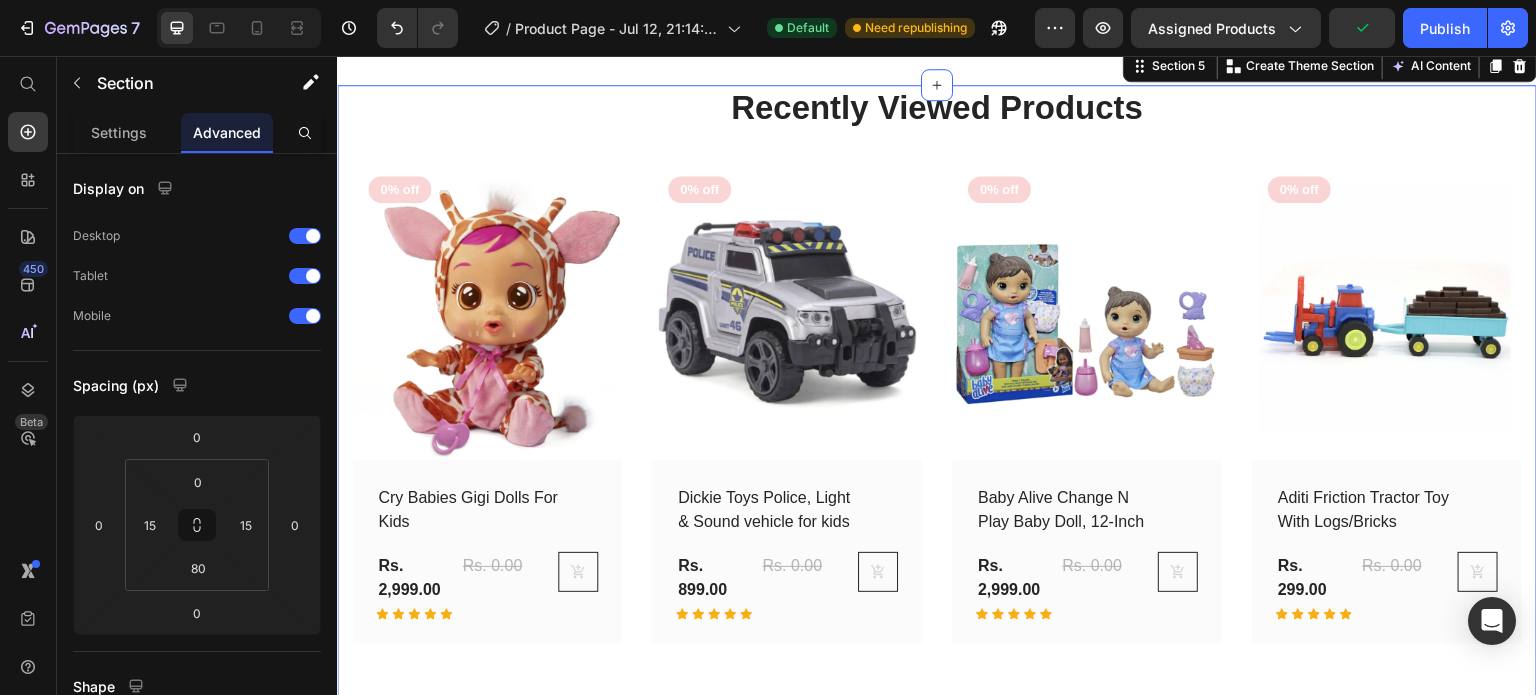 scroll, scrollTop: 2566, scrollLeft: 0, axis: vertical 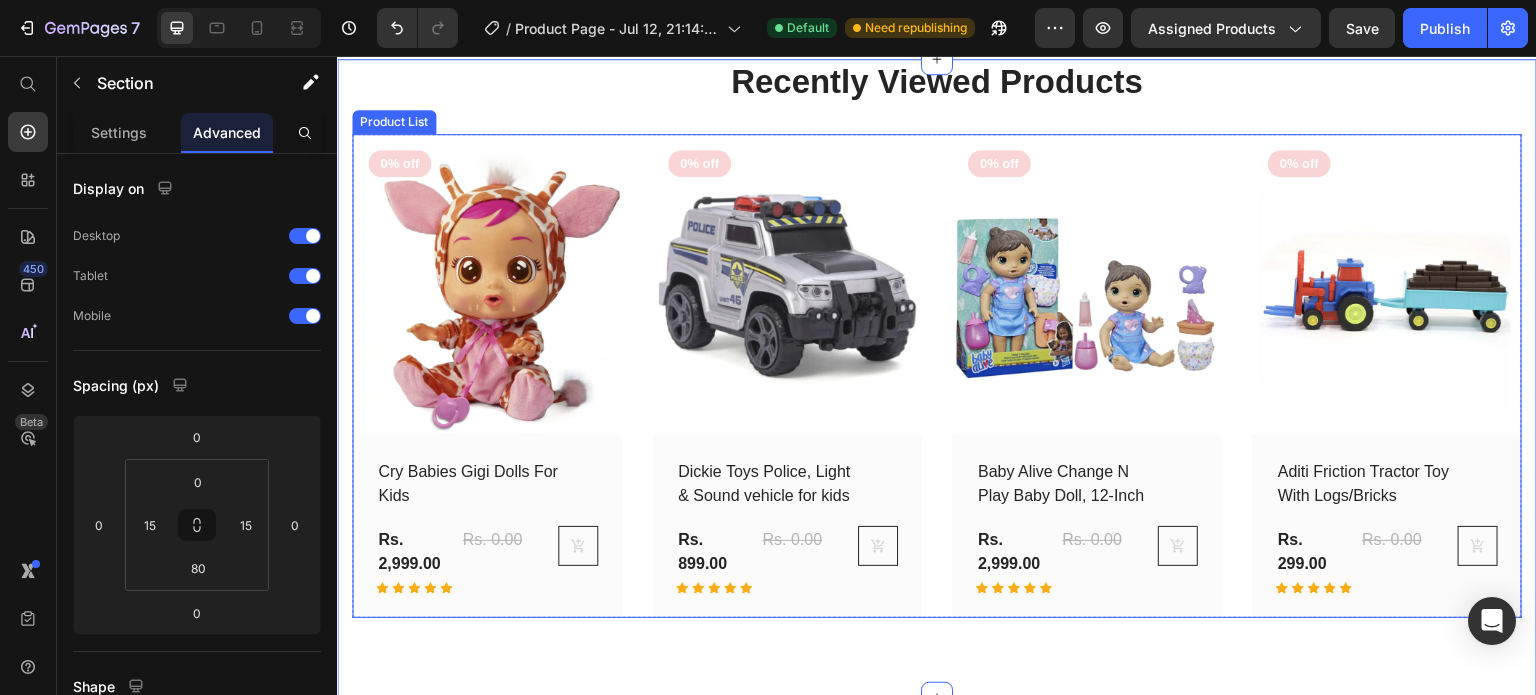 click on "(P) Images 0% off Product Badge Row Cry Babies Gigi Dolls For Kids (P) Title Rs. 2,999.00 (P) Price Rs. 0.00 (P) Price Row Icon Icon Icon Icon Icon Row (P) Cart Button Row Row (P) Images 0% off Product Badge Row Dickie Toys Police, Light & Sound vehicle for kids (P) Title Rs. 899.00 (P) Price Rs. 0.00 (P) Price Row Icon Icon Icon Icon Icon Row (P) Cart Button Row Row (P) Images 0% off Product Badge Row Baby Alive Change N Play Baby Doll, 12-Inch (P) Title Rs. 2,999.00 (P) Price Rs. 0.00 (P) Price Row Icon Icon Icon Icon Icon Row (P) Cart Button Row Row (P) Images 0% off Product Badge Row Aditi Friction Tractor Toy With Logs/Bricks (P) Title Rs. 299.00 (P) Price Rs. 0.00 (P) Price Row Icon Icon Icon Icon Icon Row (P) Cart Button Row Row" at bounding box center (937, 376) 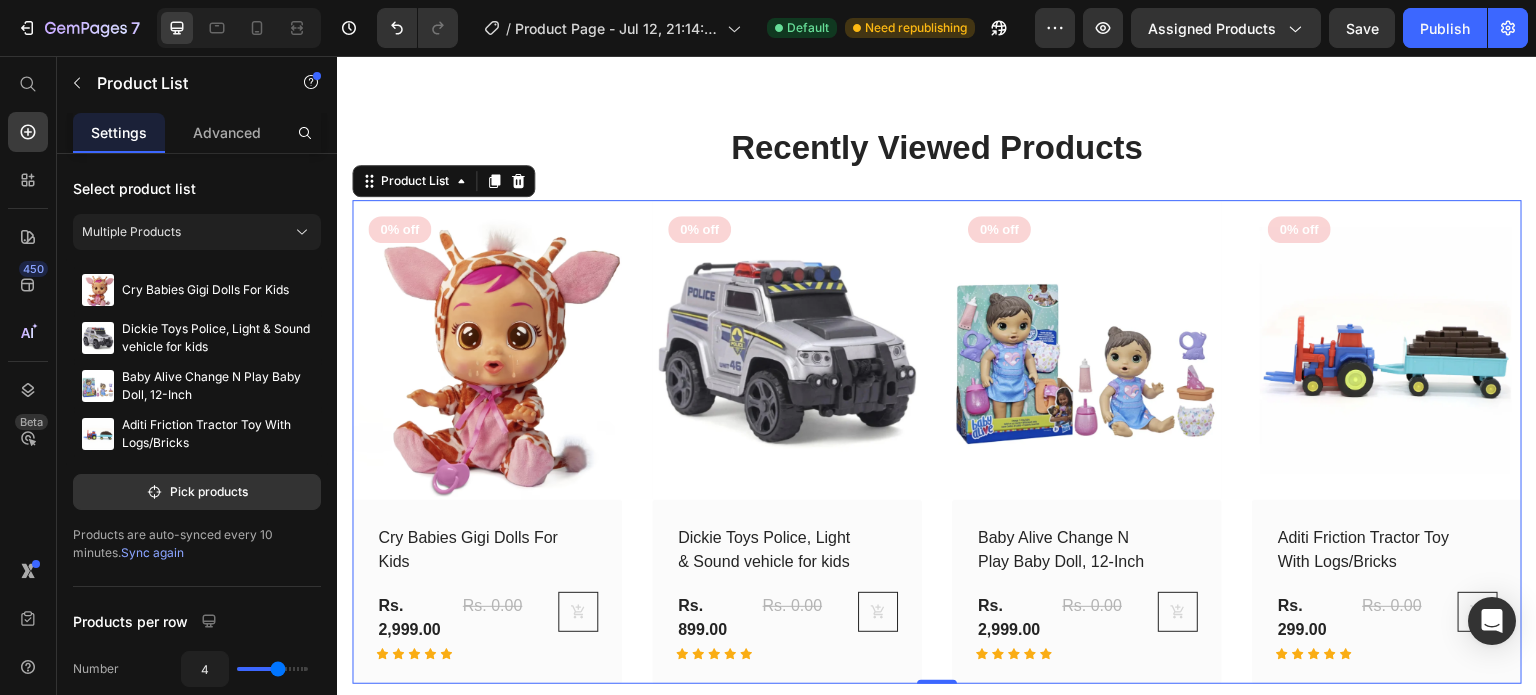 scroll, scrollTop: 2566, scrollLeft: 0, axis: vertical 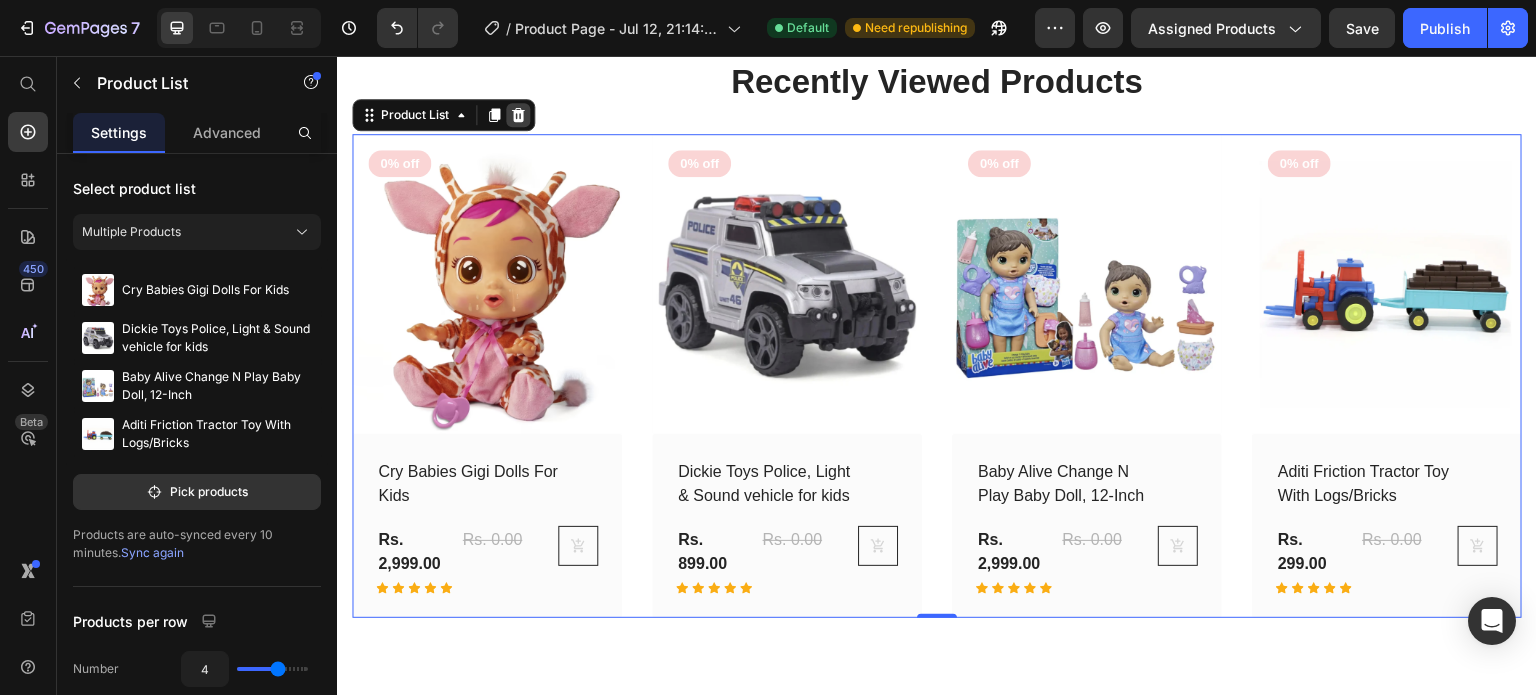 click at bounding box center [518, 115] 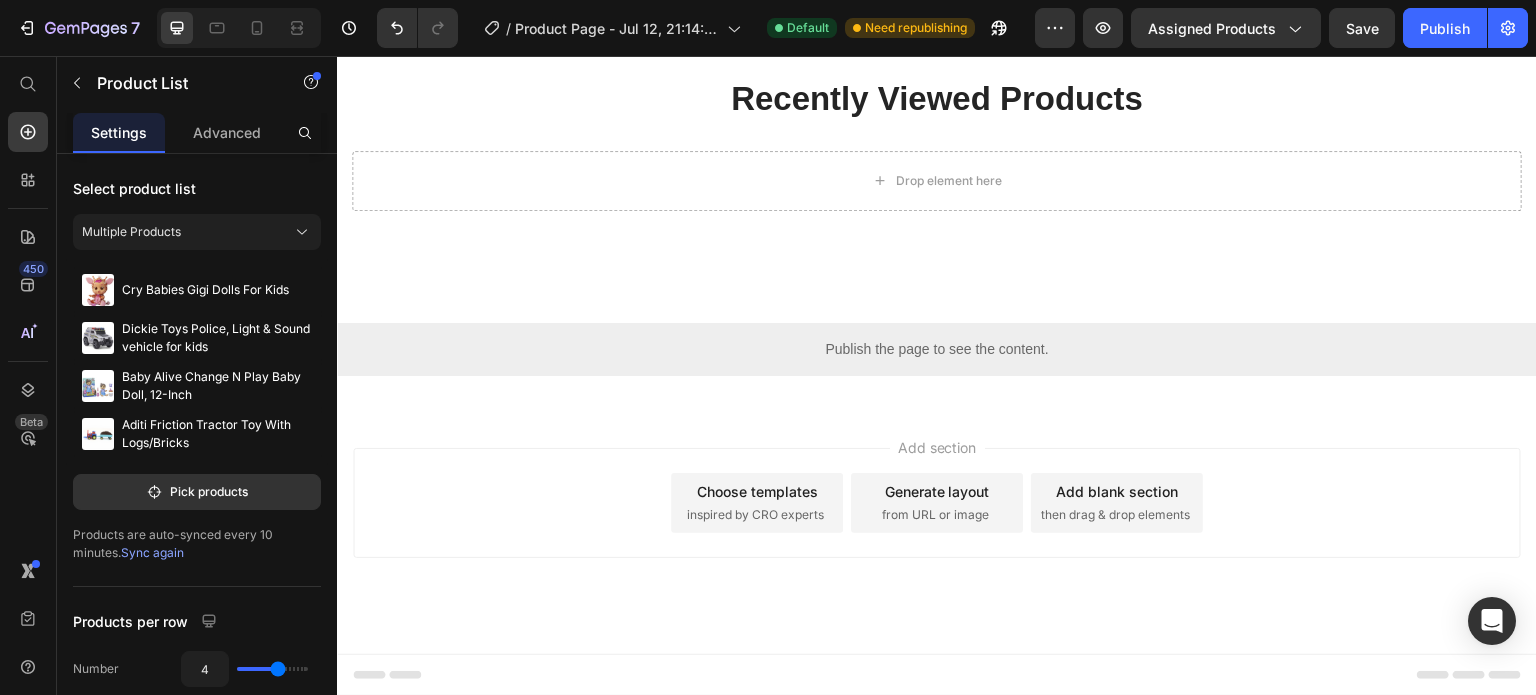 scroll, scrollTop: 2544, scrollLeft: 0, axis: vertical 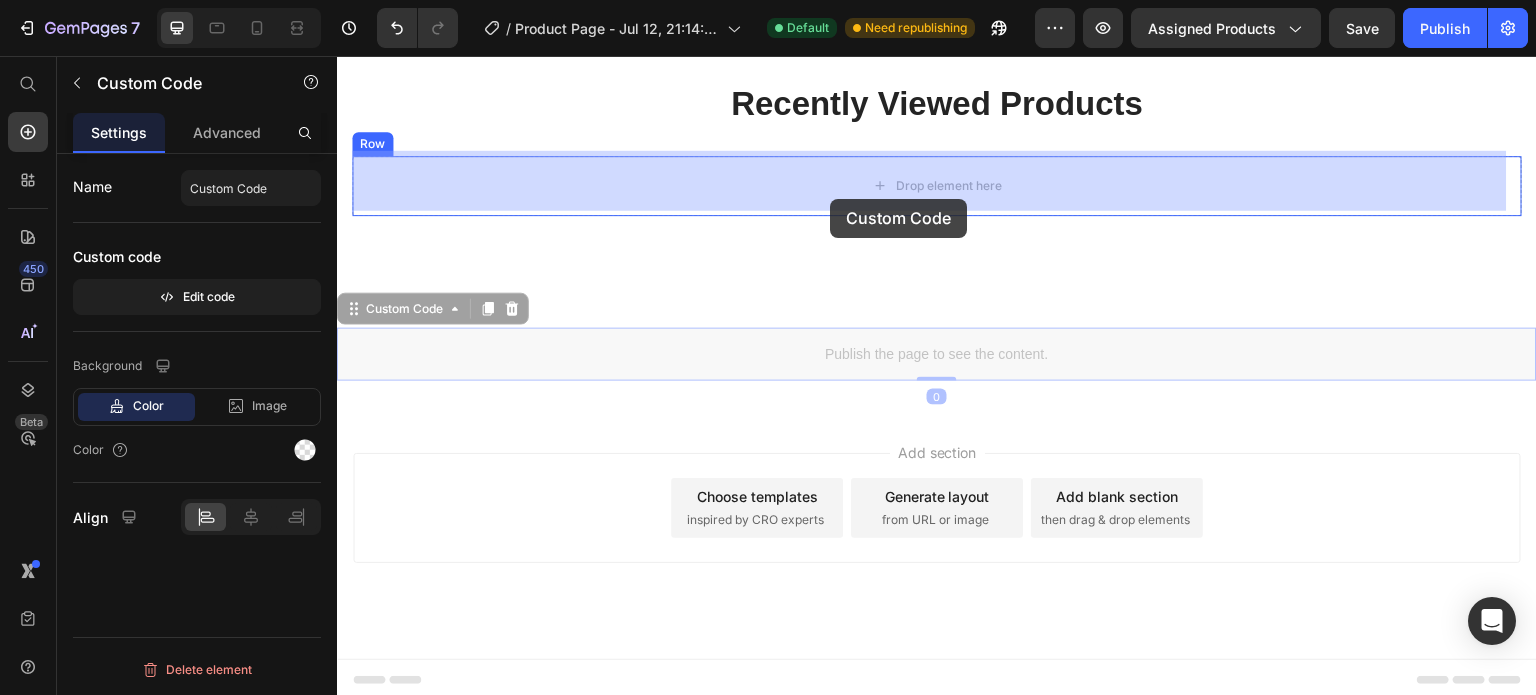 drag, startPoint x: 773, startPoint y: 356, endPoint x: 830, endPoint y: 199, distance: 167.02695 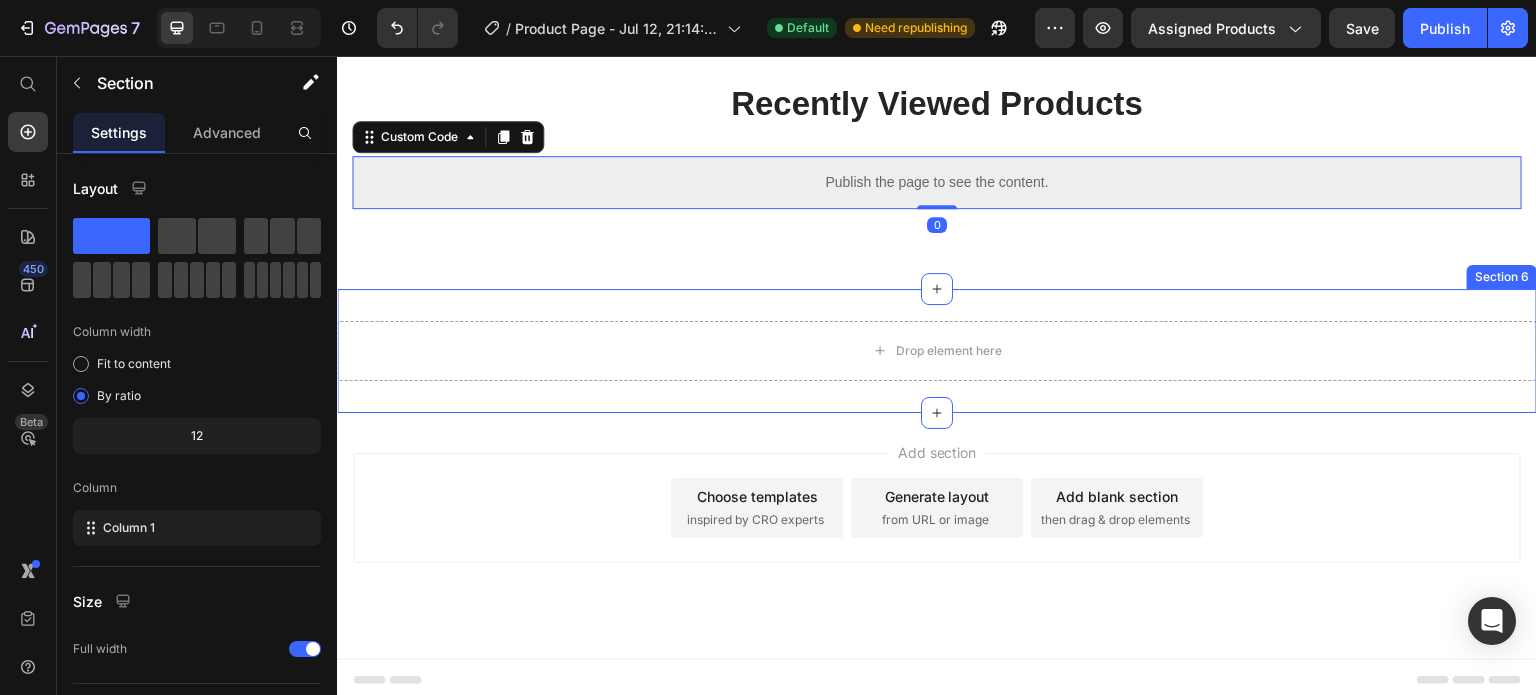 click on "Drop element here Section 6" at bounding box center (937, 351) 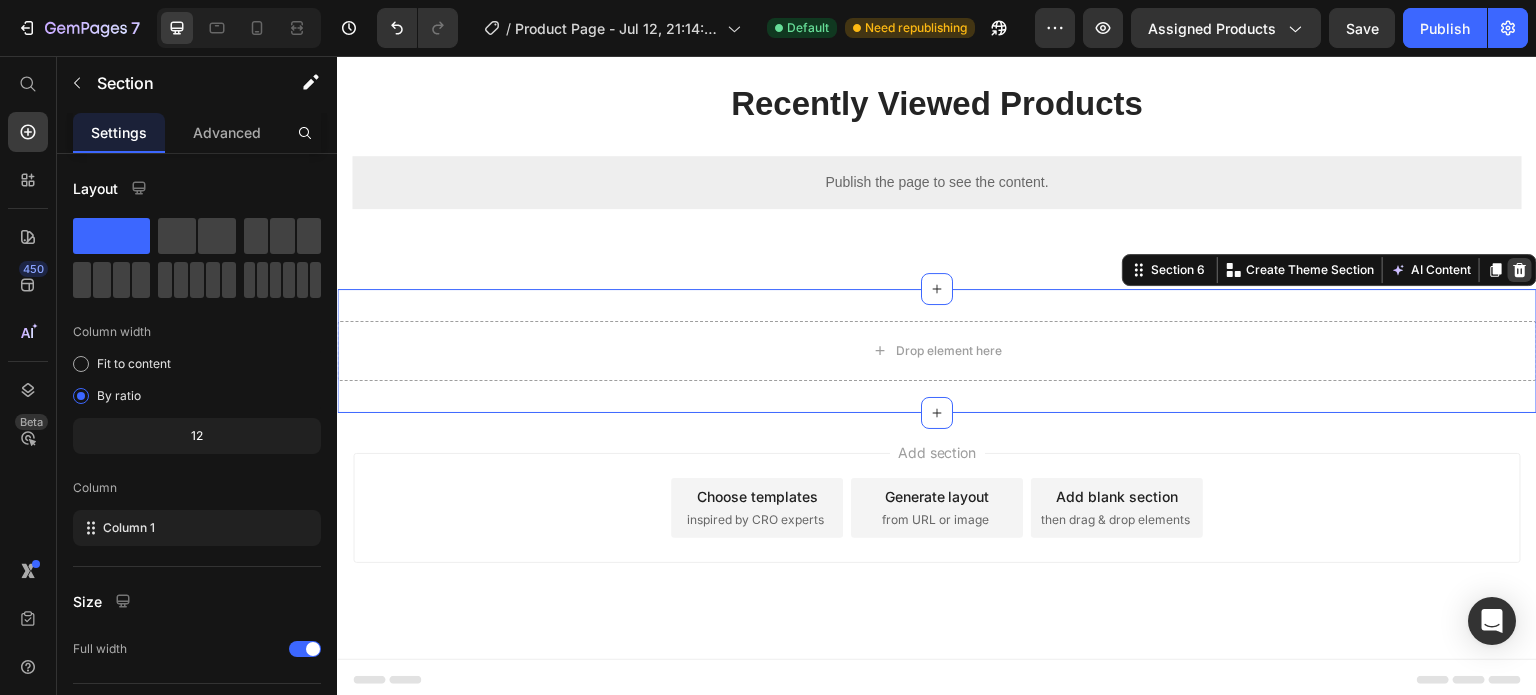 click 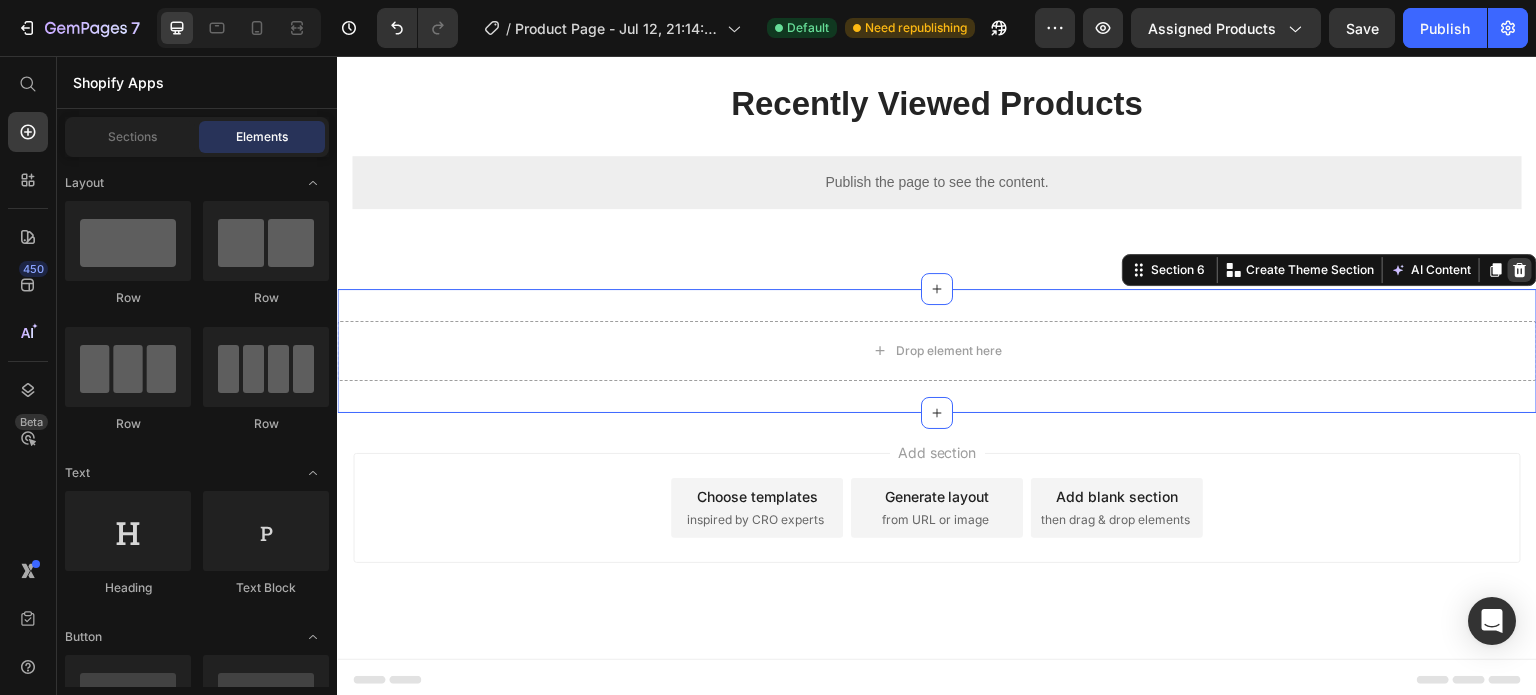 scroll, scrollTop: 2420, scrollLeft: 0, axis: vertical 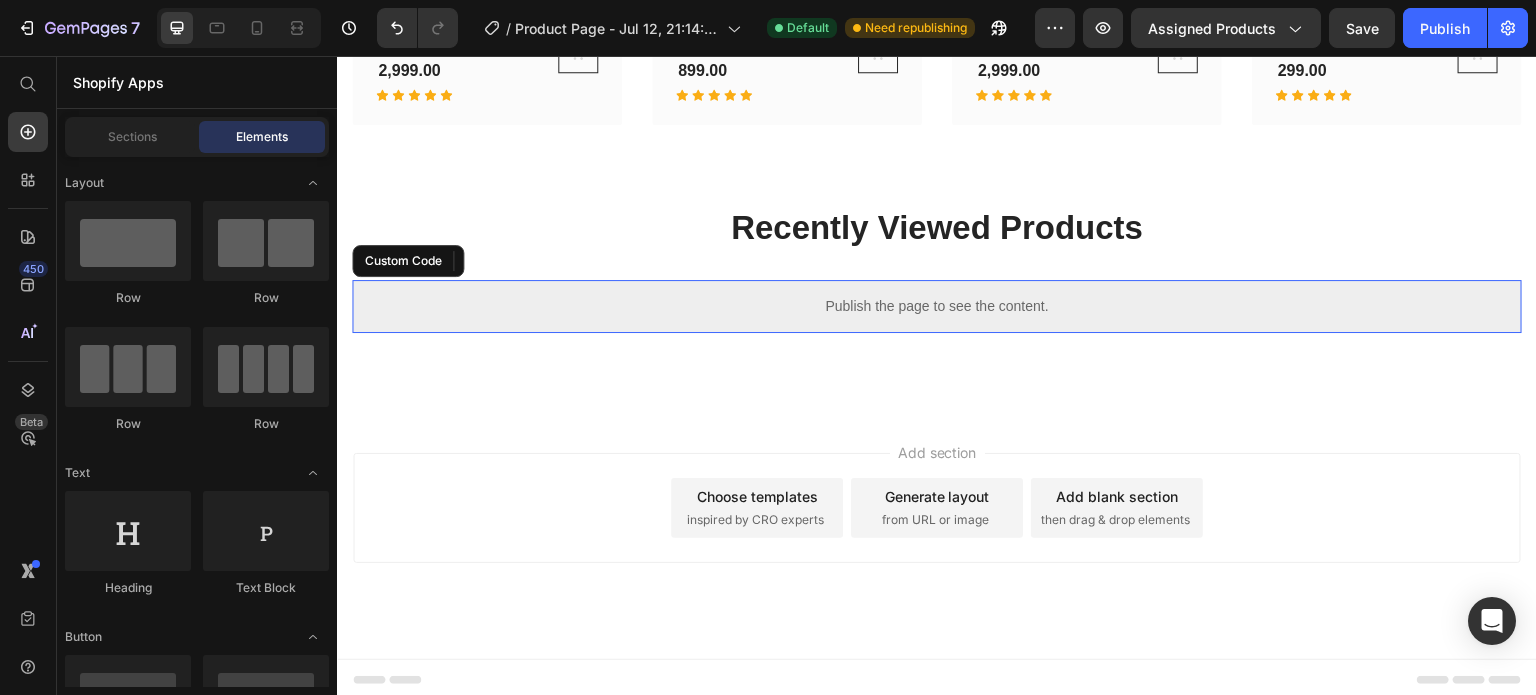 click on "Publish the page to see the content." at bounding box center (937, 306) 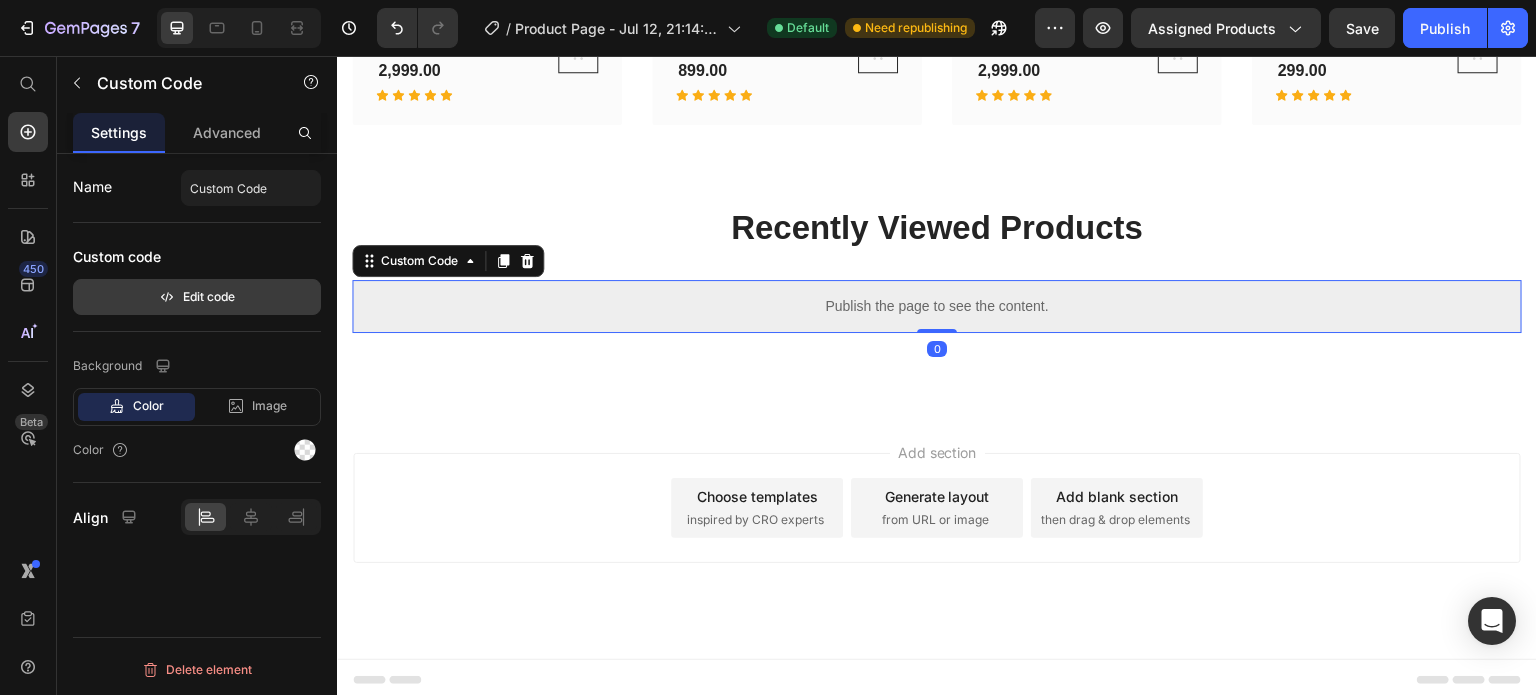 click on "Edit code" at bounding box center (197, 297) 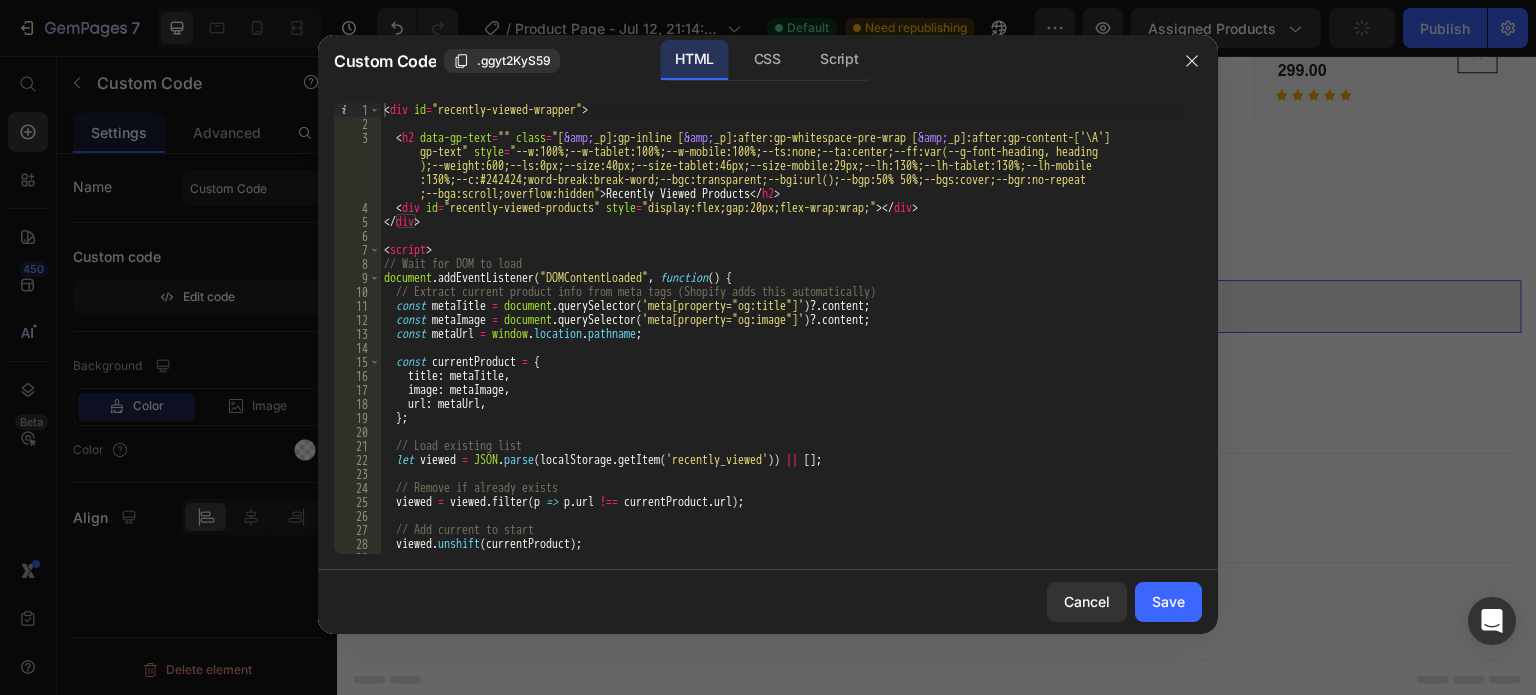 type on "<h2 data-gp-text="" class="[&amp;_p]:gp-inline [&amp;_p]:after:gp-whitespace-pre-wrap [&amp;_p]:after:gp-content-['\A'] gp-text" style="--w:100%;--w-tablet:100%;--w-mobile:100%;--ts:none;--ta:center;--ff:var(--g-font-heading, heading);--weight:600;--ls:0px;--size:40px;--size-tablet:46px;--size-mobile:29px;--lh:130%;--lh-tablet:130%;--lh-mobile:130%;--c:#242424;word-break:break-word;--bgc:transpa" 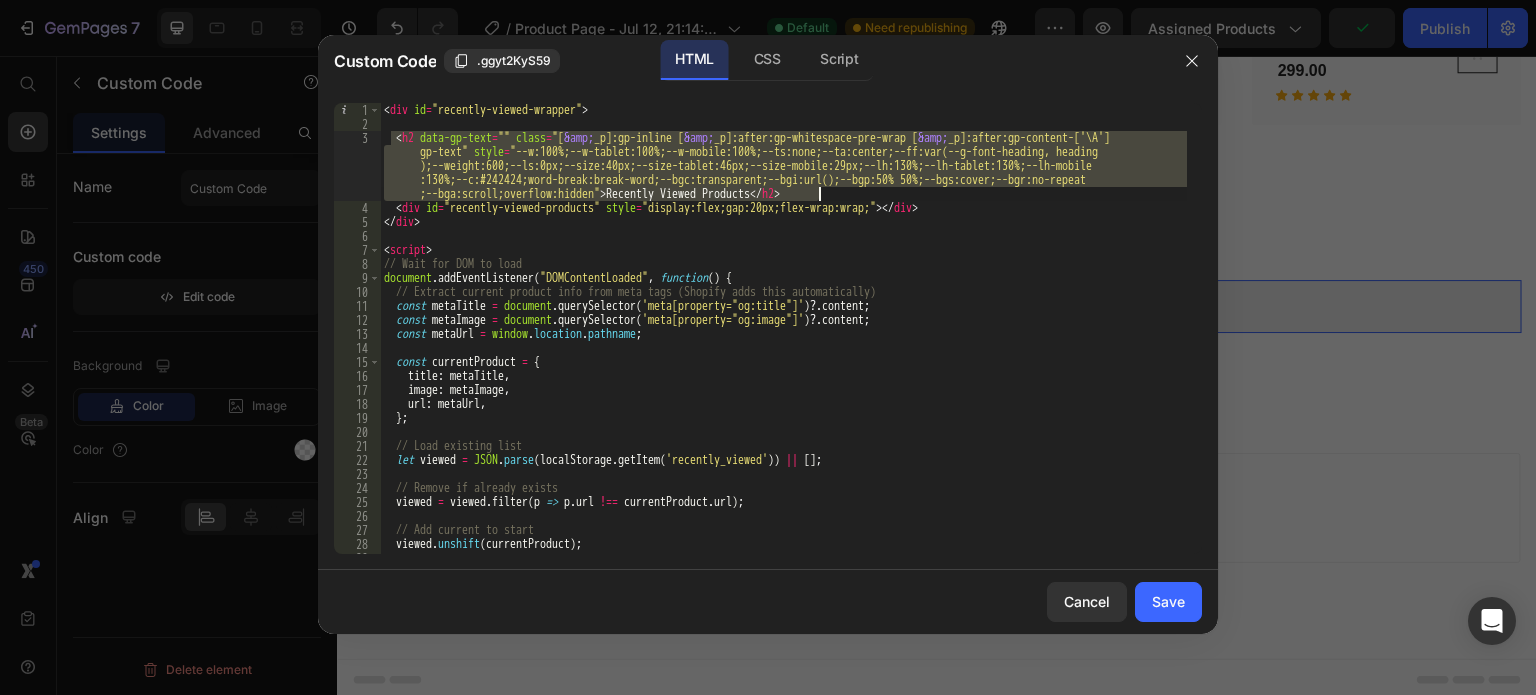 drag, startPoint x: 392, startPoint y: 142, endPoint x: 845, endPoint y: 192, distance: 455.75104 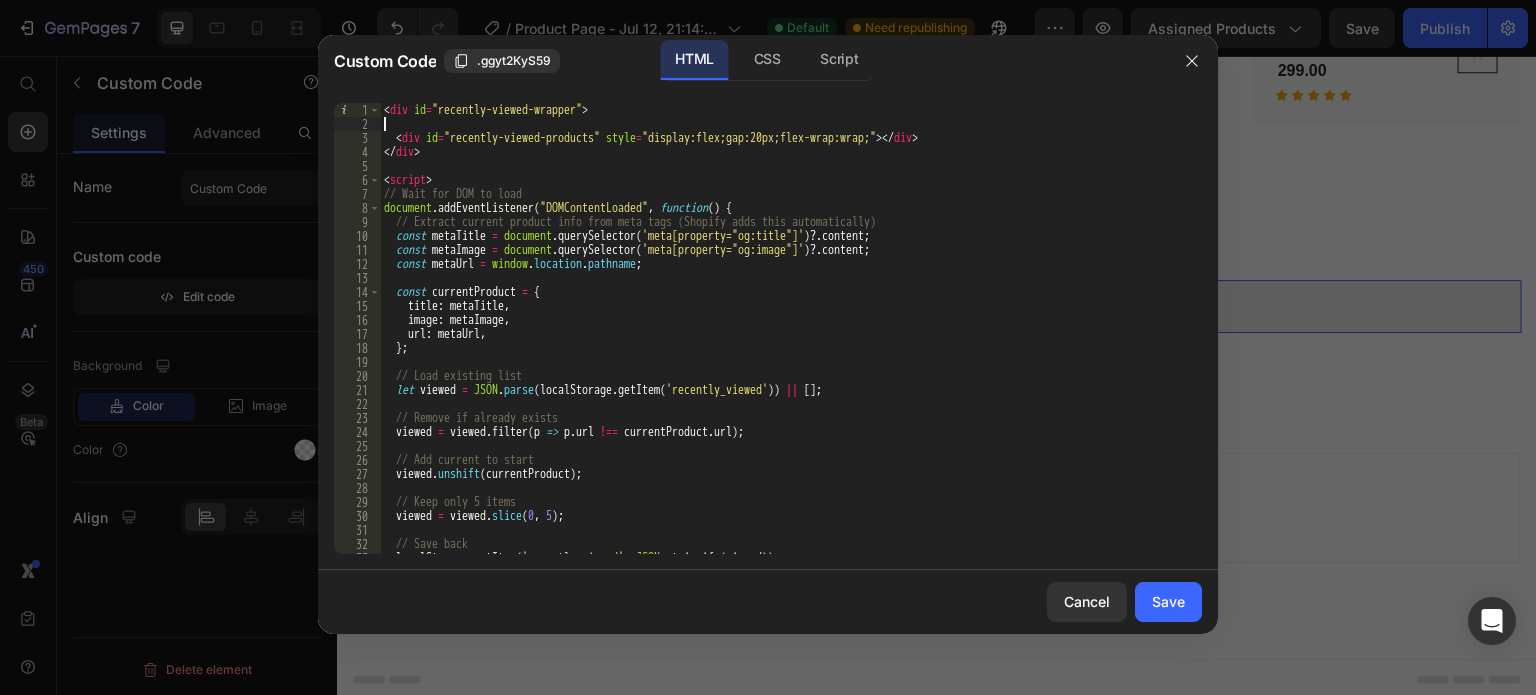 type on "<div id="recently-viewed-wrapper">" 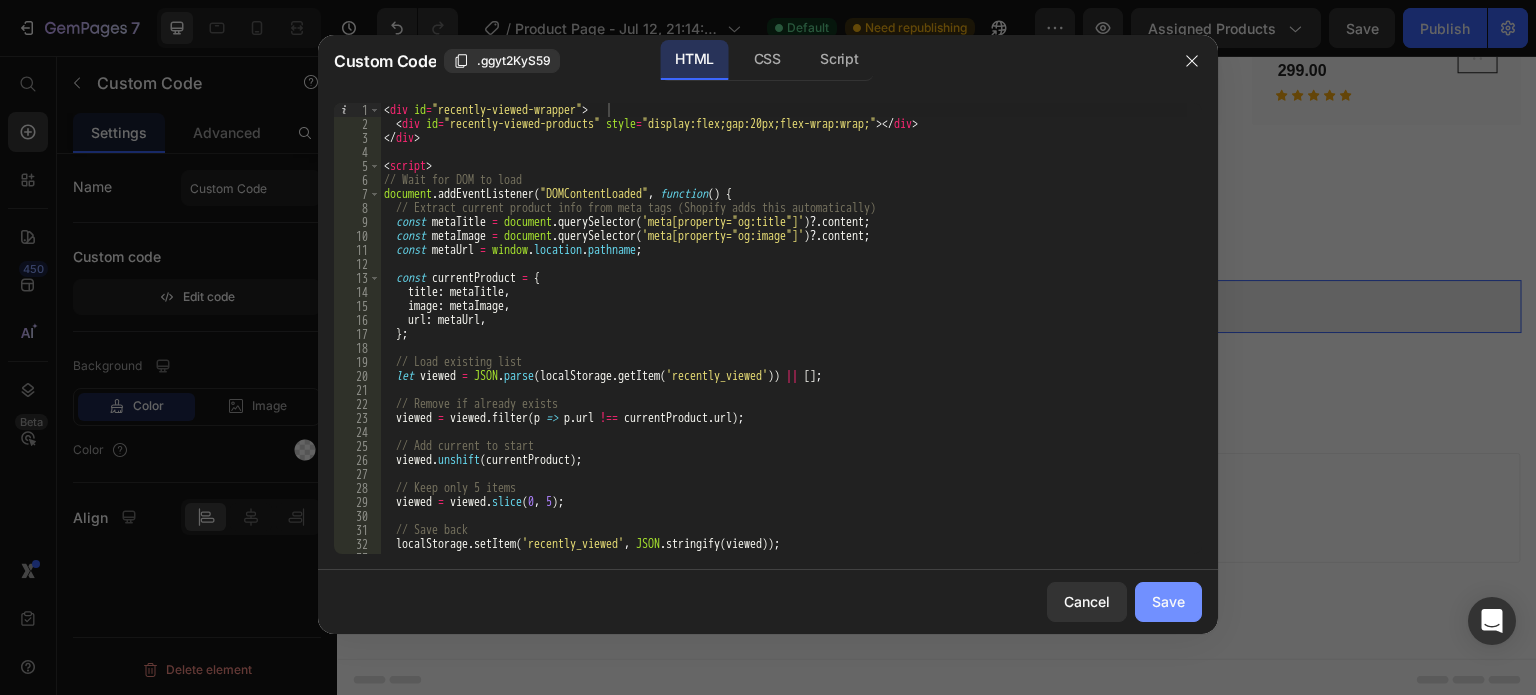 click on "Save" at bounding box center [1168, 601] 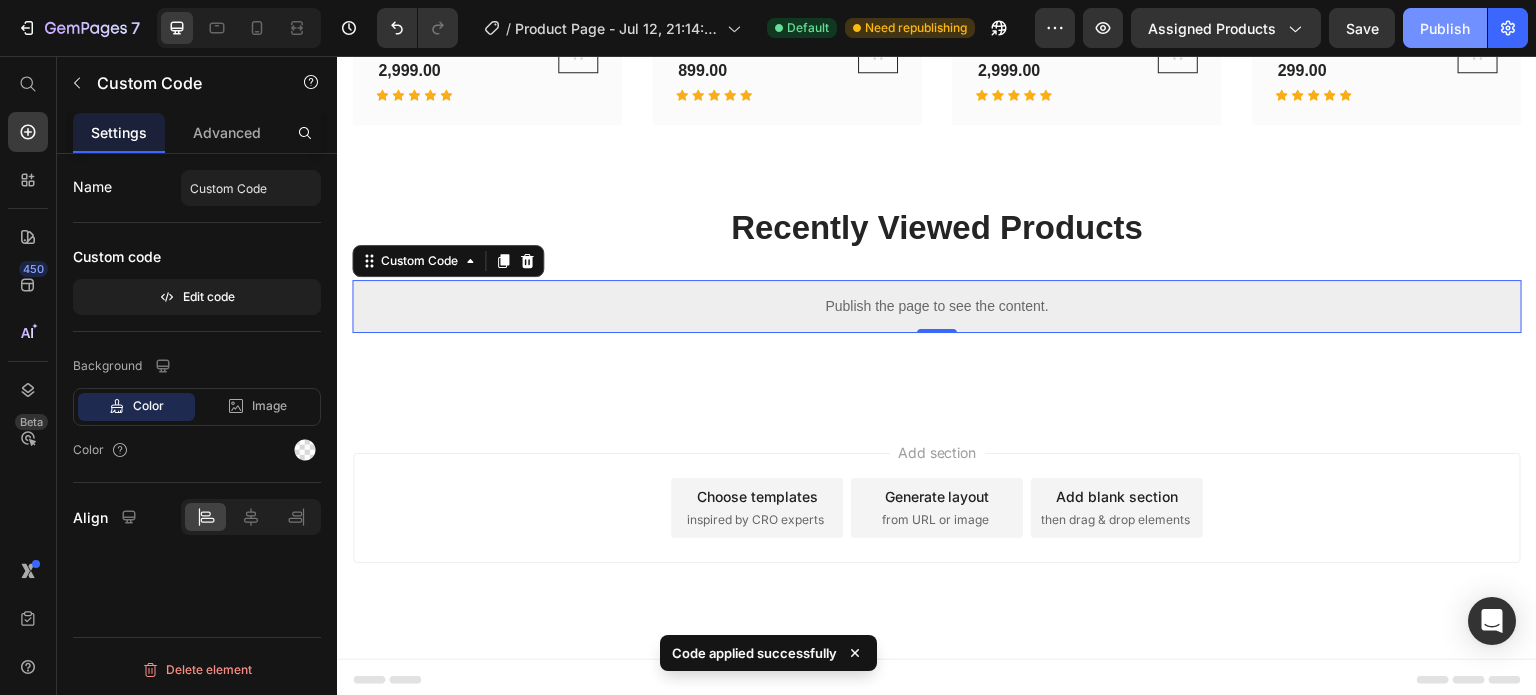 click on "Publish" at bounding box center (1445, 28) 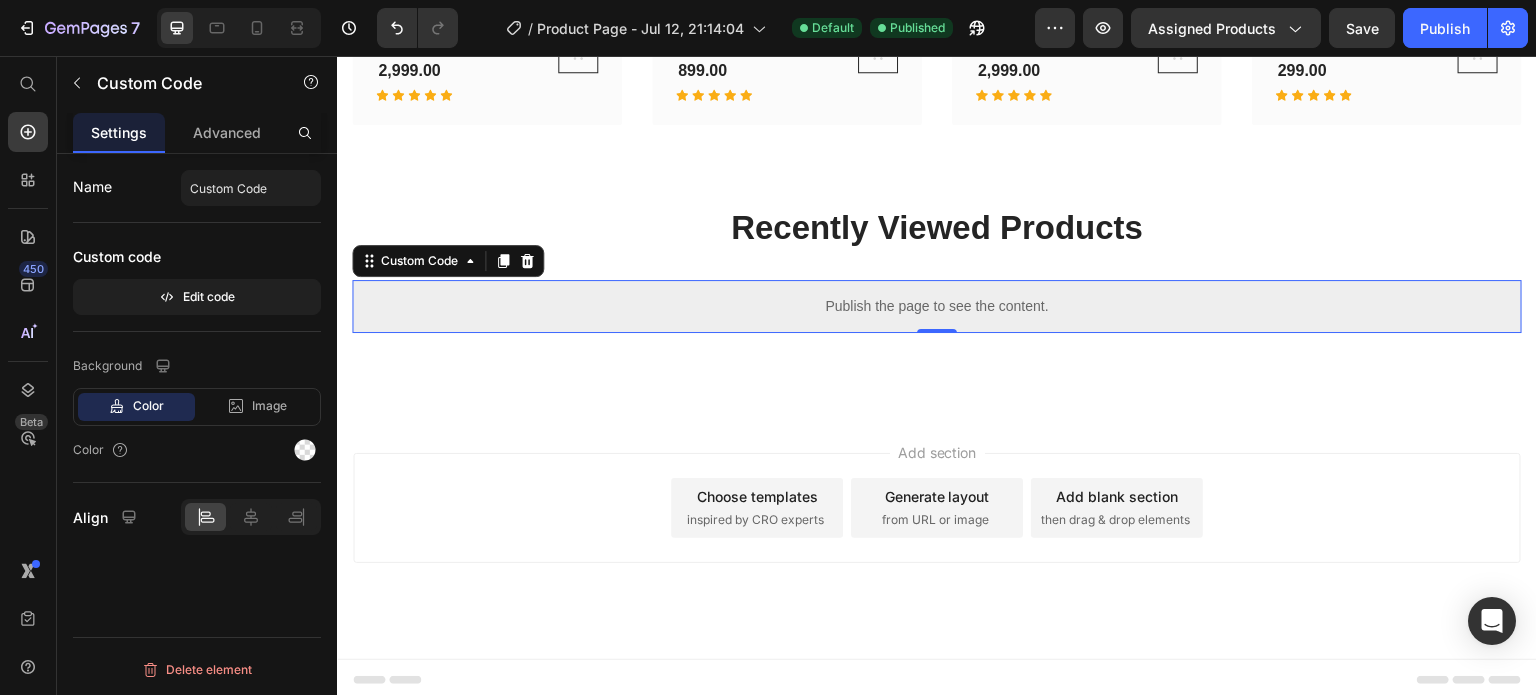 click on "Custom code" at bounding box center [197, 257] 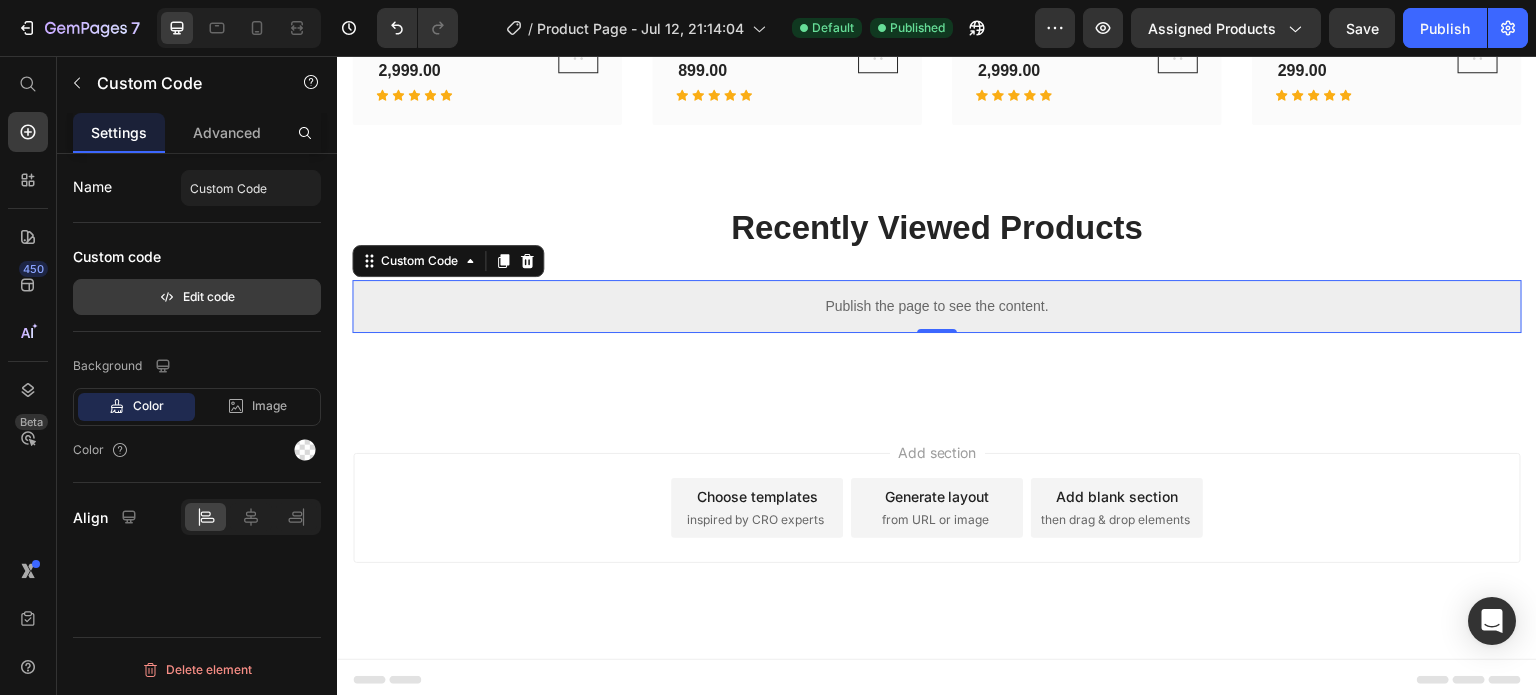 click on "Edit code" at bounding box center (197, 297) 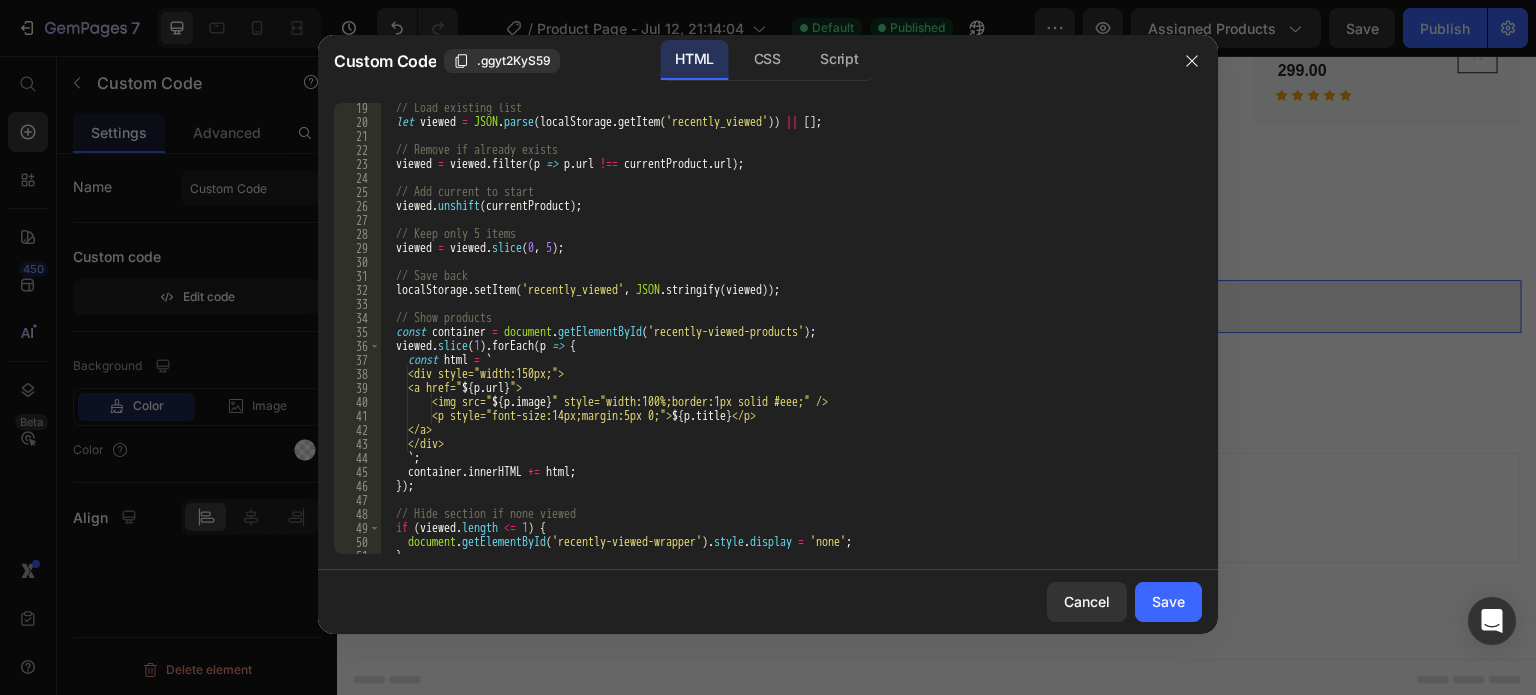 scroll, scrollTop: 254, scrollLeft: 0, axis: vertical 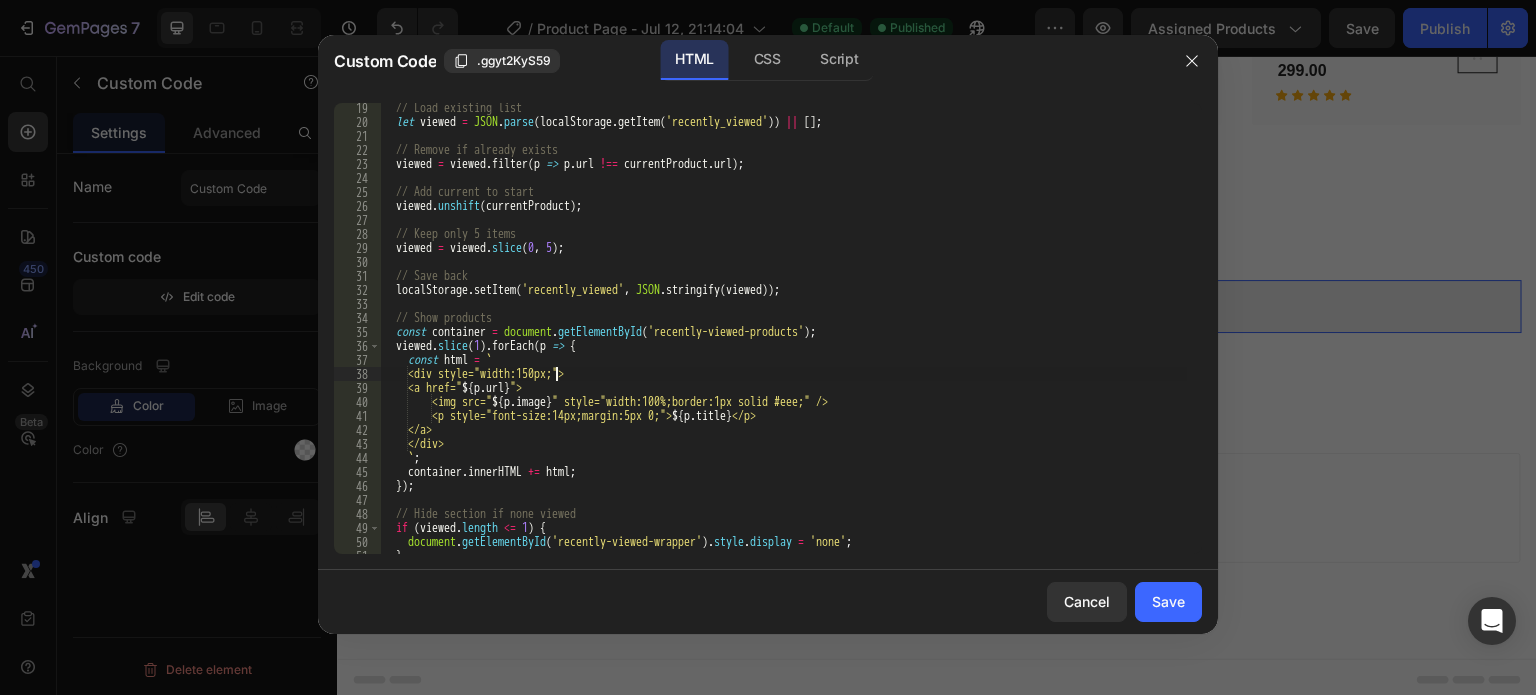click on "// Load existing list    let   viewed   =   JSON . parse ( localStorage . getItem ( 'recently_viewed' ))   ||   [ ] ;    // Remove if already exists    viewed   =   viewed . filter ( p   =>   p . url   !==   currentProduct . url ) ;    // Add current to start    viewed . unshift ( currentProduct ) ;    // Keep only 5 items    viewed   =   viewed . slice ( 0 ,   5 ) ;    // Save back    localStorage . setItem ( 'recently_viewed' ,   JSON . stringify ( viewed )) ;    // Show products    const   container   =   document . getElementById ( 'recently-viewed-products' ) ;    viewed . slice ( 1 ) . forEach ( p   =>   {      const   html   =   `        <div style="width:150px;">          <a href=" ${ p . url } ">             <img src=" ${ p . image } " style="width:100%;border:1px solid #eee;" />             <p style="font-size:14px;margin:5px 0;"> ${ p . title } </p>          </a>        </div>      ` ;      container . innerHTML   +=   html ;    }) ;    // Hide section if none viewed    if   ( viewed . length" at bounding box center (783, 340) 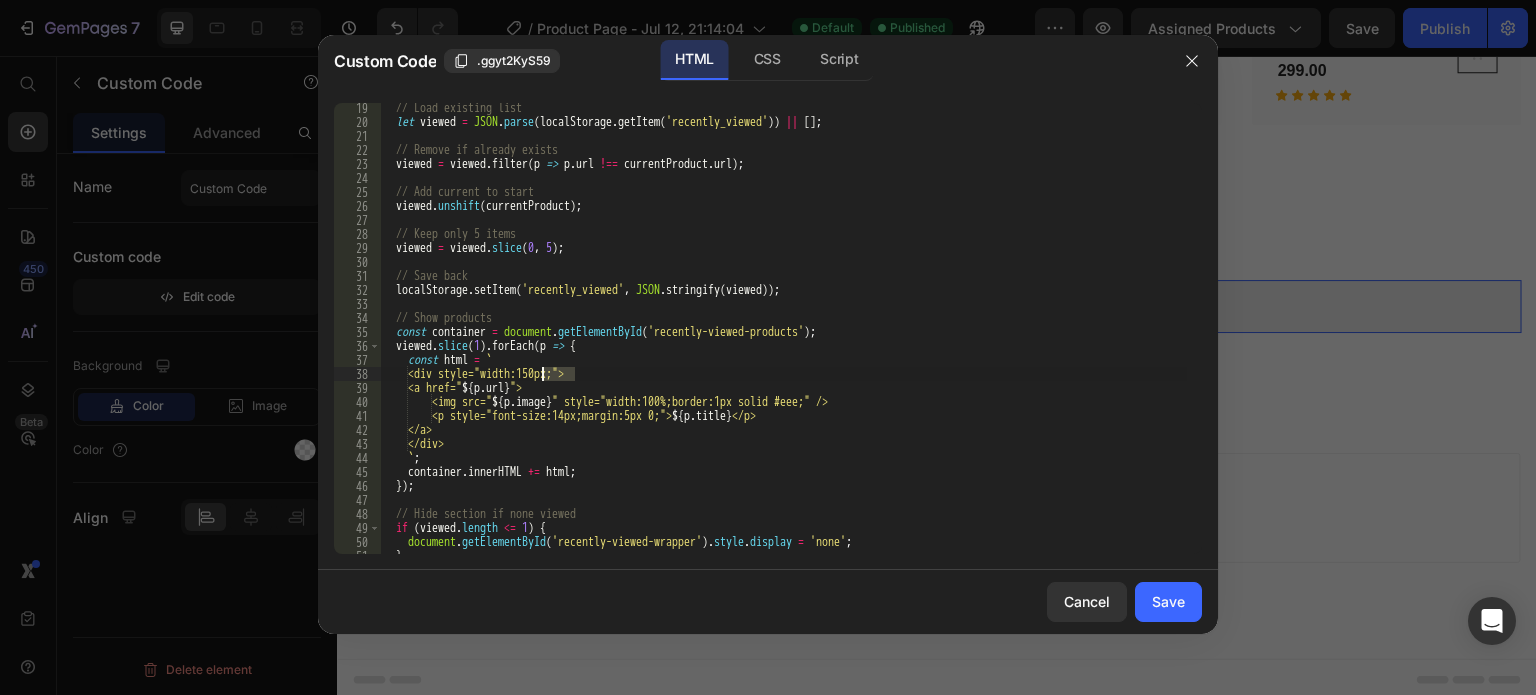 click on "// Load existing list    let   viewed   =   JSON . parse ( localStorage . getItem ( 'recently_viewed' ))   ||   [ ] ;    // Remove if already exists    viewed   =   viewed . filter ( p   =>   p . url   !==   currentProduct . url ) ;    // Add current to start    viewed . unshift ( currentProduct ) ;    // Keep only 5 items    viewed   =   viewed . slice ( 0 ,   5 ) ;    // Save back    localStorage . setItem ( 'recently_viewed' ,   JSON . stringify ( viewed )) ;    // Show products    const   container   =   document . getElementById ( 'recently-viewed-products' ) ;    viewed . slice ( 1 ) . forEach ( p   =>   {      const   html   =   `        <div style="width:150px;">          <a href=" ${ p . url } ">             <img src=" ${ p . image } " style="width:100%;border:1px solid #eee;" />             <p style="font-size:14px;margin:5px 0;"> ${ p . title } </p>          </a>        </div>      ` ;      container . innerHTML   +=   html ;    }) ;    // Hide section if none viewed    if   ( viewed . length" at bounding box center (783, 328) 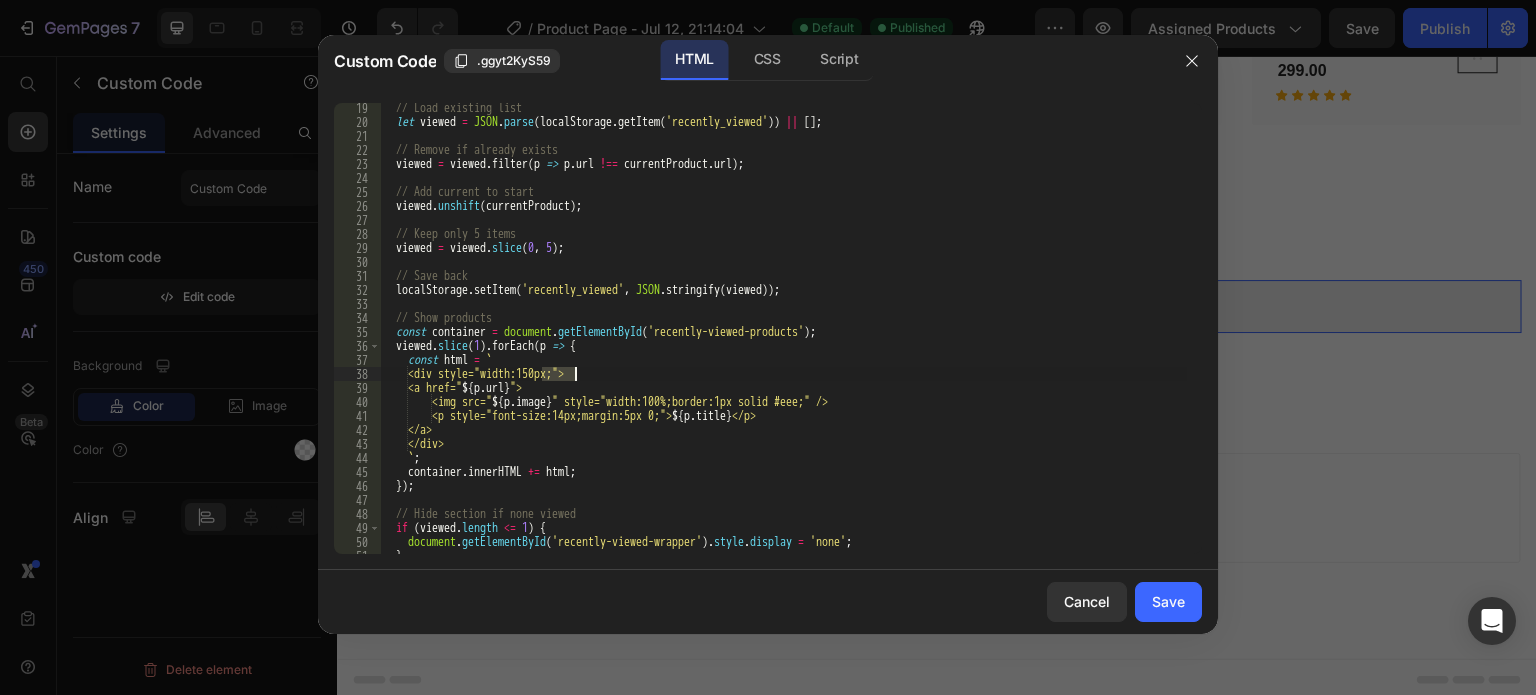 drag, startPoint x: 541, startPoint y: 371, endPoint x: 576, endPoint y: 375, distance: 35.22783 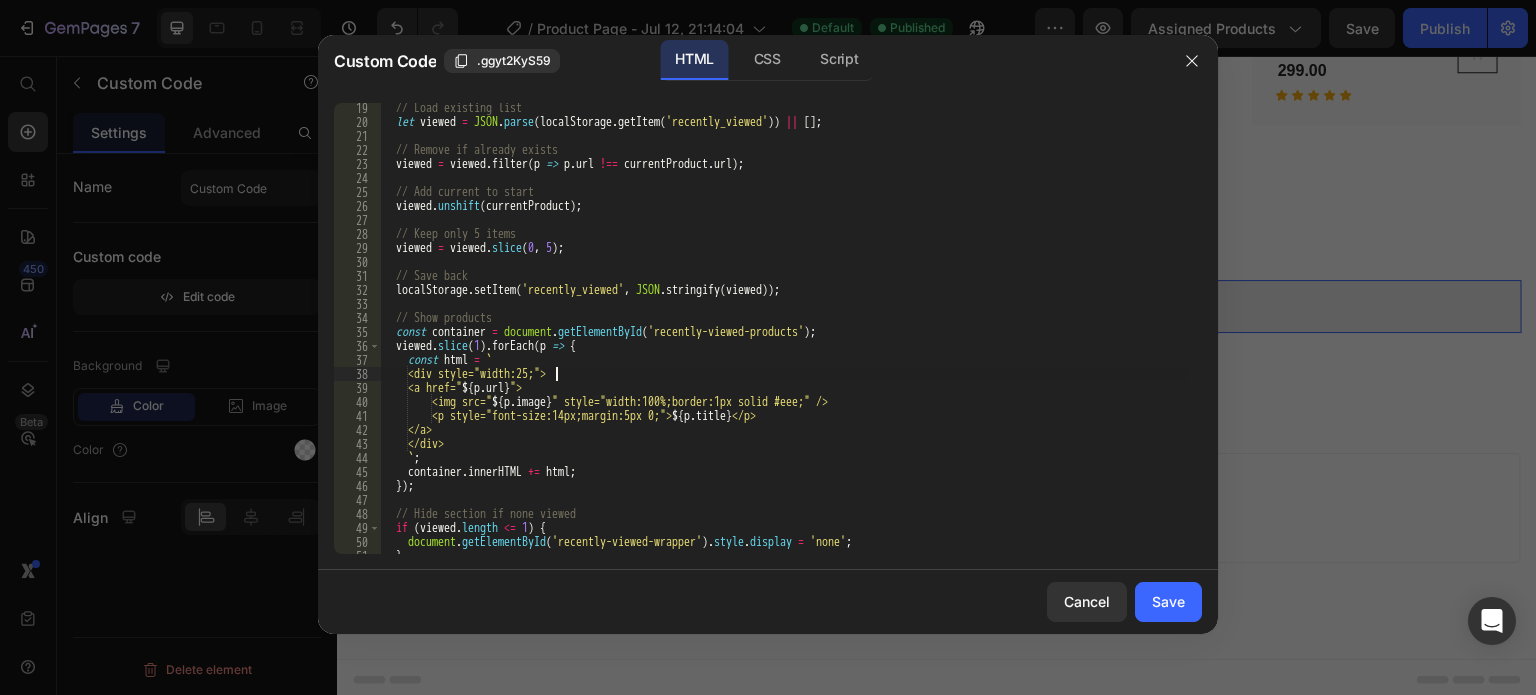 scroll, scrollTop: 0, scrollLeft: 15, axis: horizontal 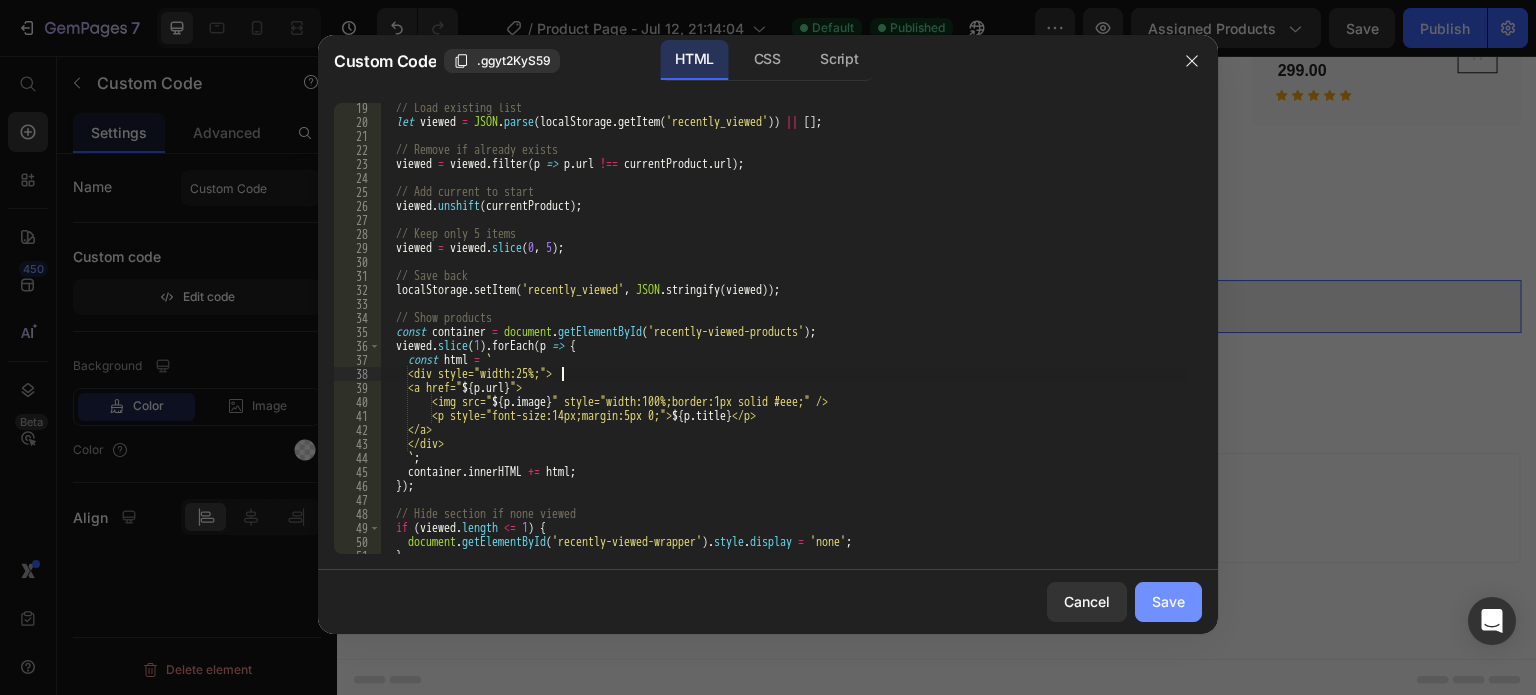 type on "<div style="width:25%;">" 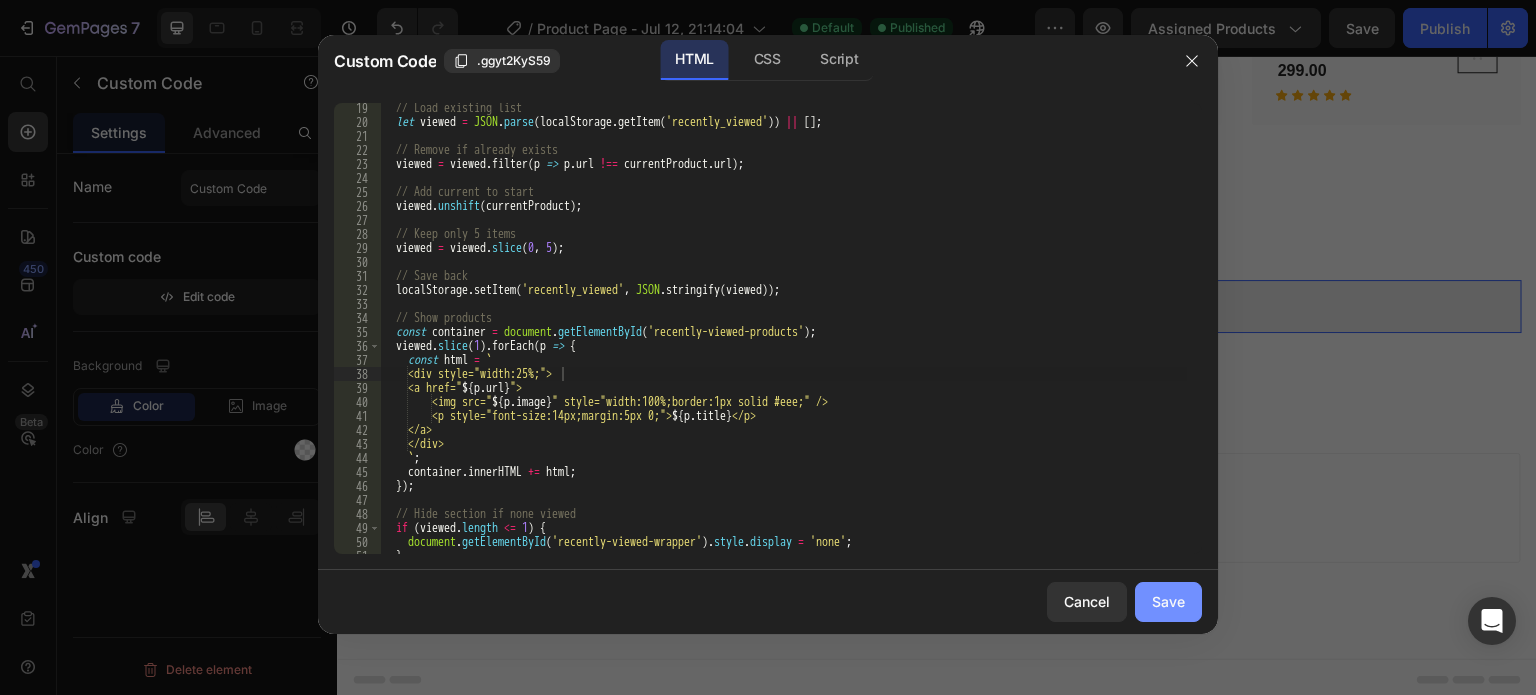 click on "Save" at bounding box center (1168, 601) 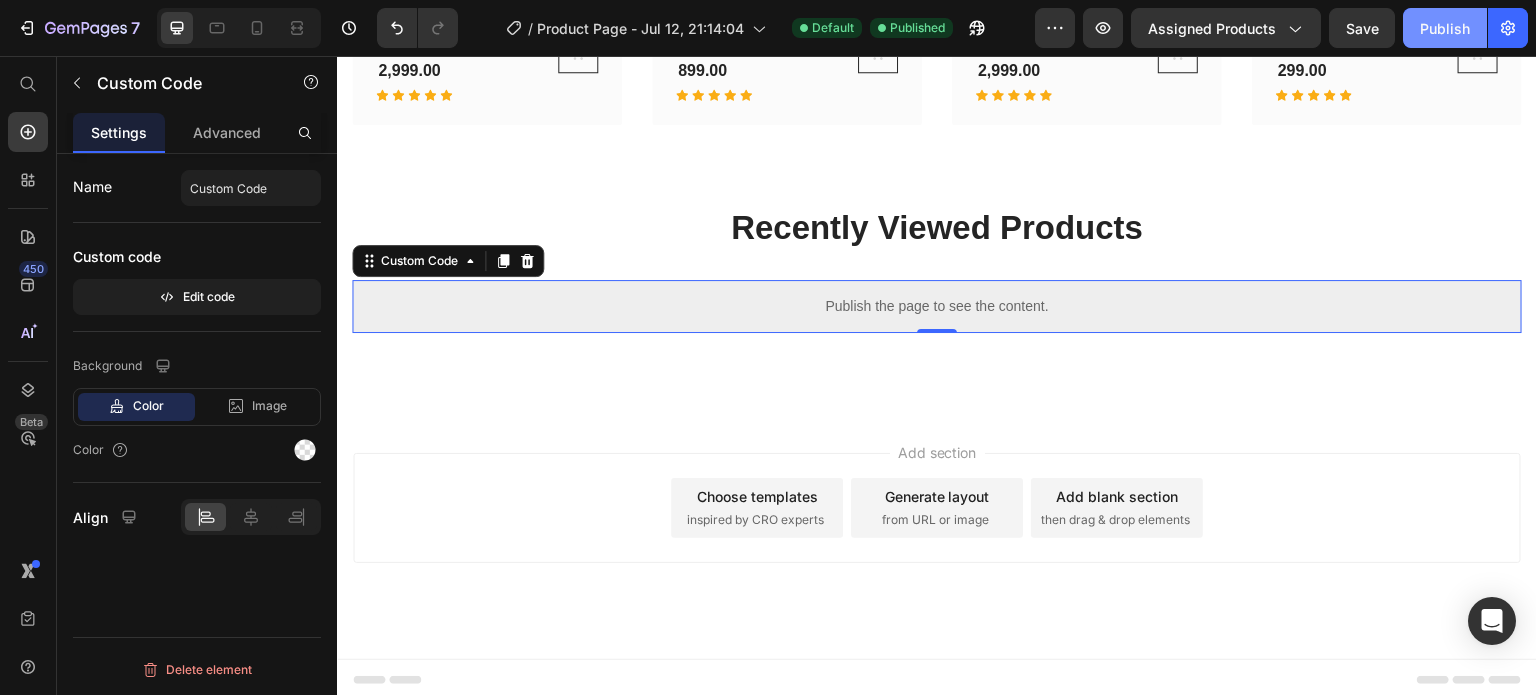 click on "Publish" at bounding box center [1445, 28] 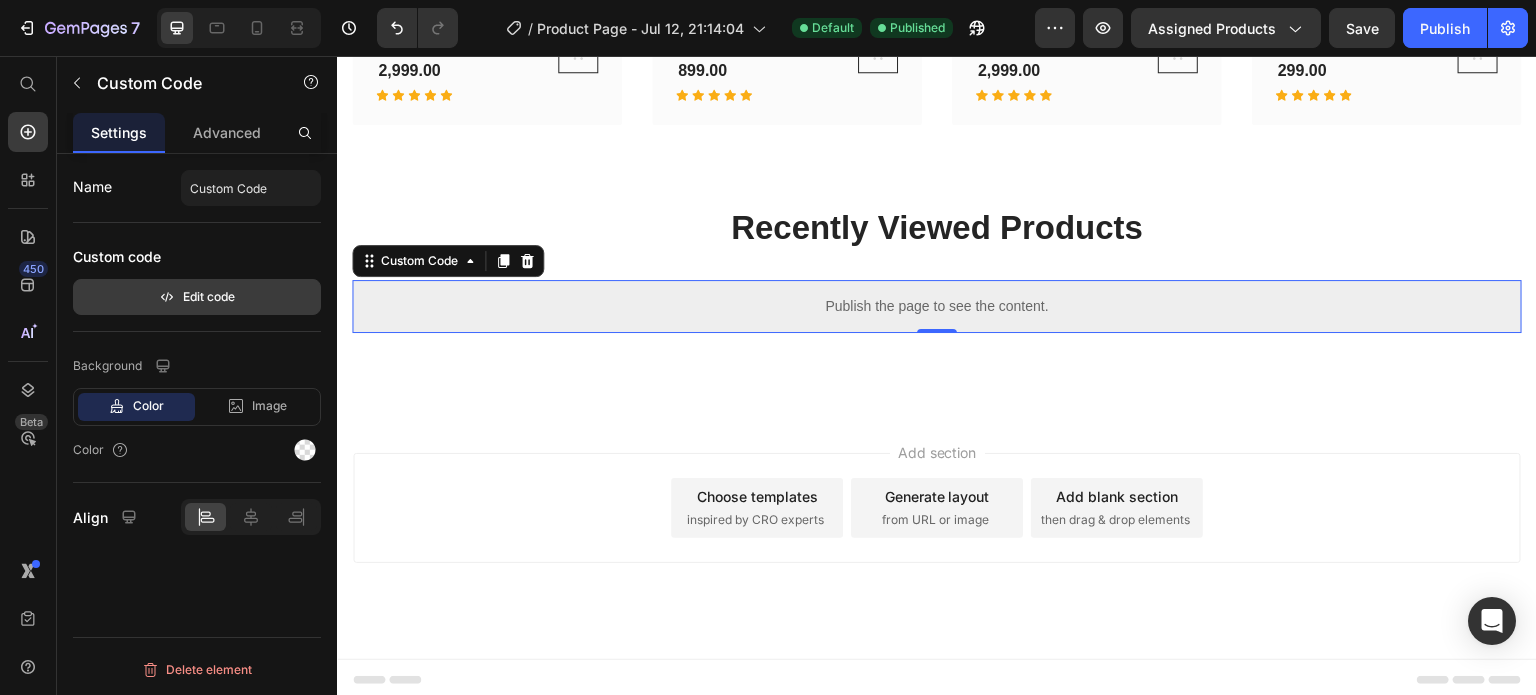 click on "Edit code" at bounding box center (197, 297) 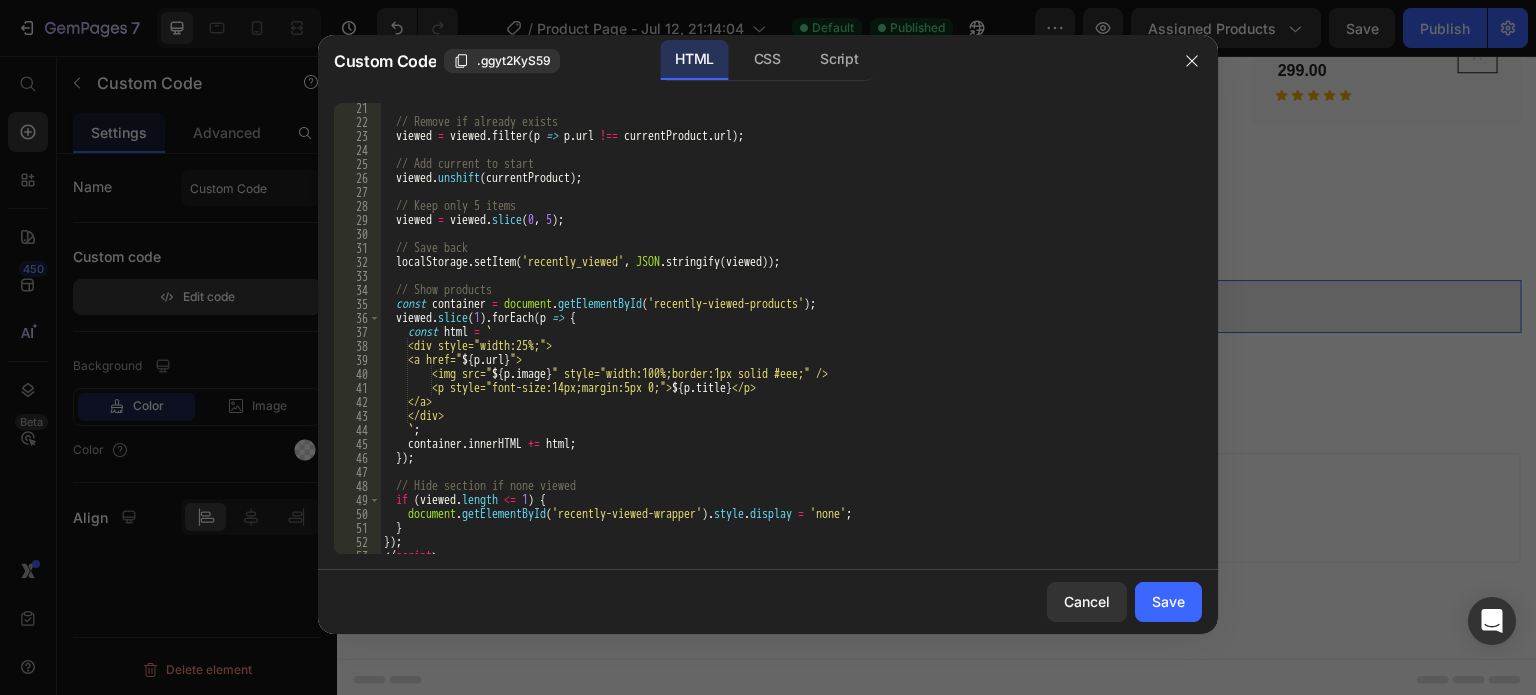 scroll, scrollTop: 304, scrollLeft: 0, axis: vertical 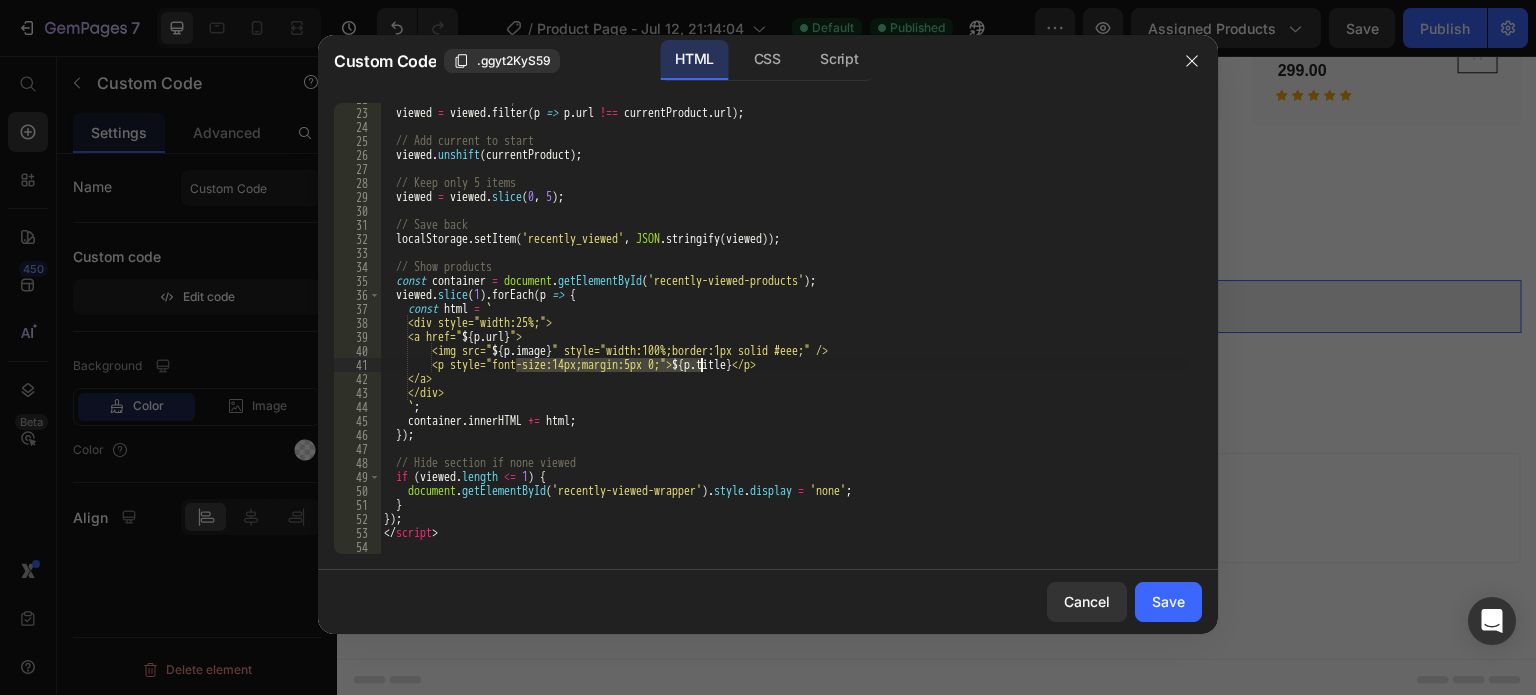 drag, startPoint x: 516, startPoint y: 370, endPoint x: 700, endPoint y: 363, distance: 184.1331 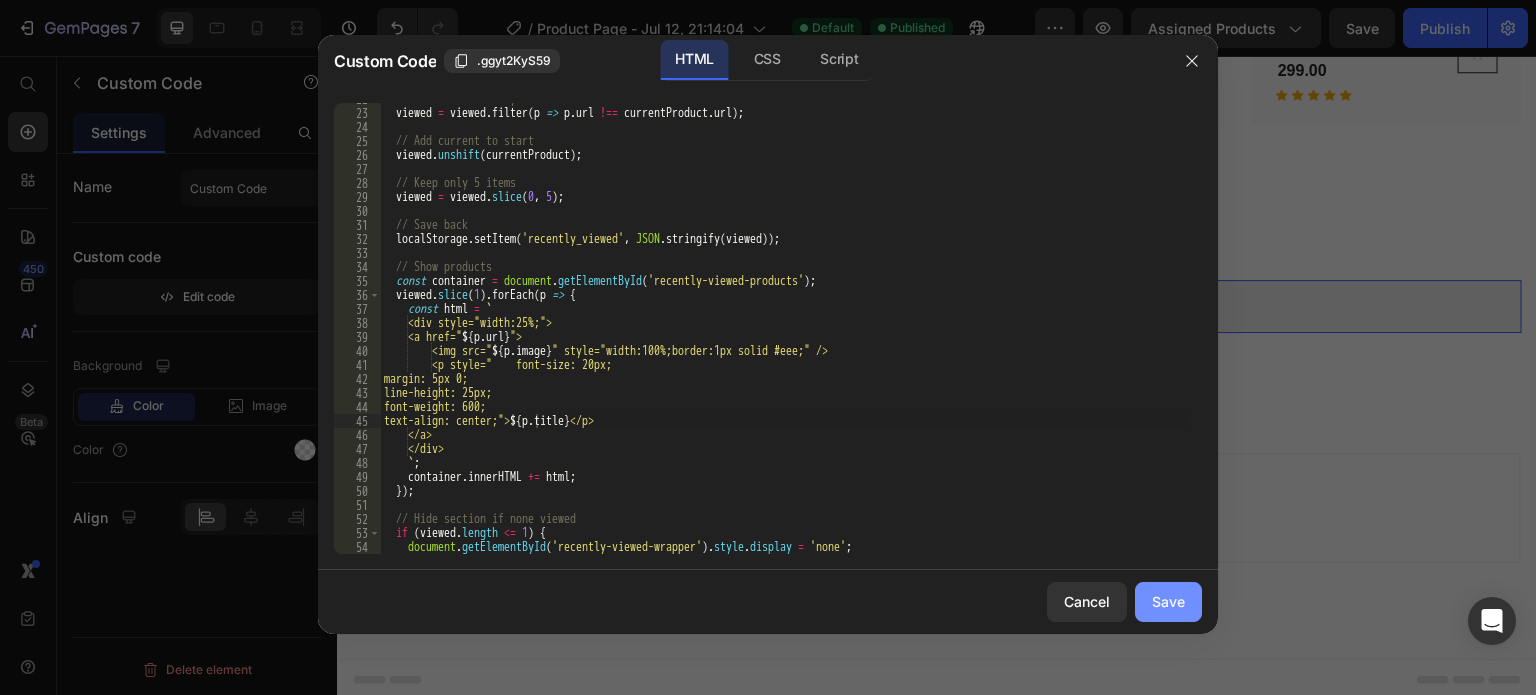 click on "Save" at bounding box center (1168, 601) 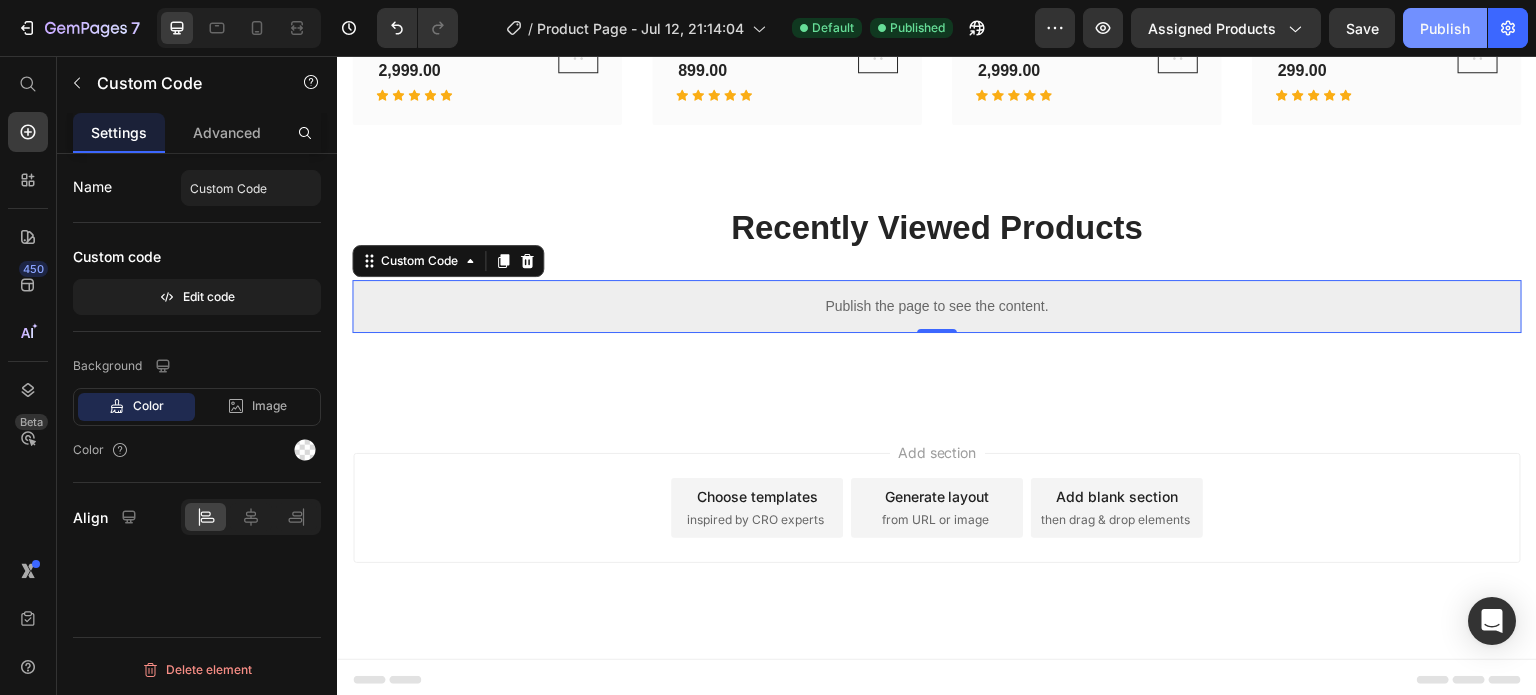 click on "Publish" at bounding box center [1445, 28] 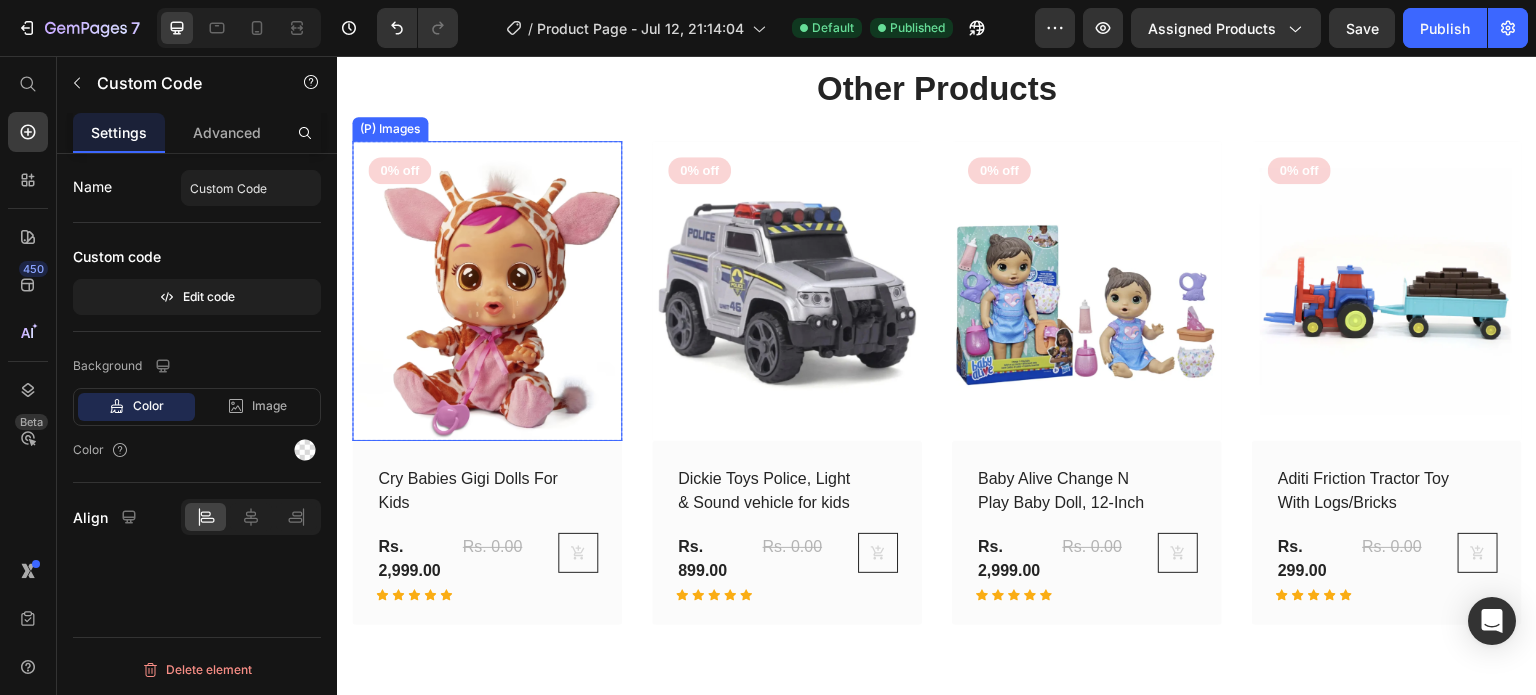 scroll, scrollTop: 1921, scrollLeft: 0, axis: vertical 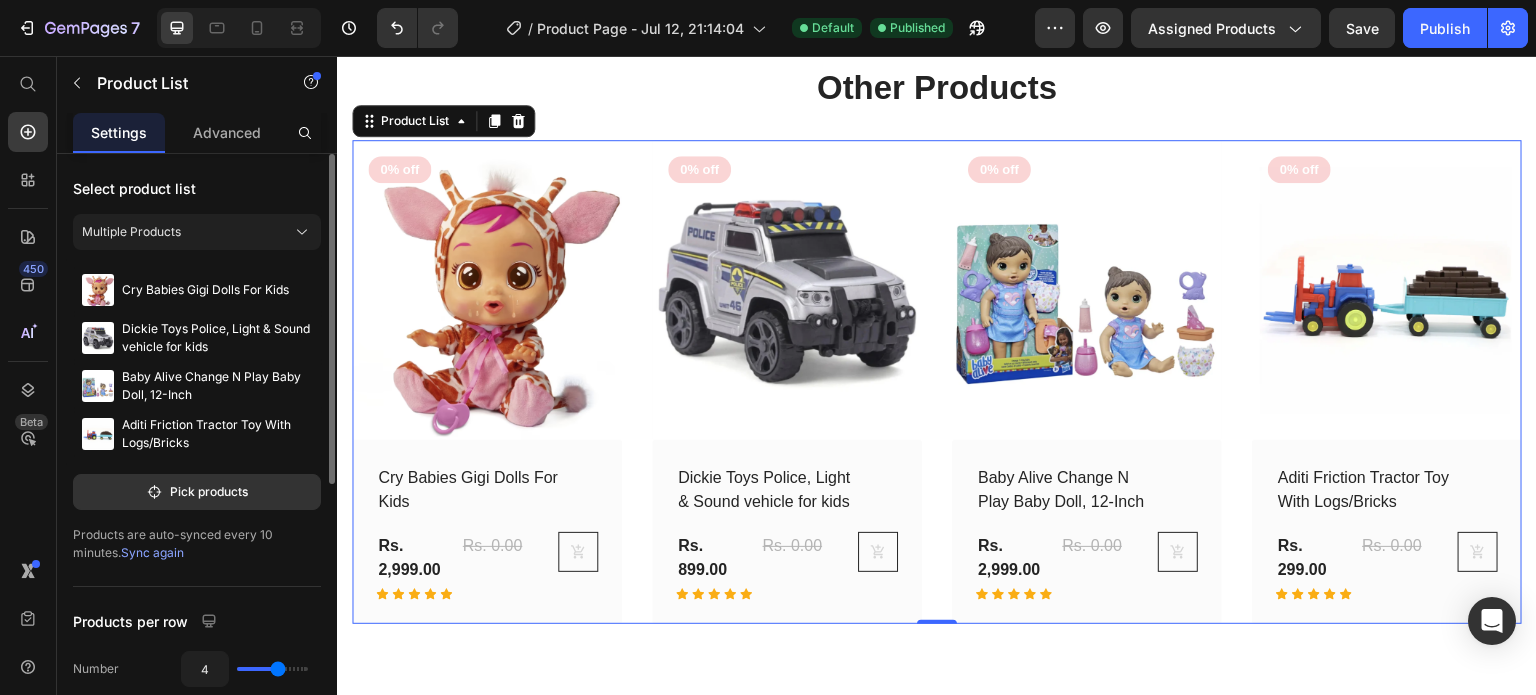 click on "Product List" 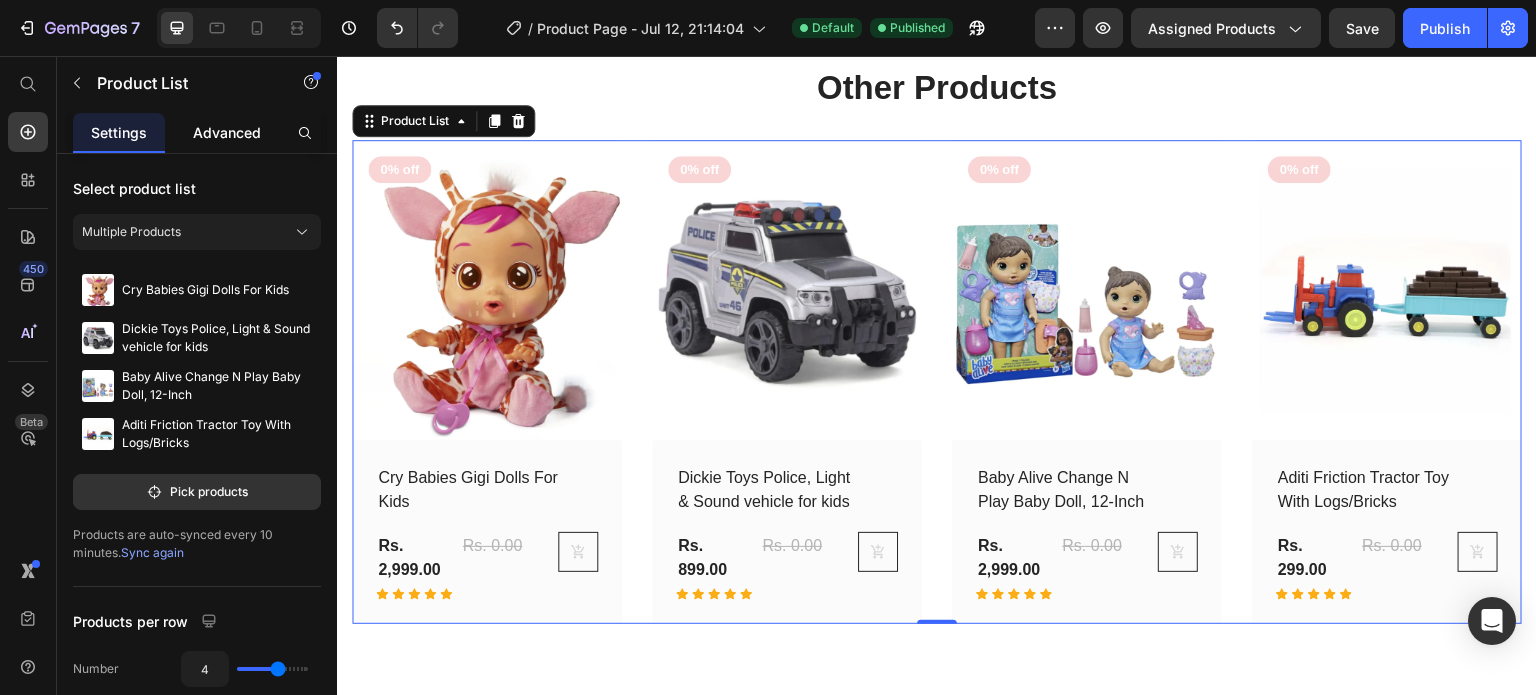 click on "Advanced" at bounding box center [227, 132] 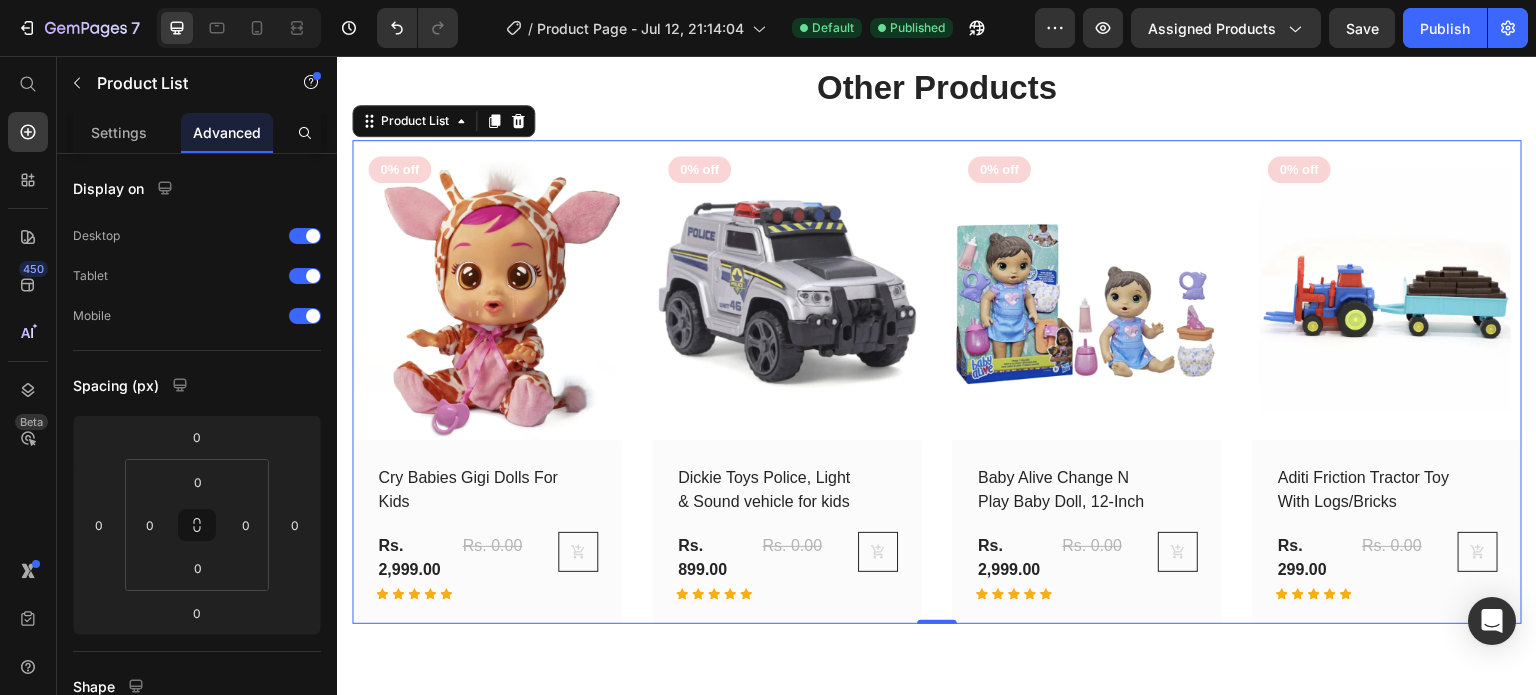 scroll, scrollTop: 0, scrollLeft: 0, axis: both 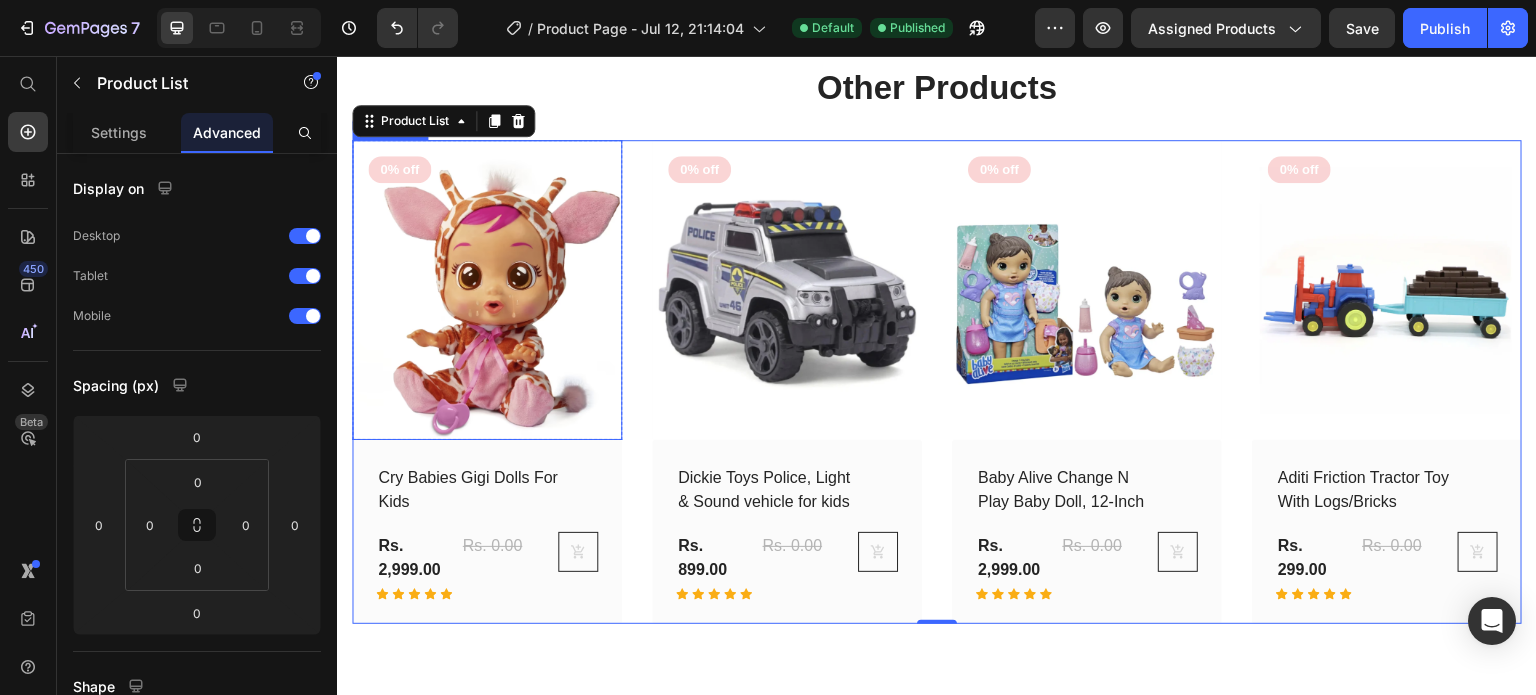 click at bounding box center [487, 290] 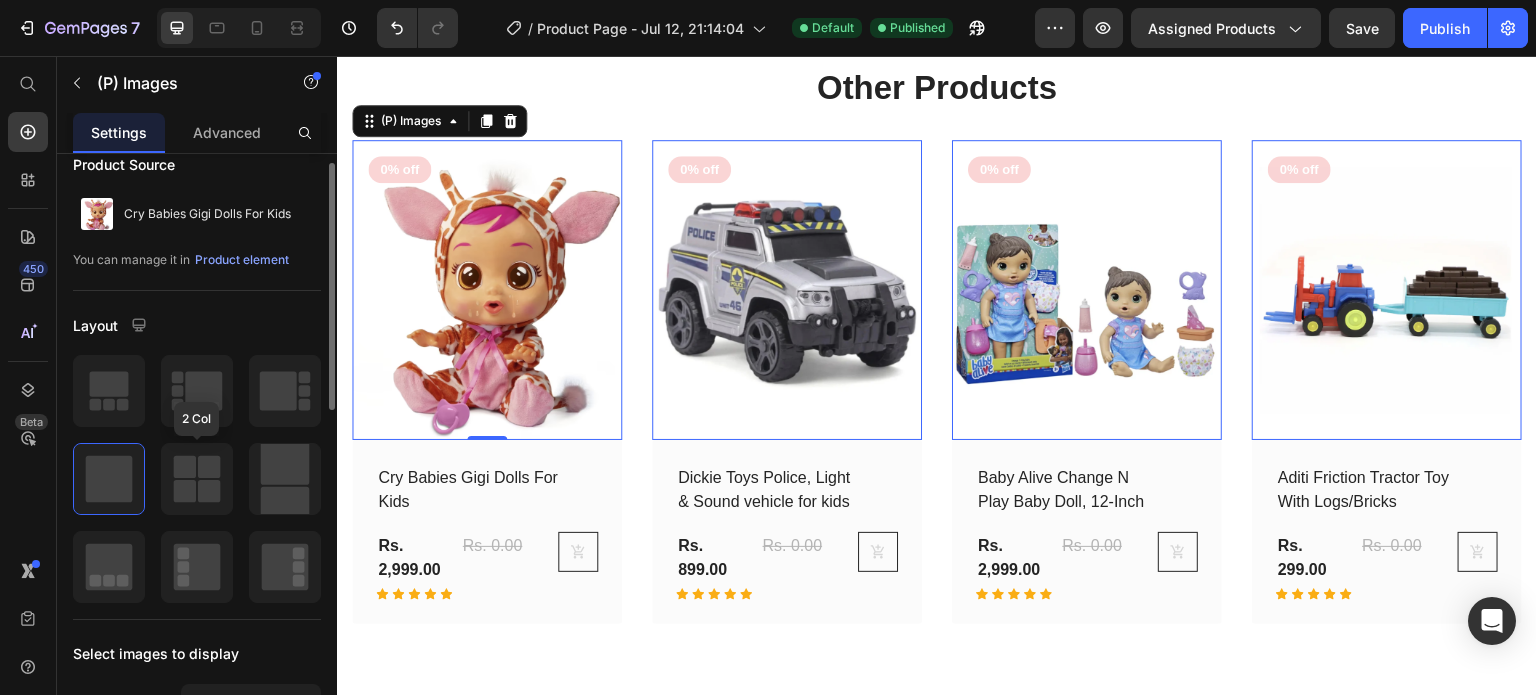 scroll, scrollTop: 25, scrollLeft: 0, axis: vertical 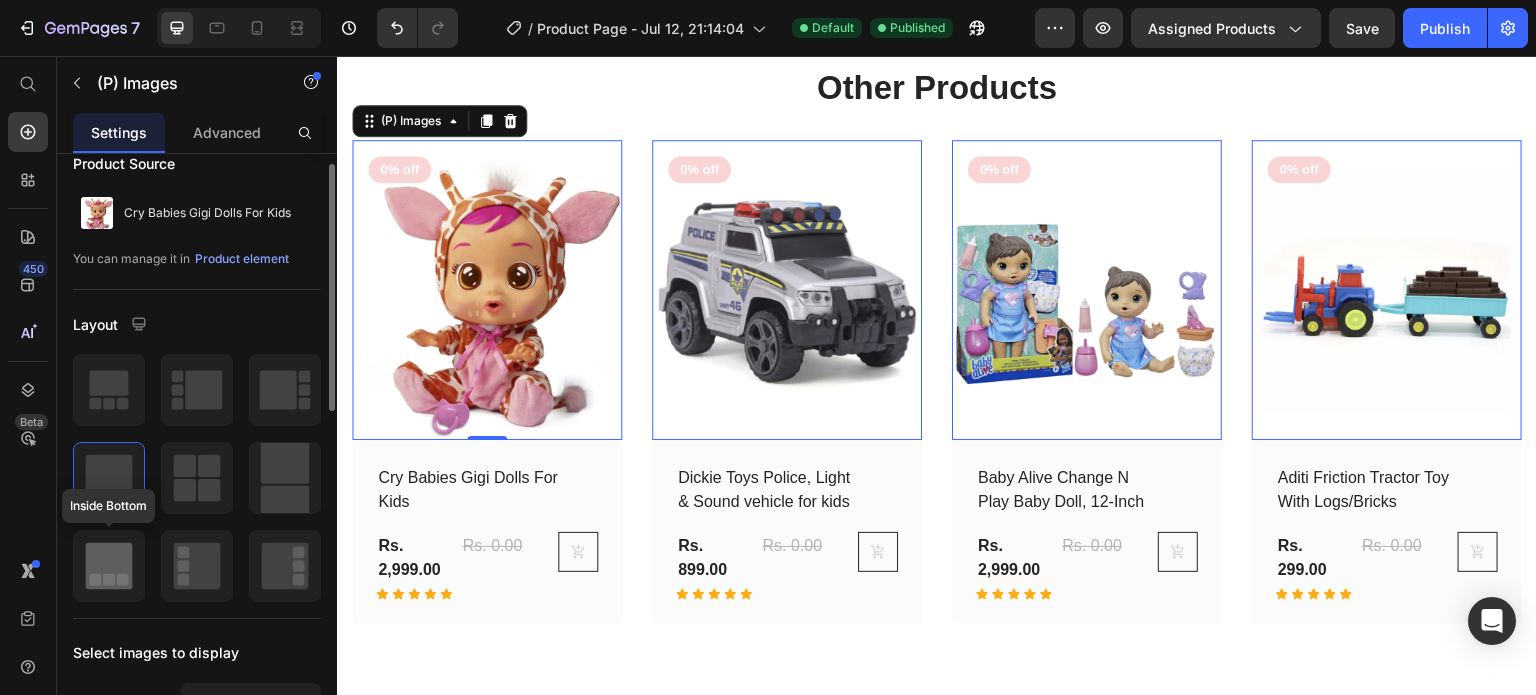 click 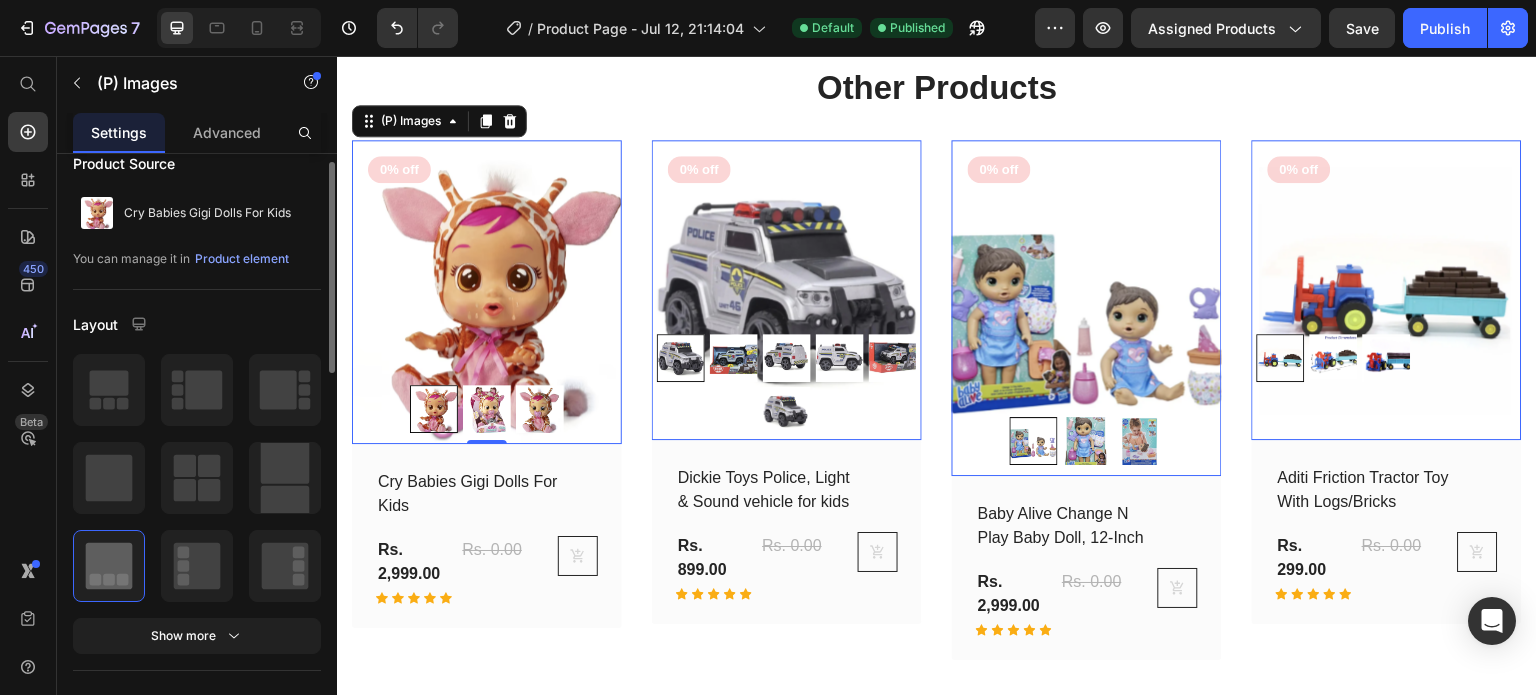 click 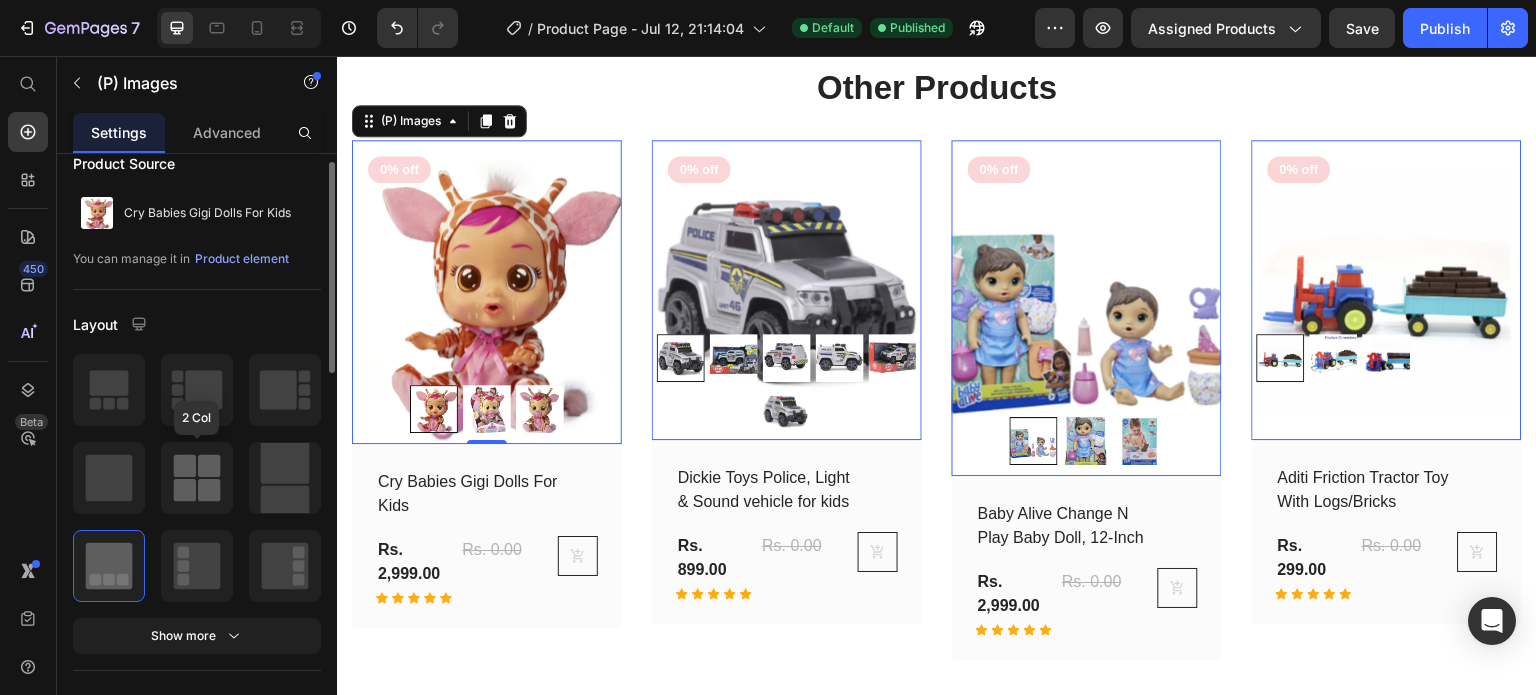 click 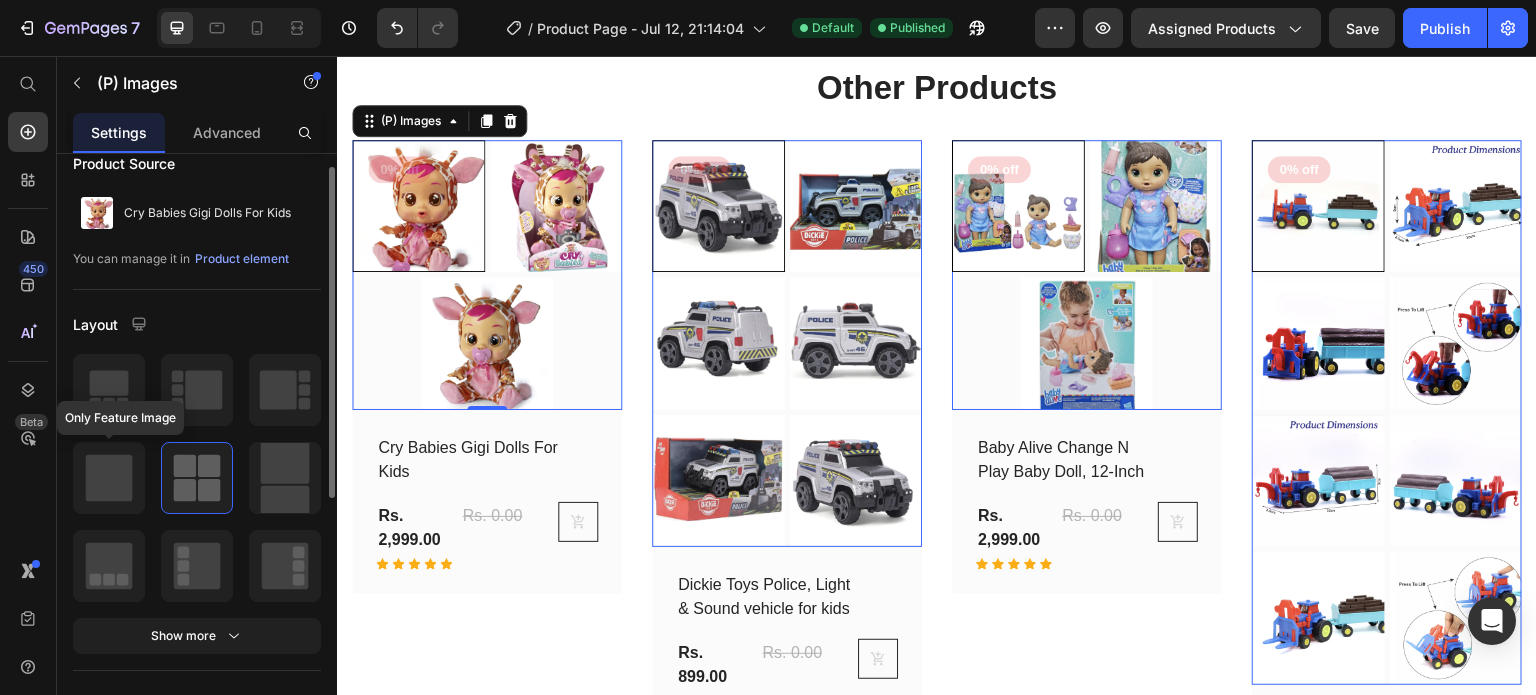 click 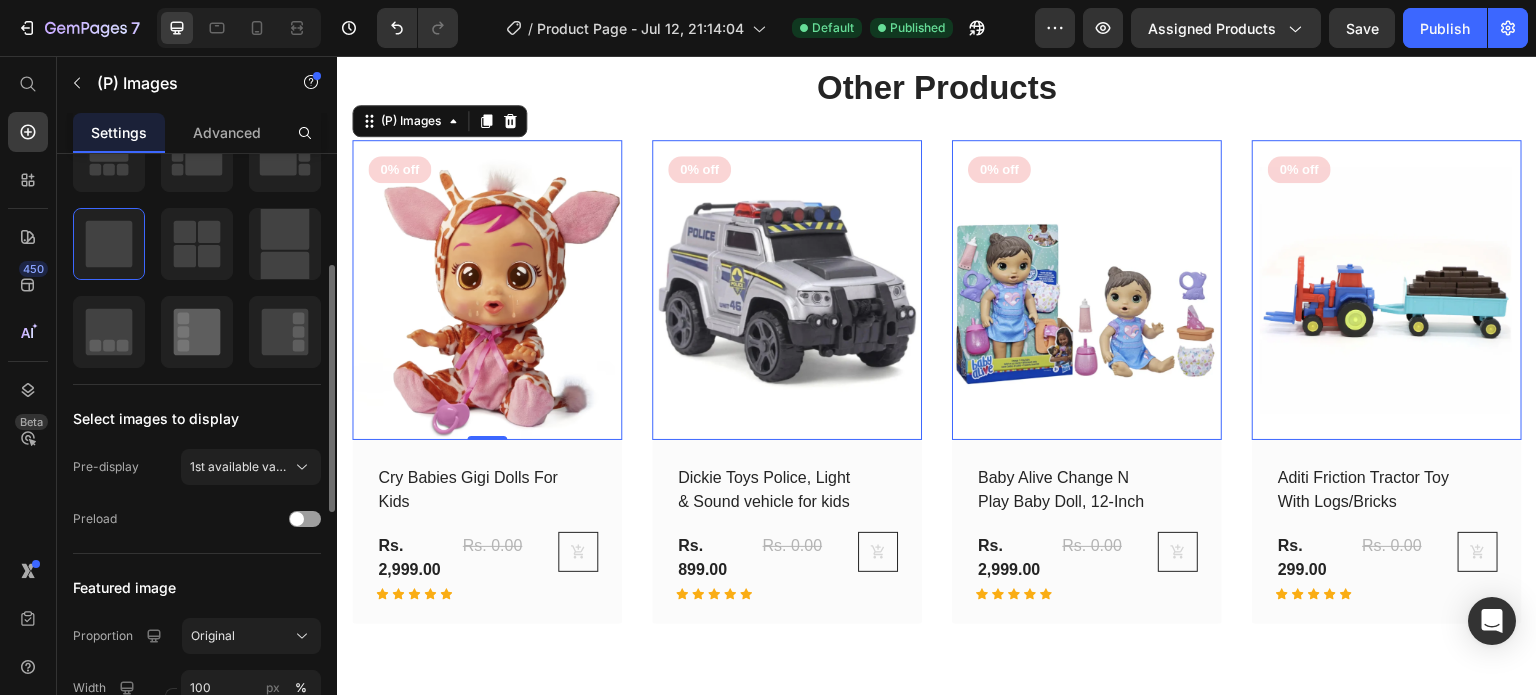 scroll, scrollTop: 262, scrollLeft: 0, axis: vertical 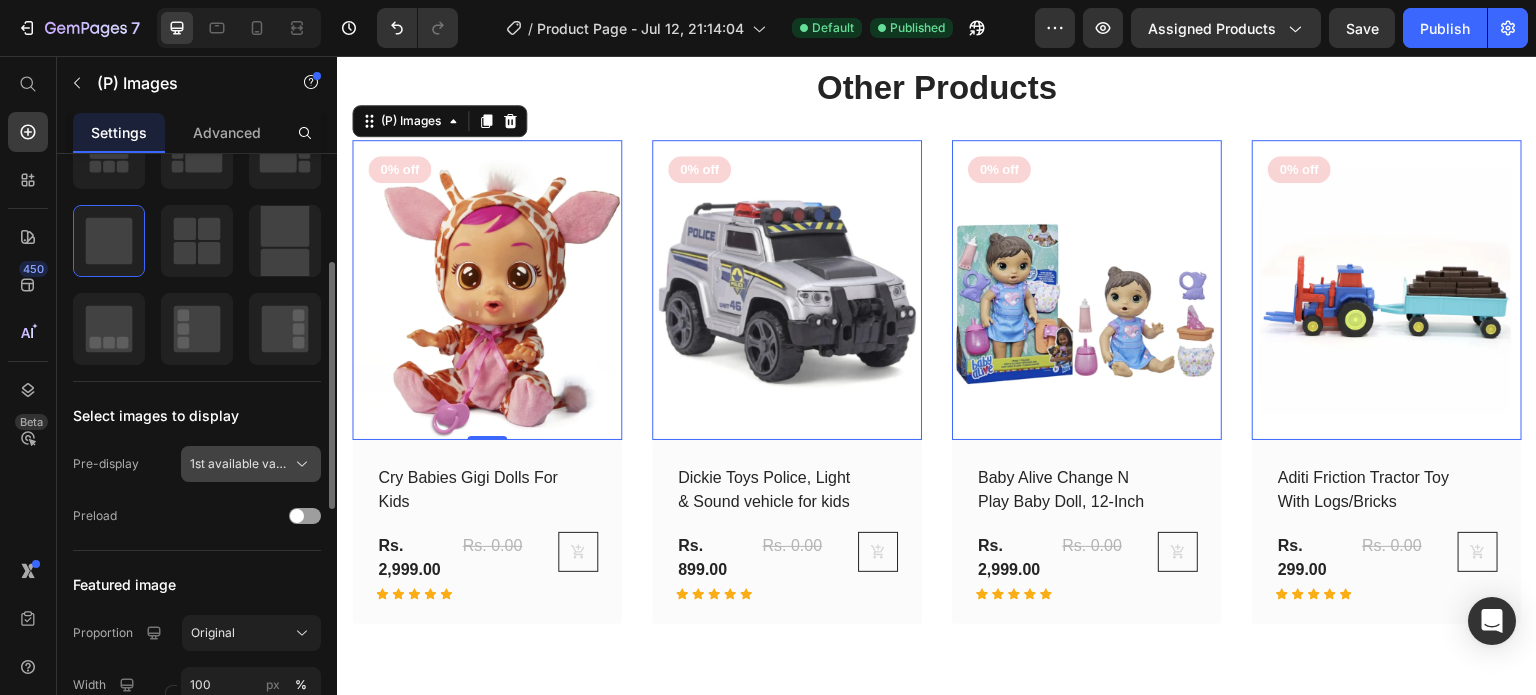 click on "1st available variant" at bounding box center (251, 464) 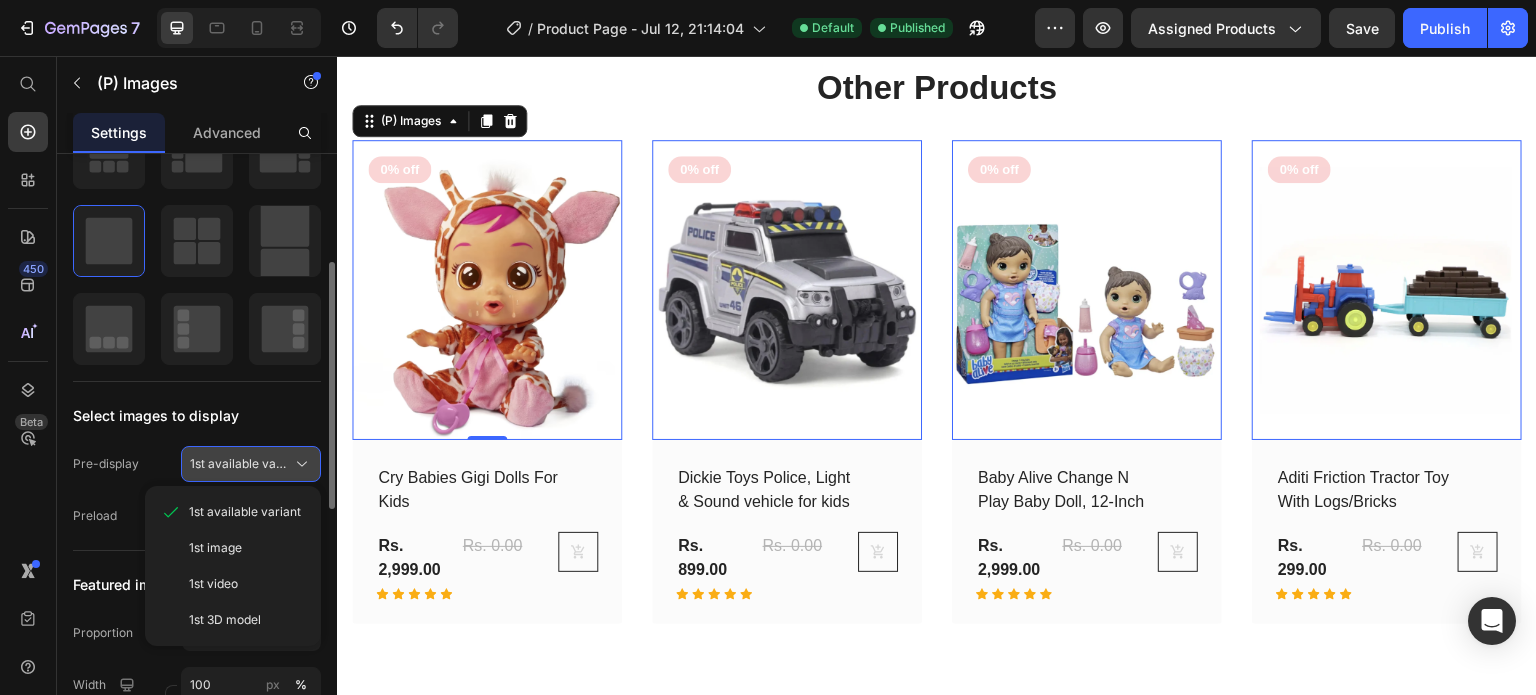 click on "1st available variant" at bounding box center [251, 464] 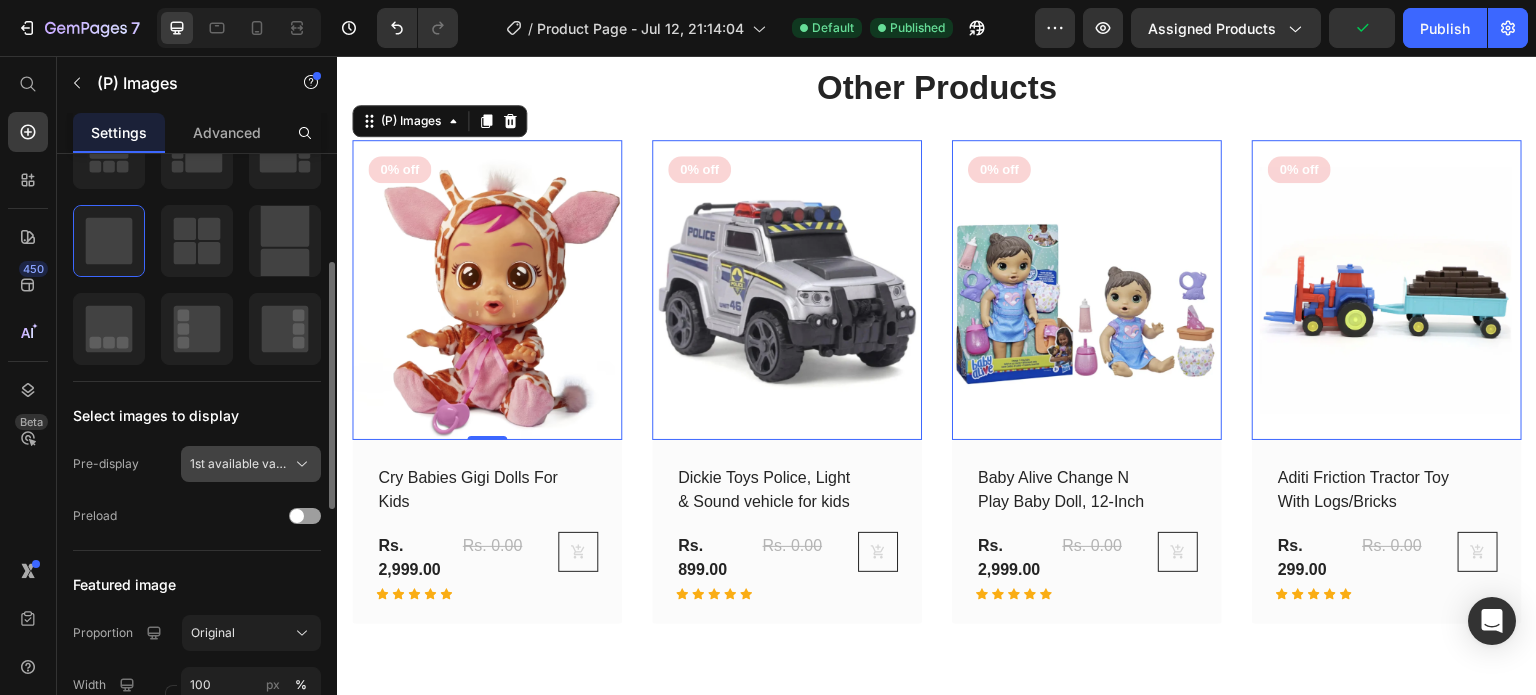 click on "1st available variant" at bounding box center (251, 464) 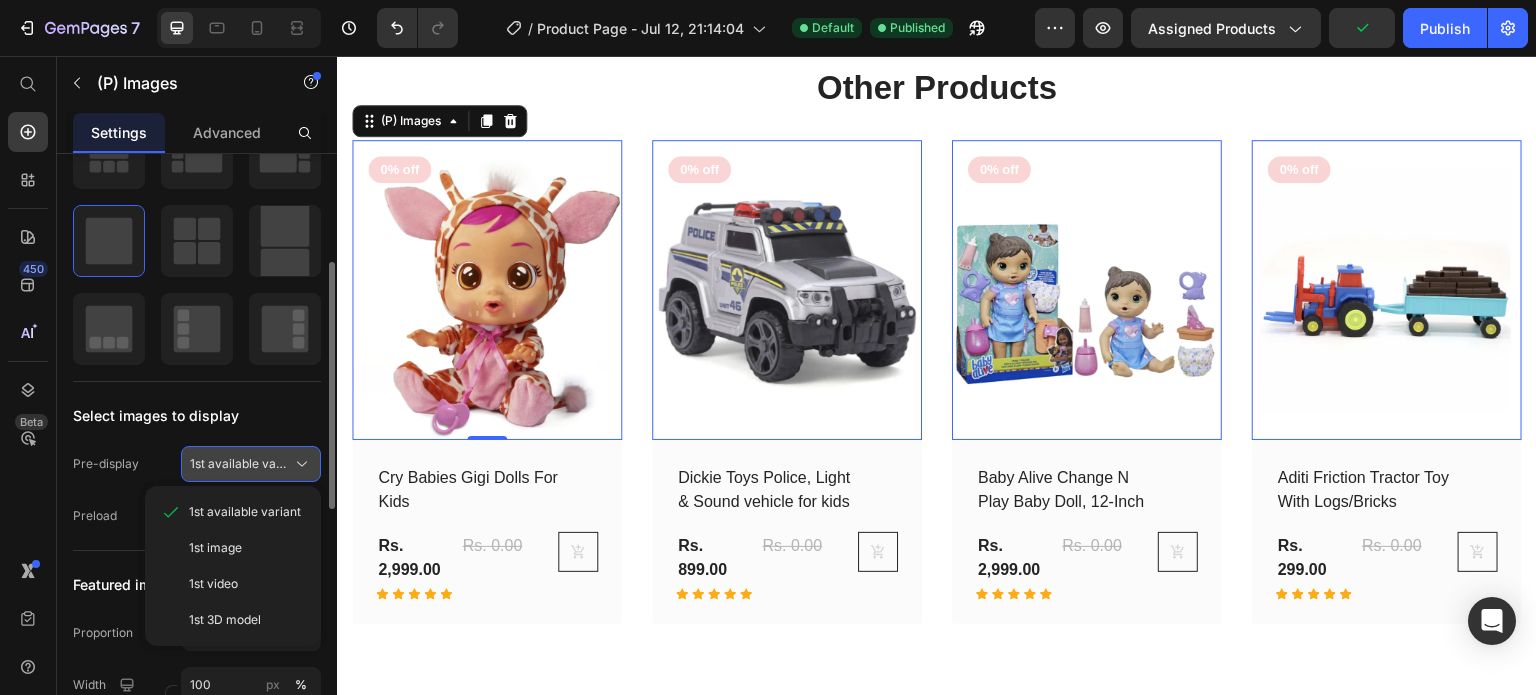 click on "1st available variant" at bounding box center (251, 464) 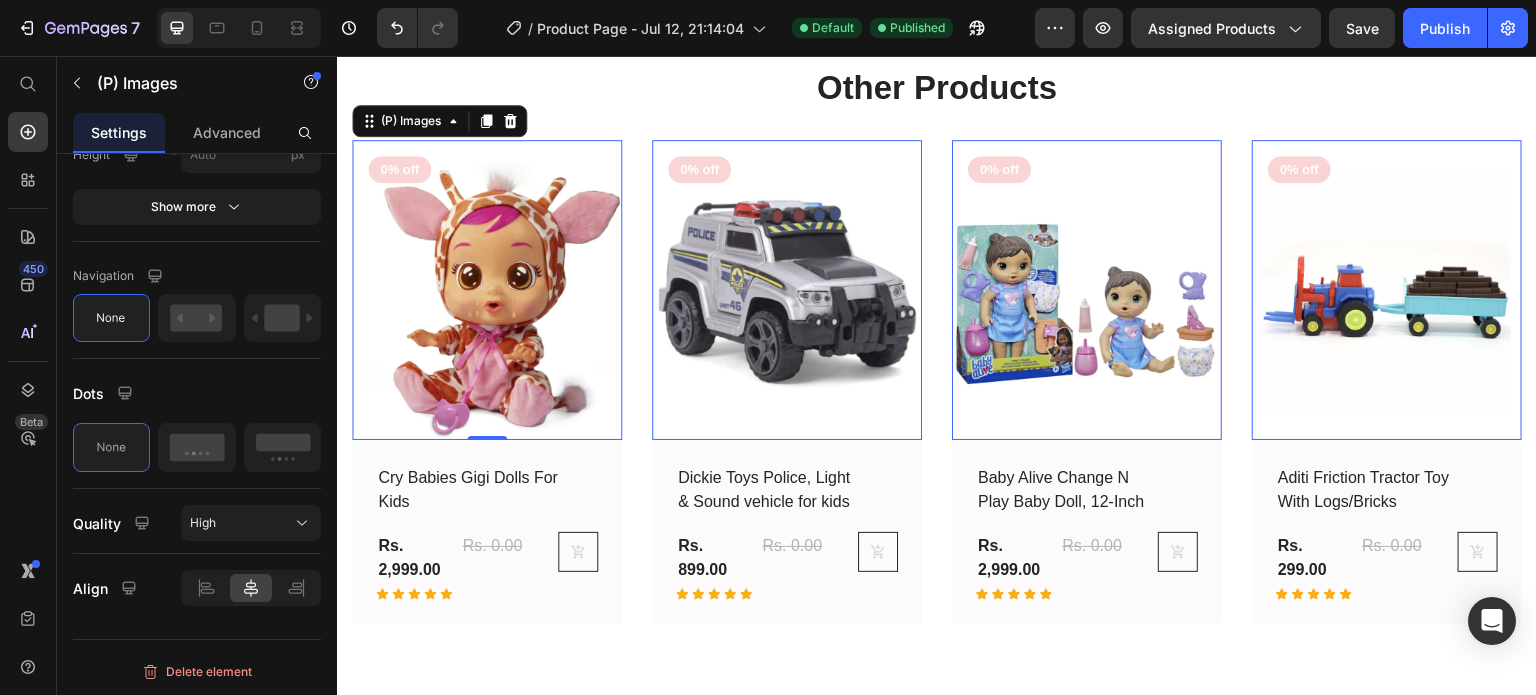 scroll, scrollTop: 0, scrollLeft: 0, axis: both 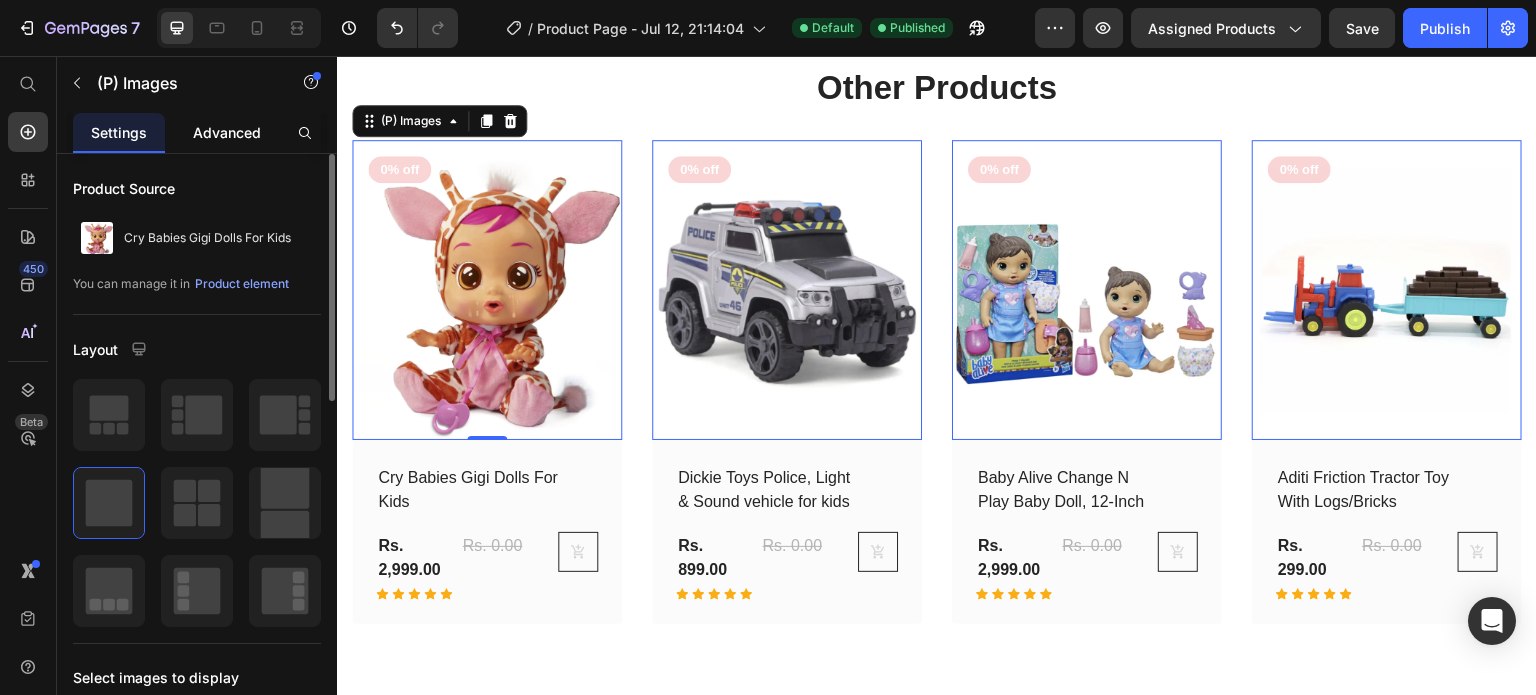 click on "Advanced" at bounding box center (227, 132) 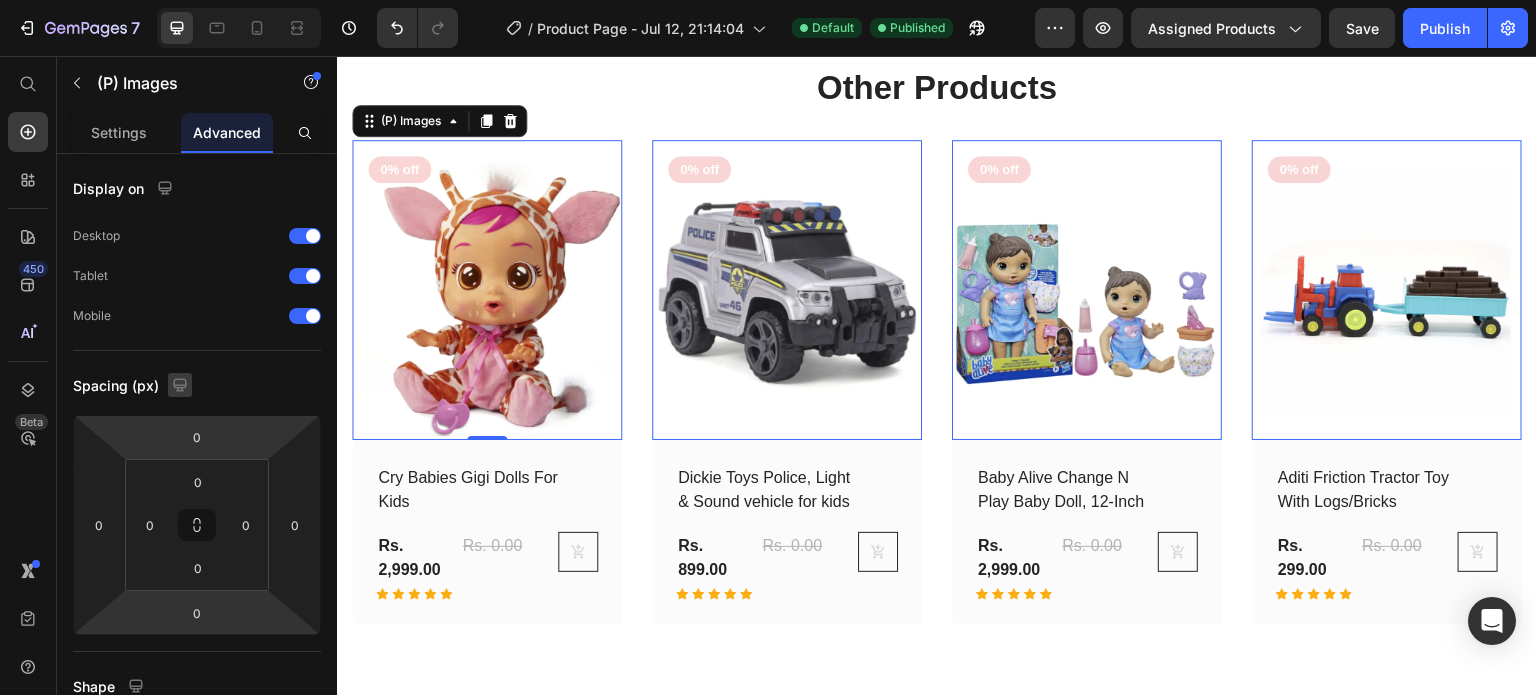 scroll, scrollTop: 452, scrollLeft: 0, axis: vertical 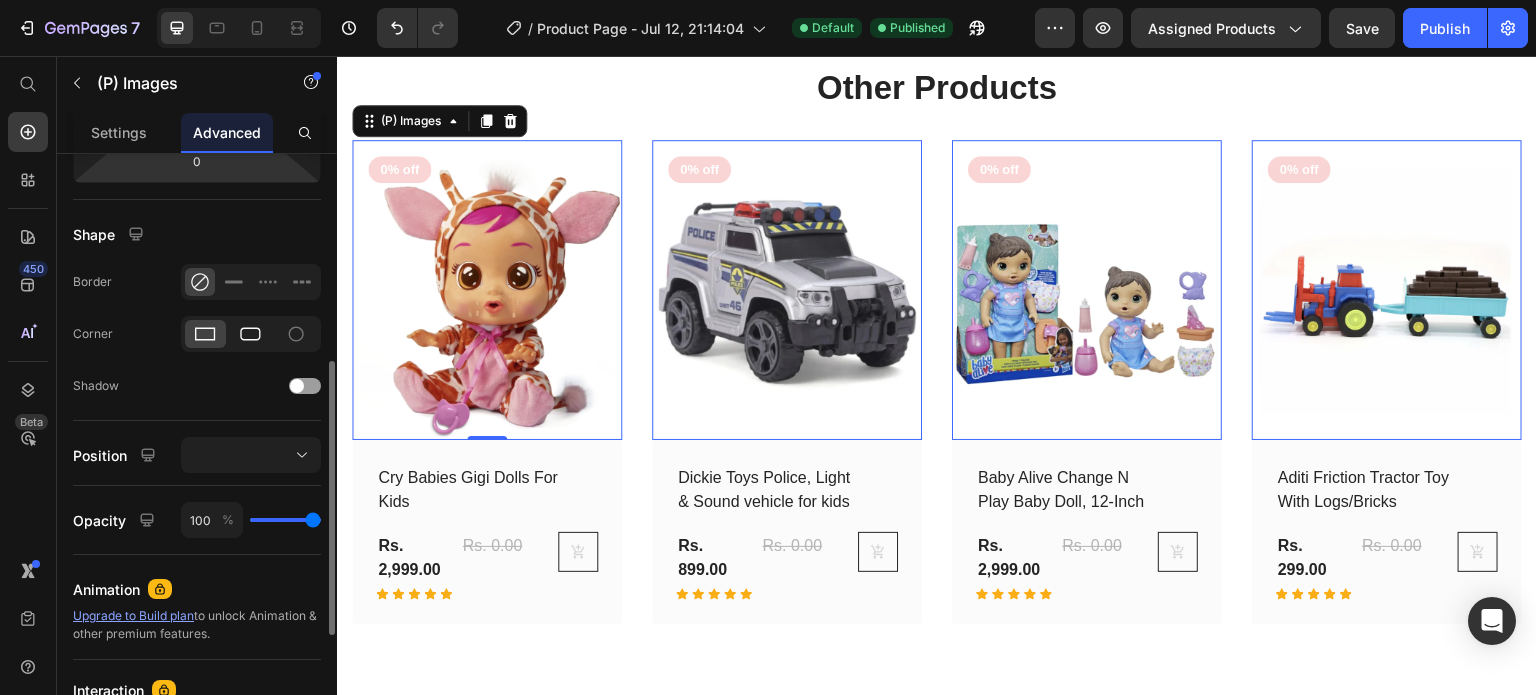 click 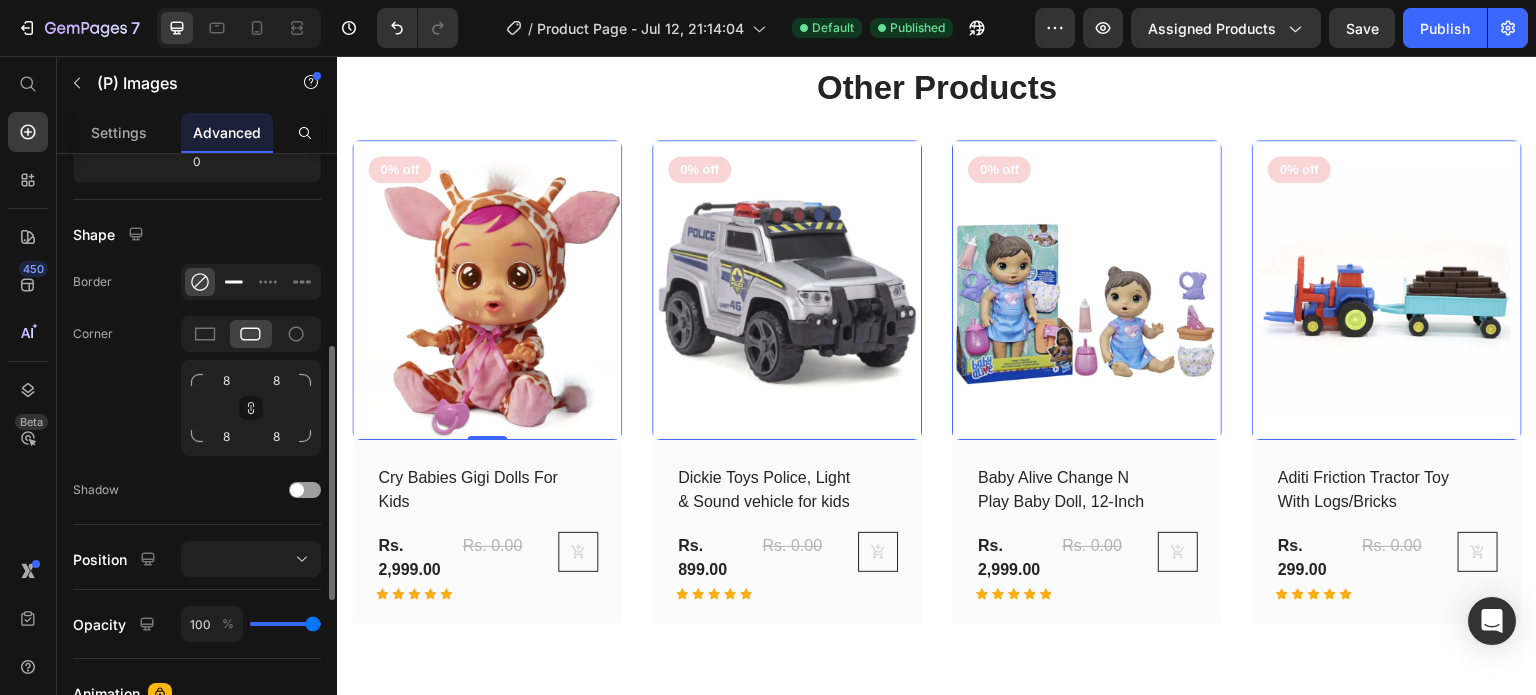 click 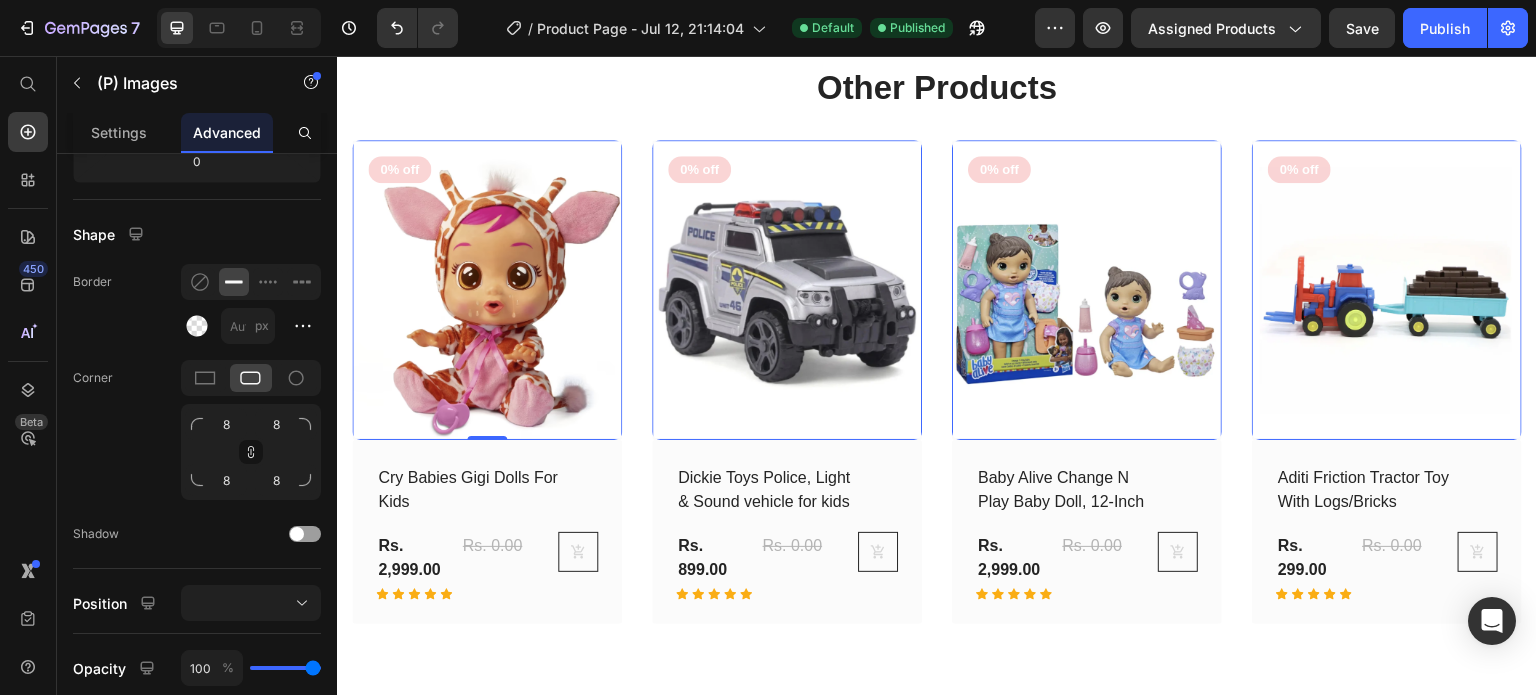 click at bounding box center [787, 290] 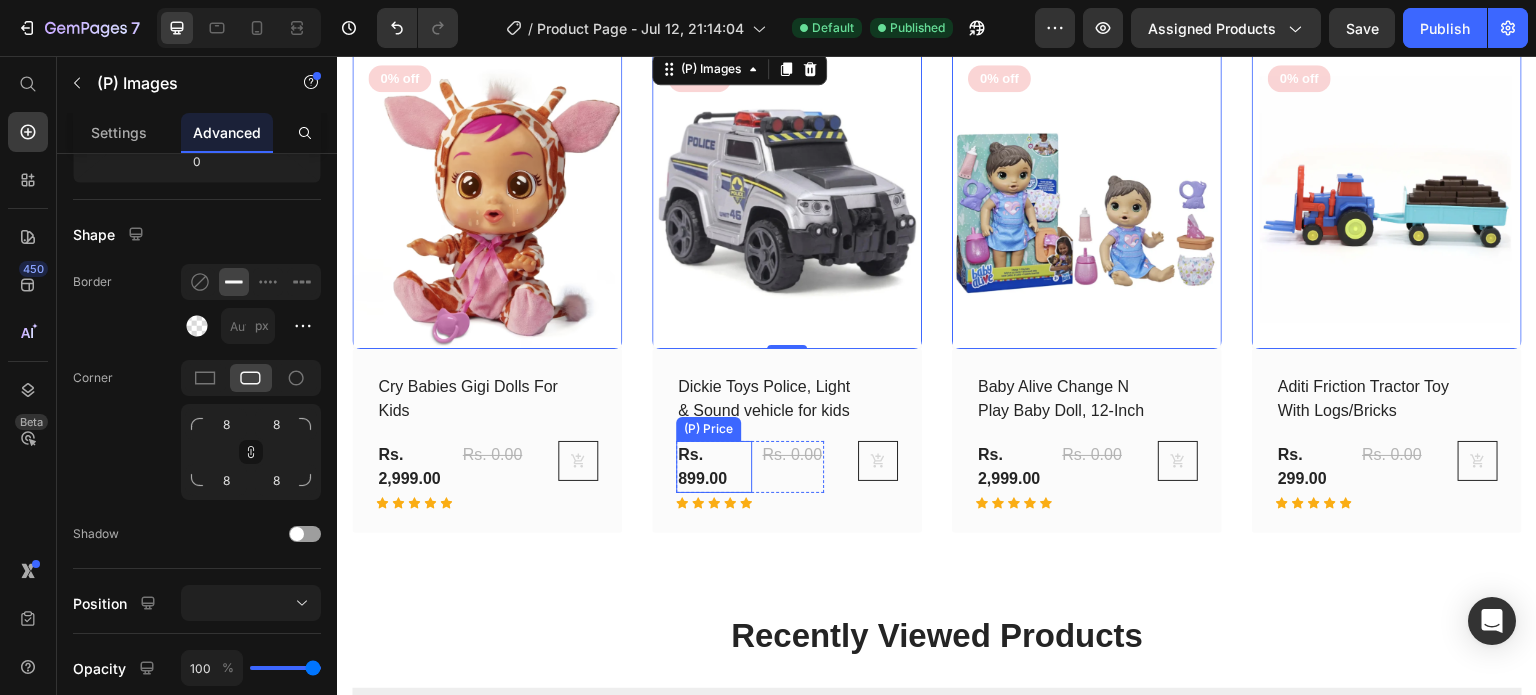 scroll, scrollTop: 2017, scrollLeft: 0, axis: vertical 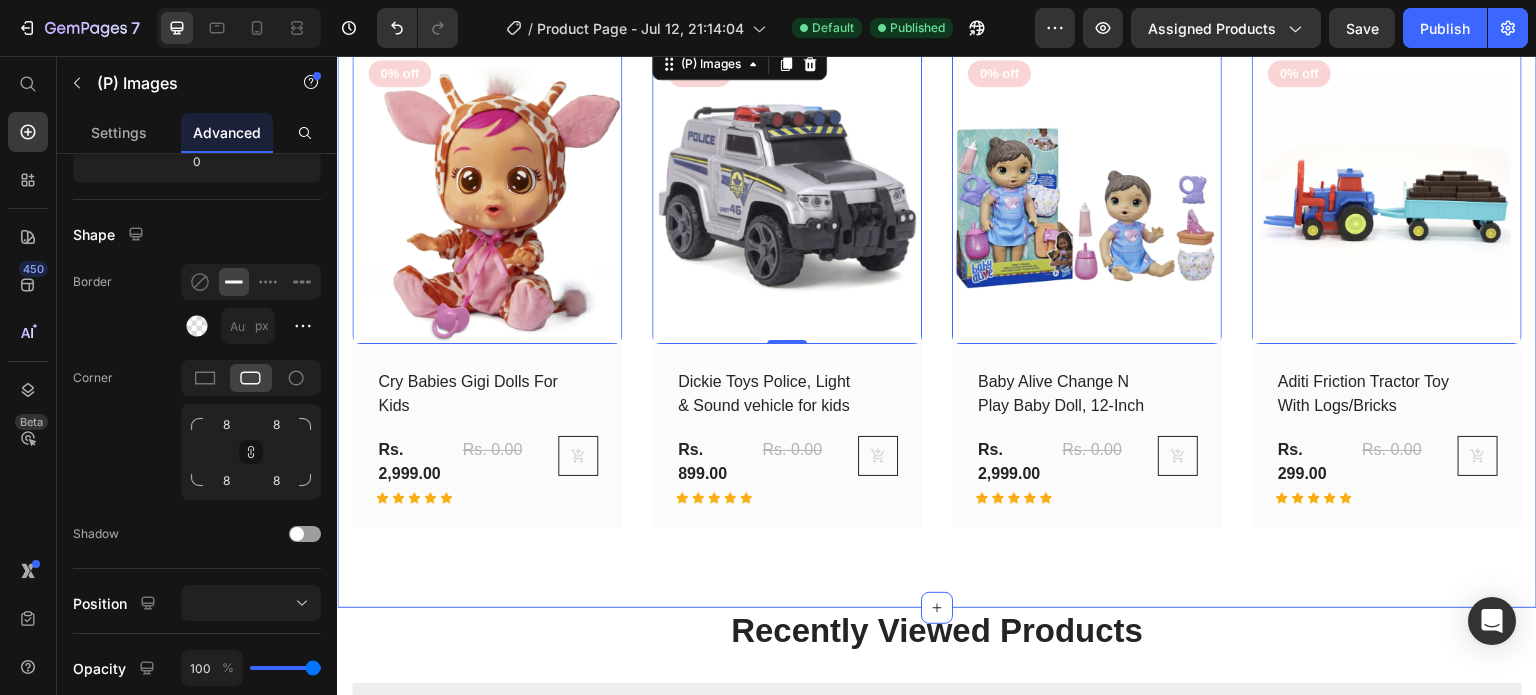 click on "Other Products Heading Row (P) Images 0 0% off Product Badge Row Cry Babies Gigi Dolls For Kids (P) Title Rs. 2,999.00 (P) Price Rs. 0.00 (P) Price Row Icon Icon Icon Icon Icon Row (P) Cart Button Row Row (P) Images 0 0% off Product Badge Row Dickie Toys Police, Light & Sound vehicle for kids (P) Title Rs. 899.00 (P) Price Rs. 0.00 (P) Price Row Icon Icon Icon Icon Icon Row (P) Cart Button Row Row (P) Images 0 0% off Product Badge Row Baby Alive Change N Play Baby Doll, 12-Inch (P) Title Rs. 2,999.00 (P) Price Rs. 0.00 (P) Price Row Icon Icon Icon Icon Icon Row (P) Cart Button Row Row (P) Images 0 0% off Product Badge Row Aditi Friction Tractor Toy With Logs/Bricks (P) Title Rs. 299.00 (P) Price Rs. 0.00 (P) Price Row Icon Icon Icon Icon Icon Row (P) Cart Button Row Row Product List Row Section 4" at bounding box center (937, 248) 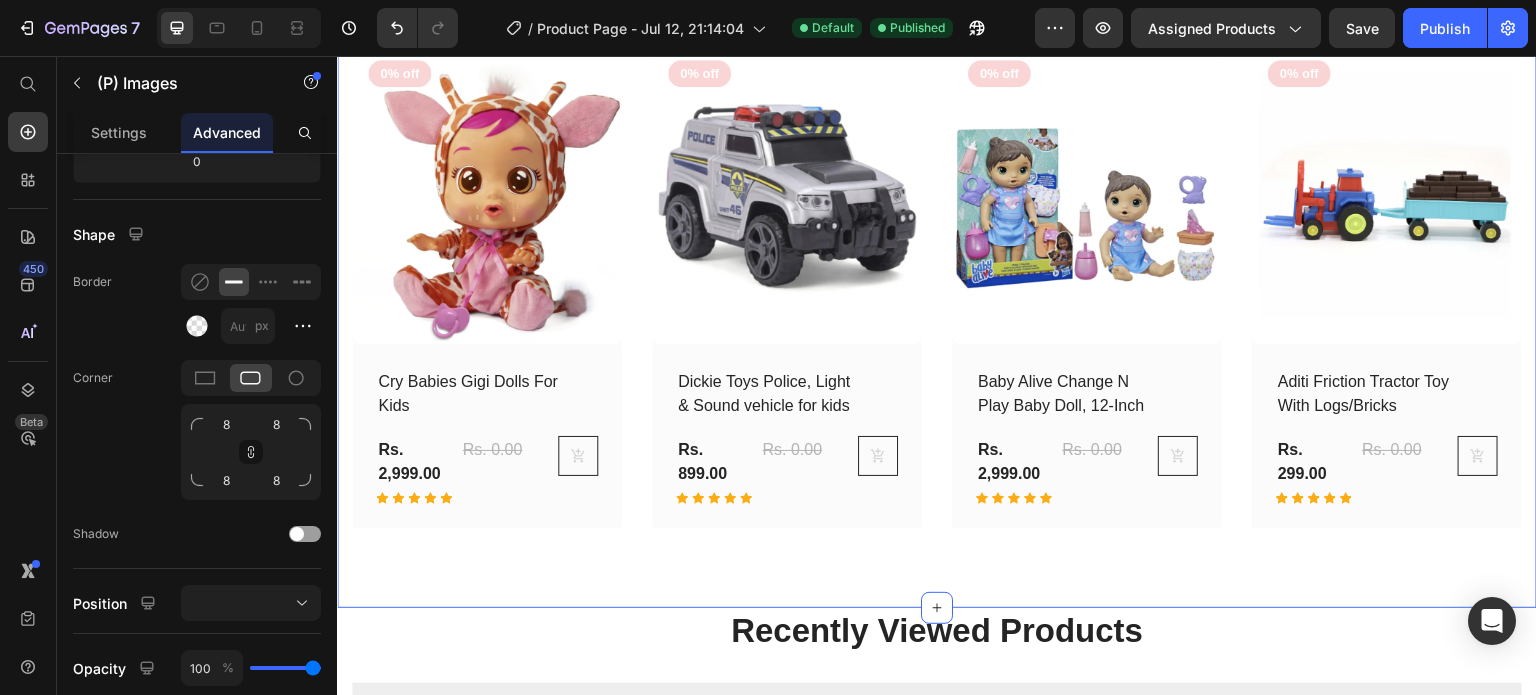scroll, scrollTop: 0, scrollLeft: 0, axis: both 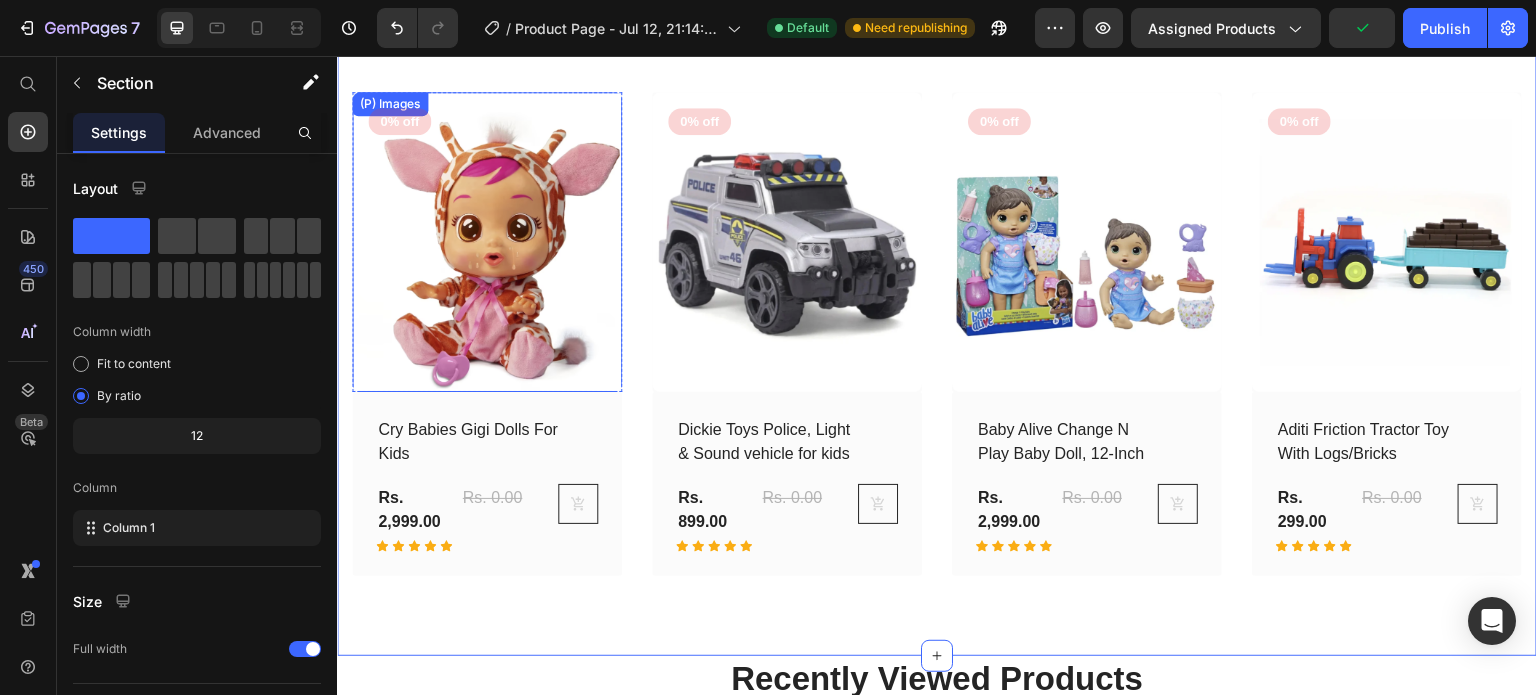click at bounding box center [487, 242] 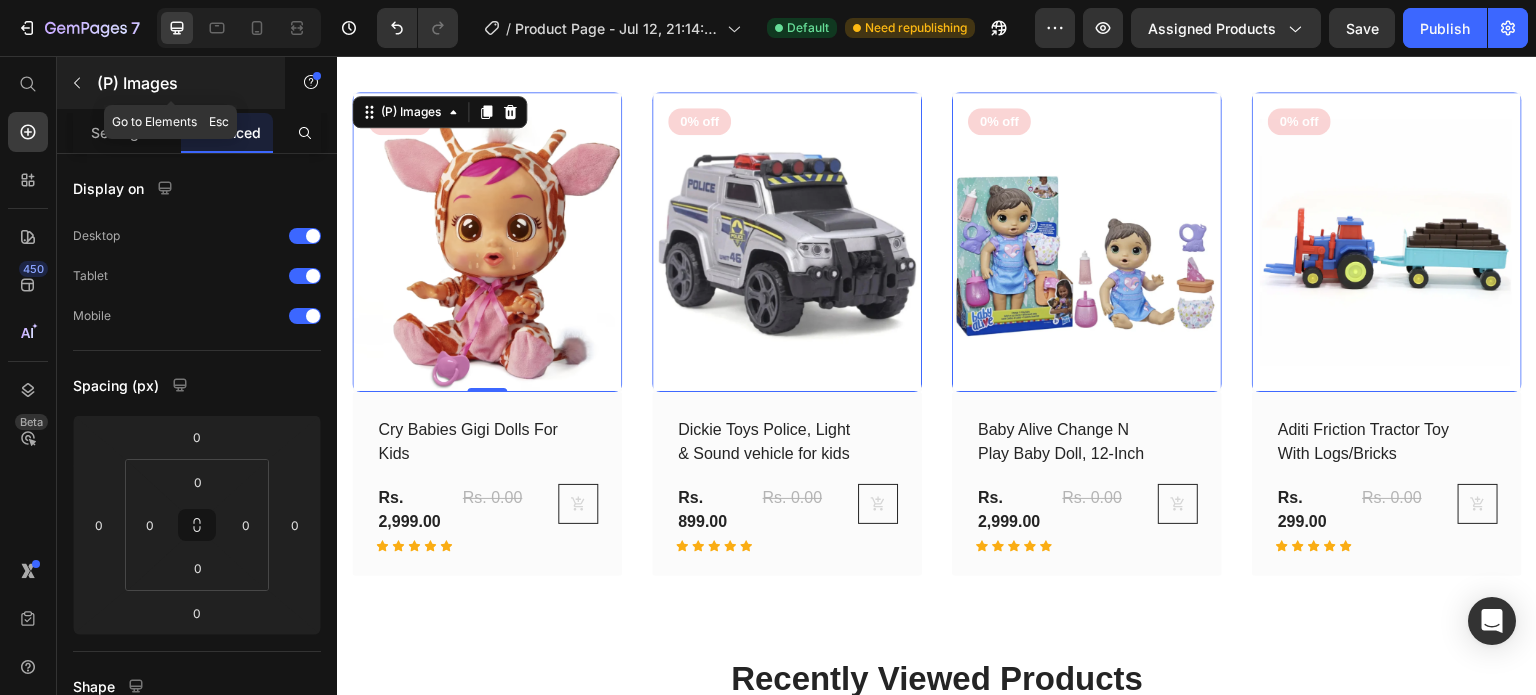 click at bounding box center [77, 83] 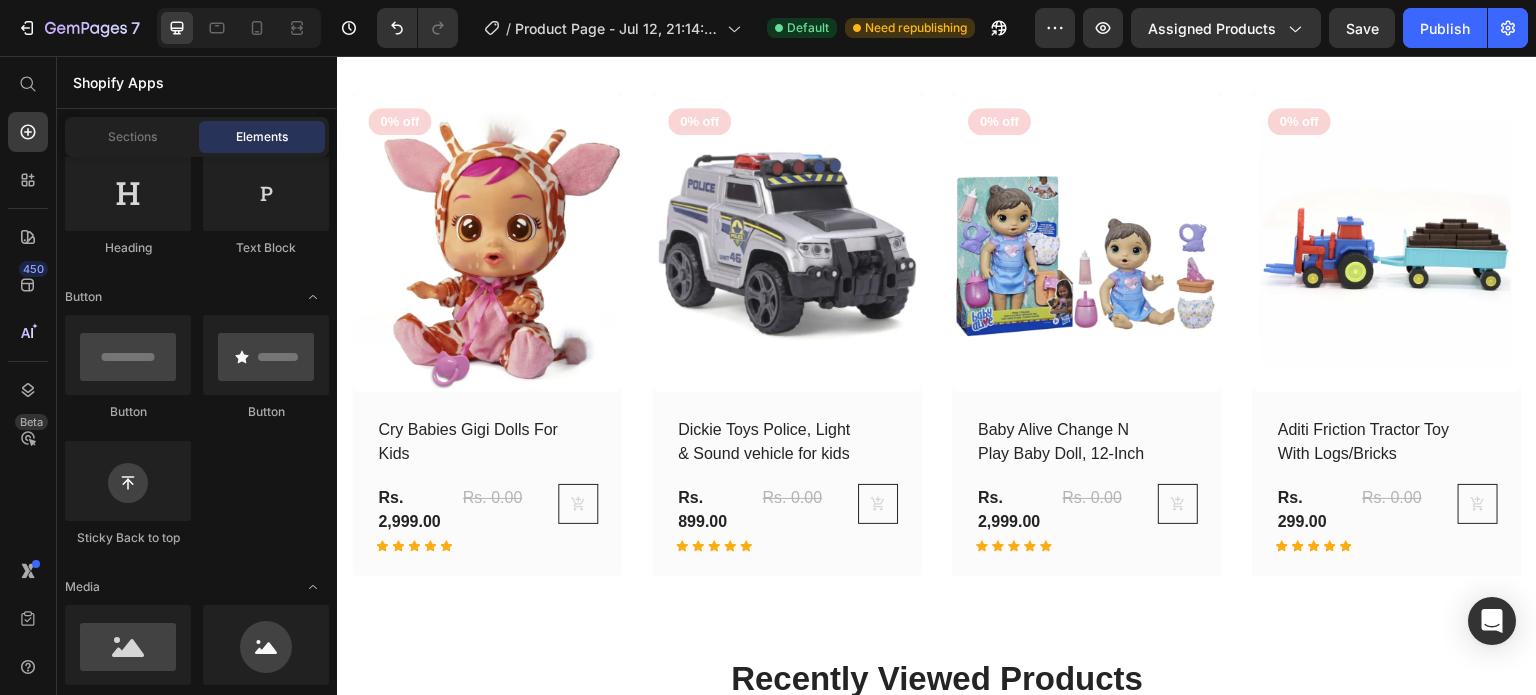 scroll, scrollTop: 0, scrollLeft: 0, axis: both 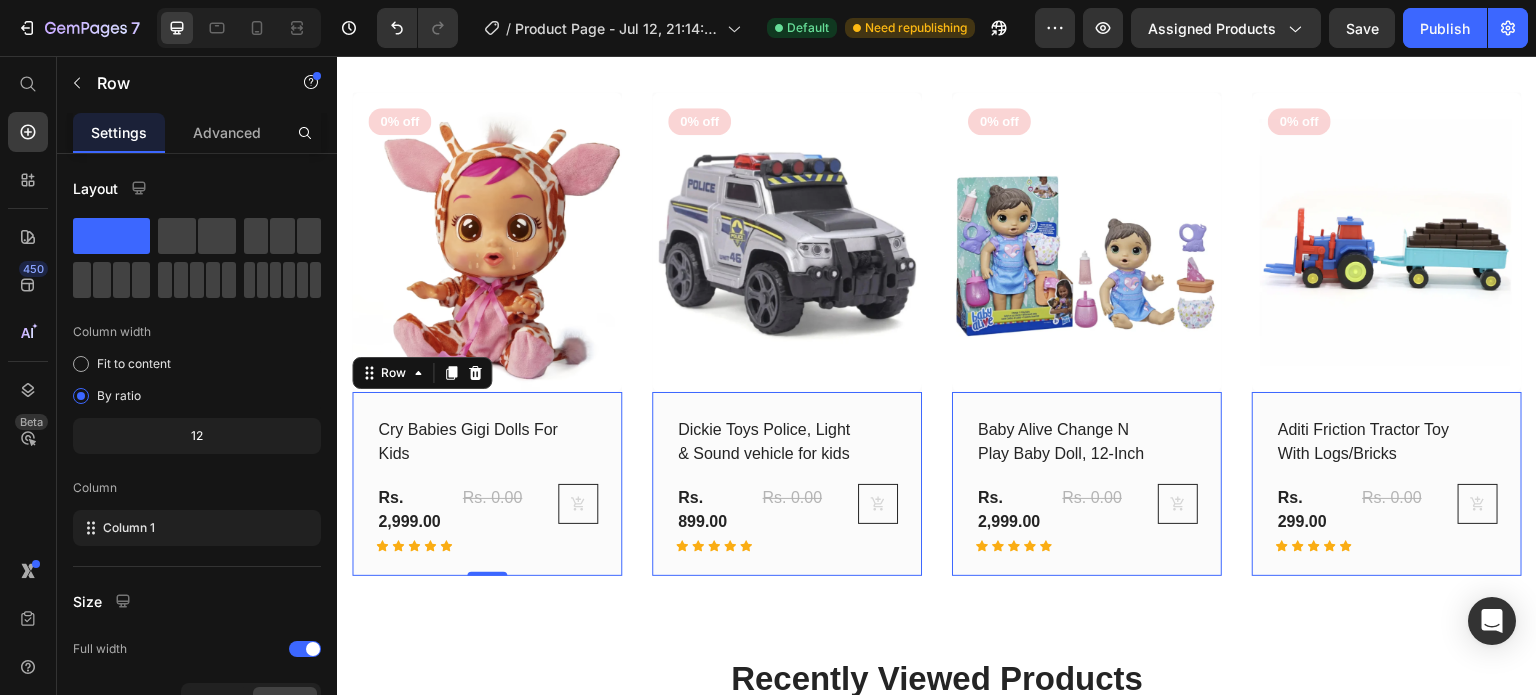 click on "Cry Babies Gigi Dolls For Kids (P) Title Rs. 2,999.00 (P) Price Rs. 0.00 (P) Price Row Icon Icon Icon Icon Icon Row (P) Cart Button Row Row 0" at bounding box center [487, 484] 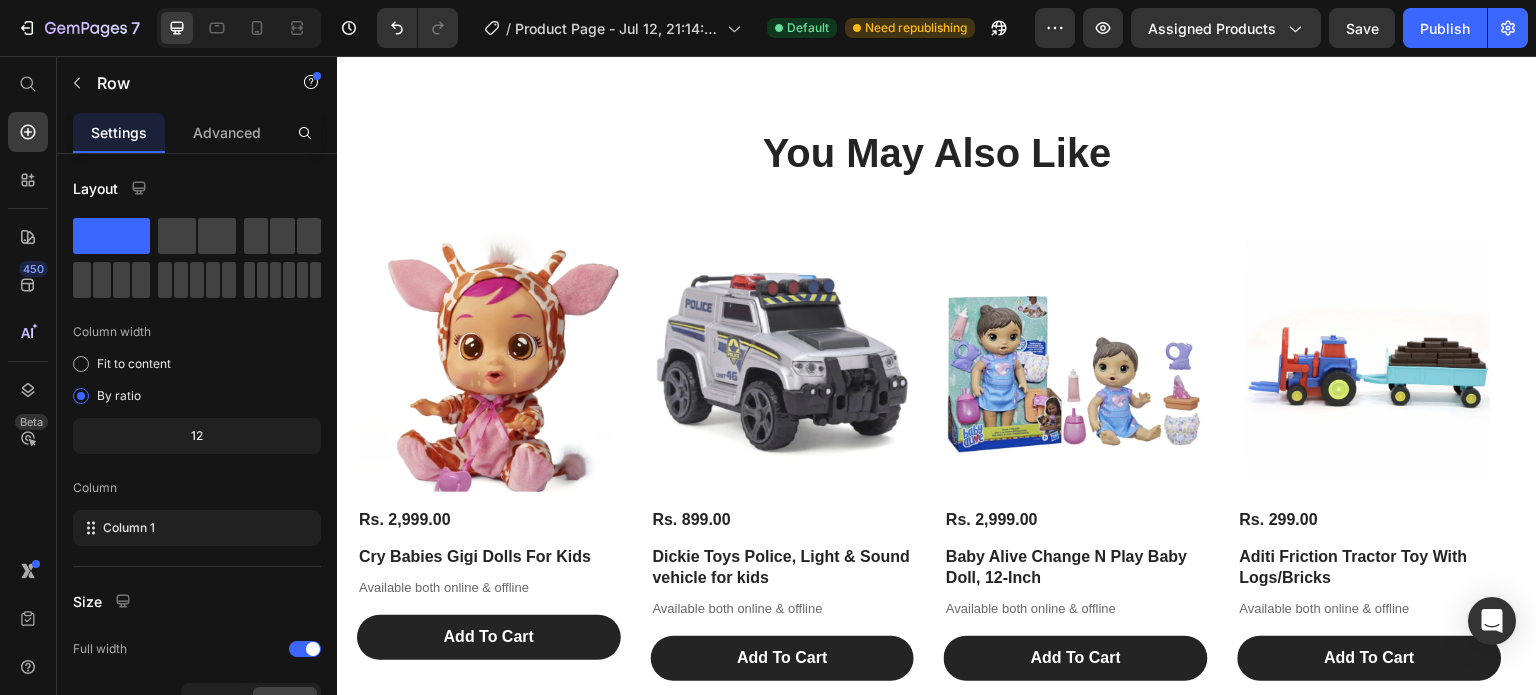 scroll, scrollTop: 929, scrollLeft: 0, axis: vertical 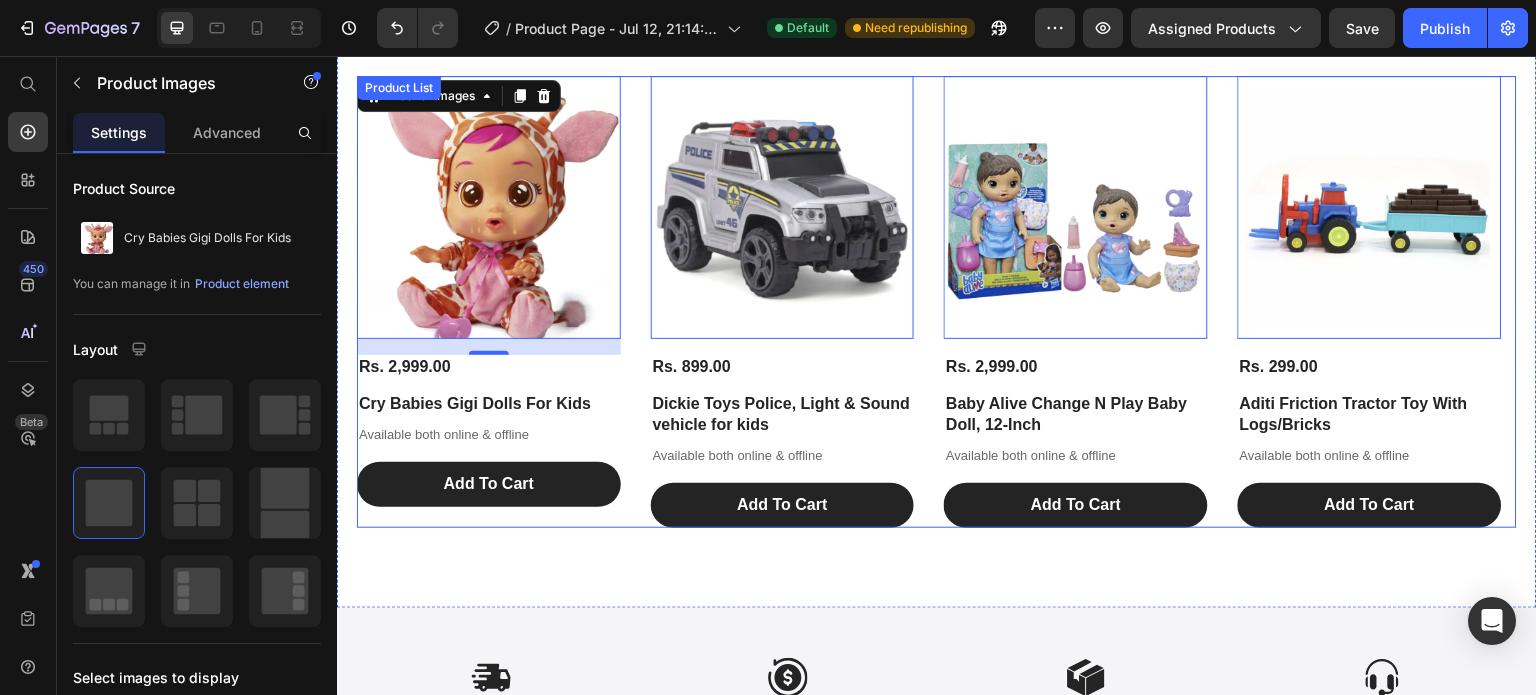 click on "Product Images   16 Rs. 2,999.00 Product Price Cry Babies Gigi Dolls For Kids Product Title Available both online & offline Text Block Add To Cart Add to Cart Row" at bounding box center [489, 302] 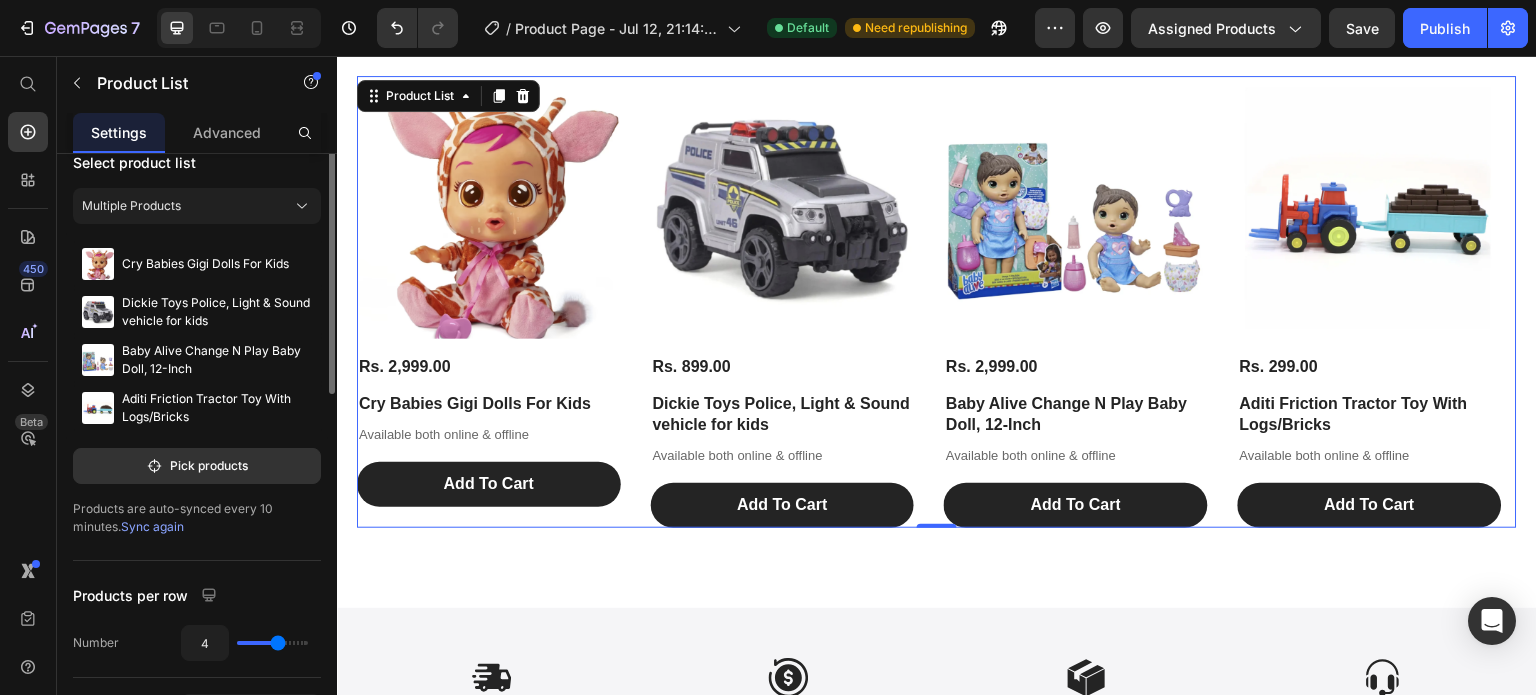 scroll, scrollTop: 0, scrollLeft: 0, axis: both 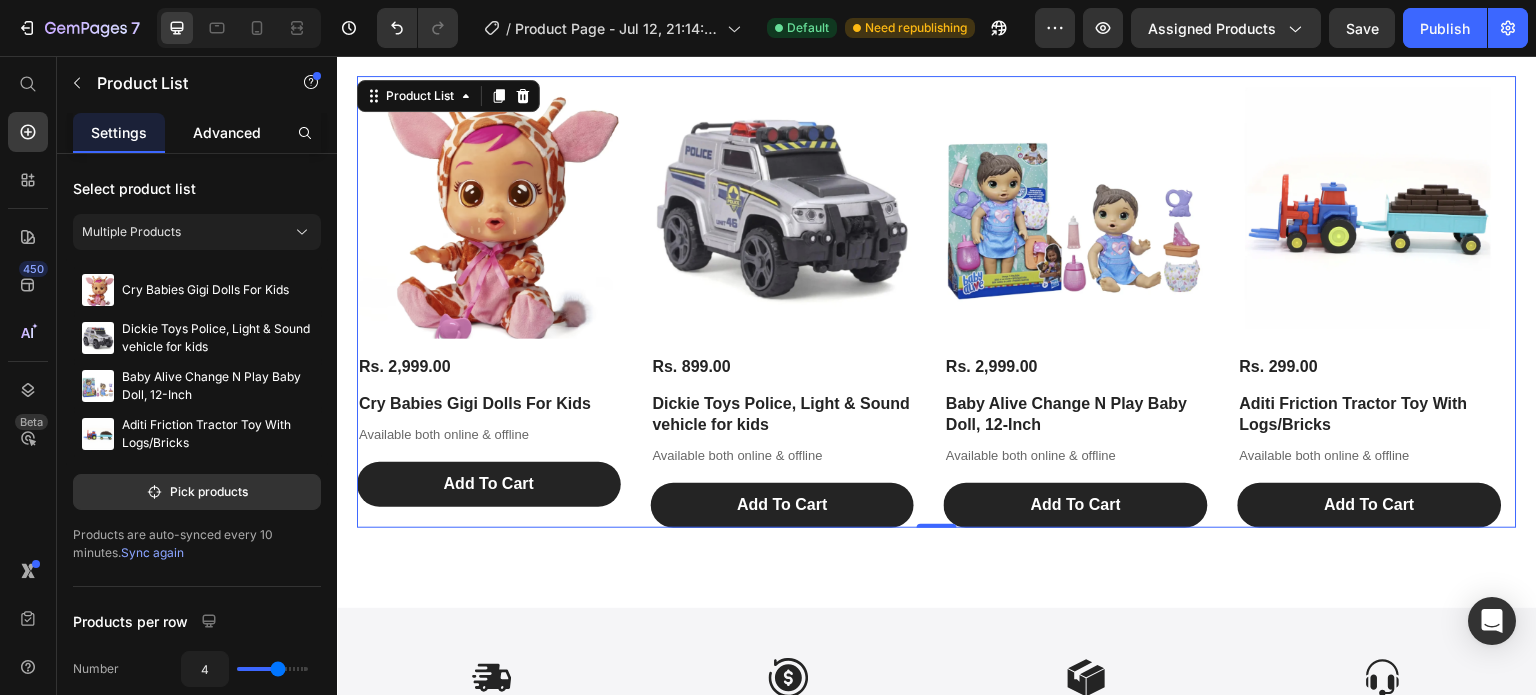 click on "Advanced" at bounding box center [227, 132] 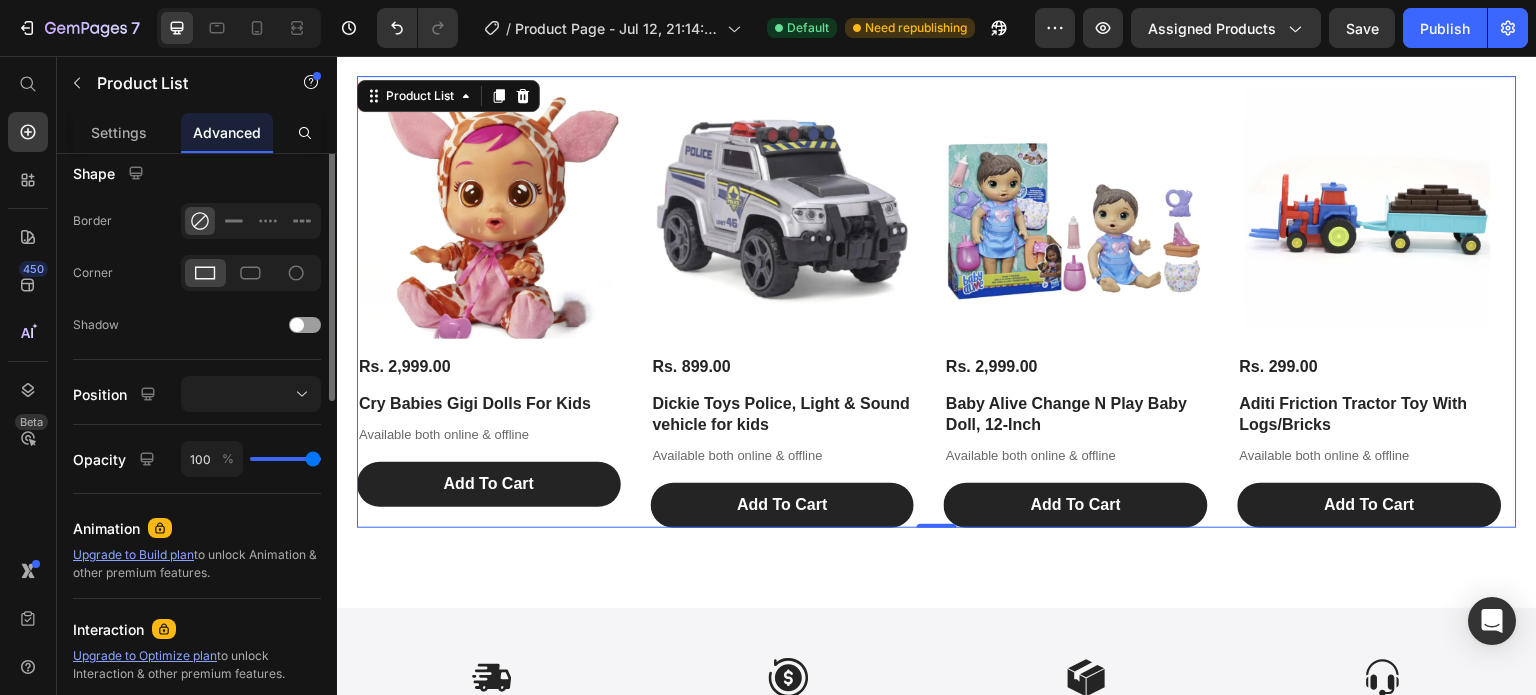 scroll, scrollTop: 332, scrollLeft: 0, axis: vertical 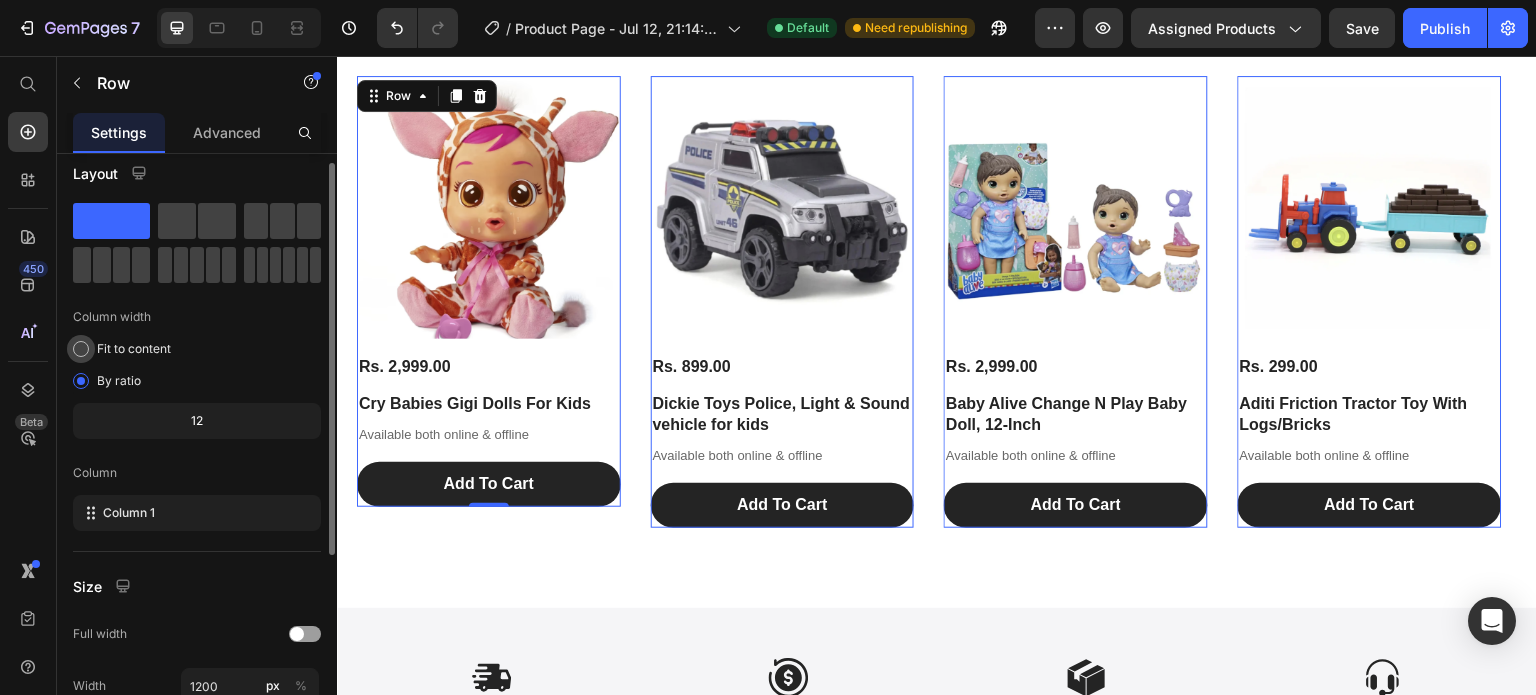 click on "Fit to content" at bounding box center (134, 349) 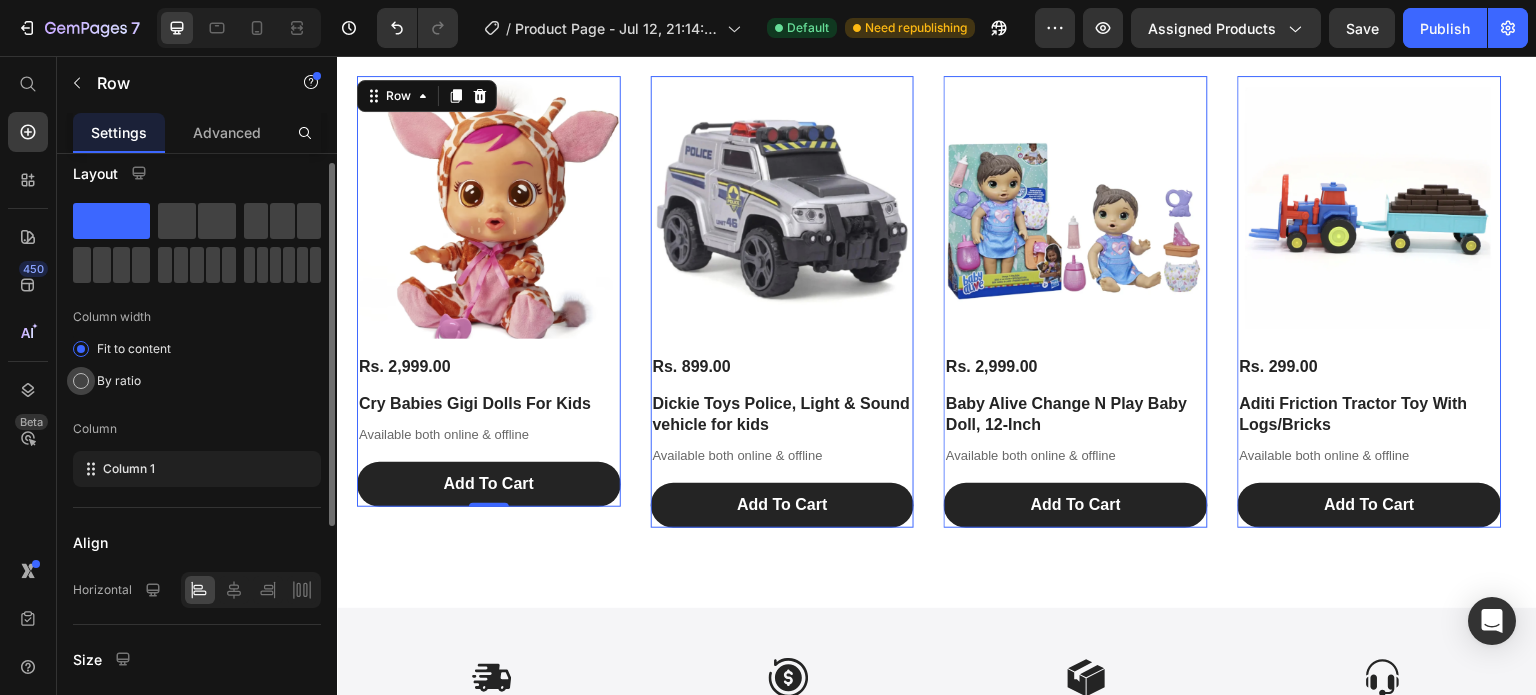 click on "By ratio" 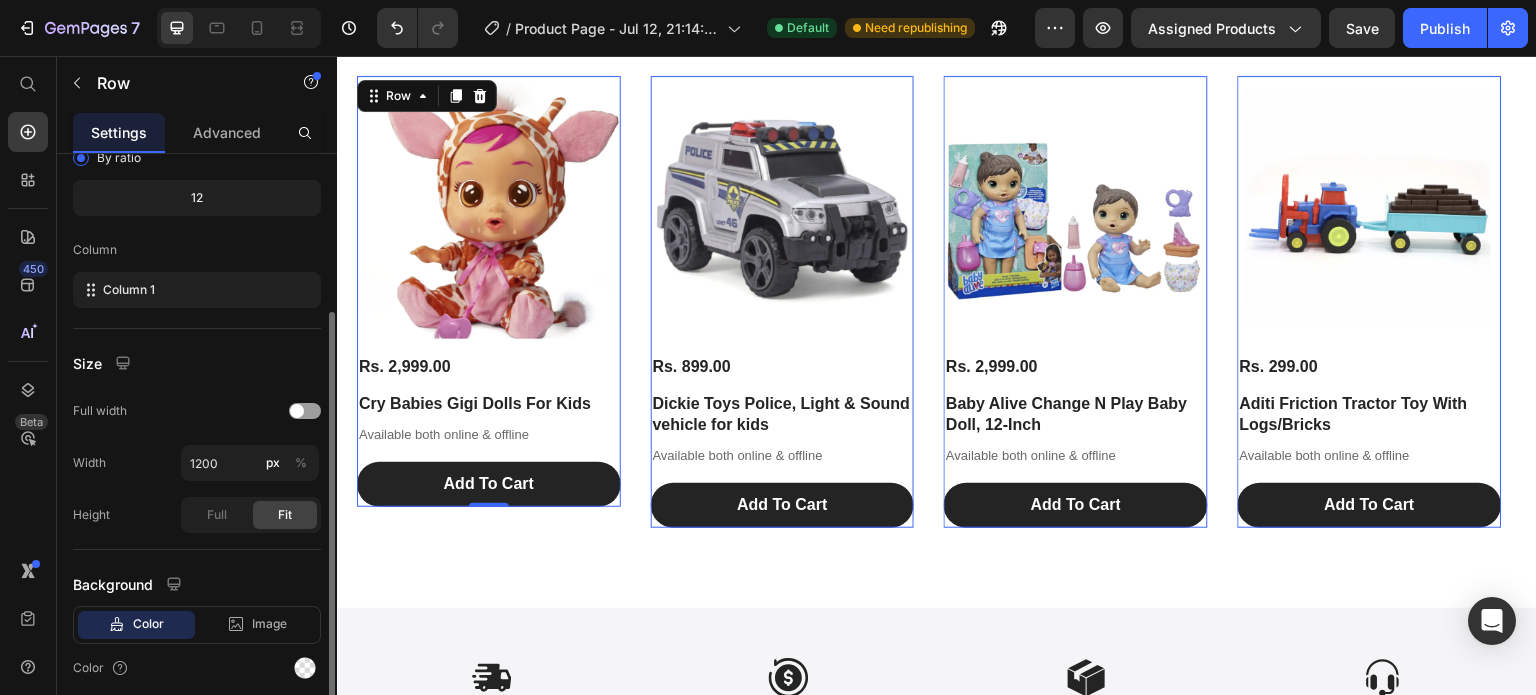 scroll, scrollTop: 249, scrollLeft: 0, axis: vertical 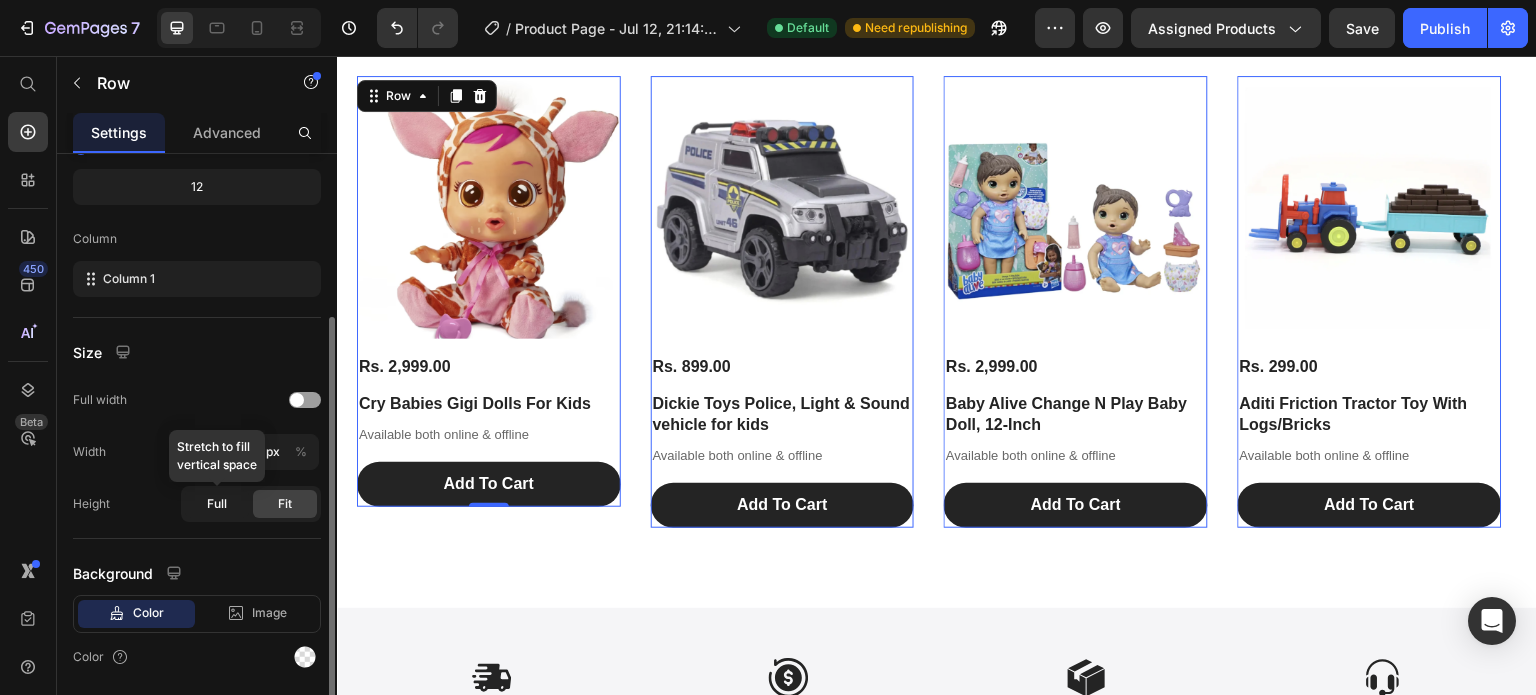 click on "Full" 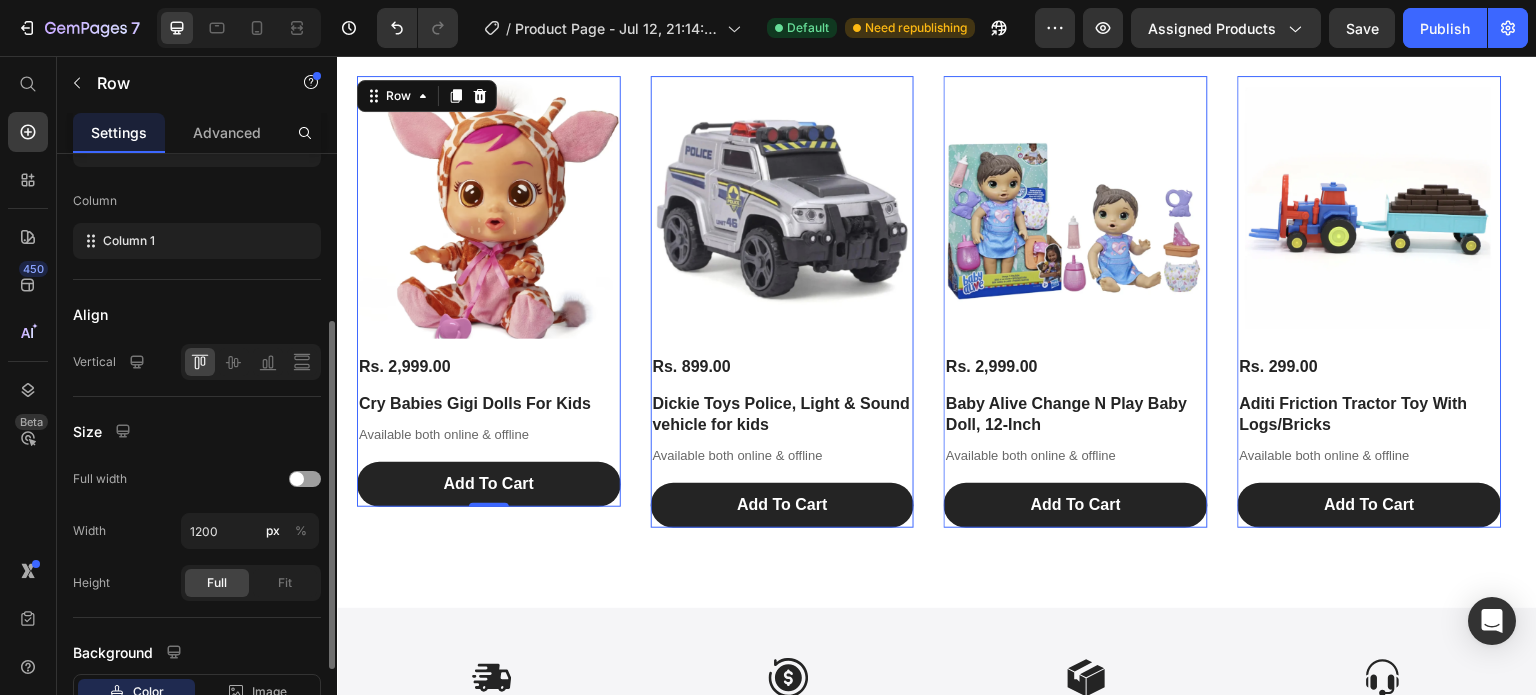 scroll, scrollTop: 288, scrollLeft: 0, axis: vertical 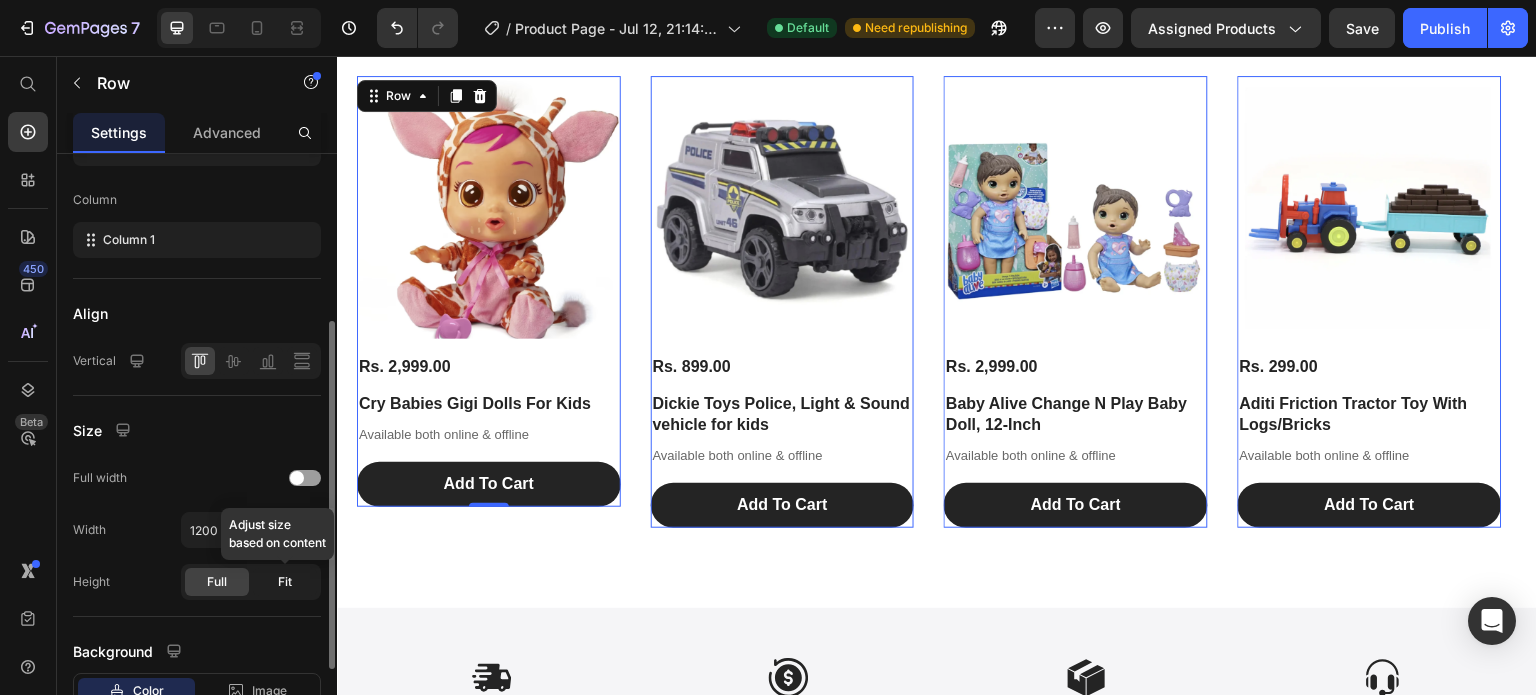 click on "Fit" 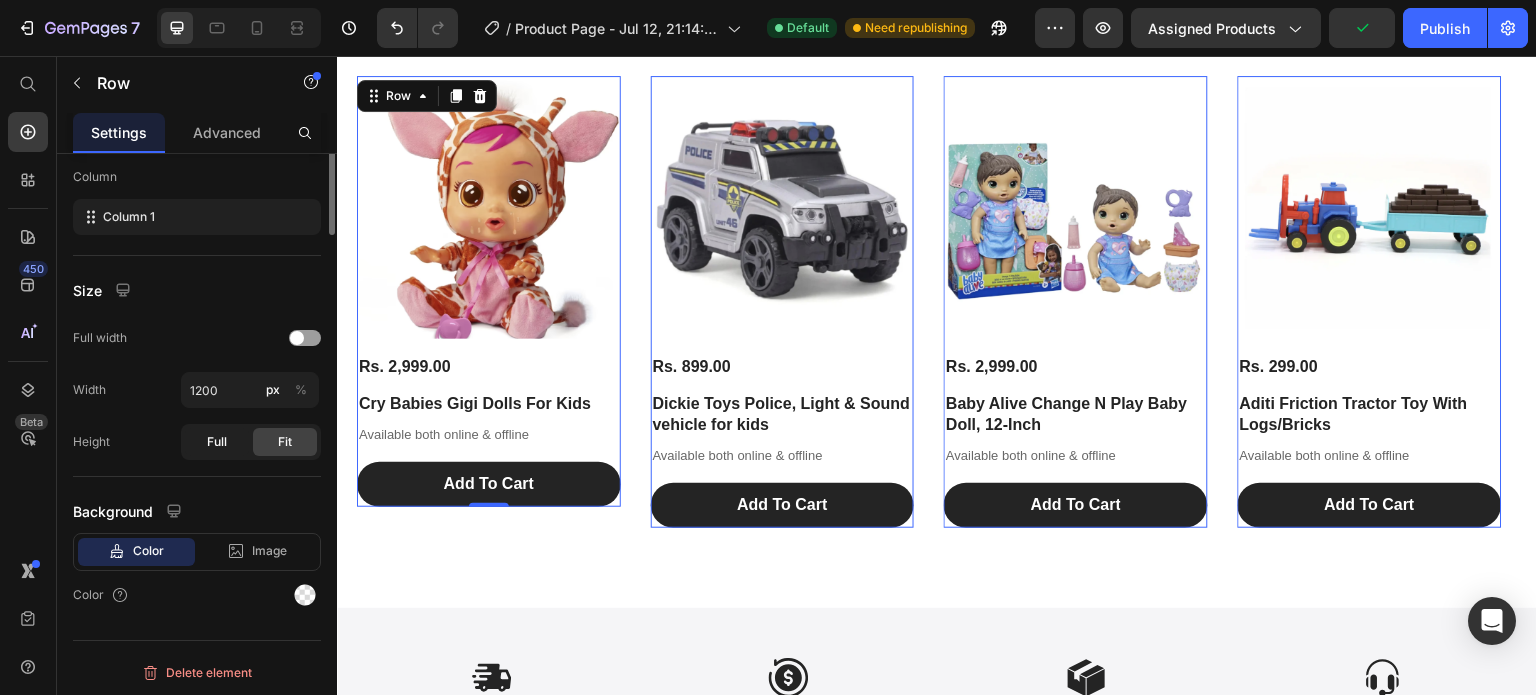 scroll, scrollTop: 0, scrollLeft: 0, axis: both 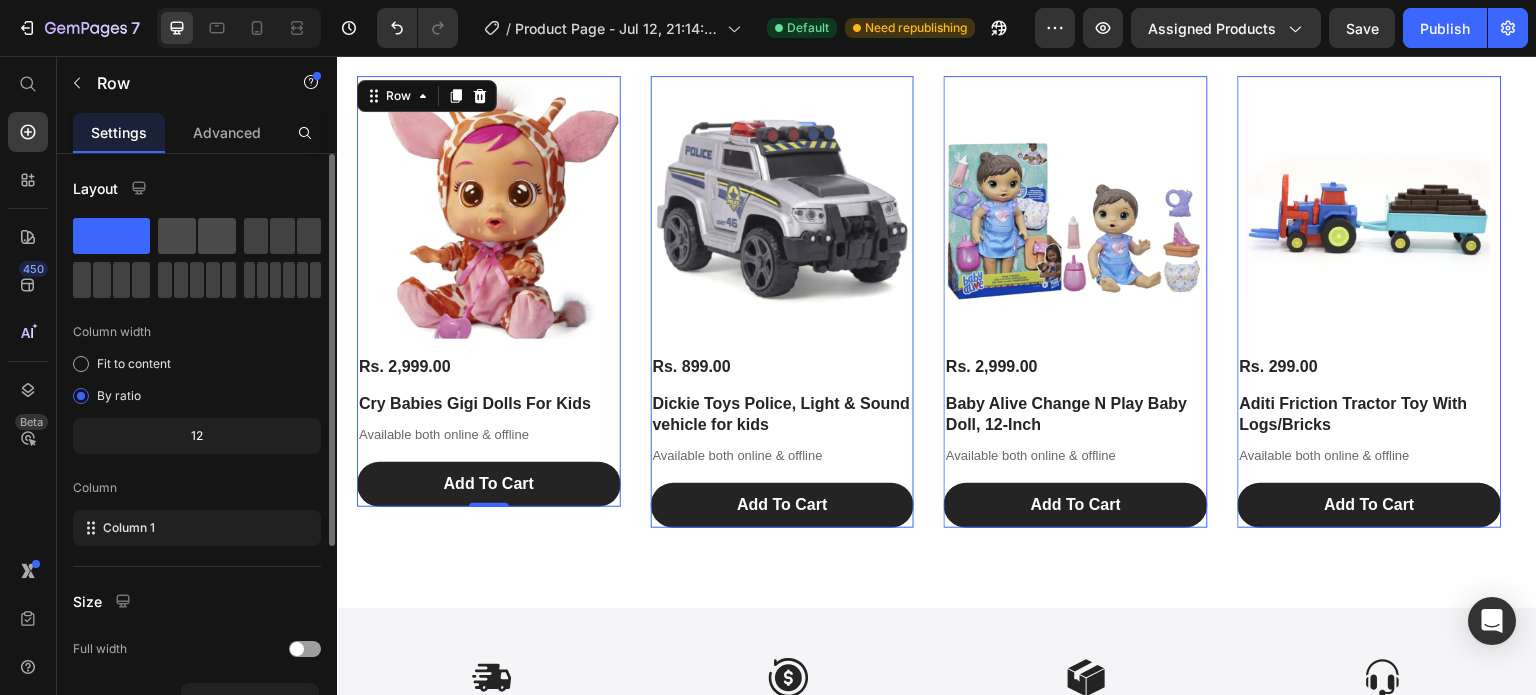 click 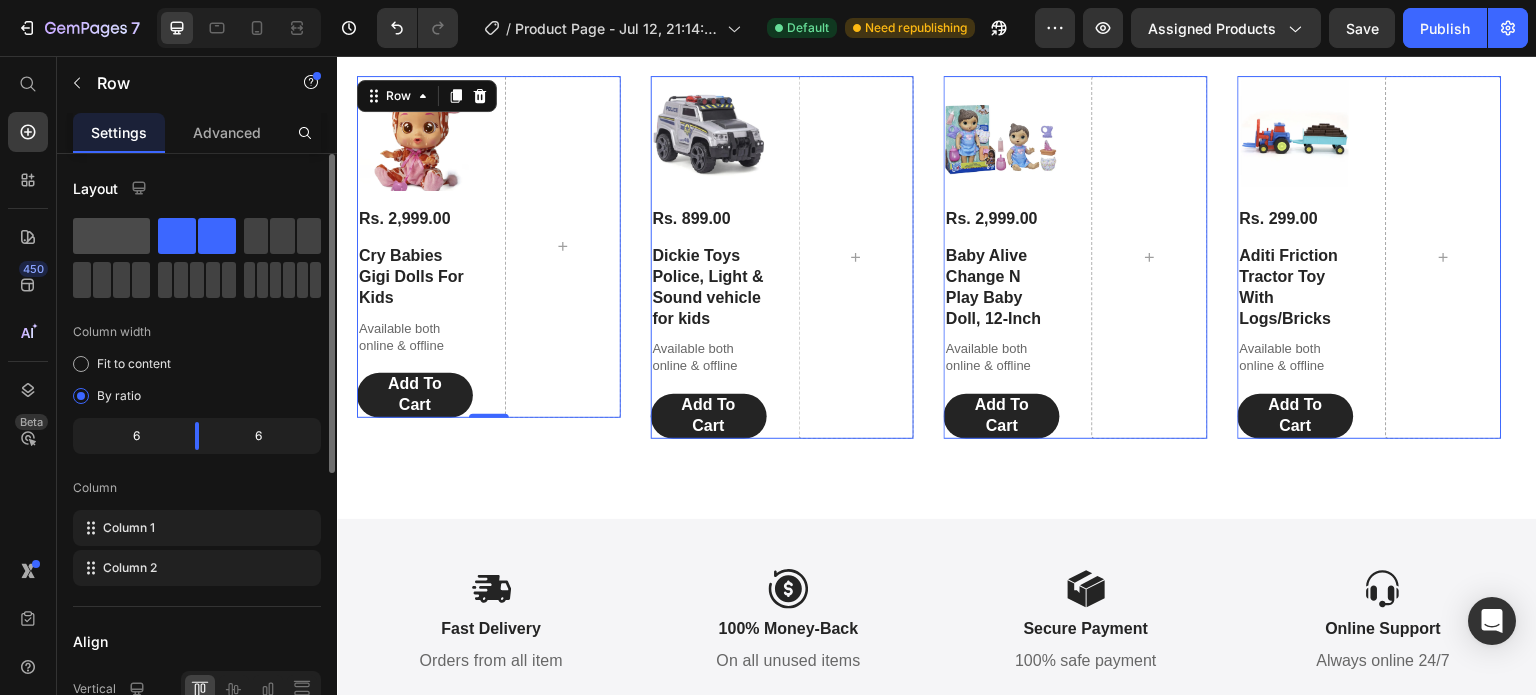 click 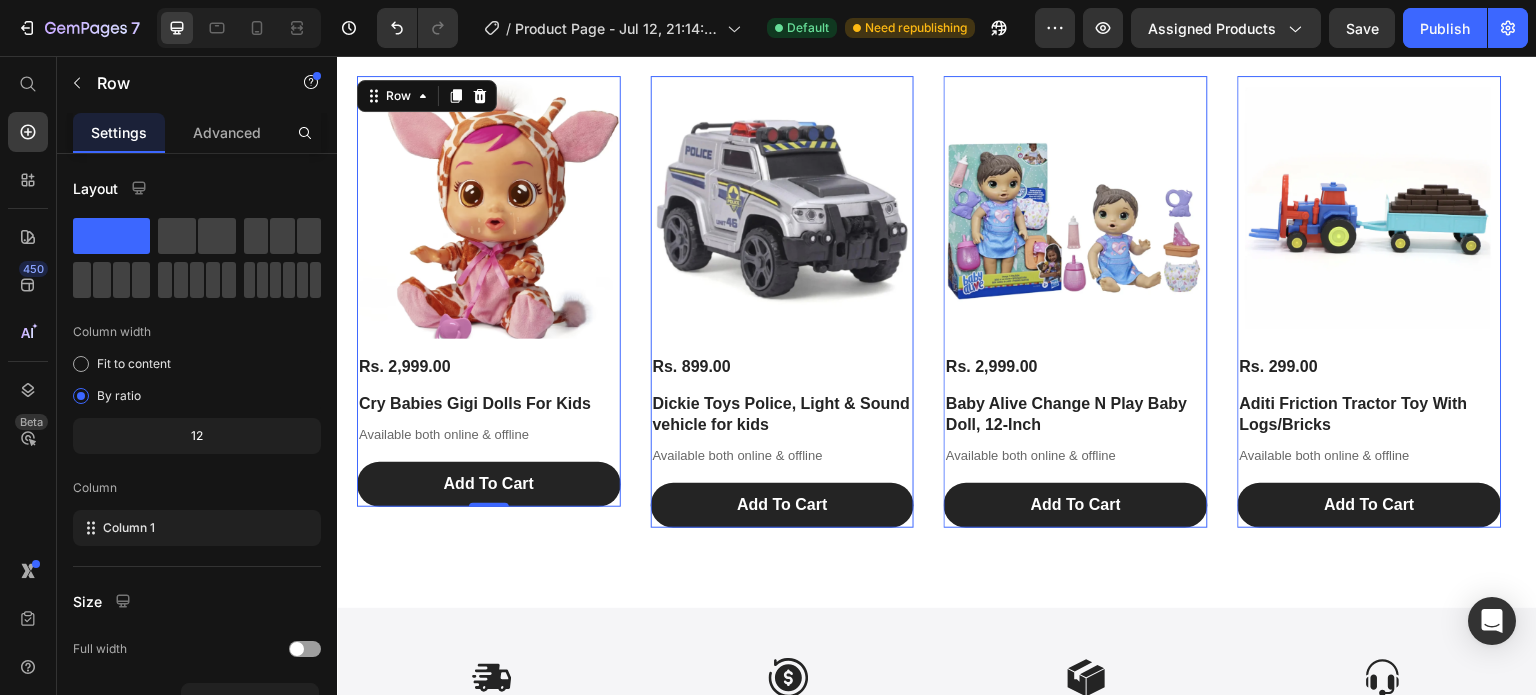 click on "Settings Advanced" at bounding box center [197, 133] 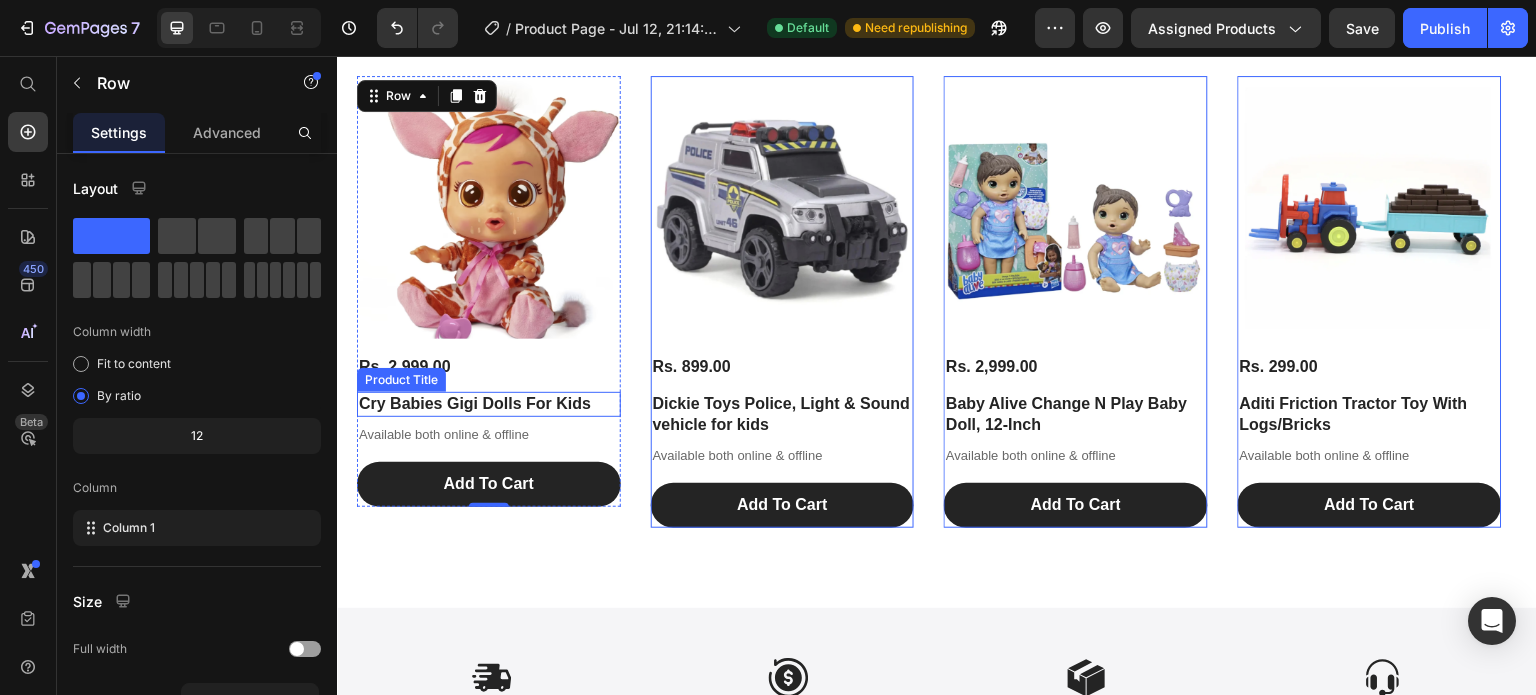 click on "Cry Babies Gigi Dolls For Kids" at bounding box center (489, 404) 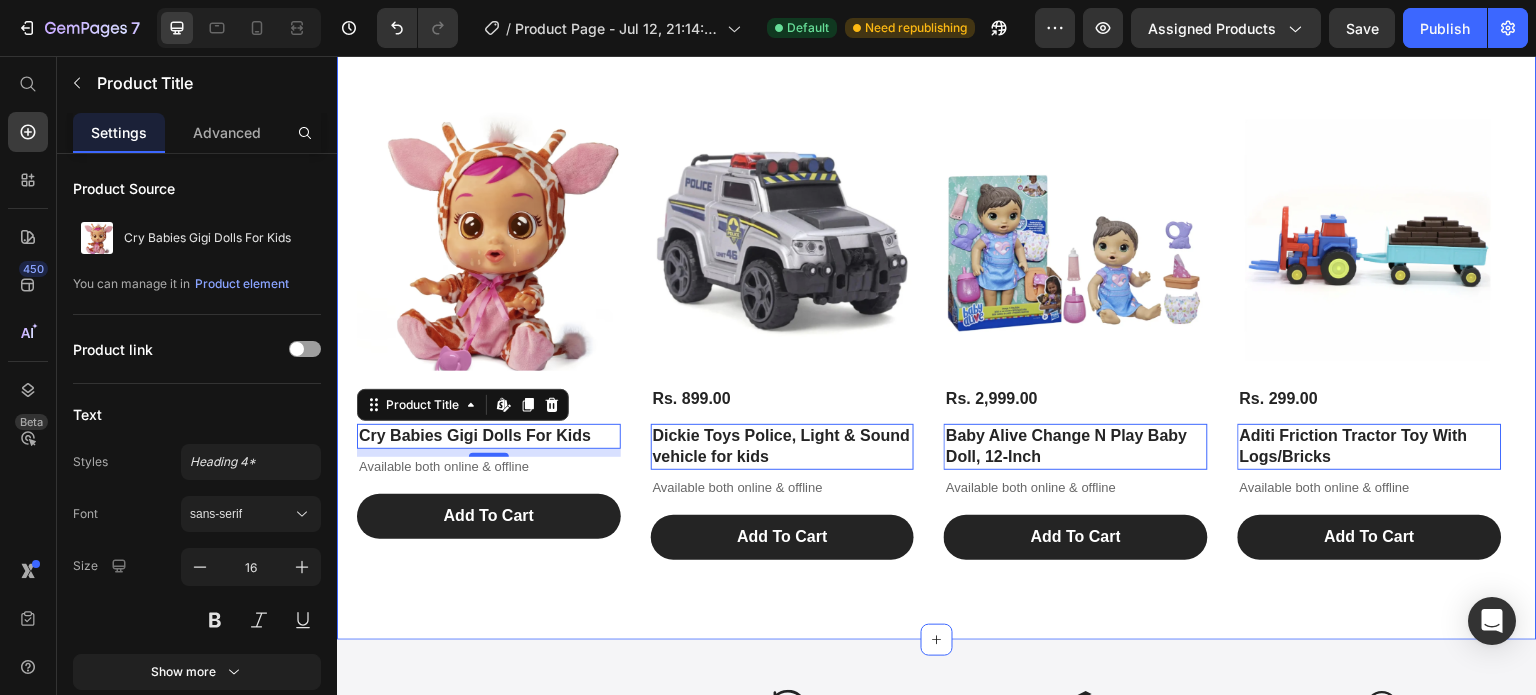 scroll, scrollTop: 1037, scrollLeft: 0, axis: vertical 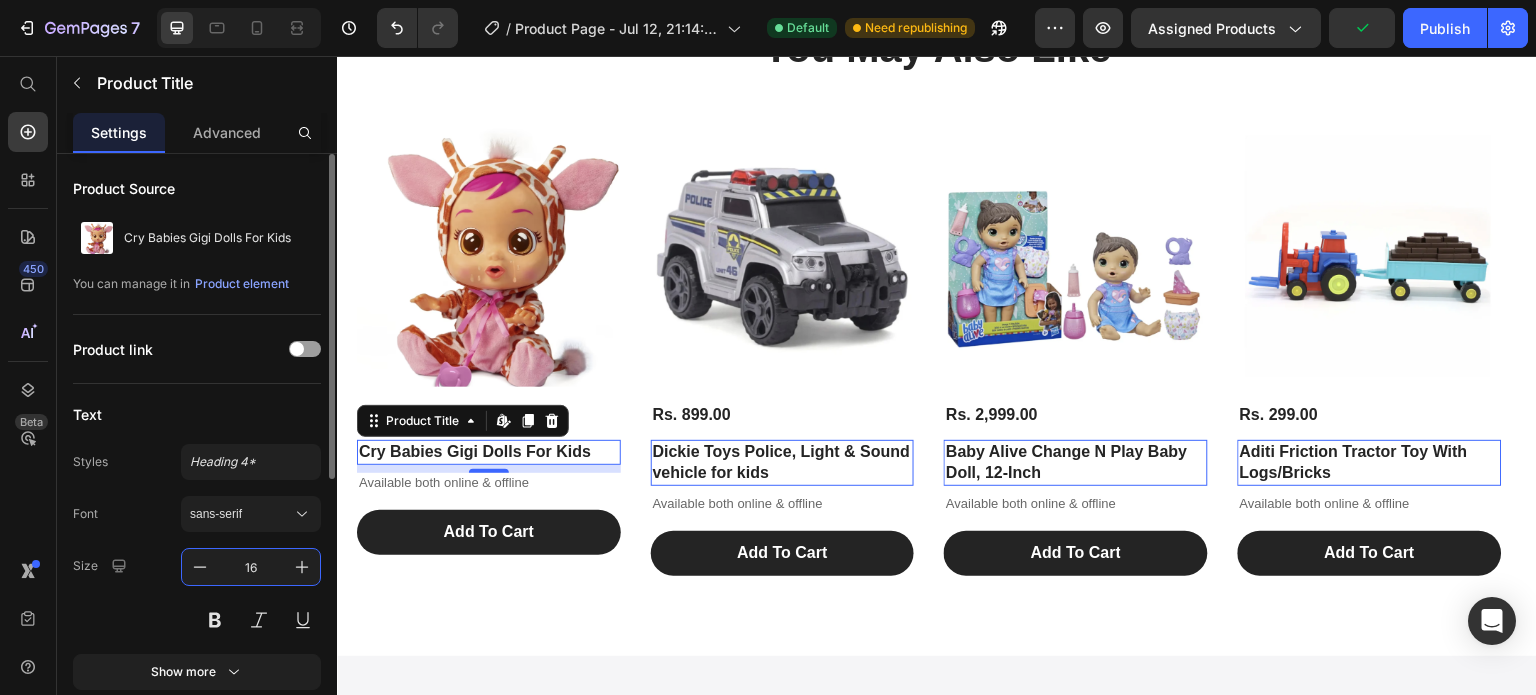 click on "16" at bounding box center (251, 567) 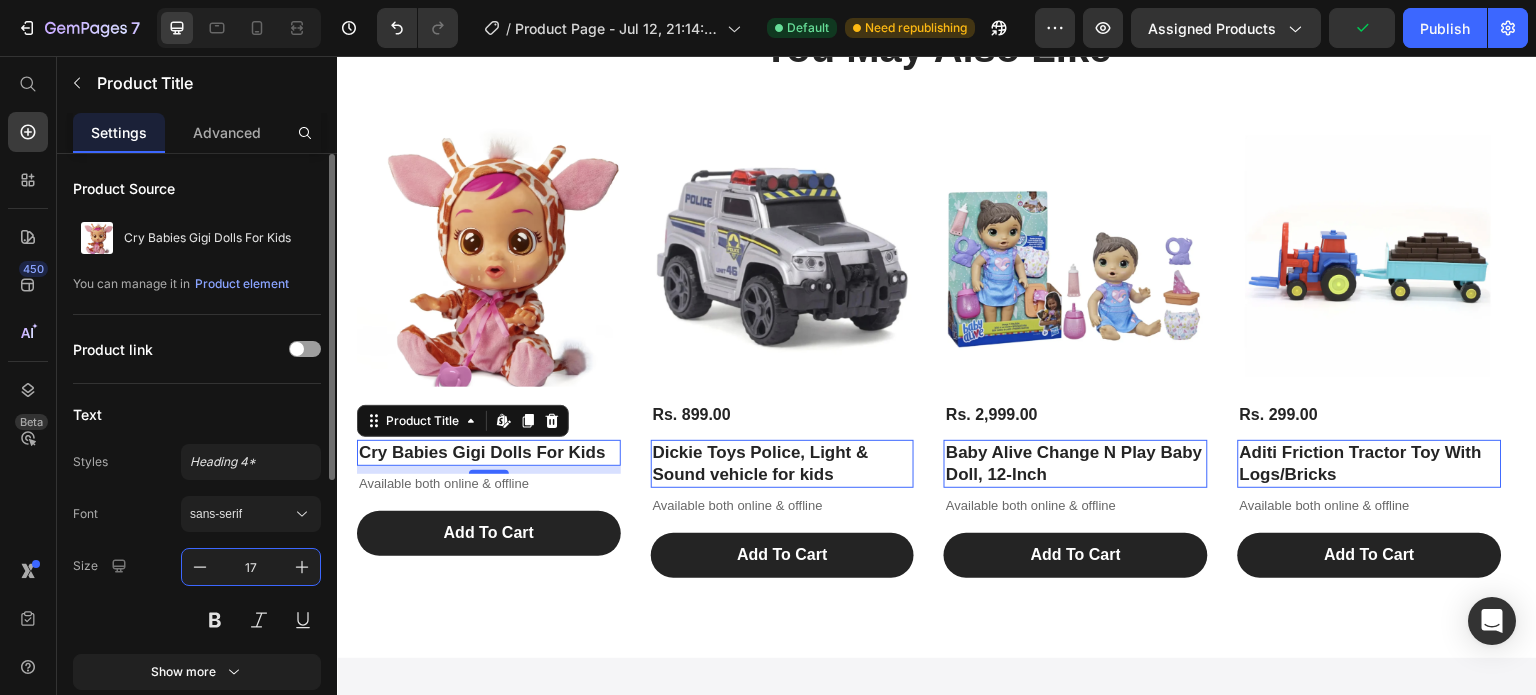 type on "18" 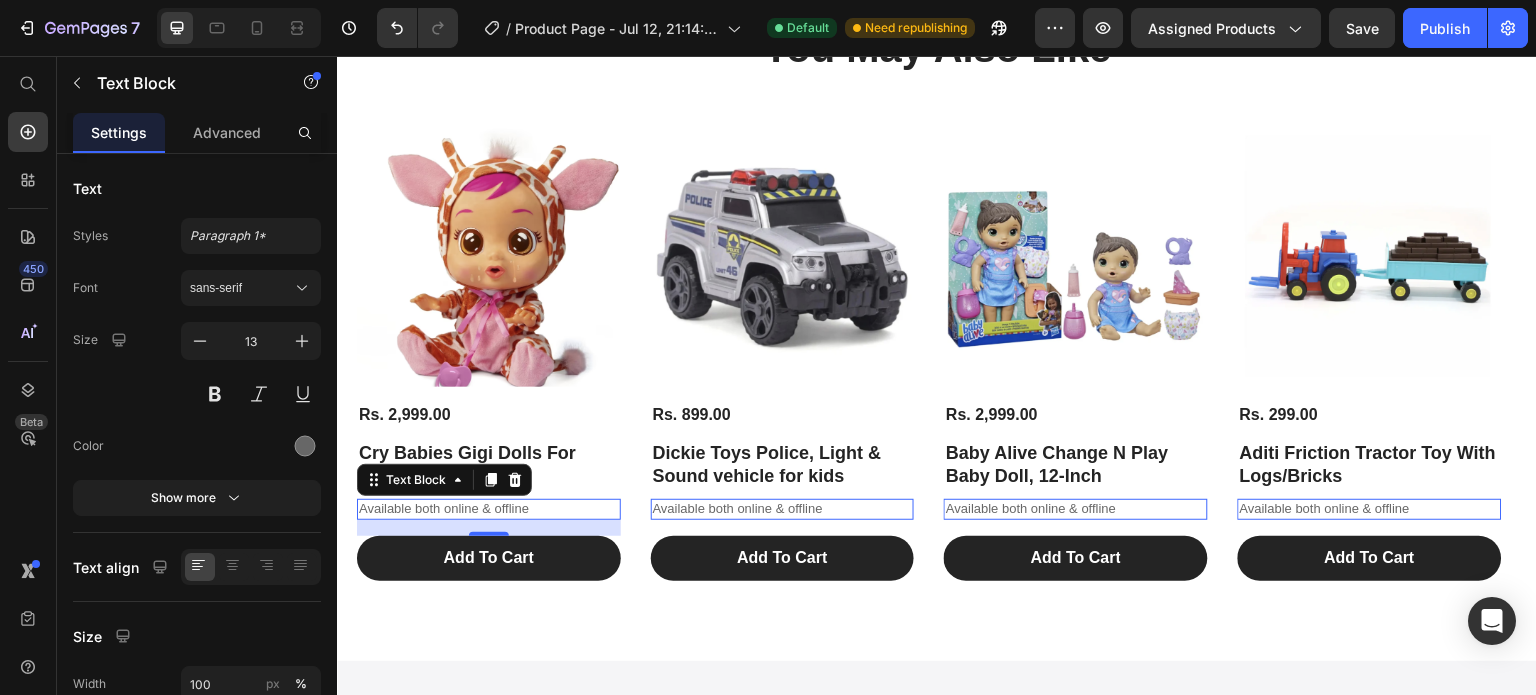 click on "16" at bounding box center (489, 528) 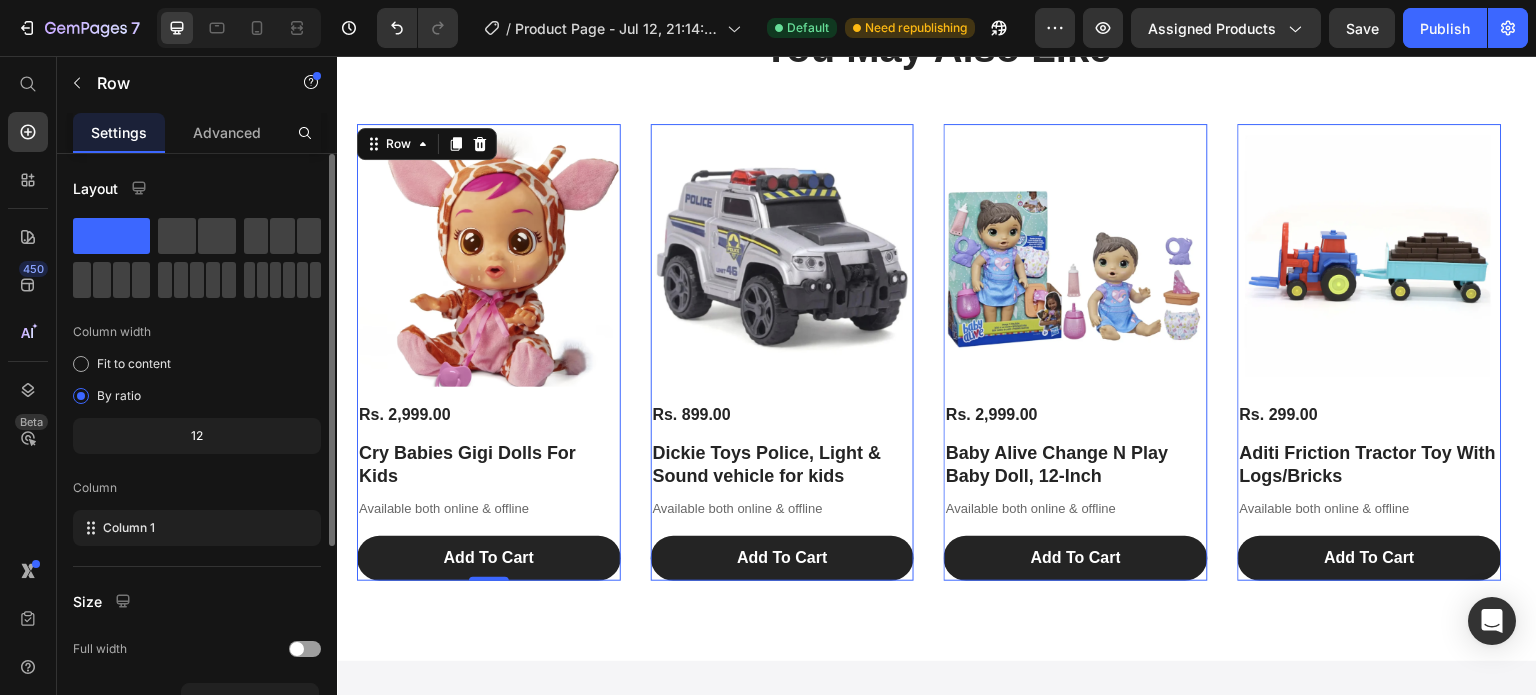 click on "Layout Column width Fit to content By ratio 12 Column Column 1 Size Full width Width 1200 px % Height Full Fit Background Color Image Video  Color   Delete element" at bounding box center (197, 610) 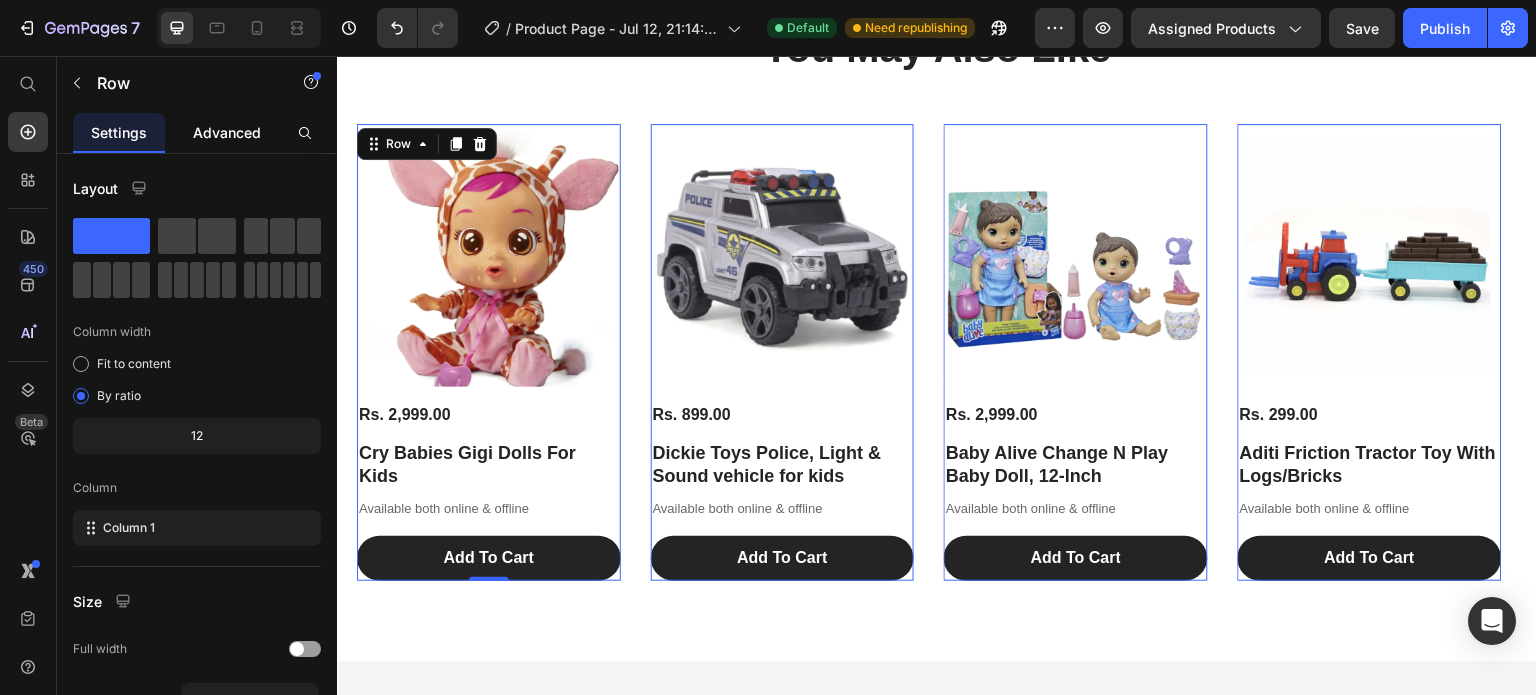 click on "Advanced" 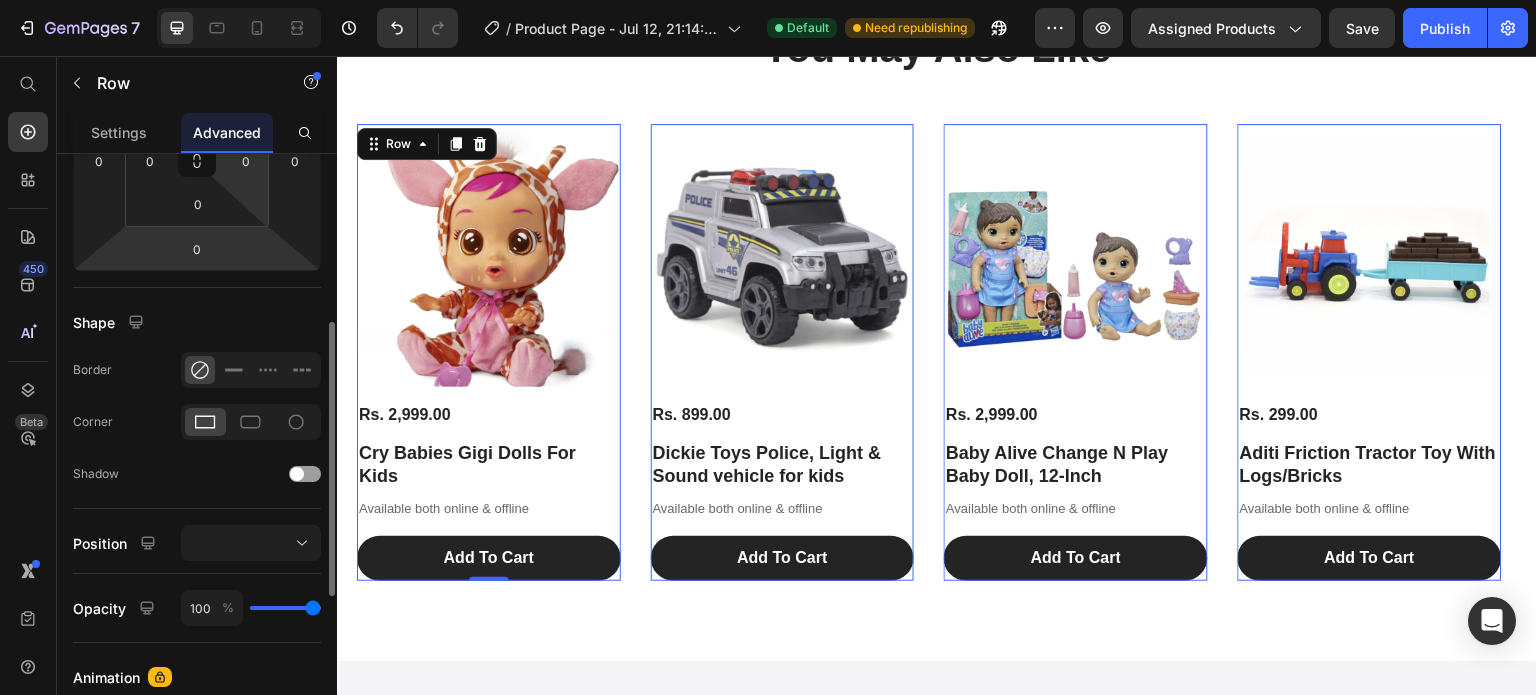 scroll, scrollTop: 365, scrollLeft: 0, axis: vertical 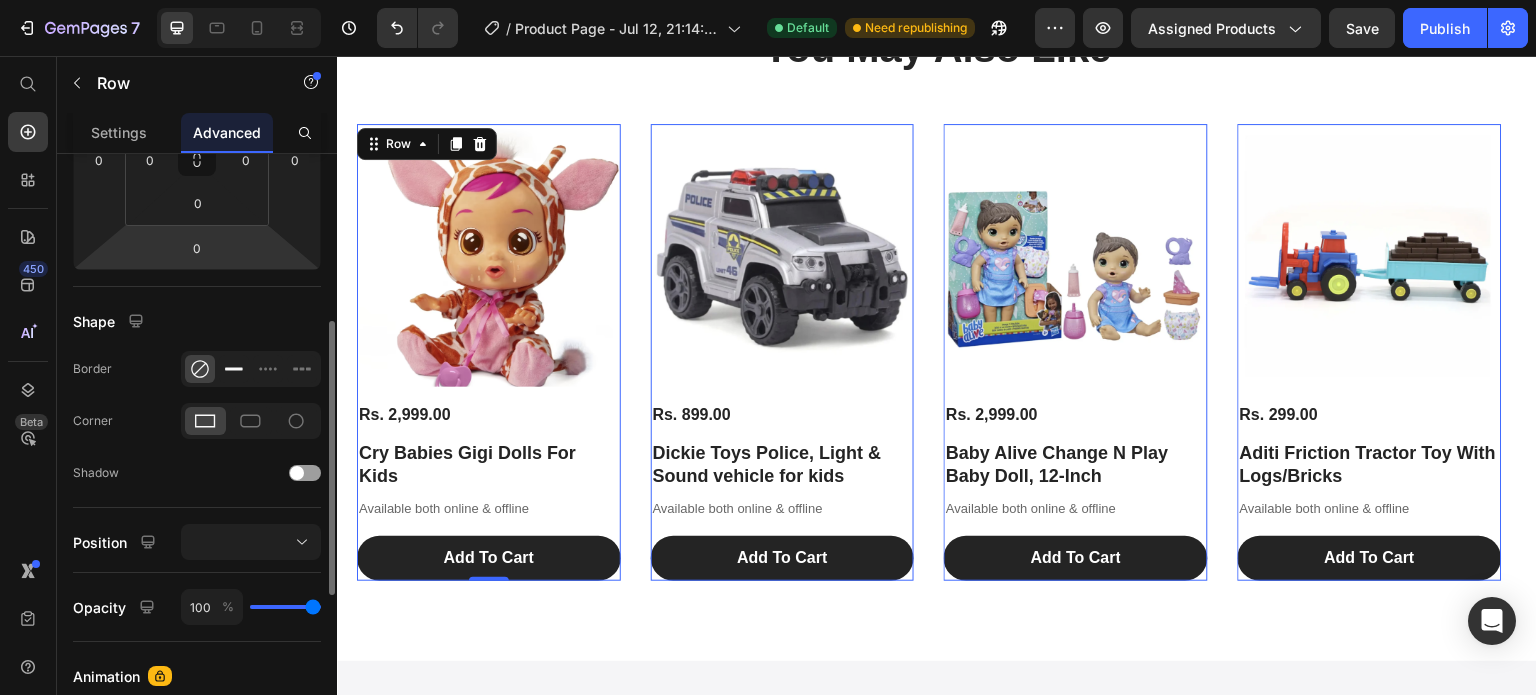 click 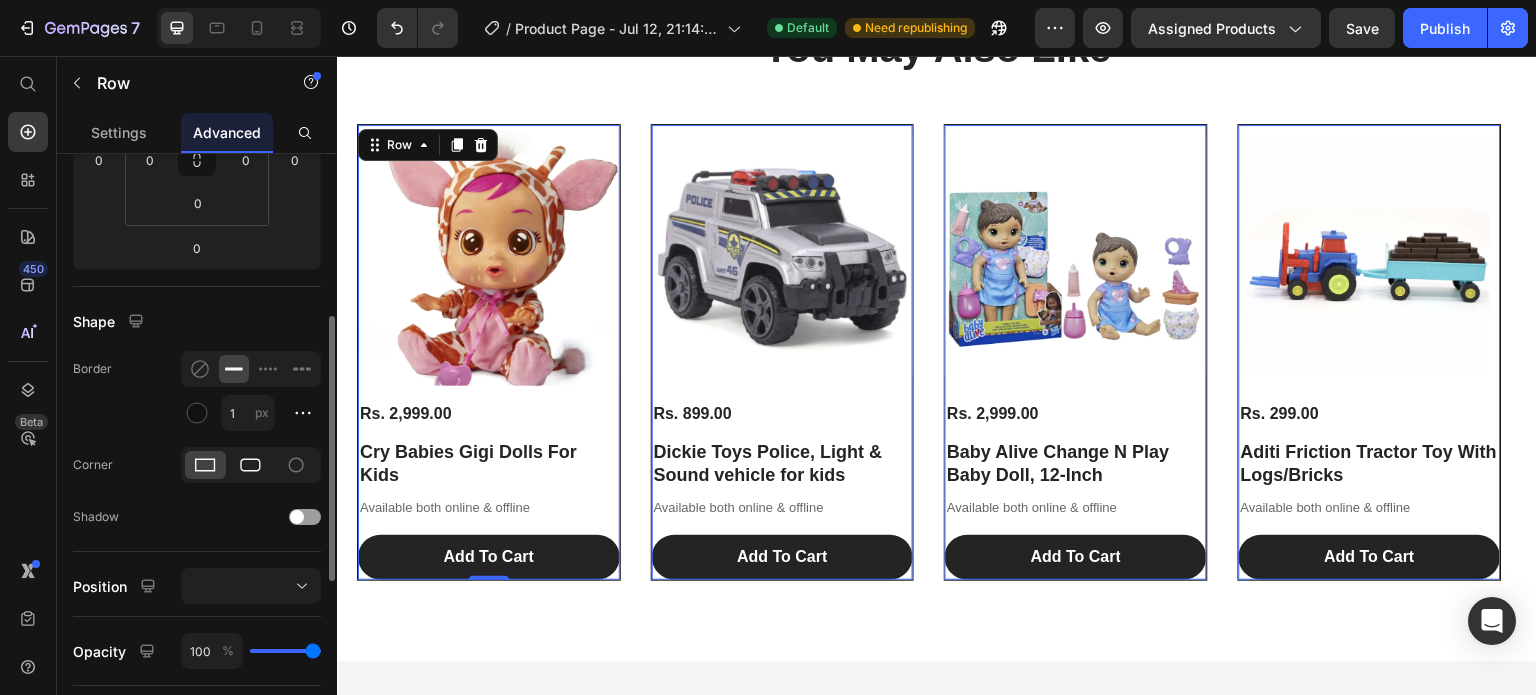 click 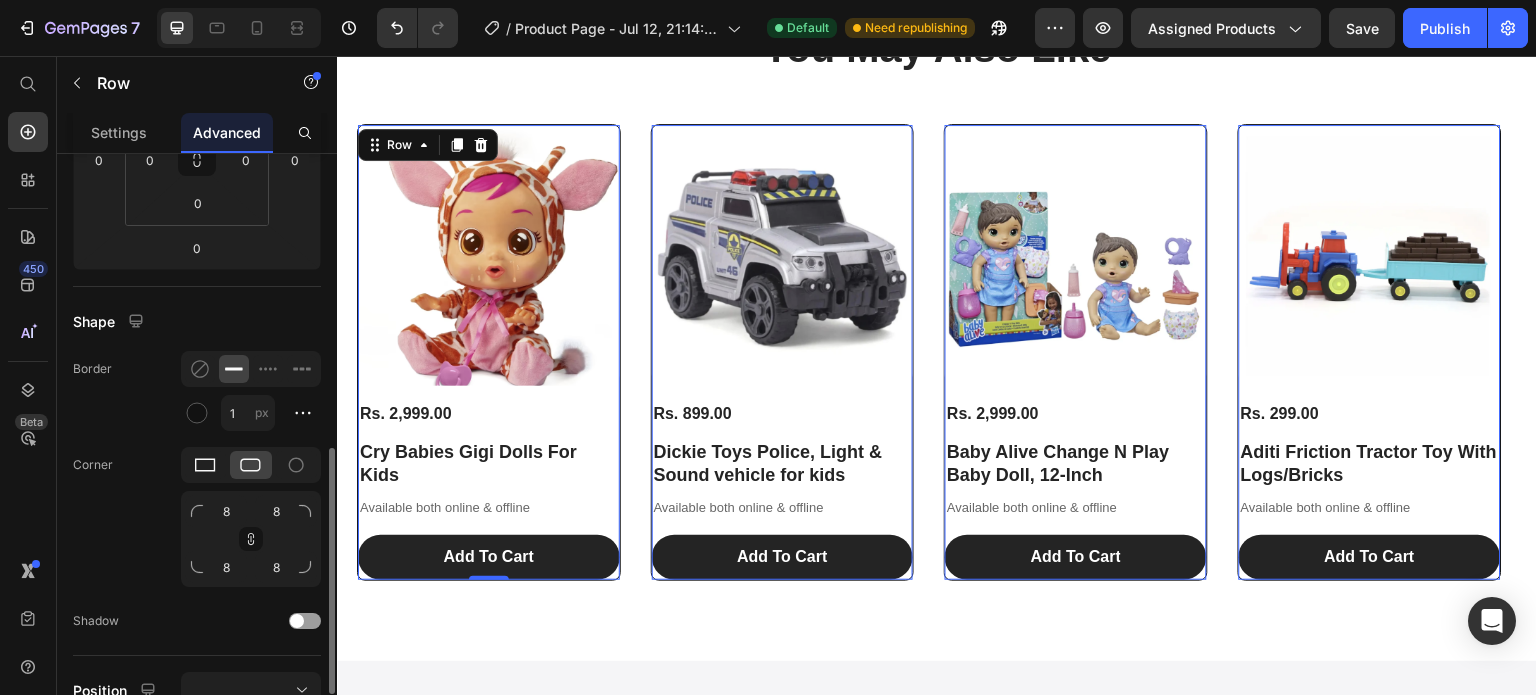 scroll, scrollTop: 493, scrollLeft: 0, axis: vertical 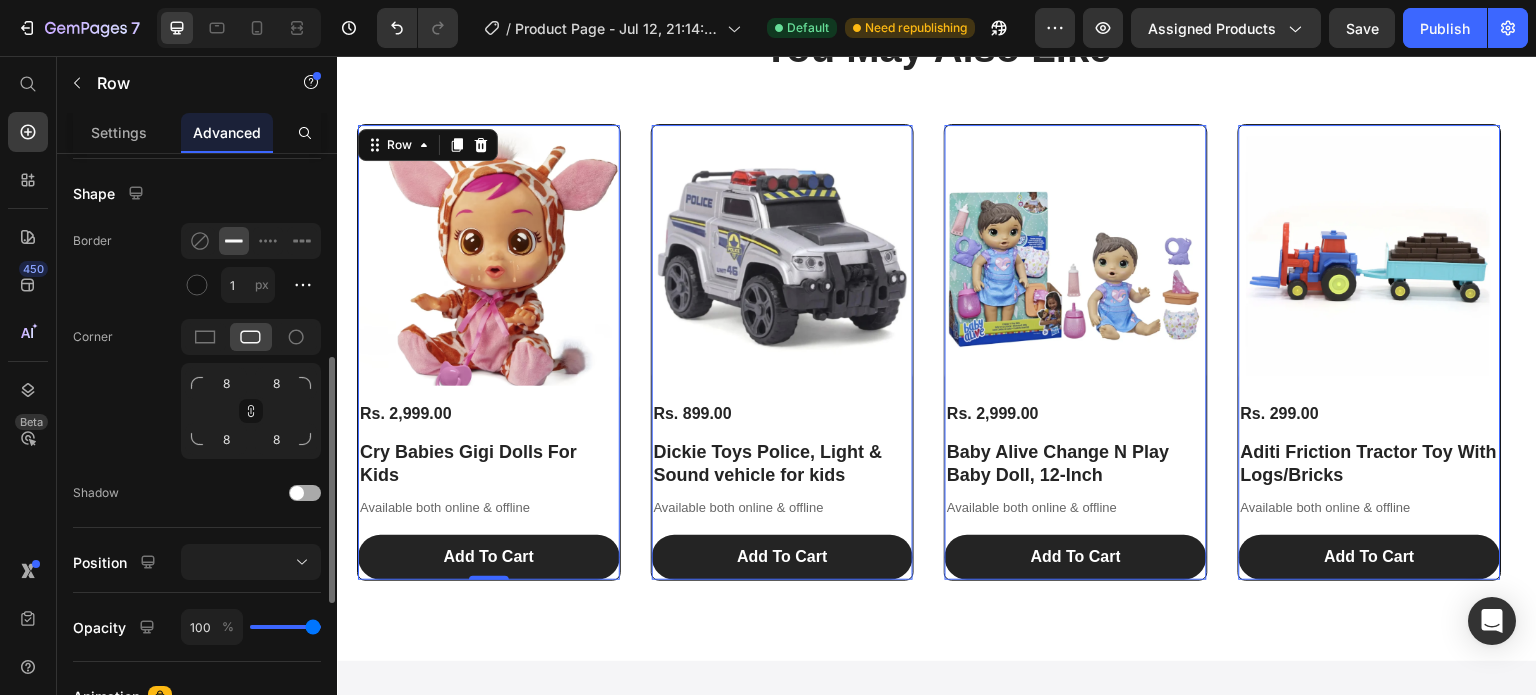 click at bounding box center (305, 493) 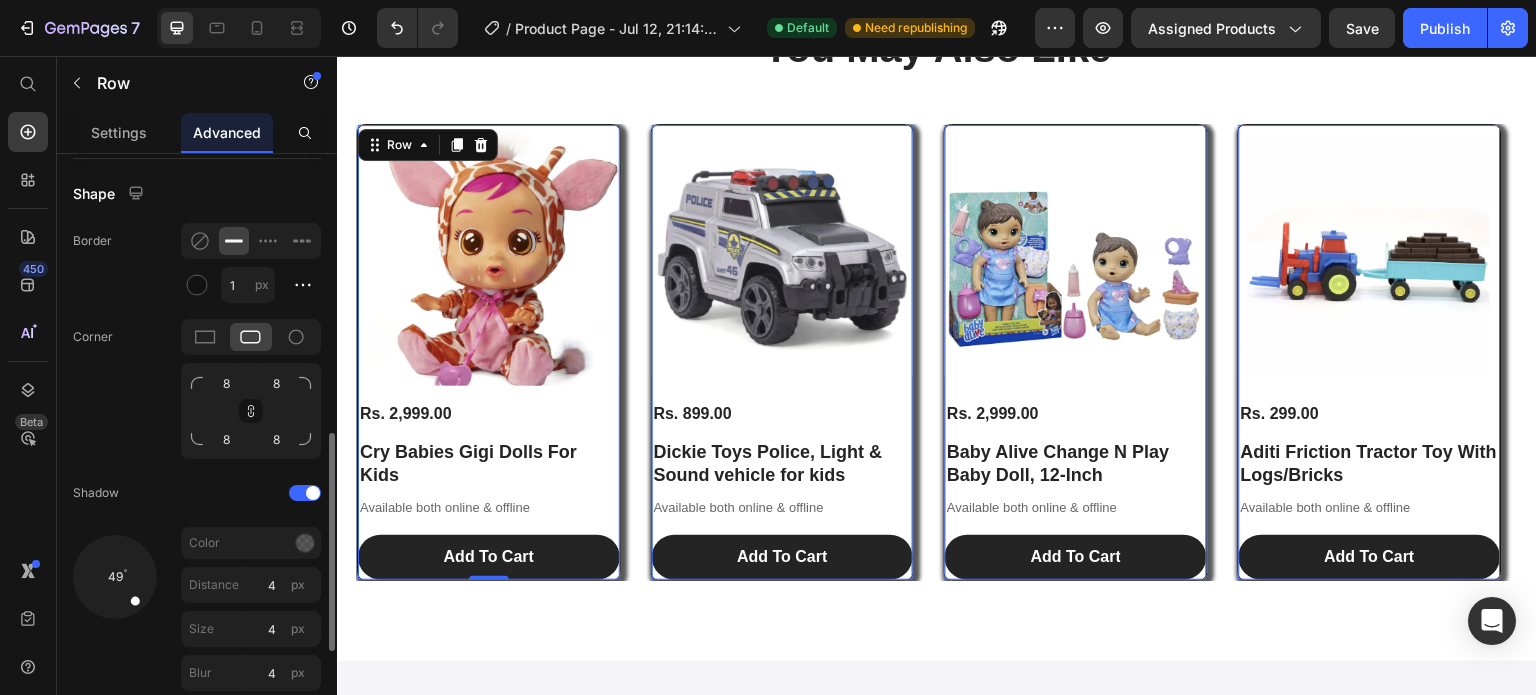 scroll, scrollTop: 567, scrollLeft: 0, axis: vertical 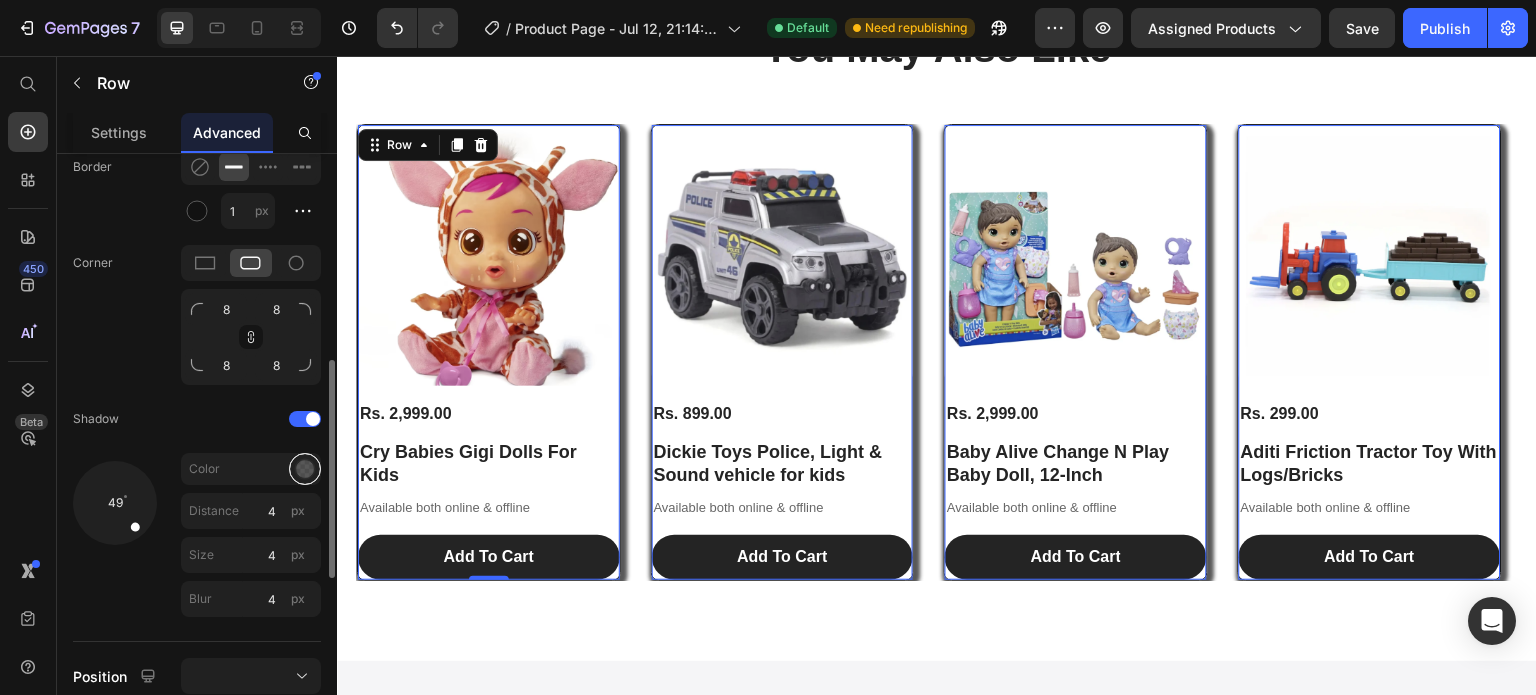 click at bounding box center [305, 469] 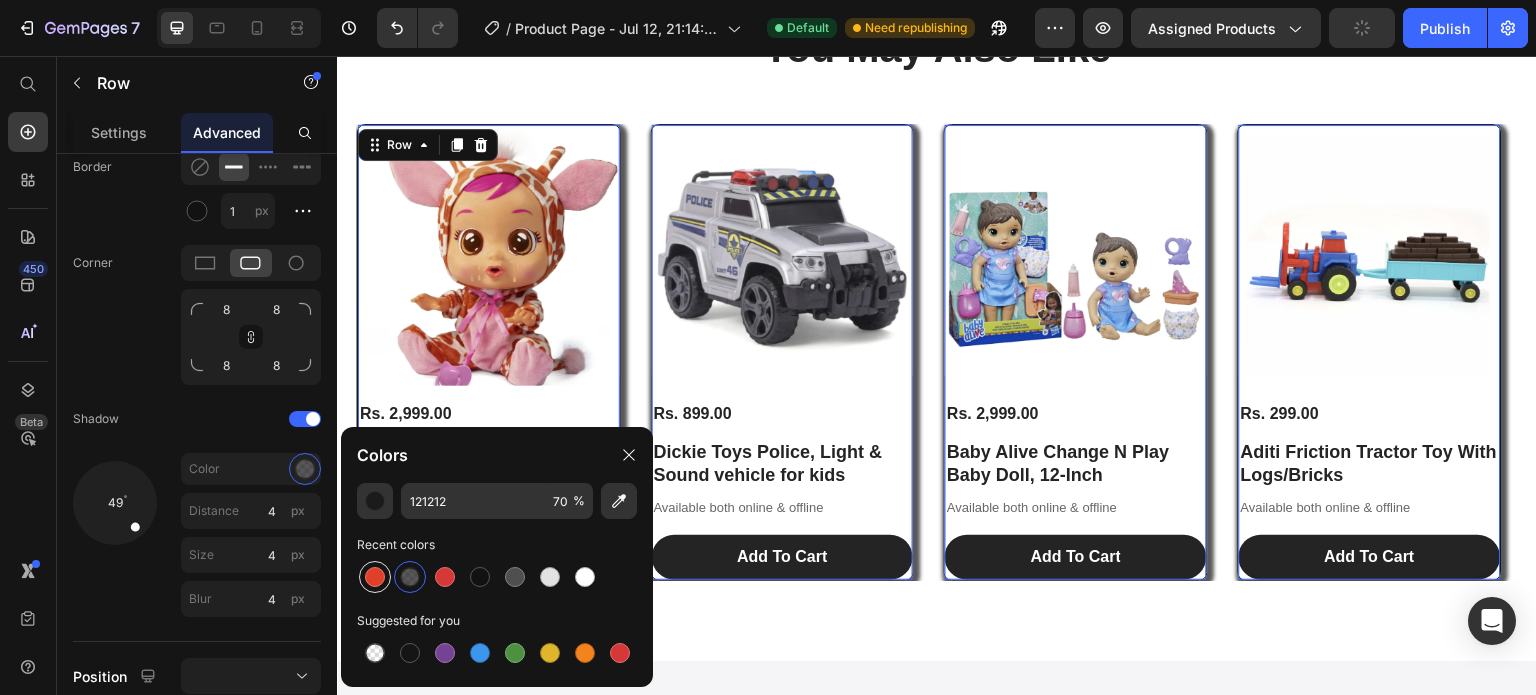 click at bounding box center [375, 577] 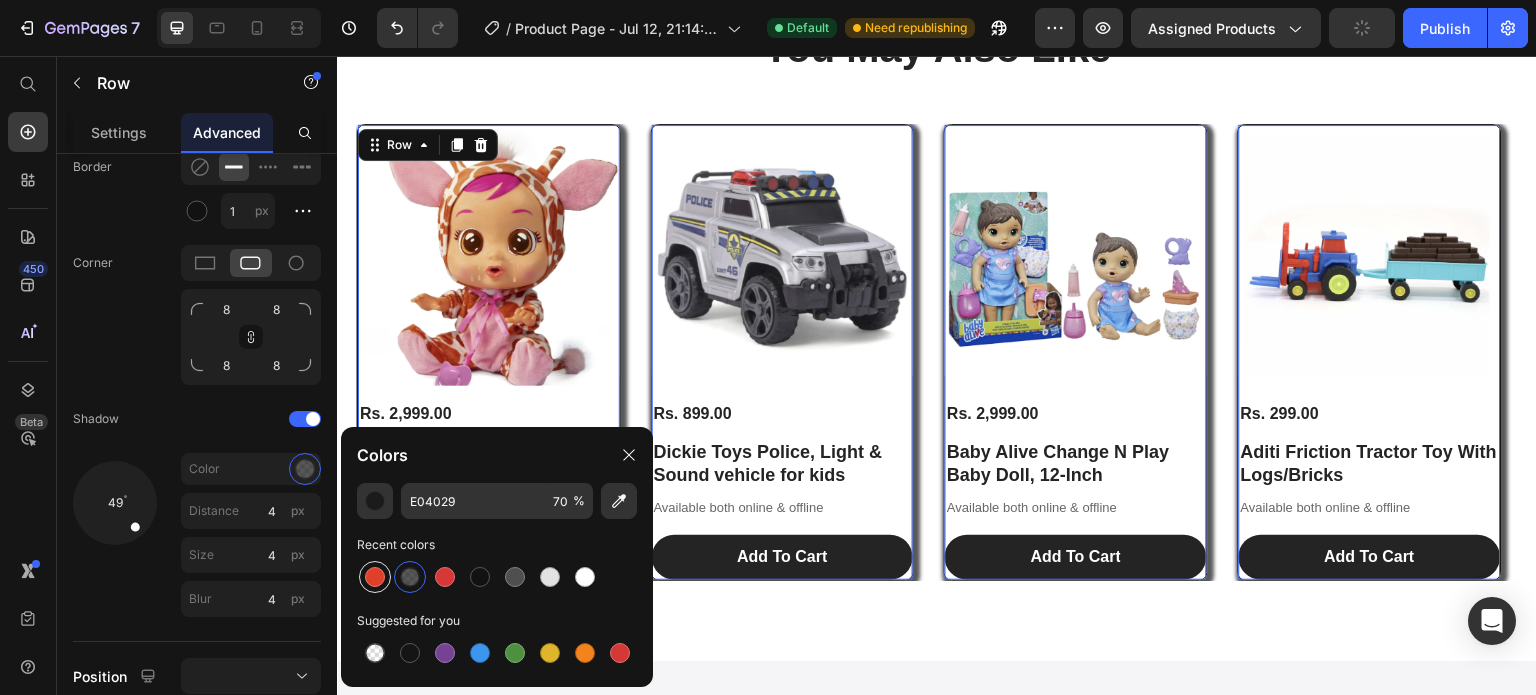 type on "100" 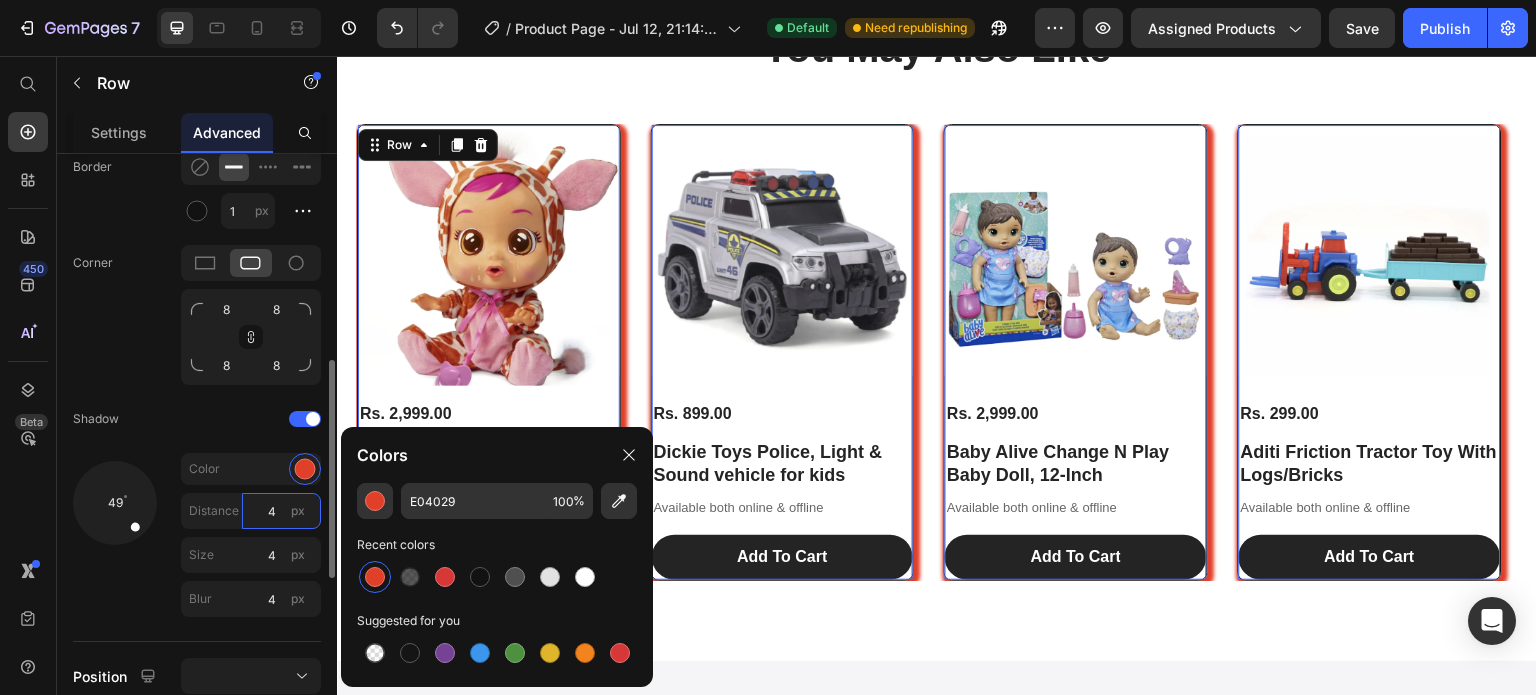 click on "4" at bounding box center [281, 511] 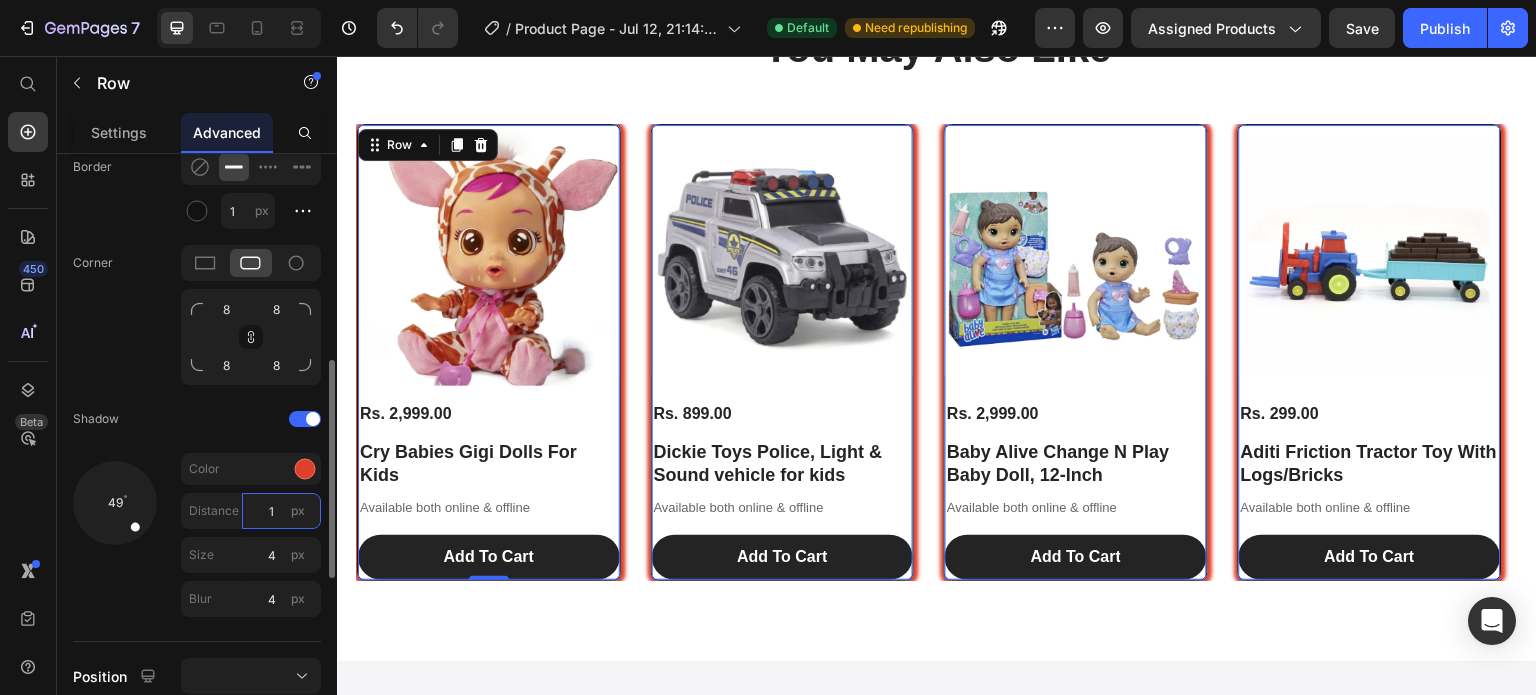 type on "0" 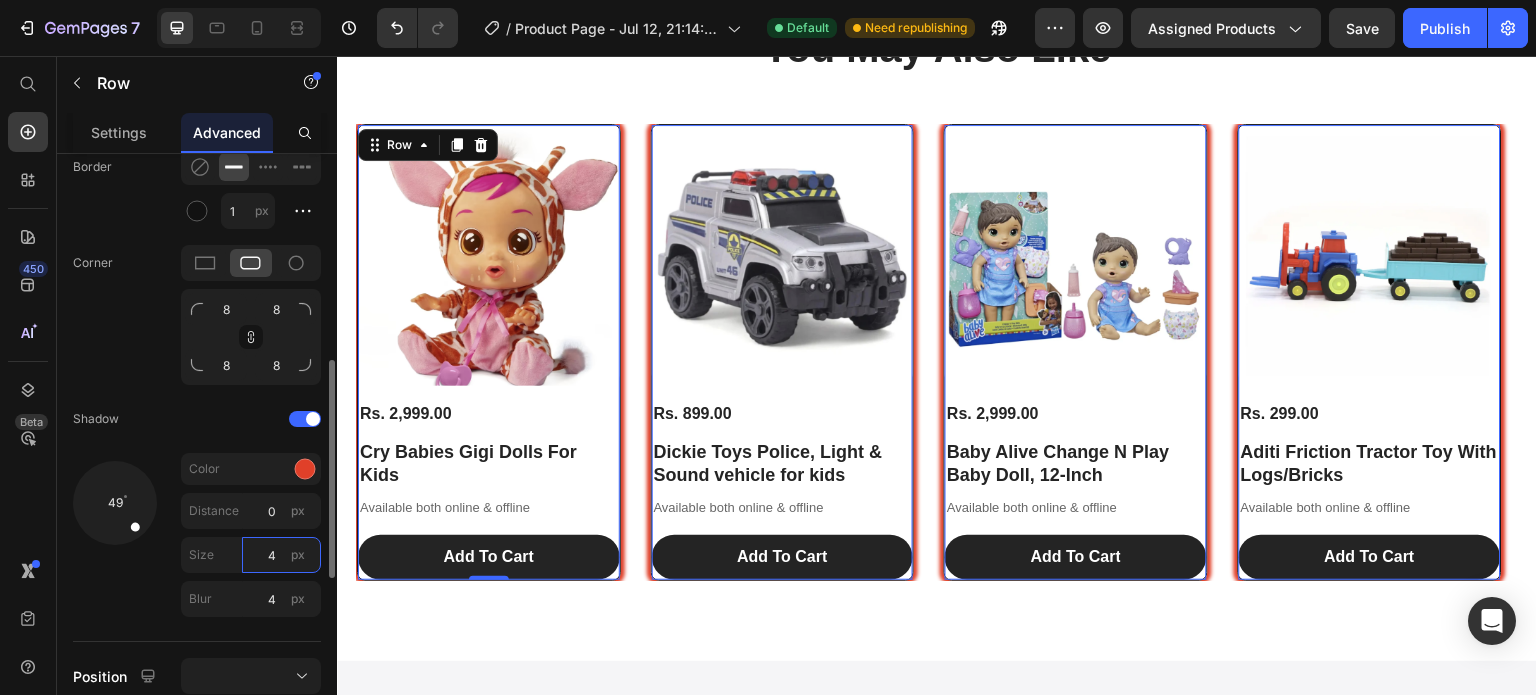 click on "4" at bounding box center (281, 555) 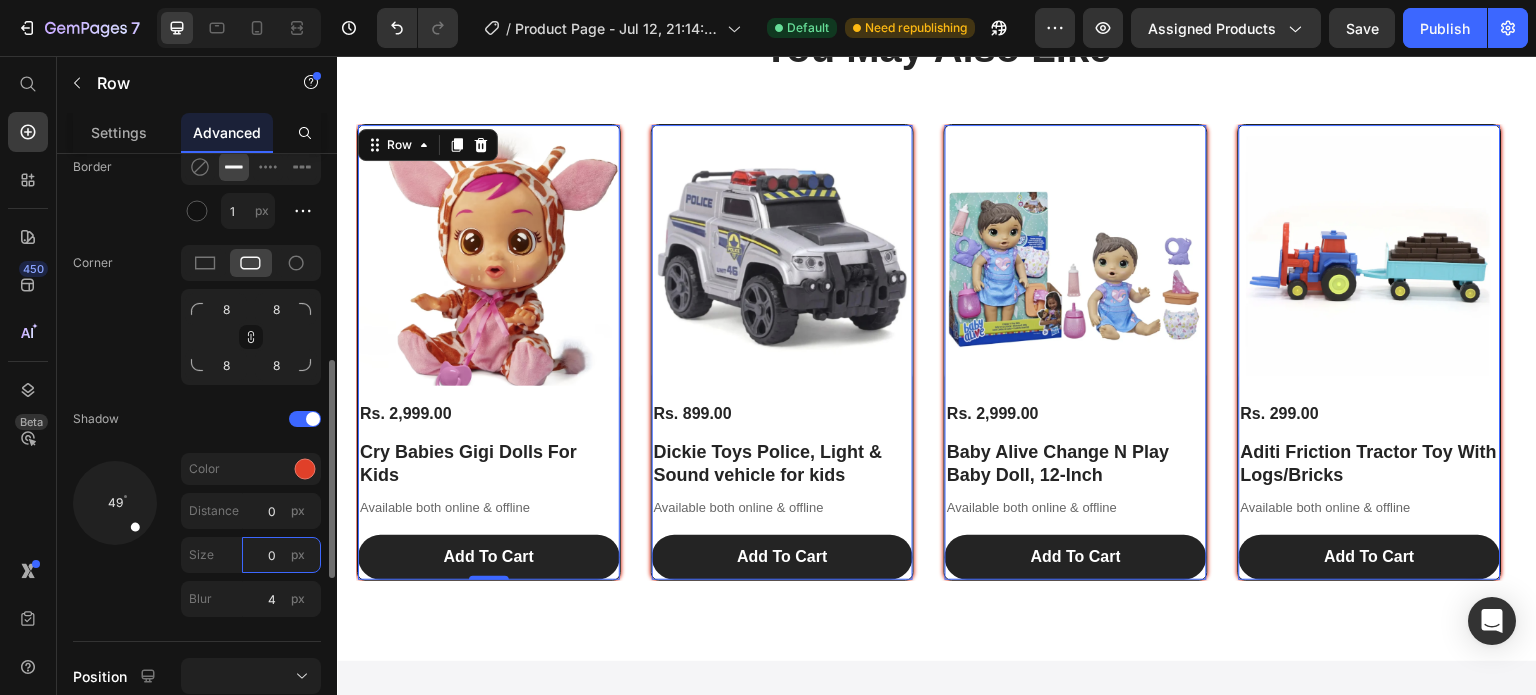 type on "1" 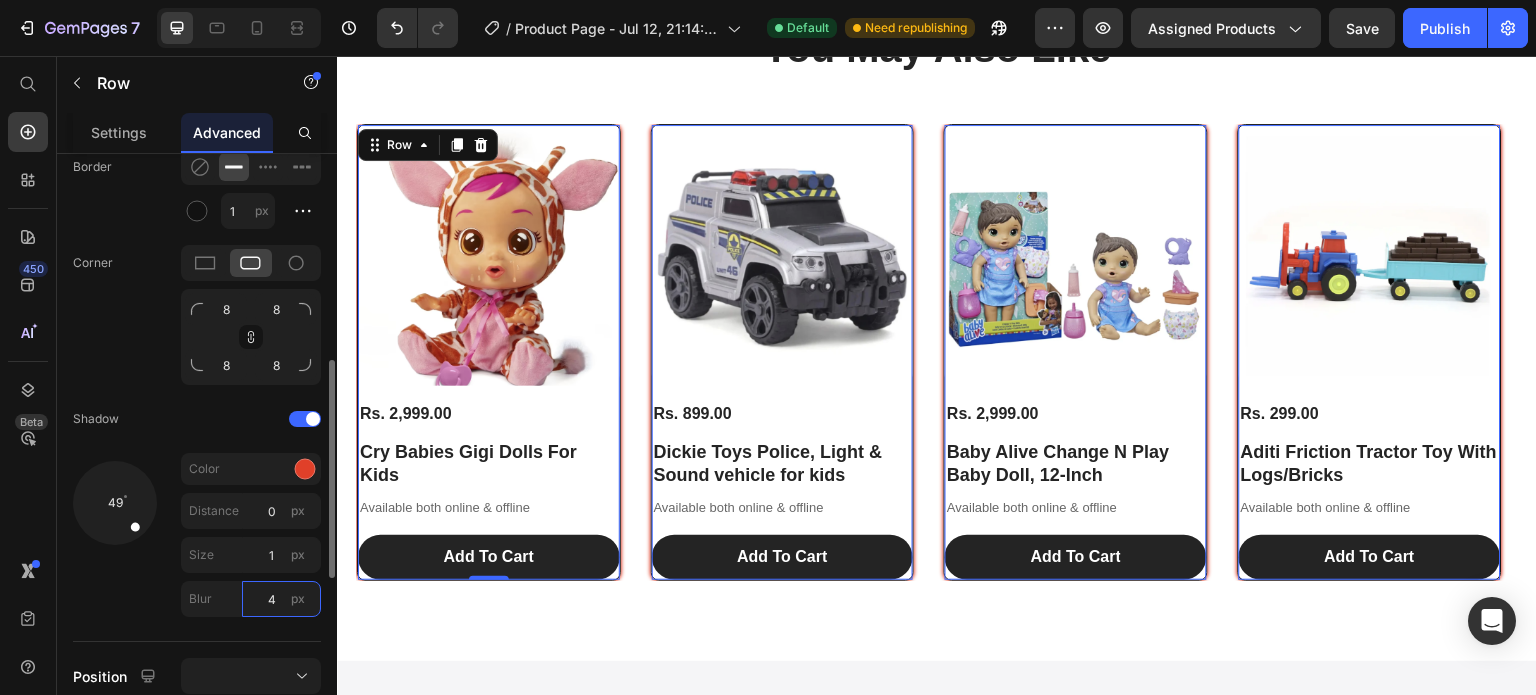 click on "4" at bounding box center (281, 599) 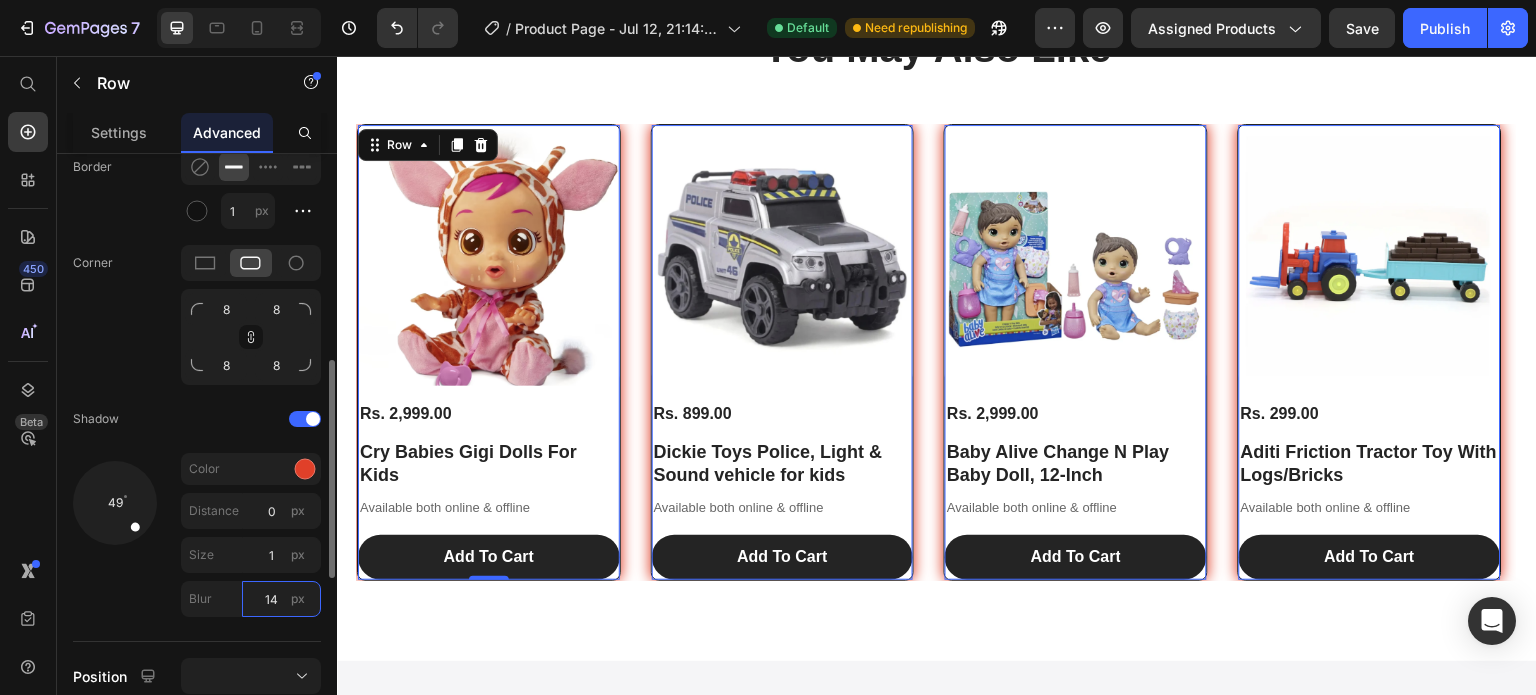 type on "15" 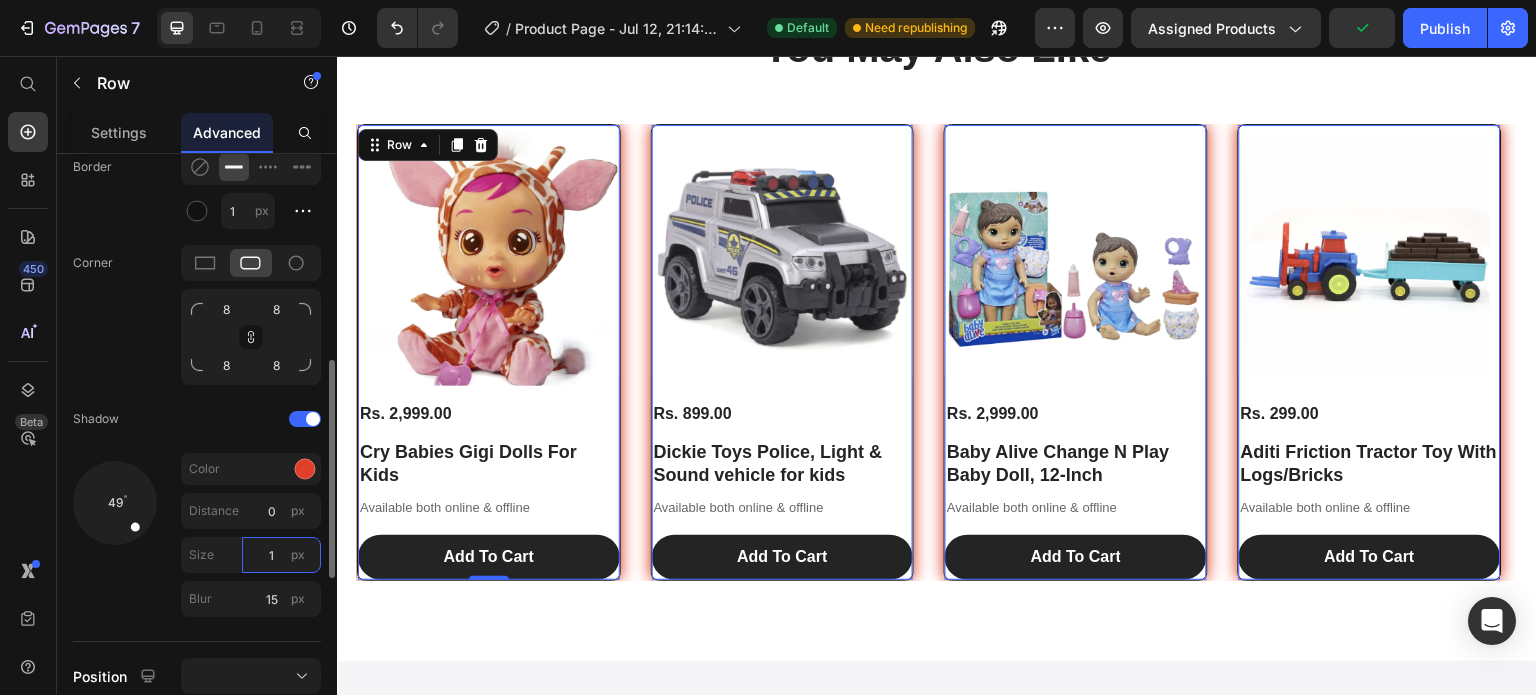 click on "1" at bounding box center (281, 555) 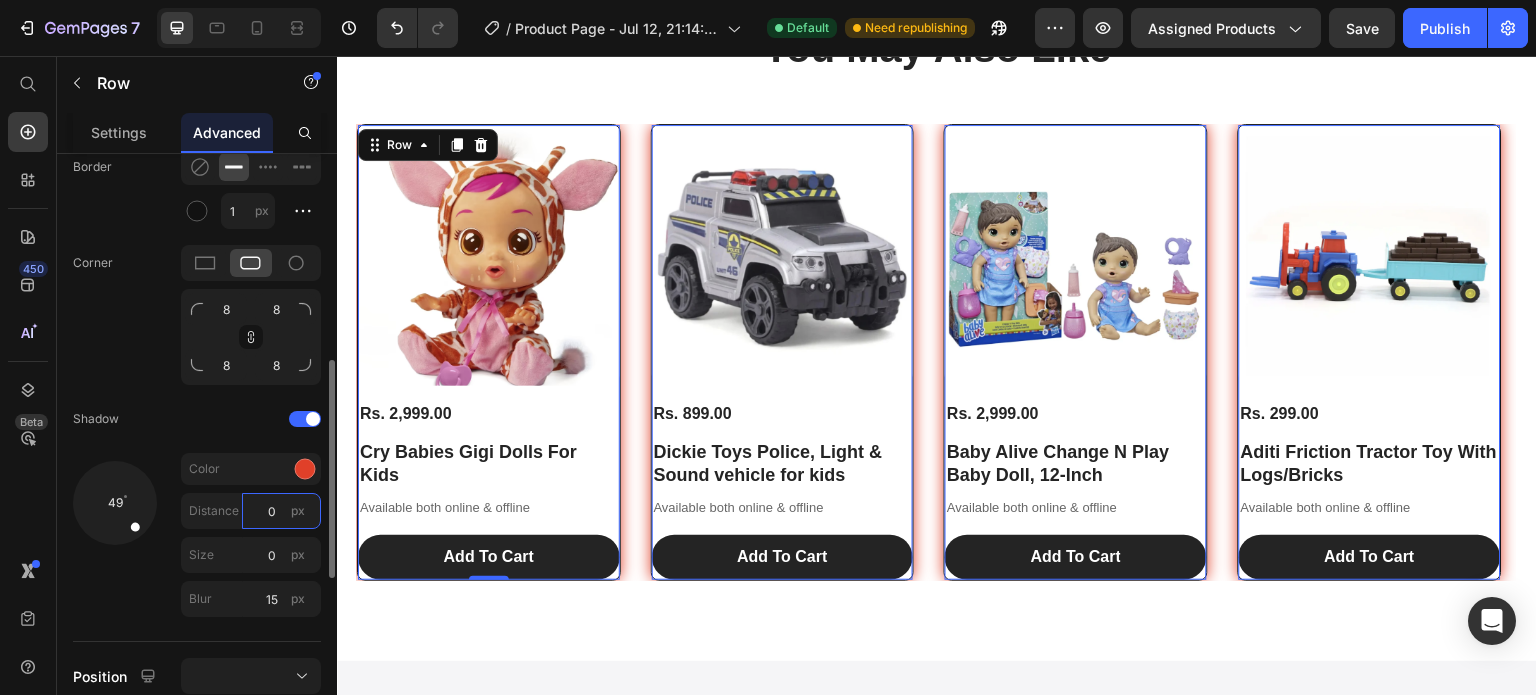 click on "0" at bounding box center [281, 511] 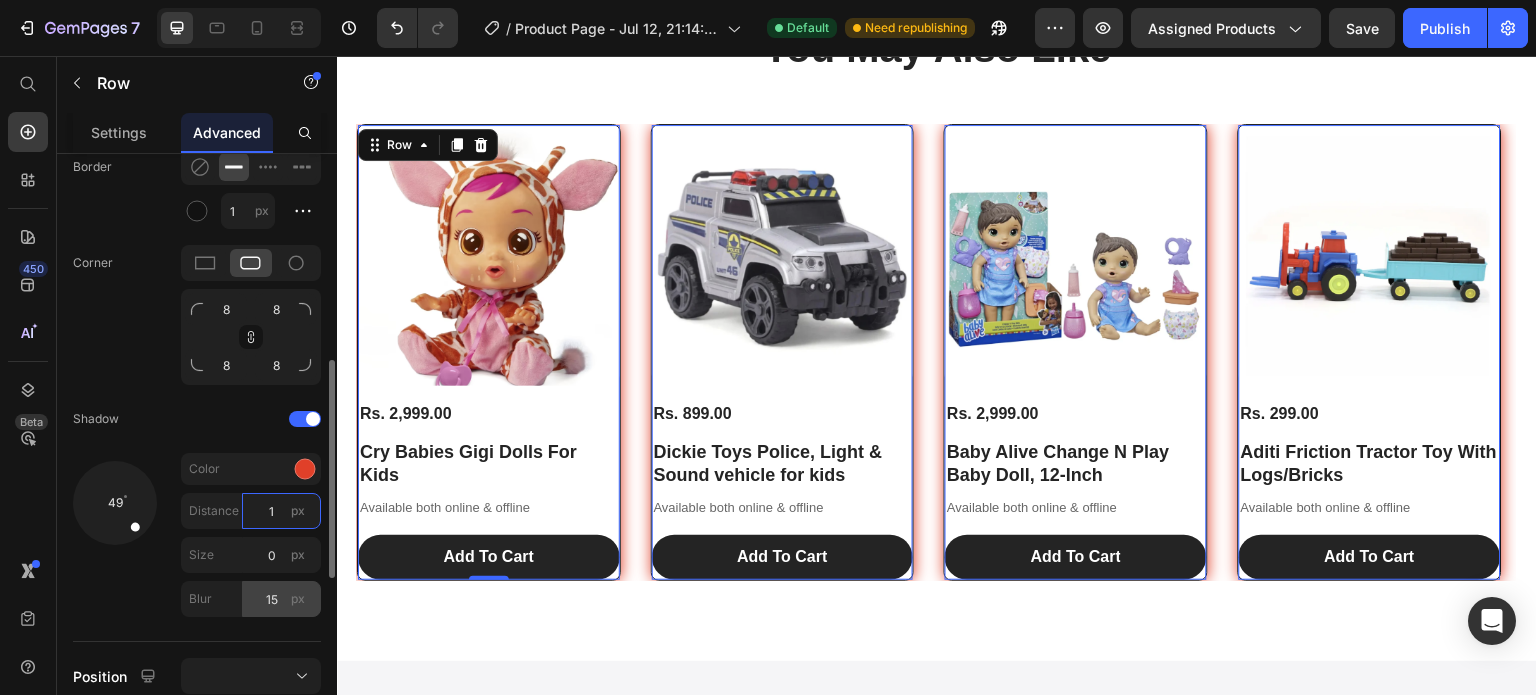 type on "0" 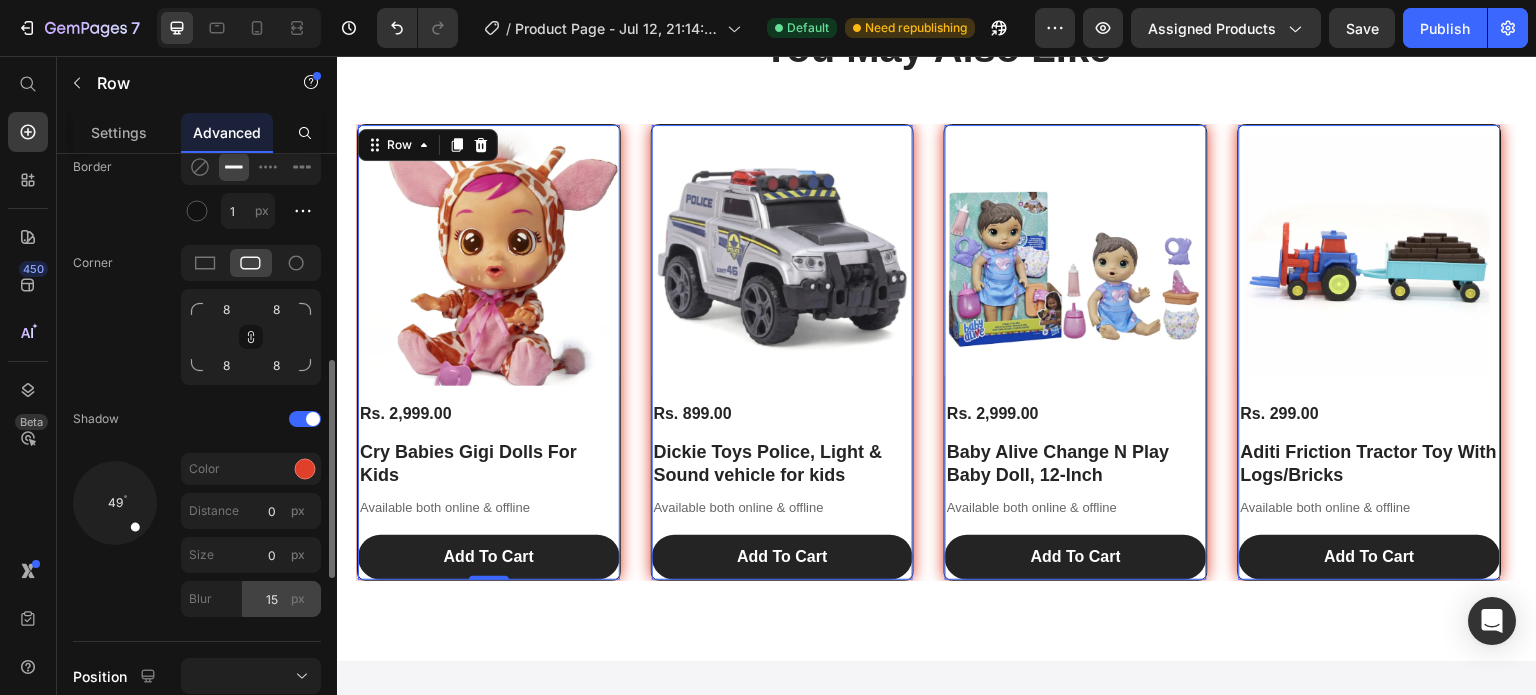 click on "px" at bounding box center (298, 599) 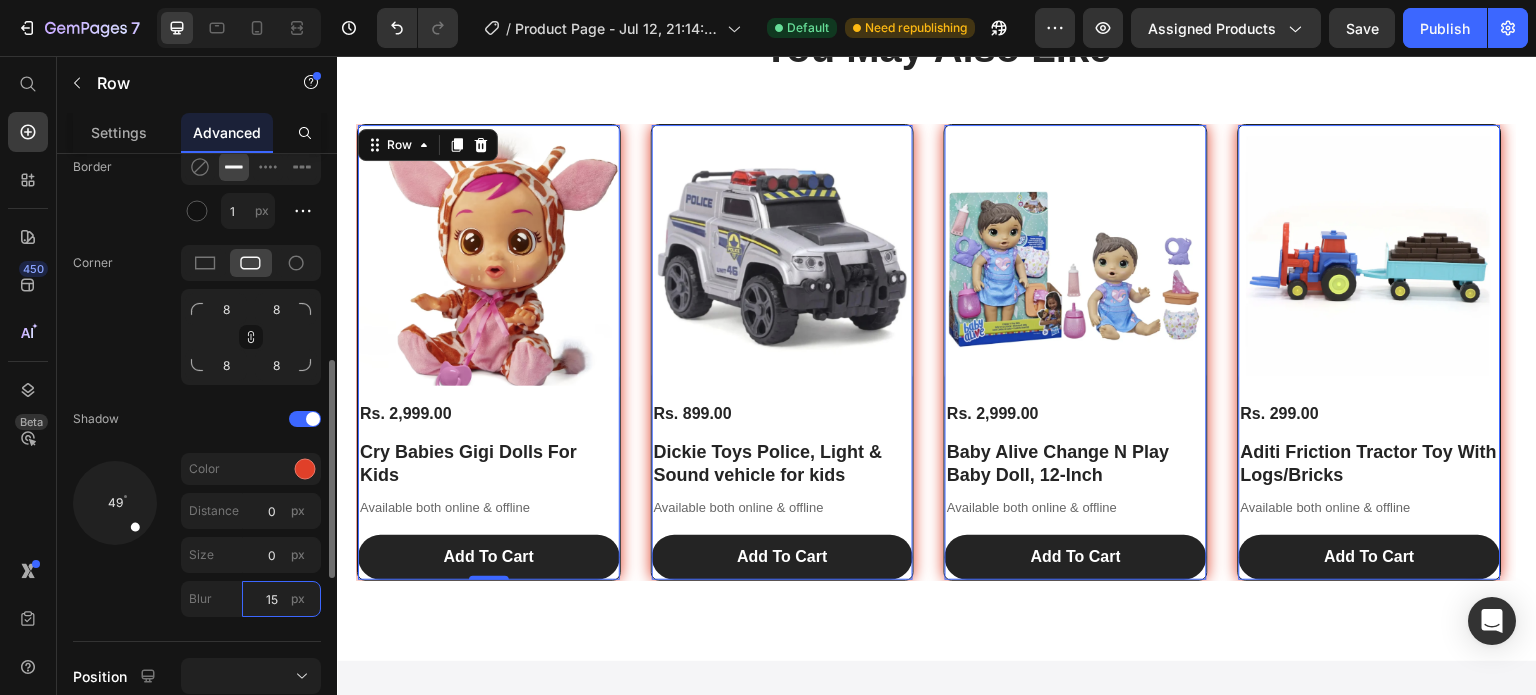 click on "15" at bounding box center [281, 599] 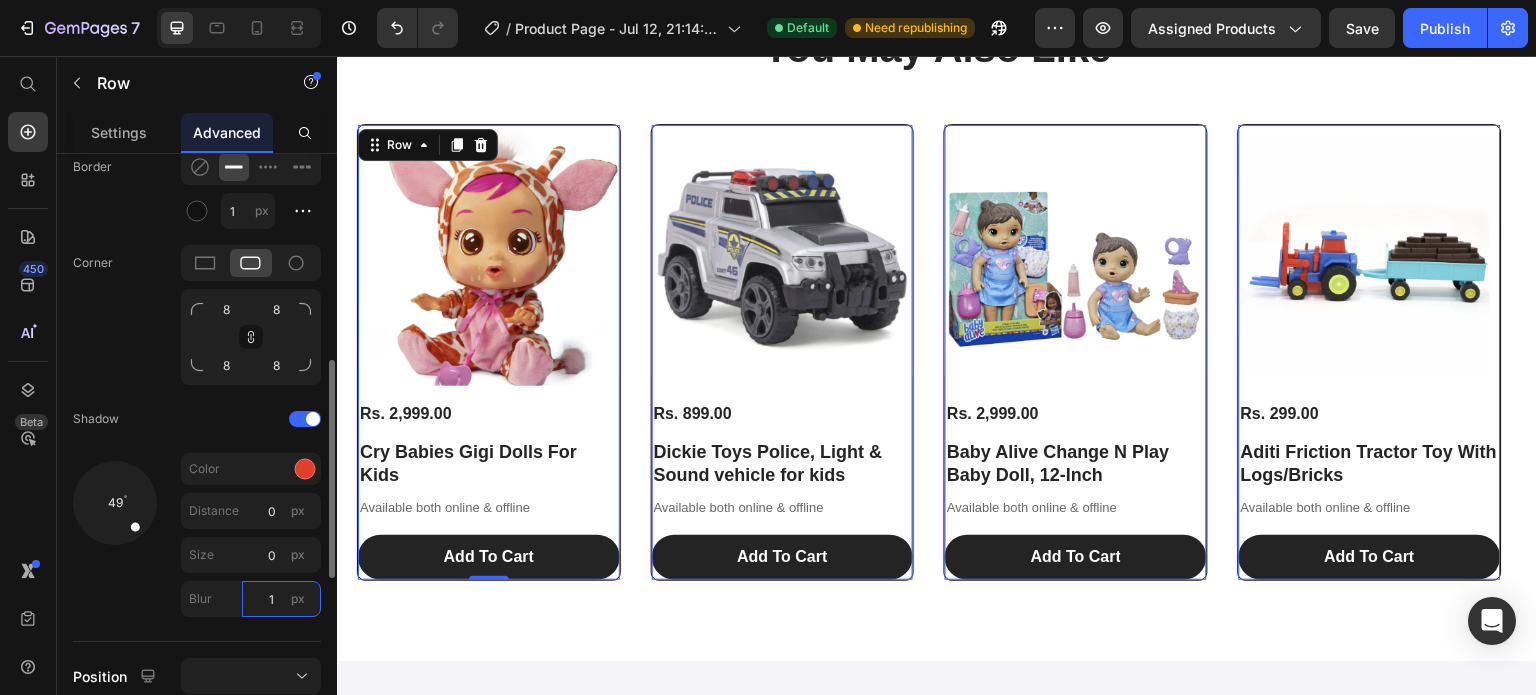 type on "0" 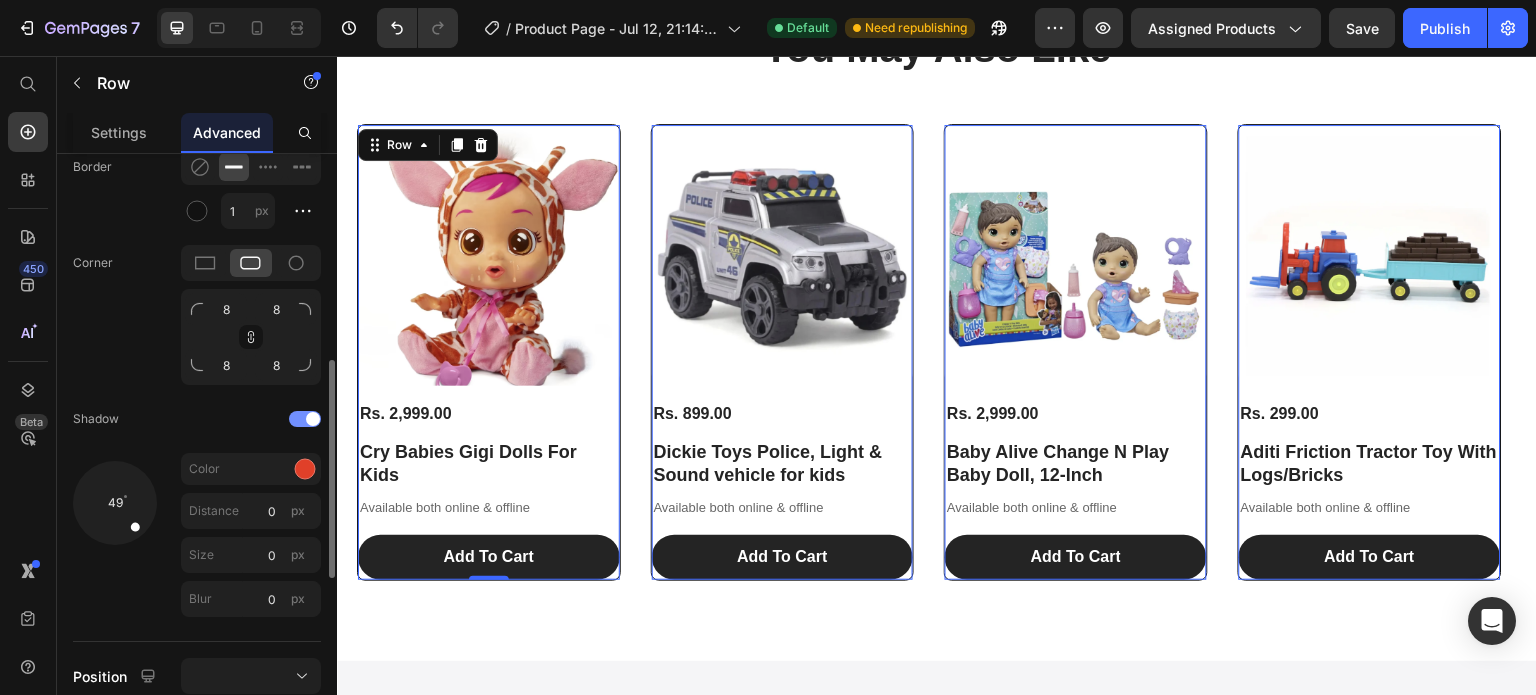 click on "Shadow" 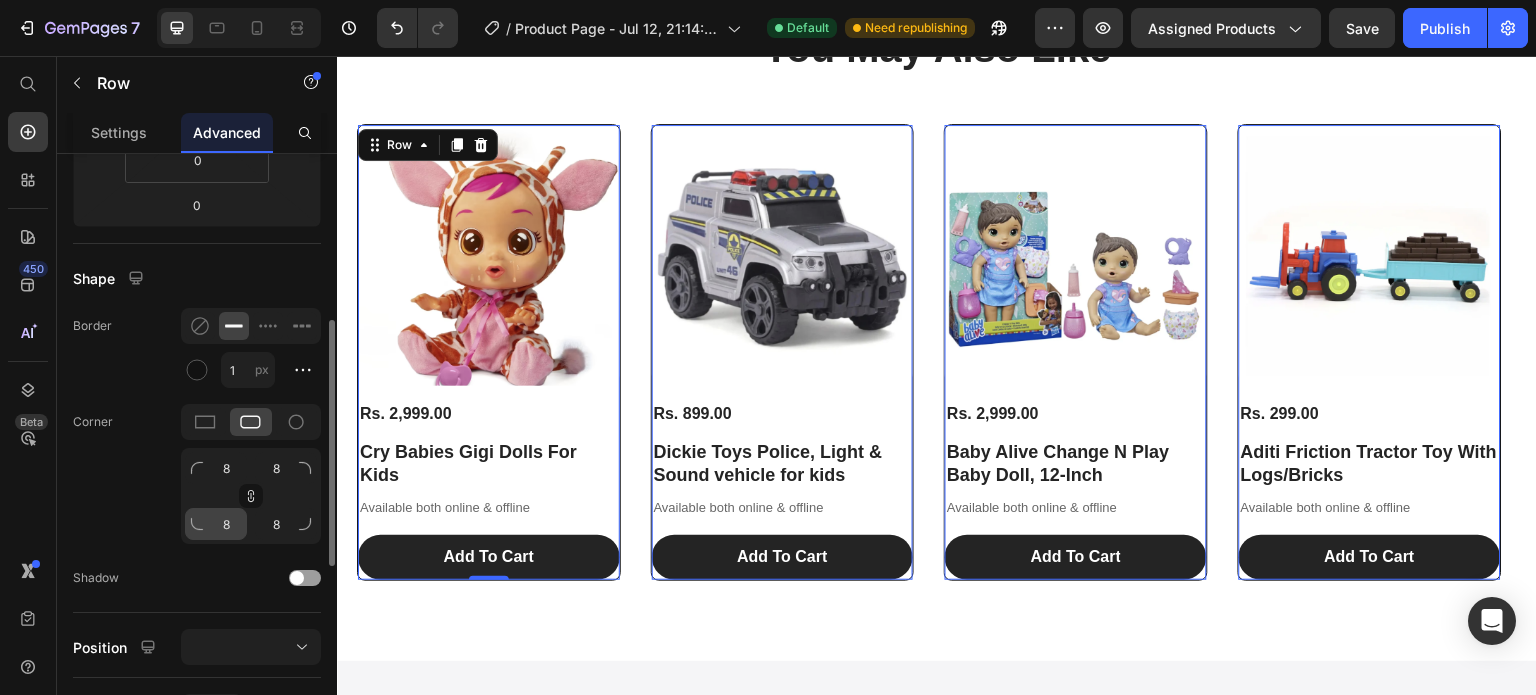 scroll, scrollTop: 407, scrollLeft: 0, axis: vertical 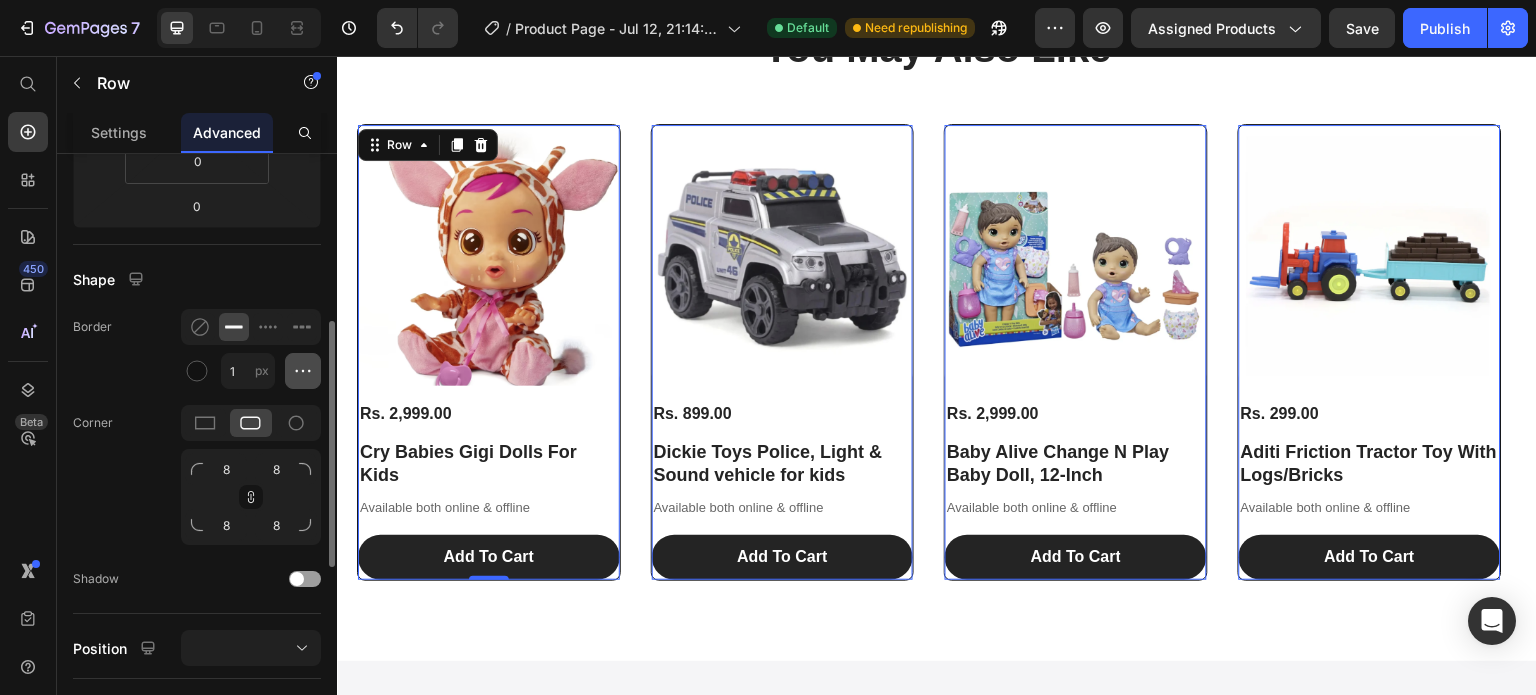 click 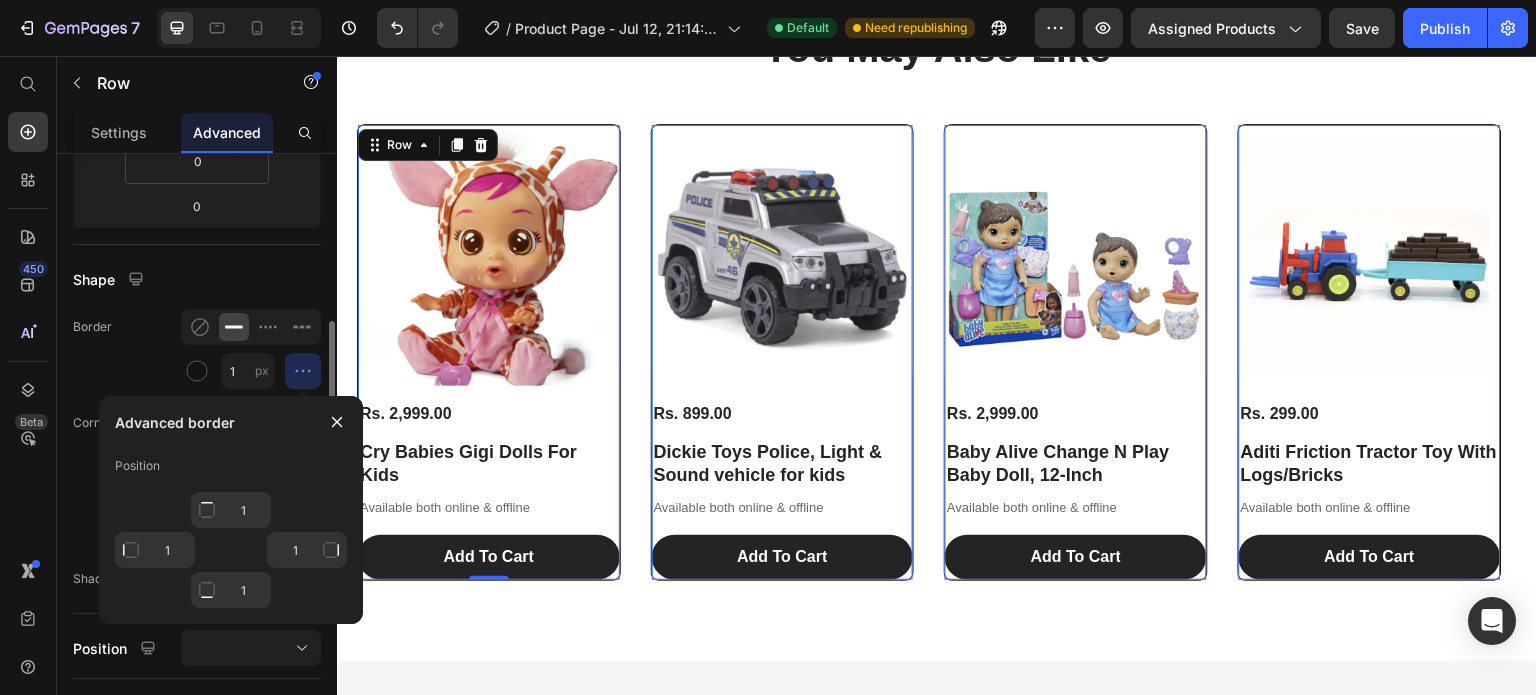 click on "Border 1 px" 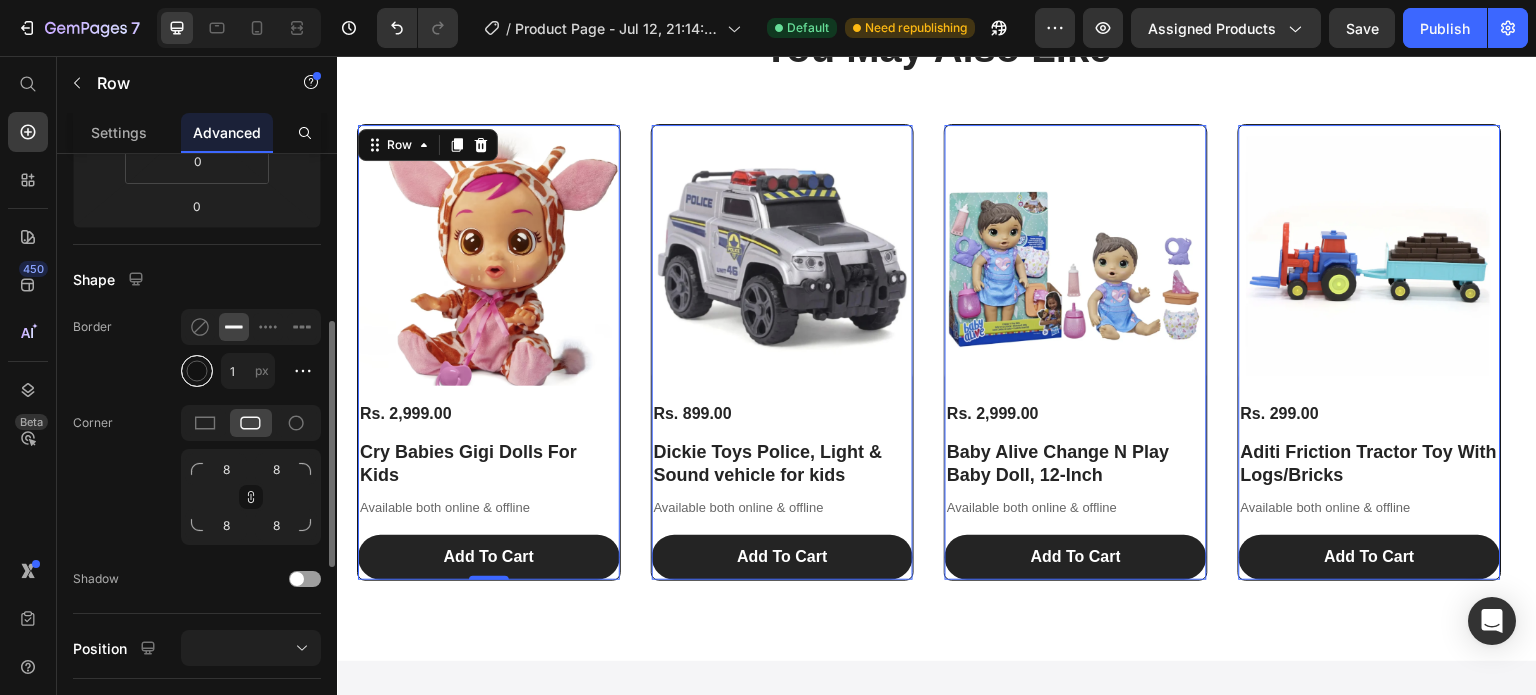 click at bounding box center (197, 371) 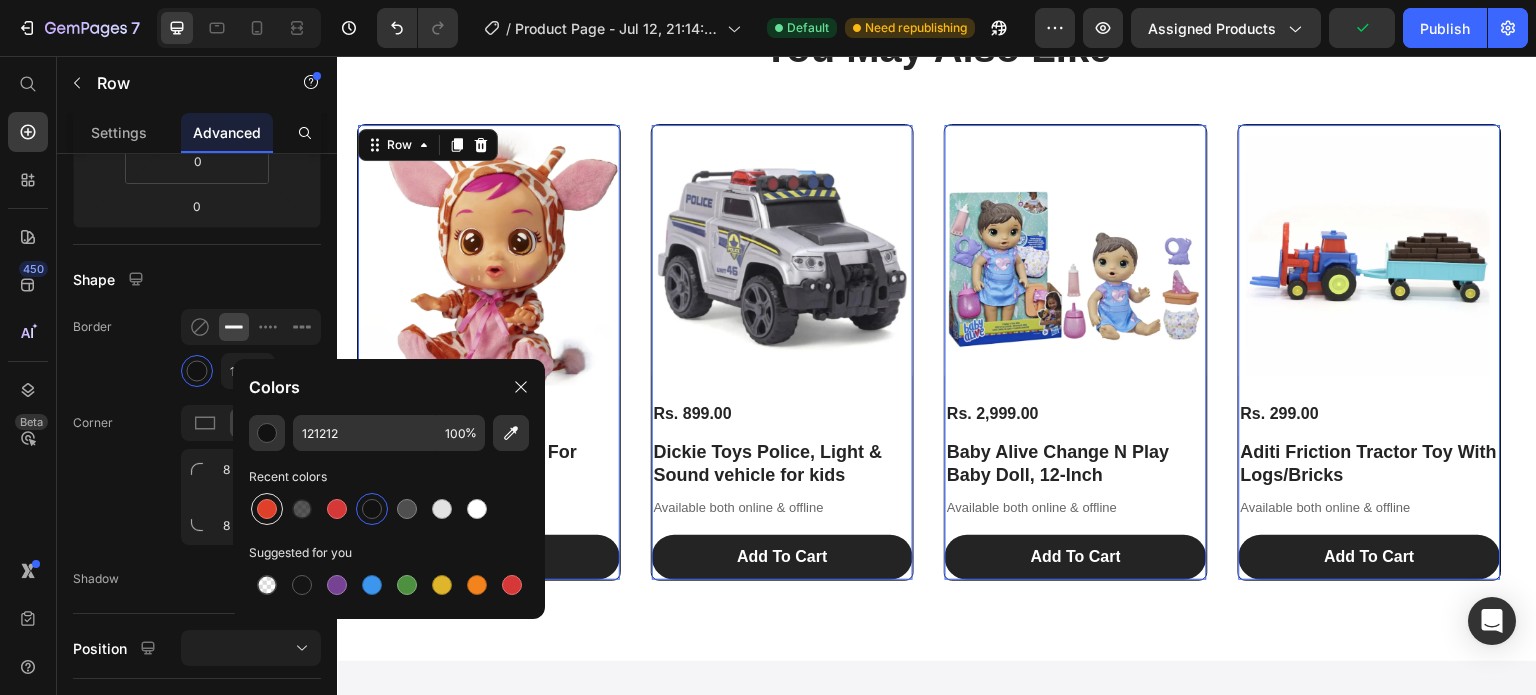 click at bounding box center (267, 509) 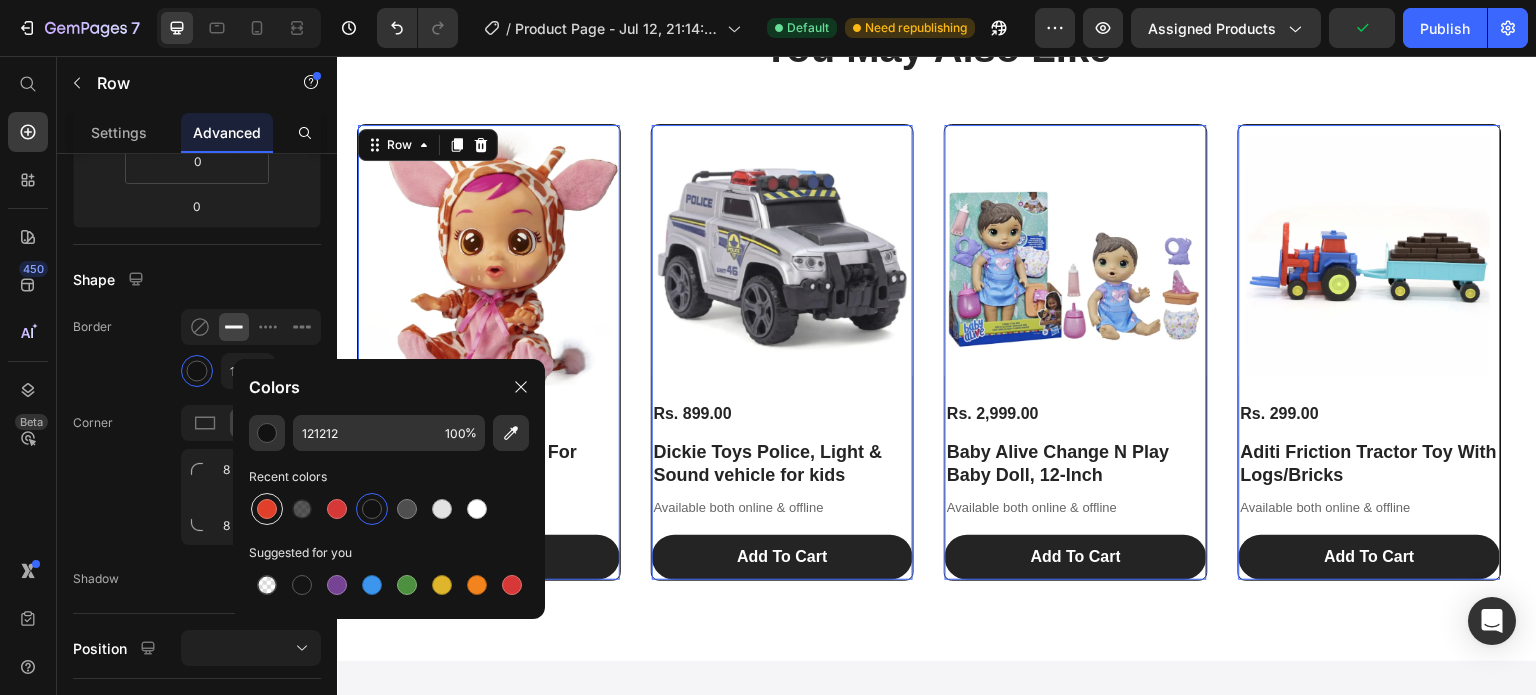 type on "E04029" 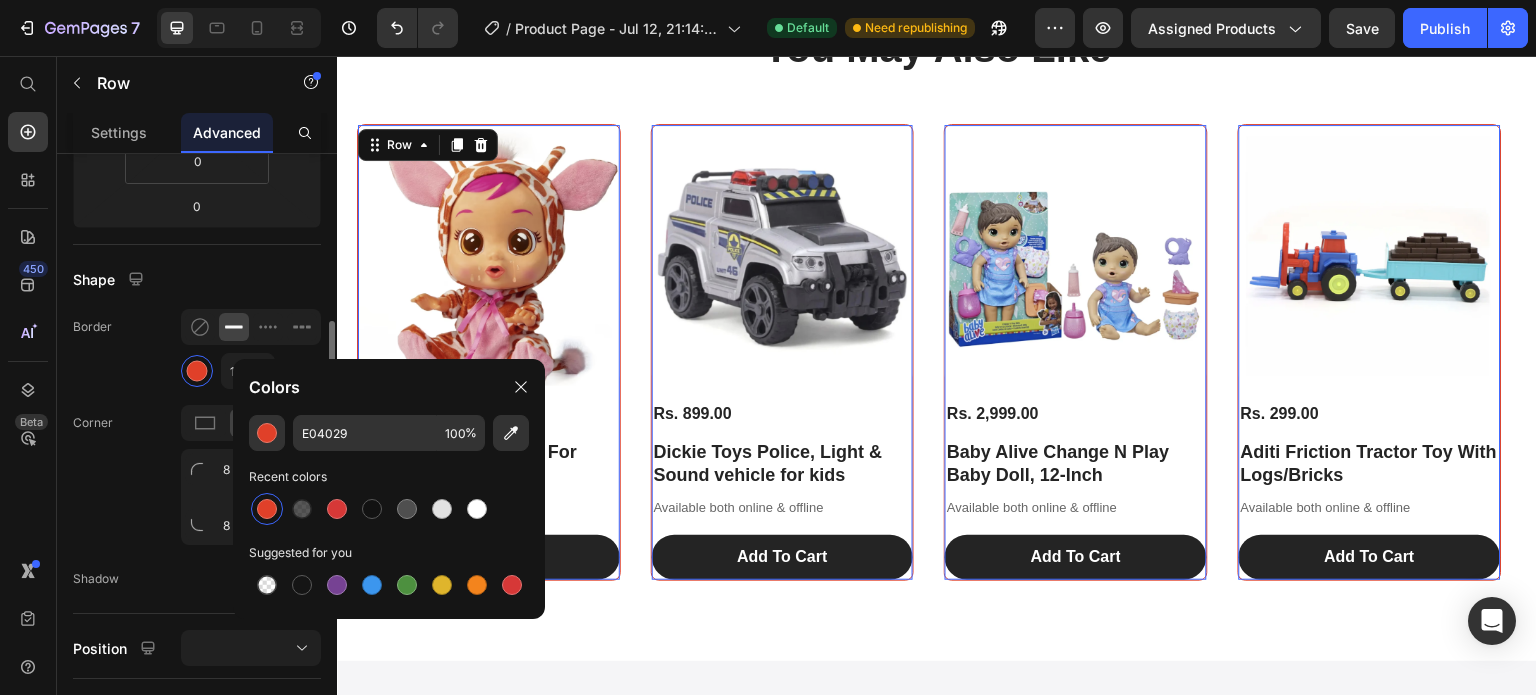 click on "Corner 8 8 8 8" 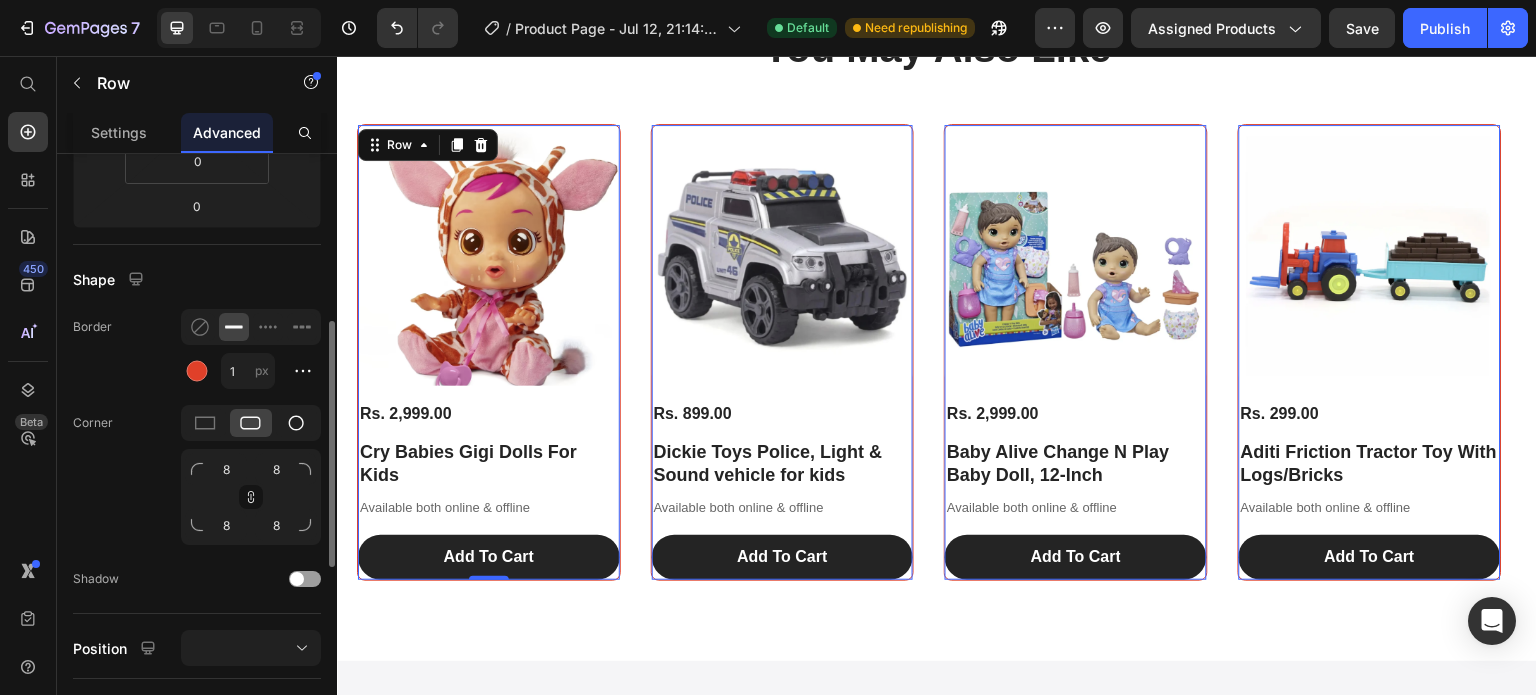 click 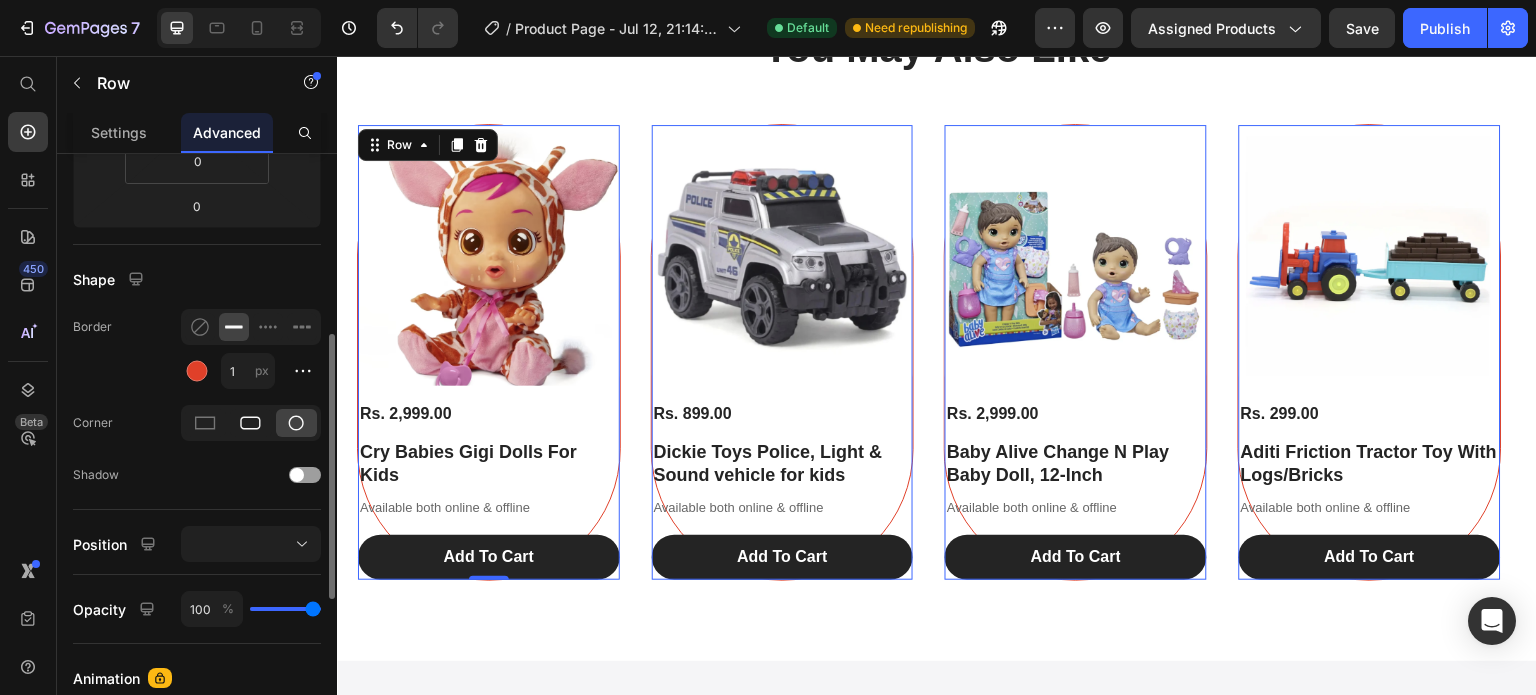 click 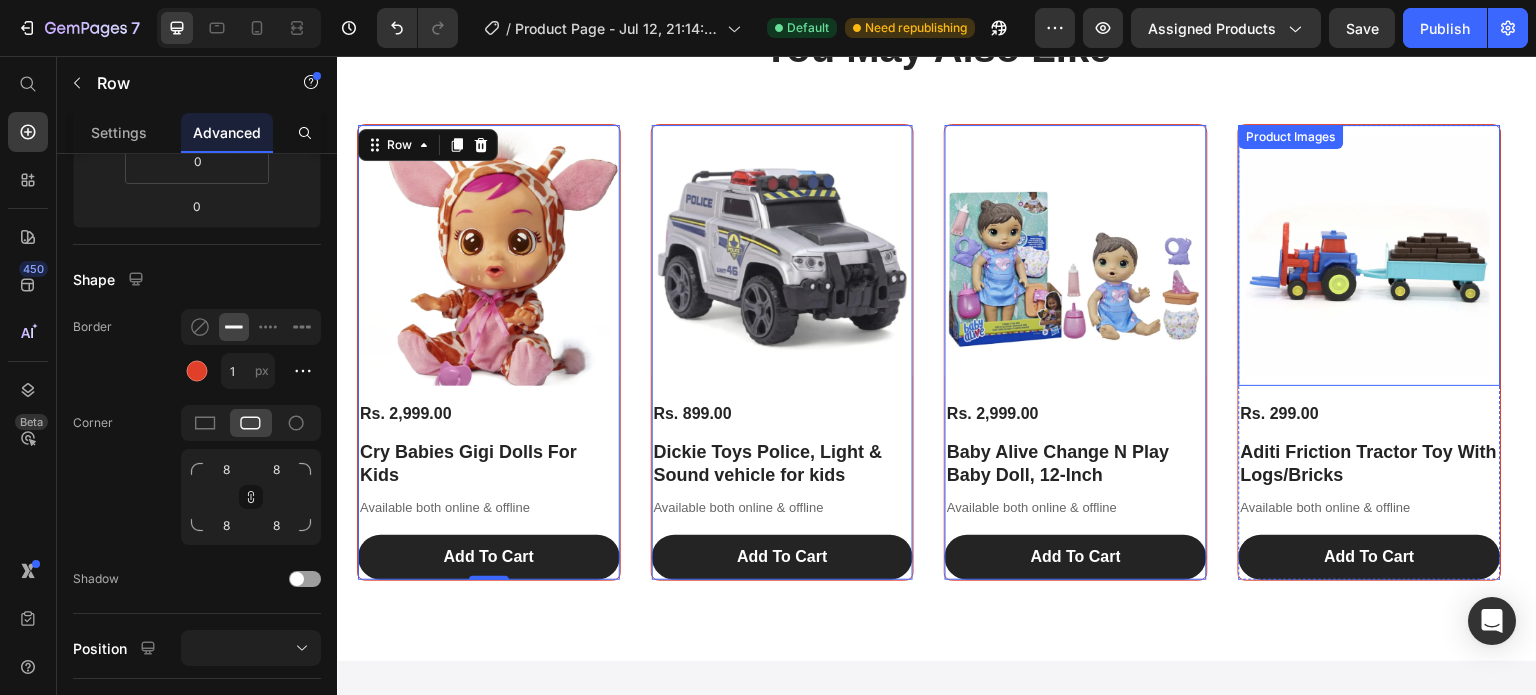 click at bounding box center (1370, 256) 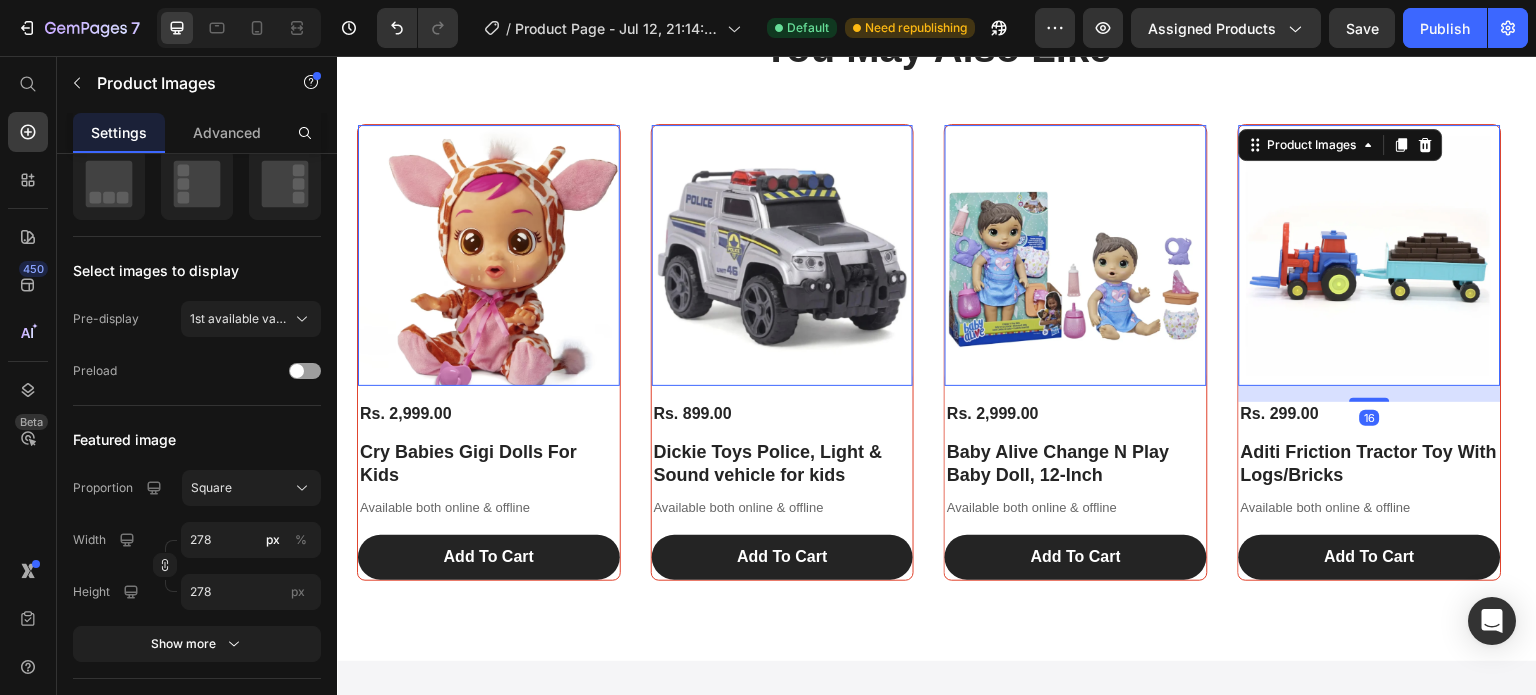 scroll, scrollTop: 0, scrollLeft: 0, axis: both 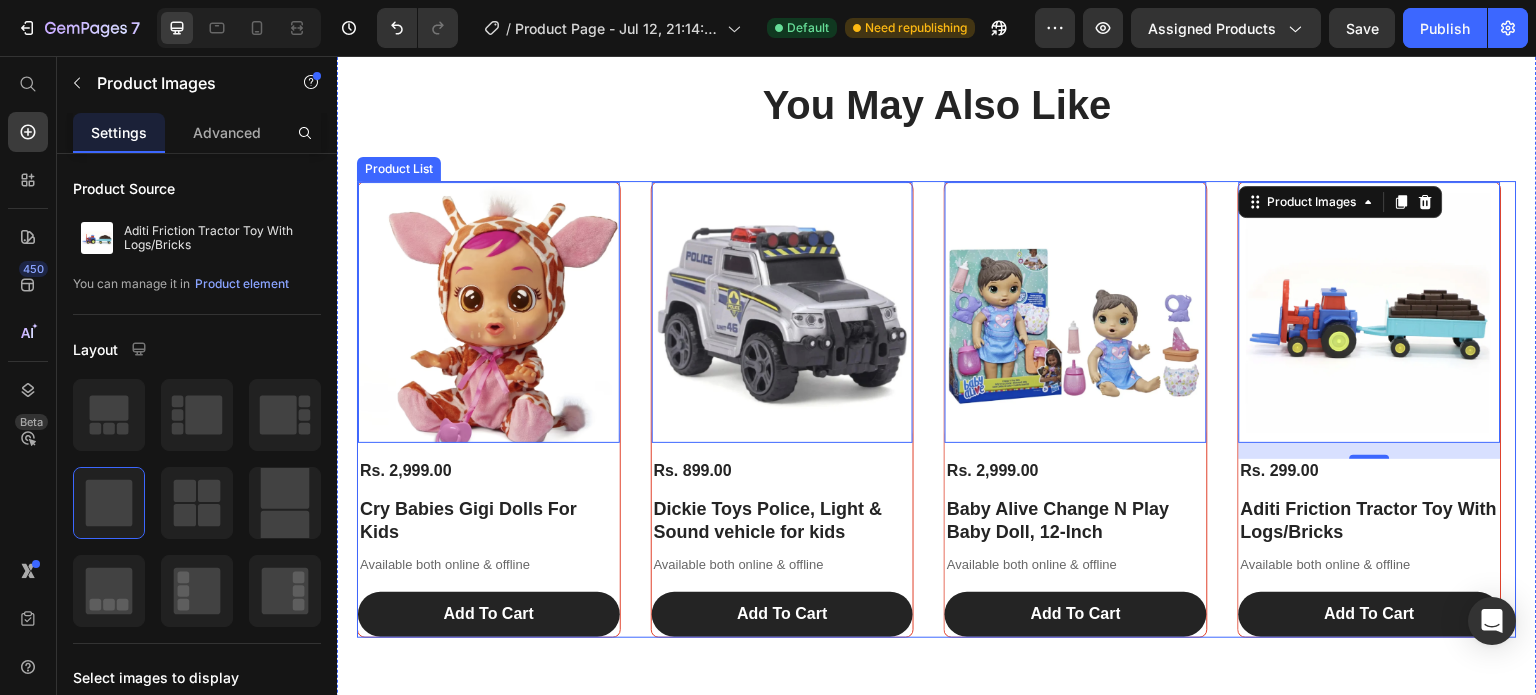 click on "Product Images 0 Rs. 2,999.00 Product Price Cry Babies Gigi Dolls For Kids Product Title Available both online & offline Text Block Add To Cart Add to Cart Row Product Images 0 Rs. 899.00 Product Price Dickie Toys Police, Light & Sound vehicle for kids Product Title Available both online & offline Text Block Add To Cart Add to Cart Row Product Images 0 Rs. 2,999.00 Product Price Baby Alive Change N Play Baby Doll, 12-Inch Product Title Available both online & offline Text Block Add To Cart Add to Cart Row Product Images 16 Rs. 299.00 Product Price Aditi Friction Tractor Toy With Logs/Bricks Product Title Available both online & offline Text Block Add To Cart Add to Cart Row" at bounding box center (937, 409) 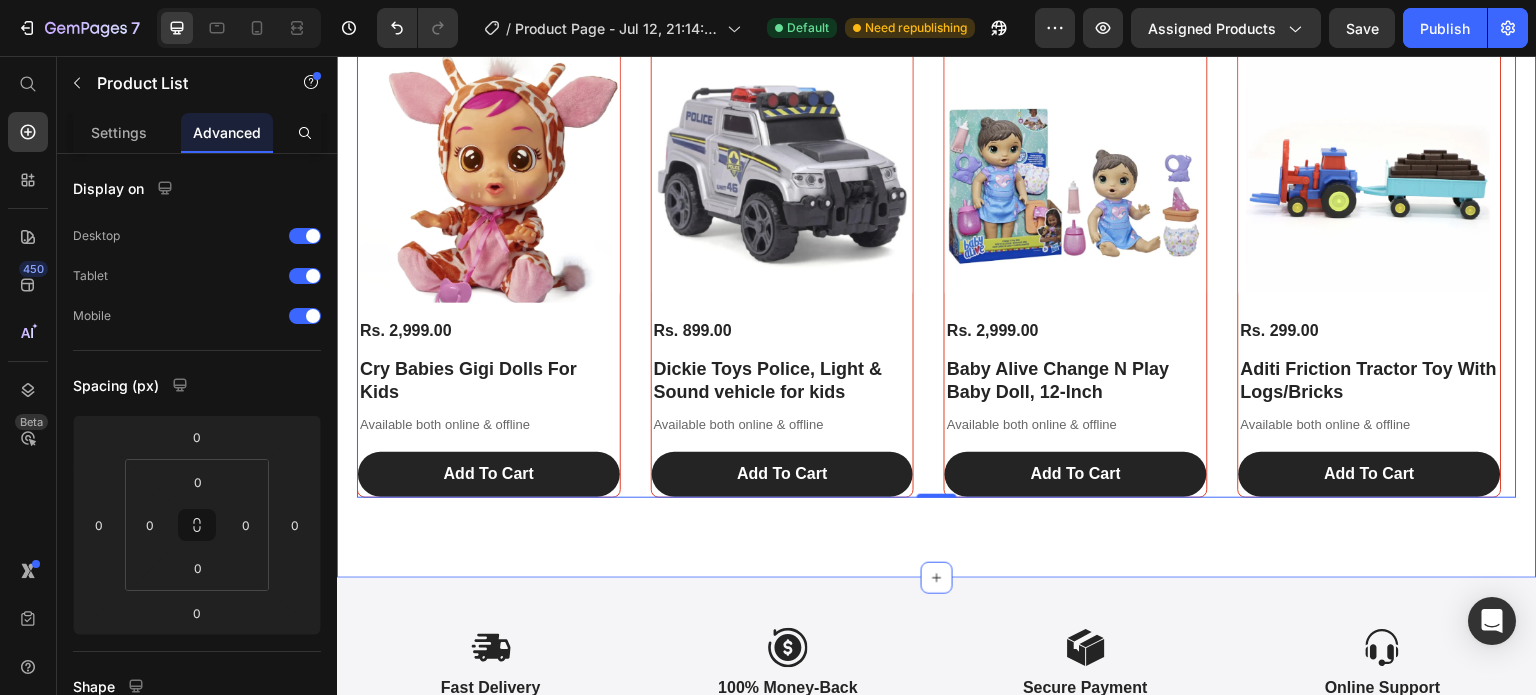 scroll, scrollTop: 1140, scrollLeft: 0, axis: vertical 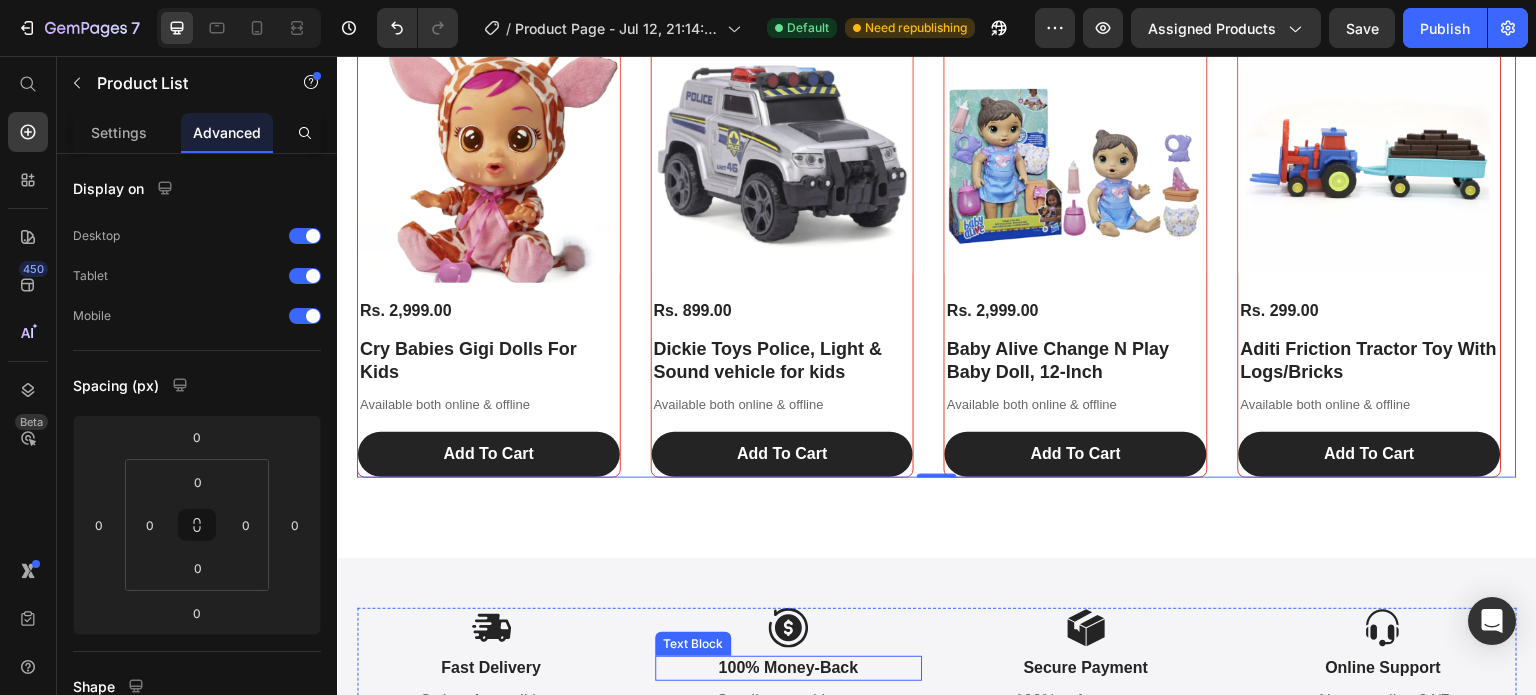 click on "Icon" at bounding box center [789, 628] 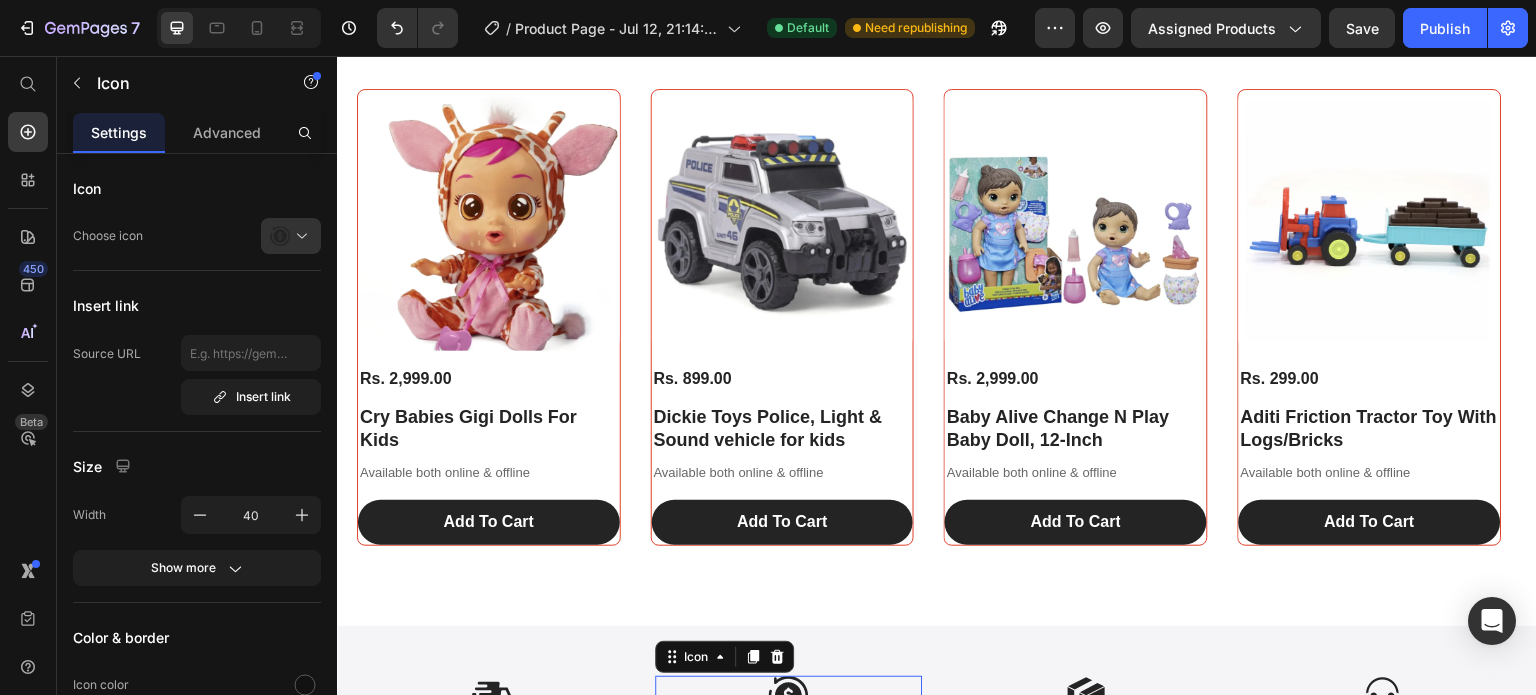 scroll, scrollTop: 1070, scrollLeft: 0, axis: vertical 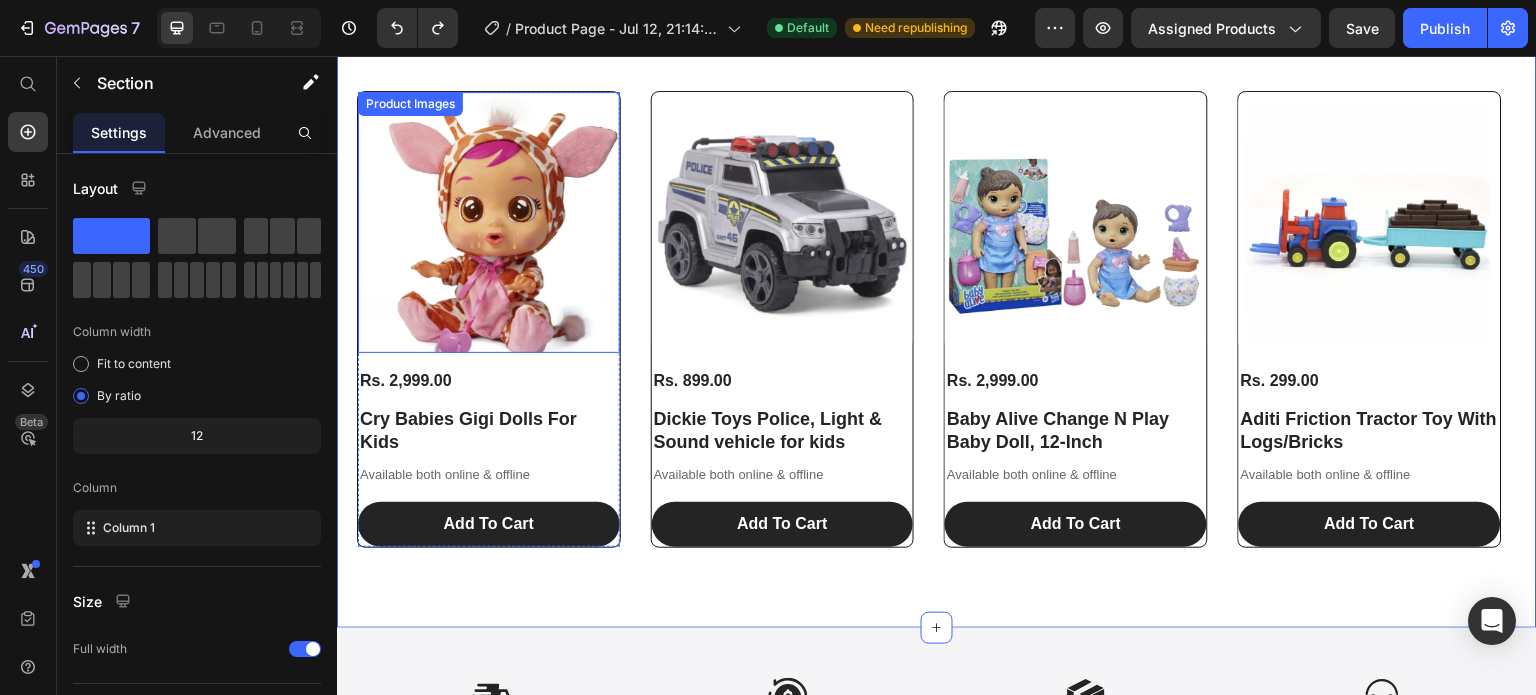 click at bounding box center [489, 223] 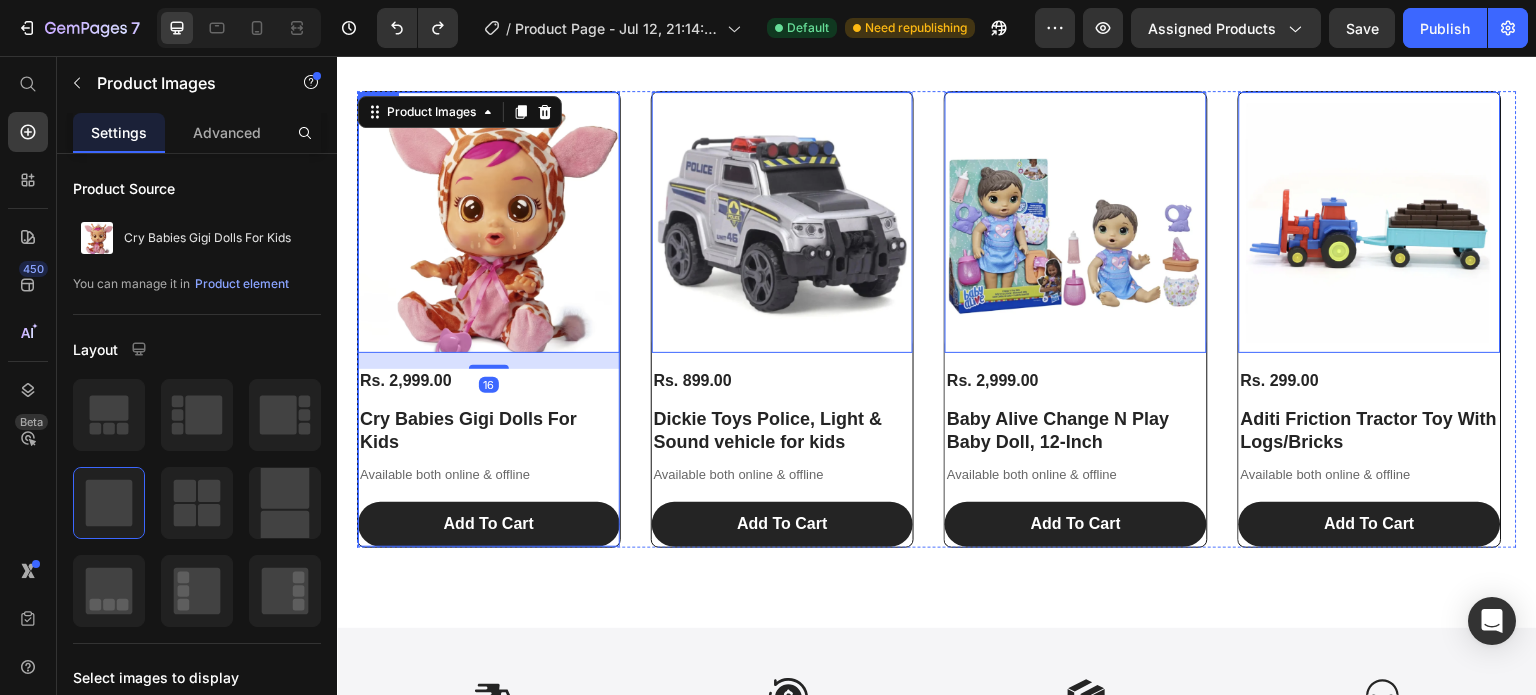 click on "Product Images   16 Rs. 2,999.00 Product Price Cry Babies Gigi Dolls For Kids Product Title Available both online & offline Text Block Add To Cart Add to Cart" at bounding box center [489, 319] 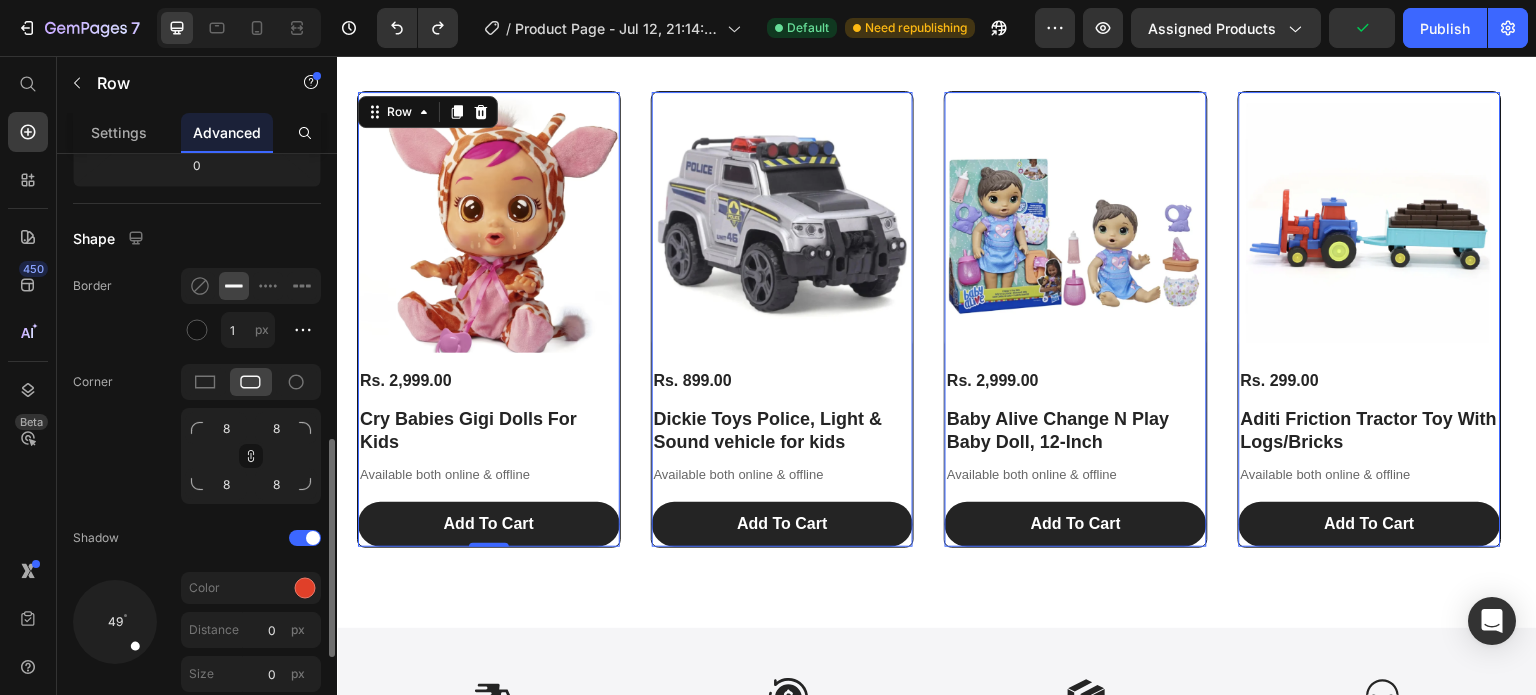 scroll, scrollTop: 537, scrollLeft: 0, axis: vertical 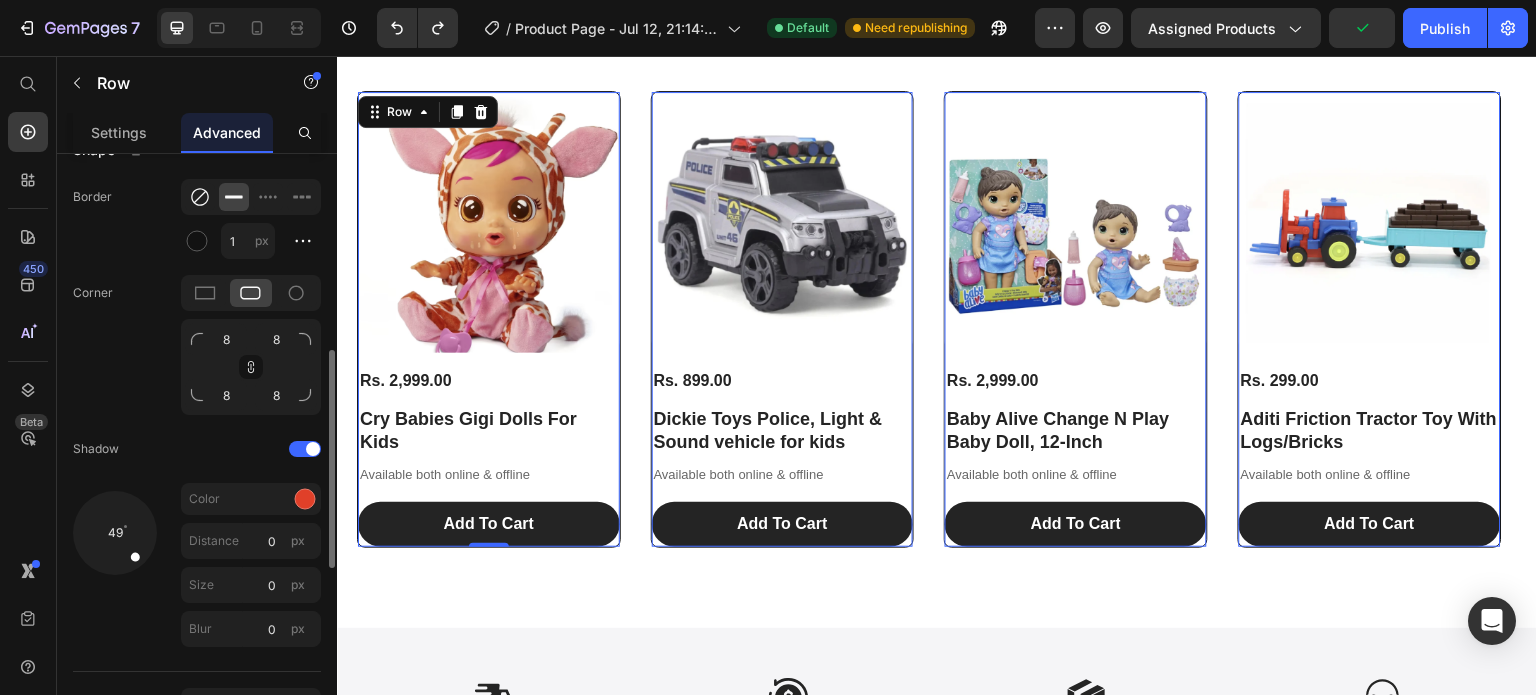click 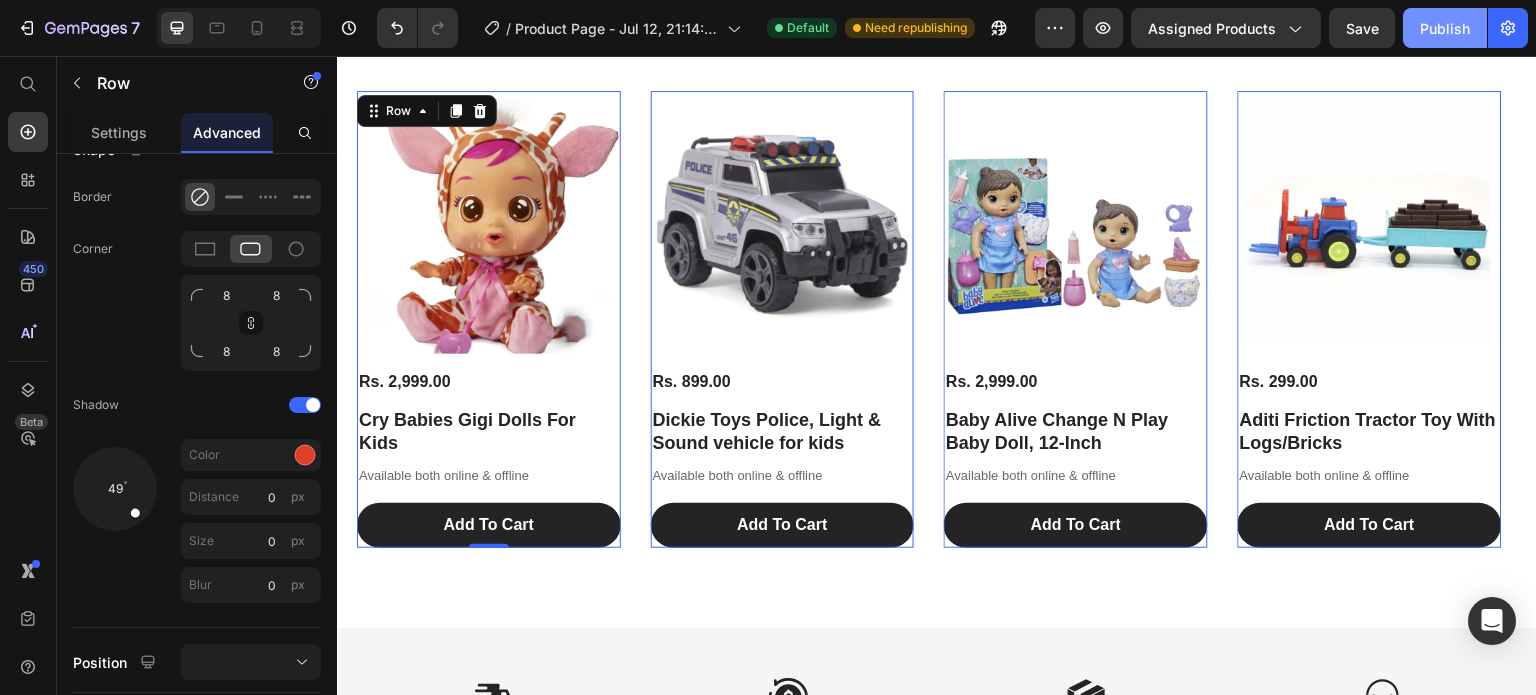click on "Publish" at bounding box center [1445, 28] 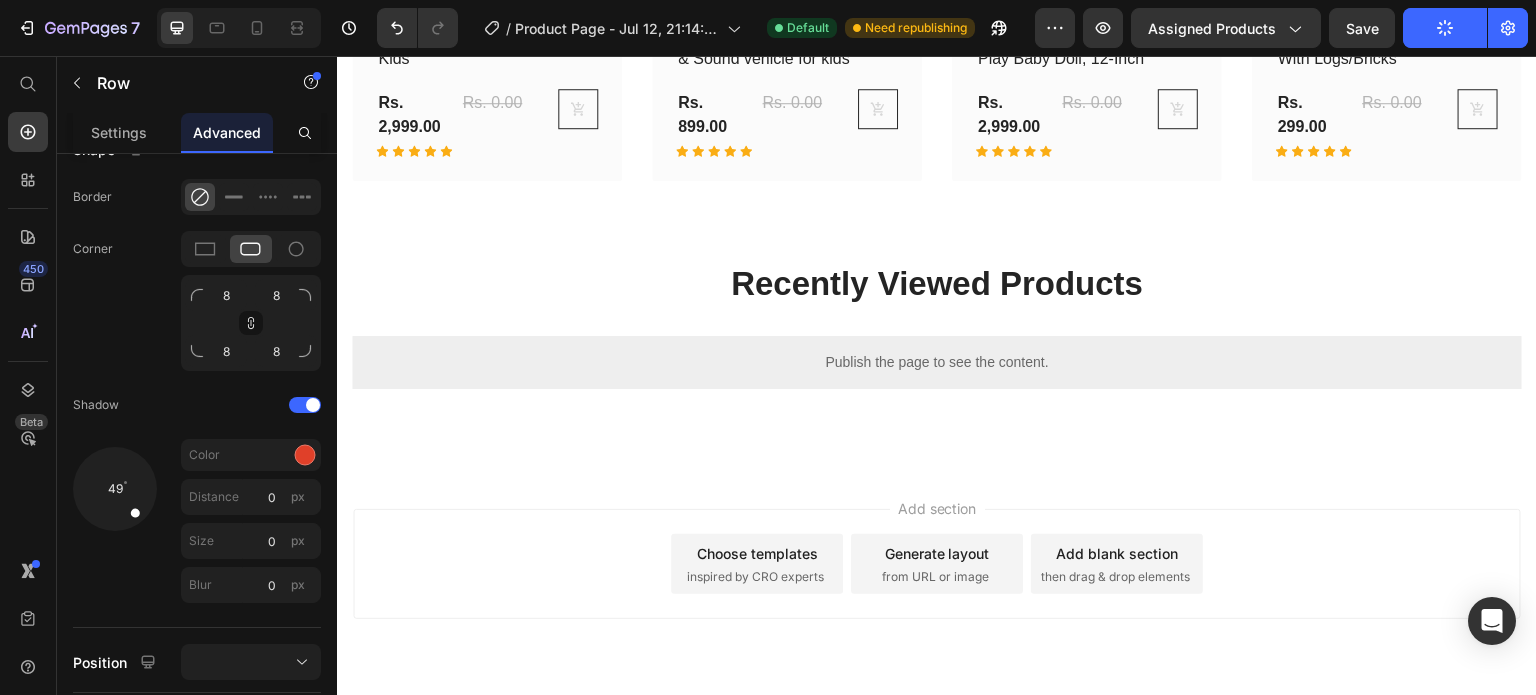 scroll, scrollTop: 2352, scrollLeft: 0, axis: vertical 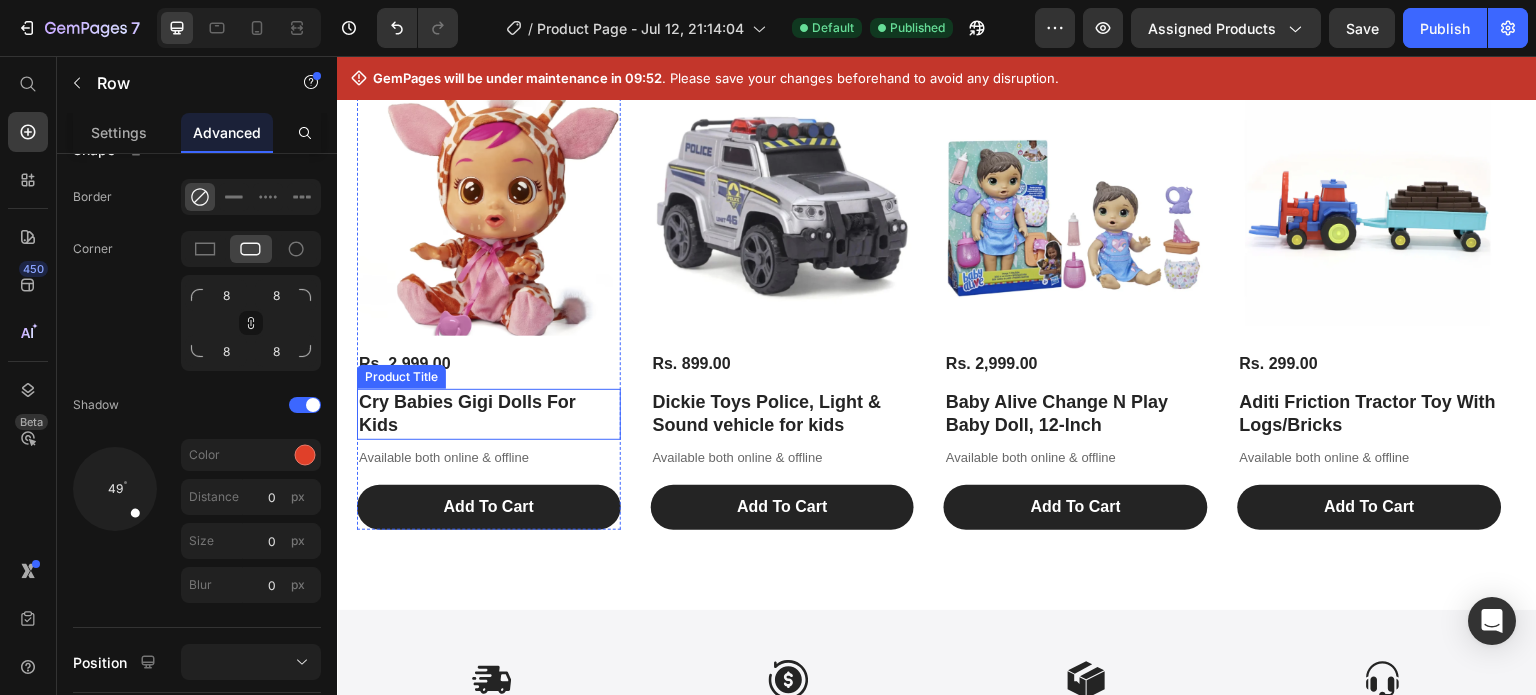 click on "Cry Babies Gigi Dolls For Kids" at bounding box center (489, 414) 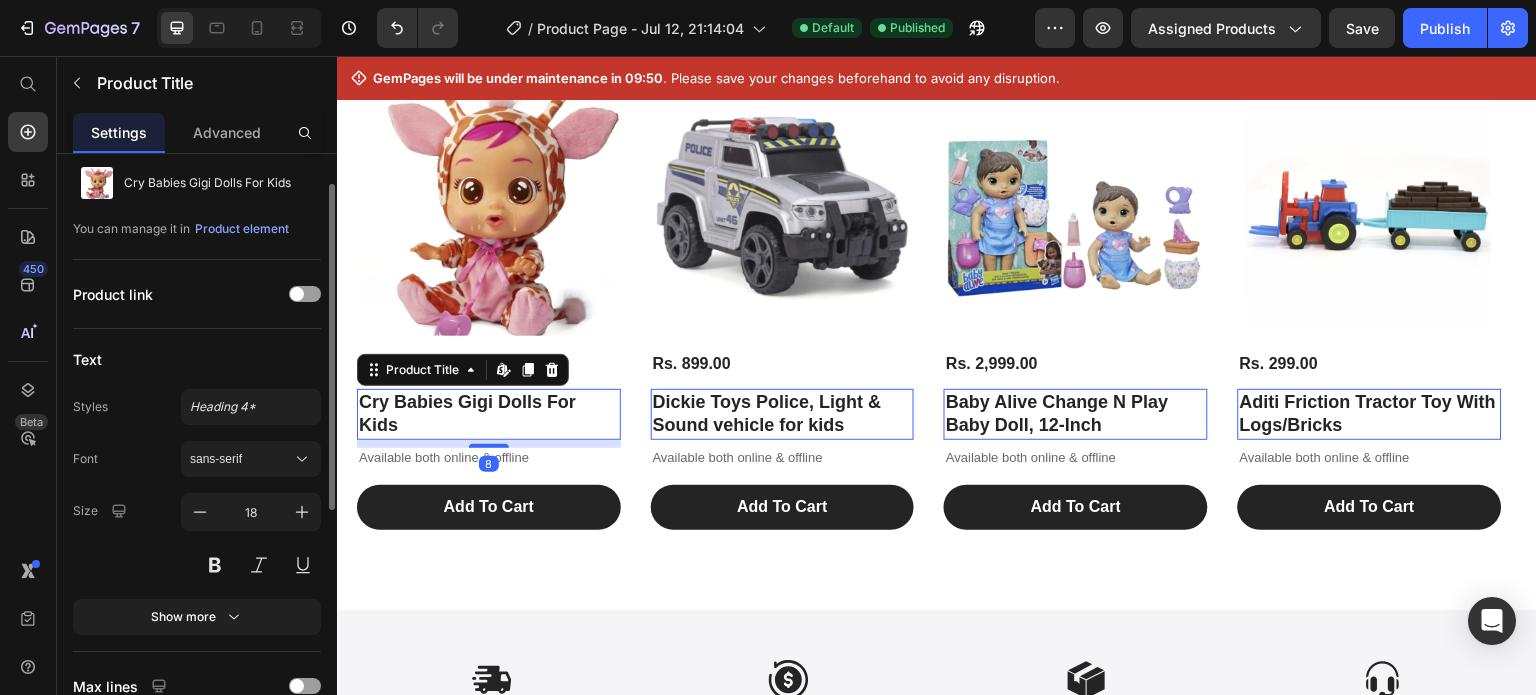 scroll, scrollTop: 57, scrollLeft: 0, axis: vertical 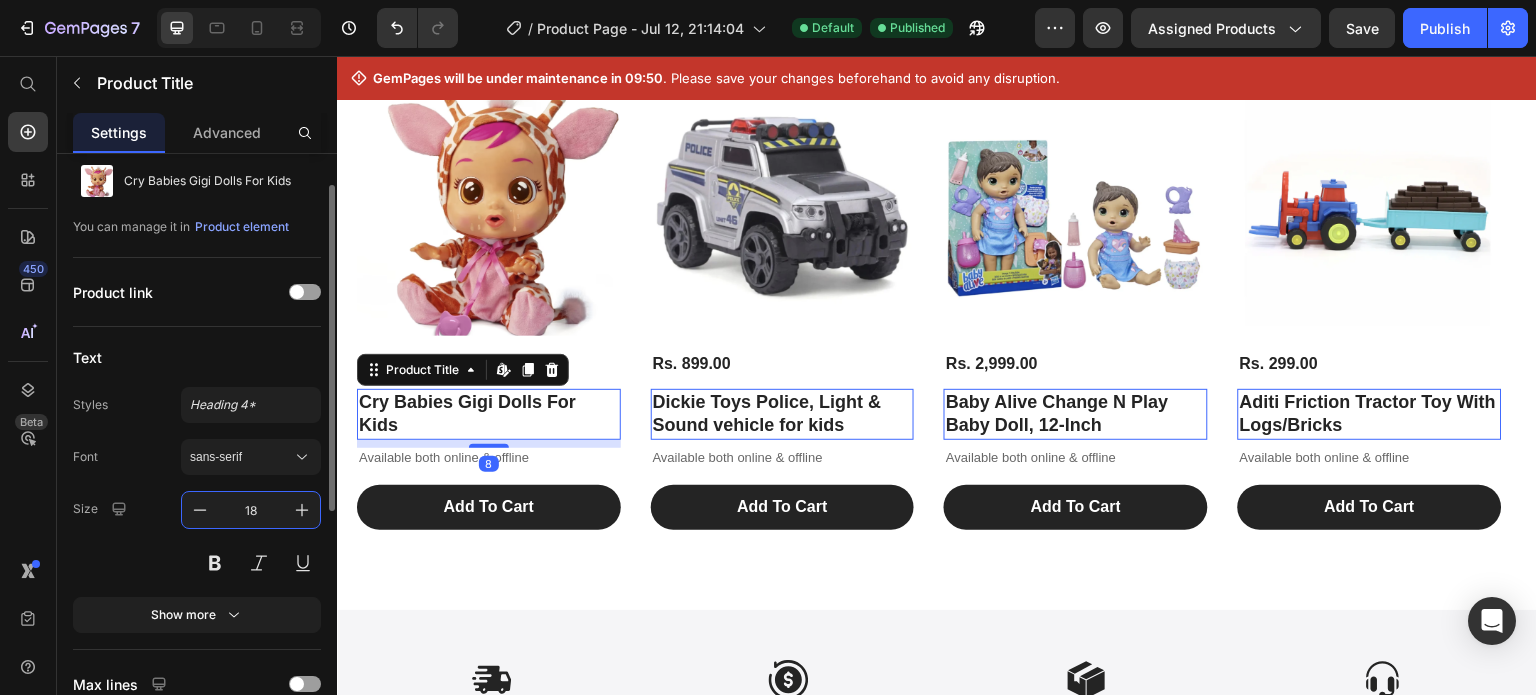 click on "18" at bounding box center (251, 510) 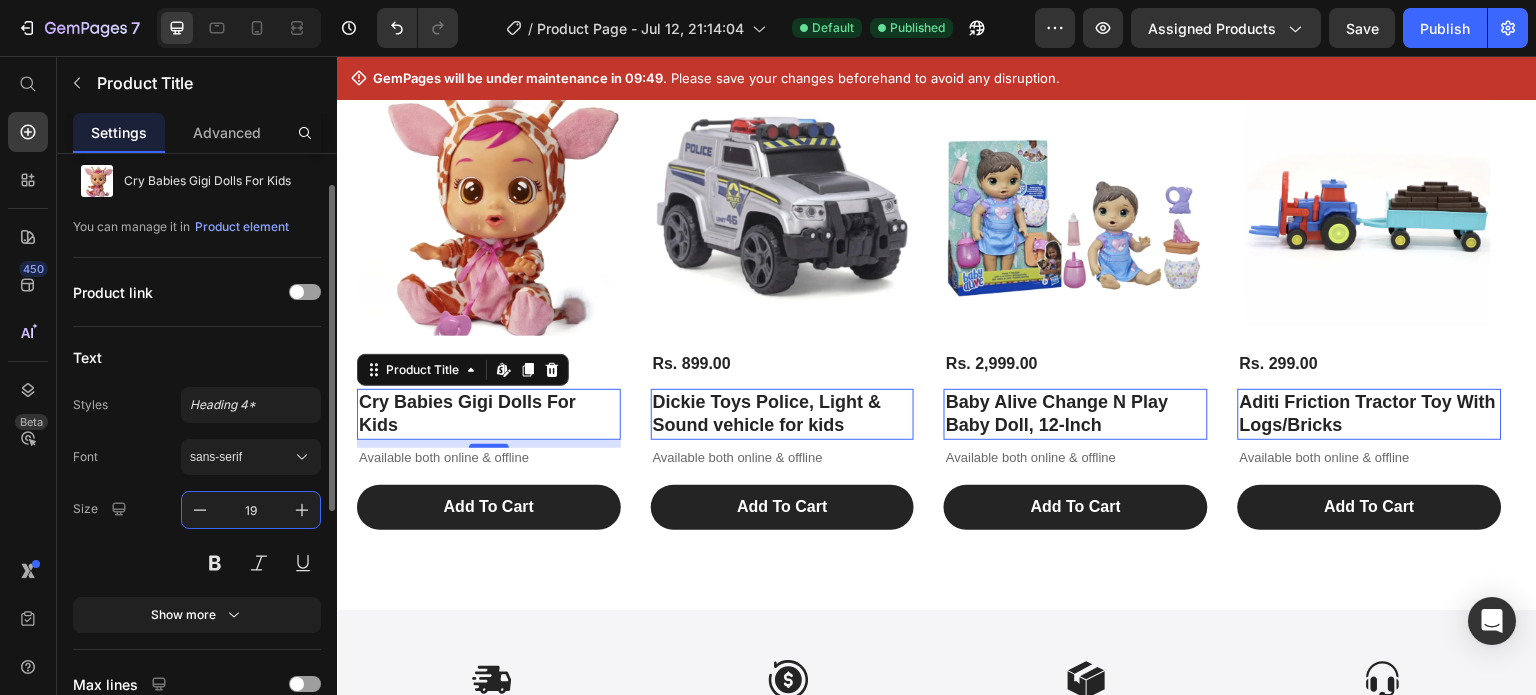 type on "20" 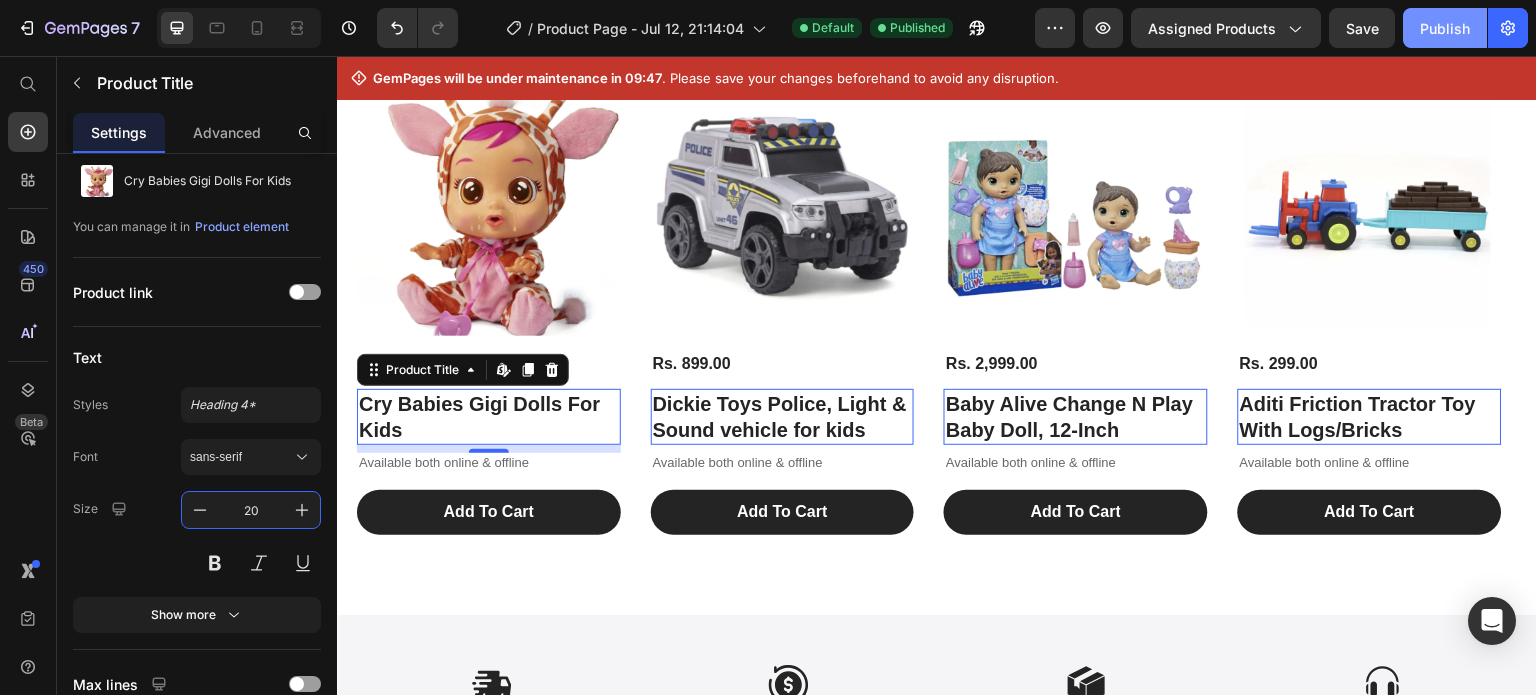 click on "Publish" 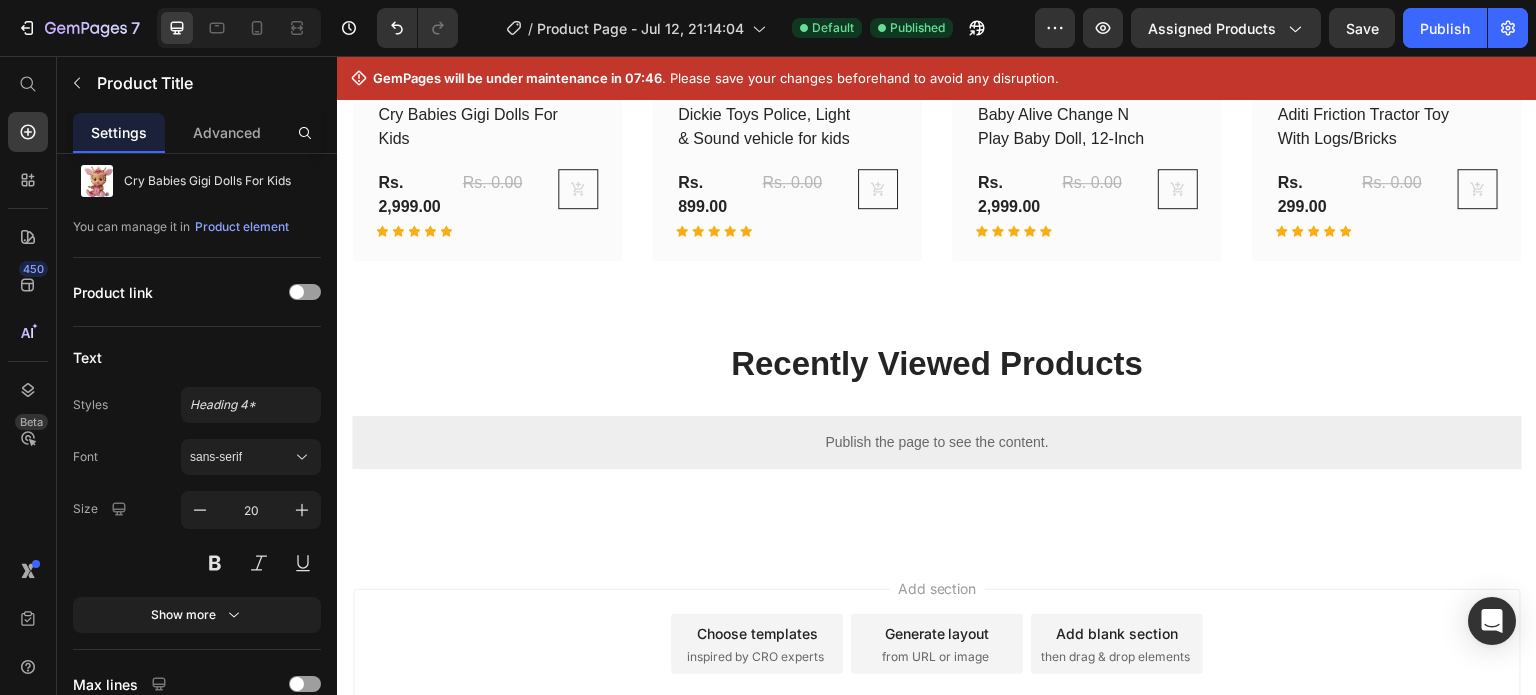 scroll, scrollTop: 2339, scrollLeft: 0, axis: vertical 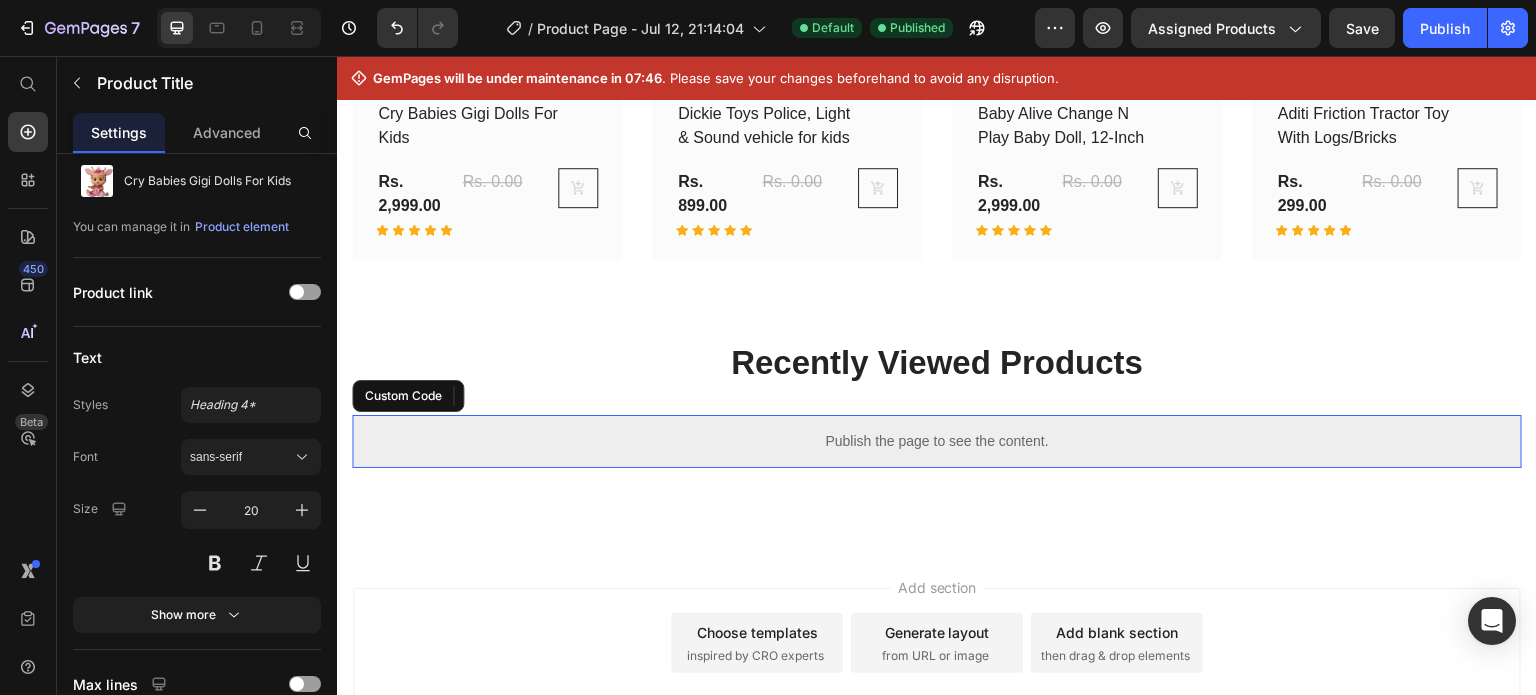 click on "Publish the page to see the content." at bounding box center (937, 441) 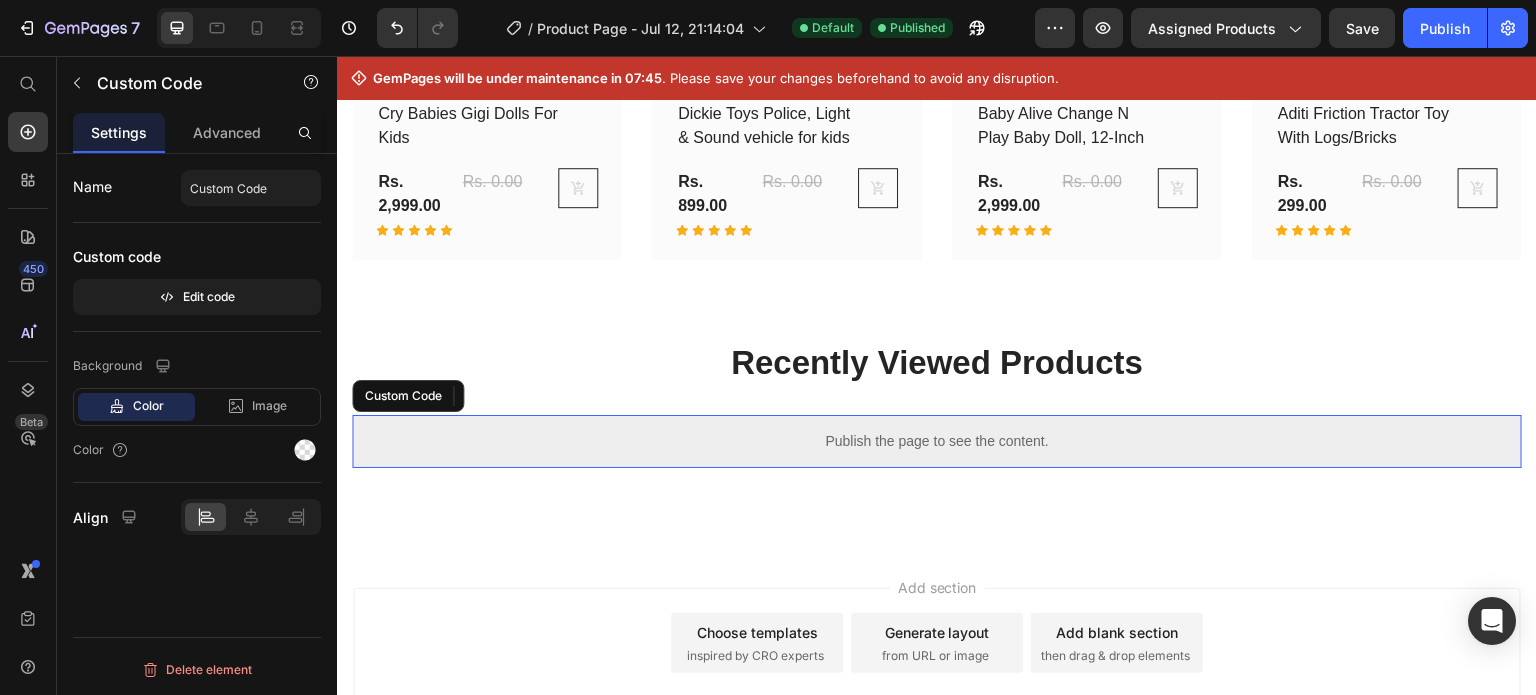 scroll, scrollTop: 0, scrollLeft: 0, axis: both 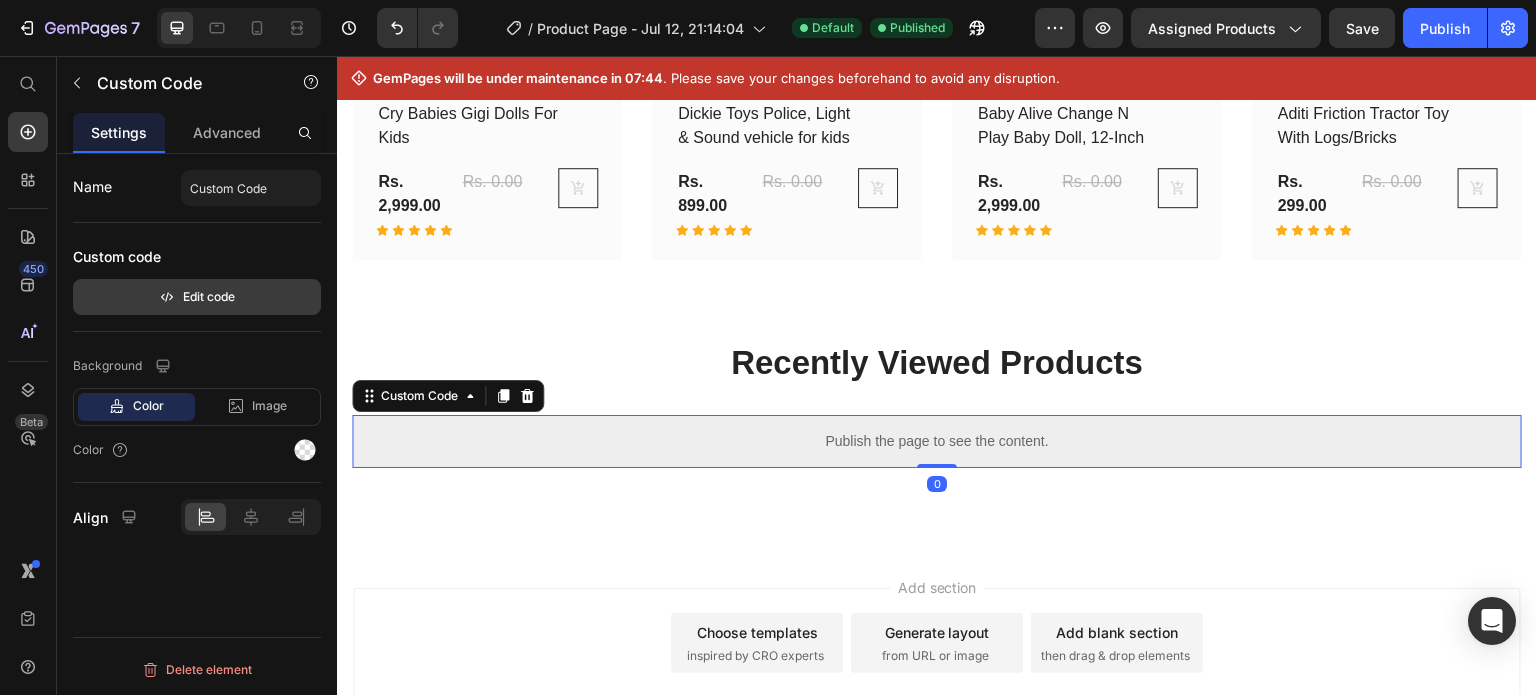 click on "Edit code" at bounding box center [197, 297] 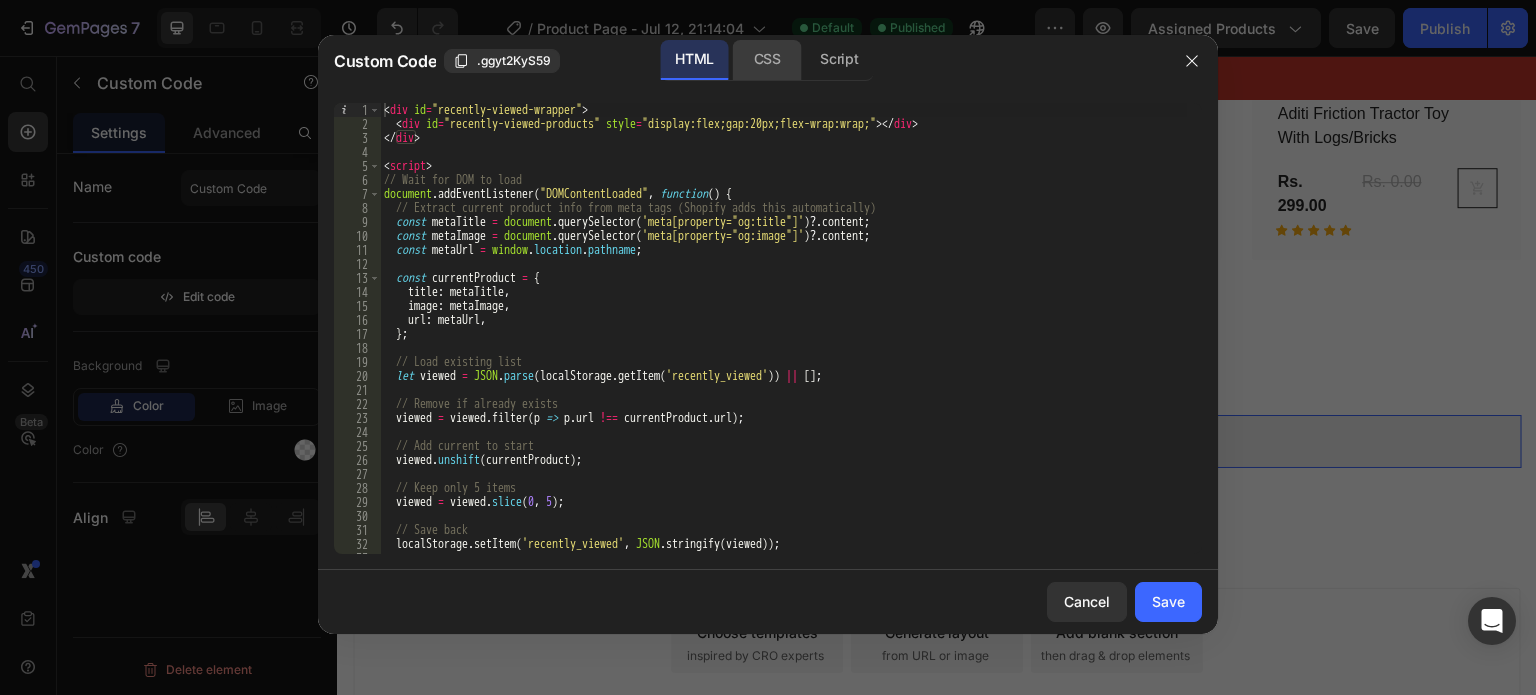 click on "CSS" 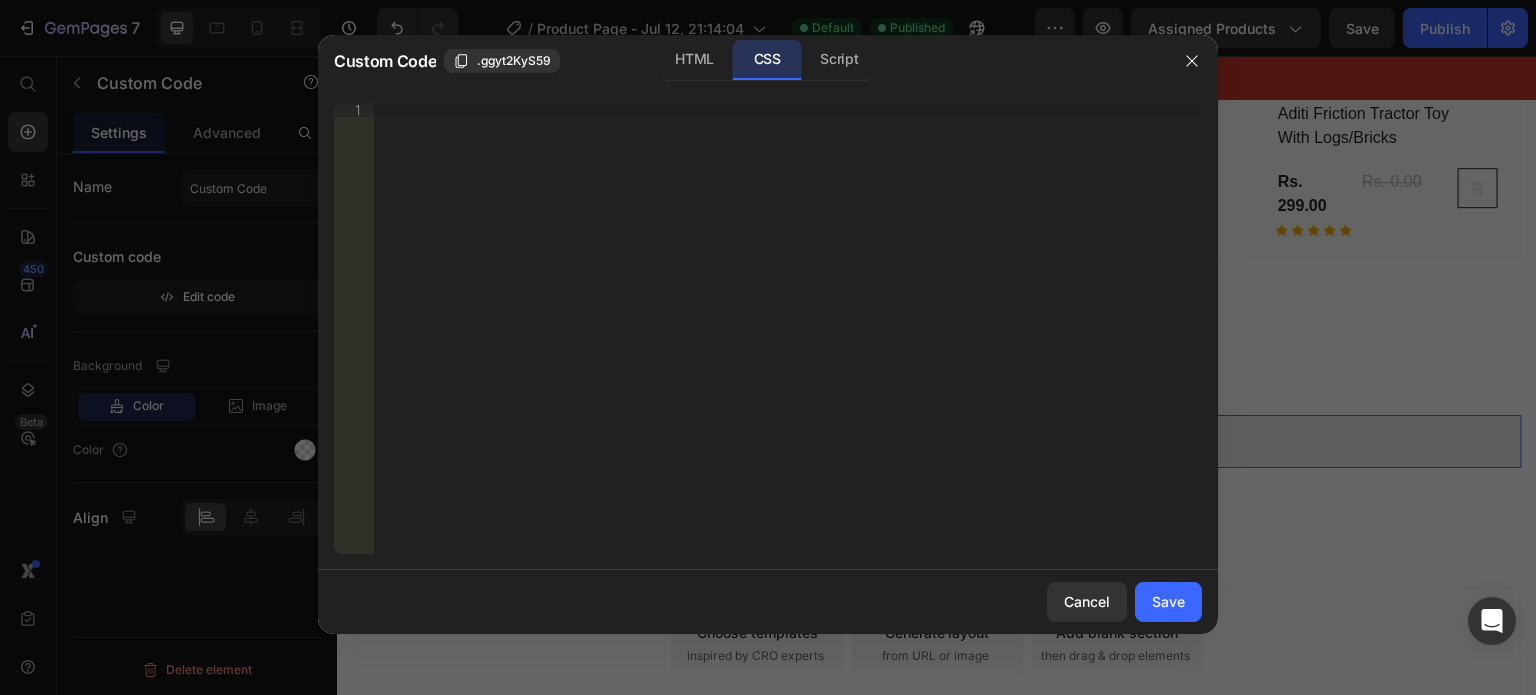 click on "Insert the CSS code to style your content right here." at bounding box center (788, 342) 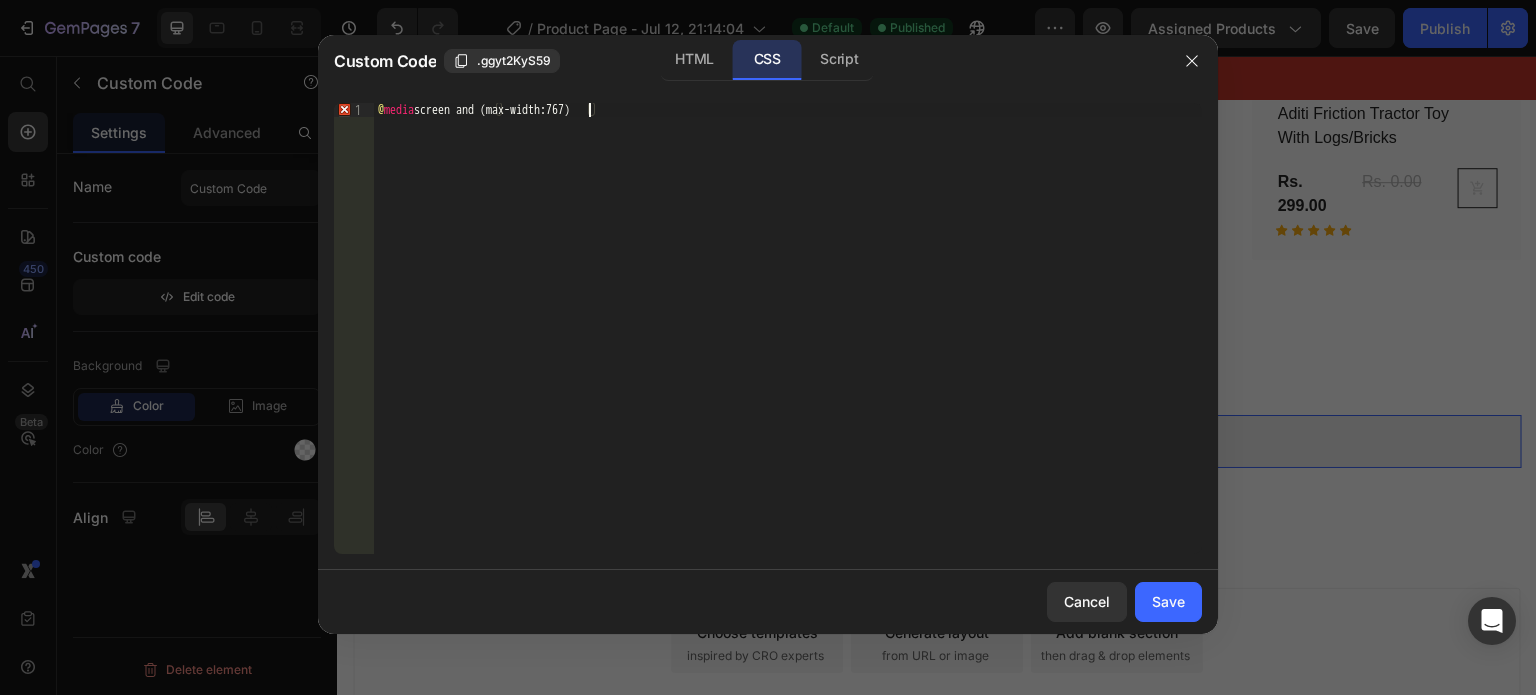 scroll, scrollTop: 0, scrollLeft: 17, axis: horizontal 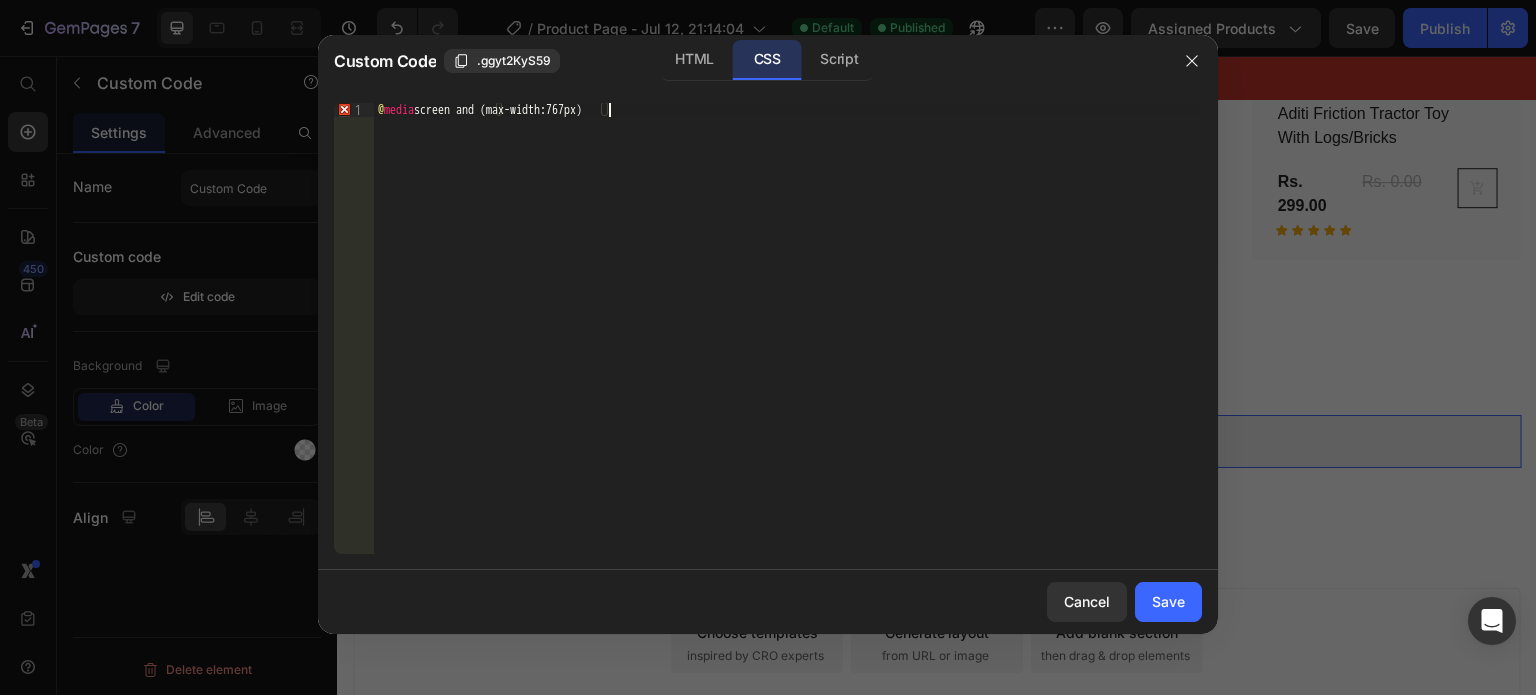 type on "@media screen and (max-width:767px){" 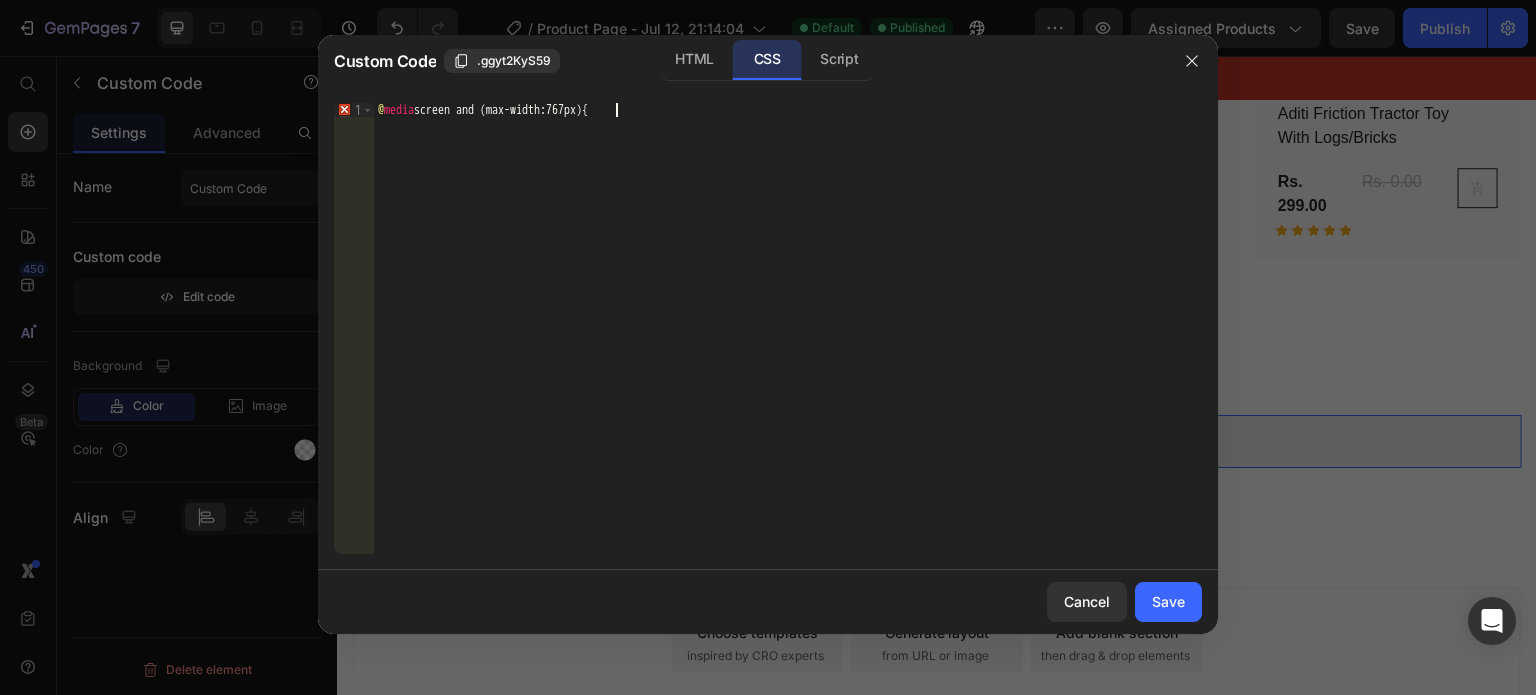 scroll, scrollTop: 0, scrollLeft: 0, axis: both 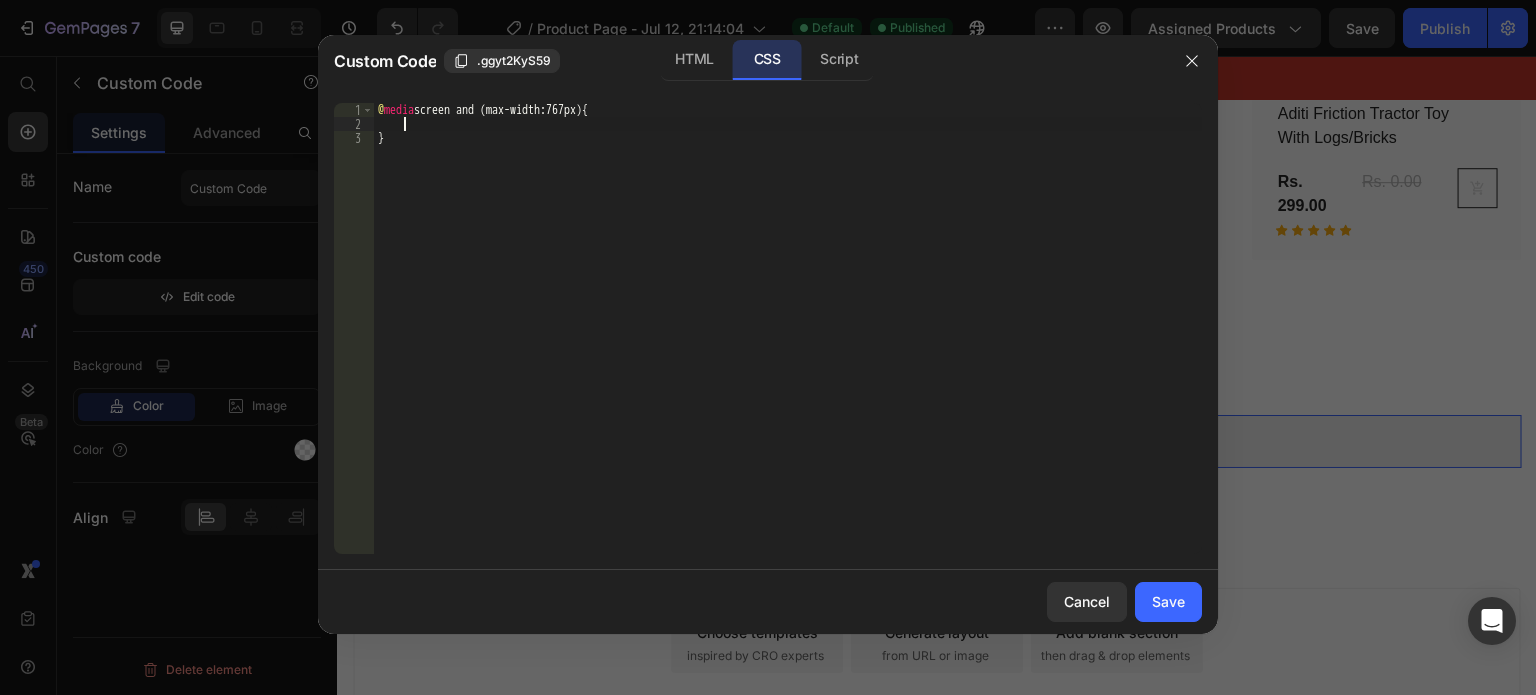 paste on "}" 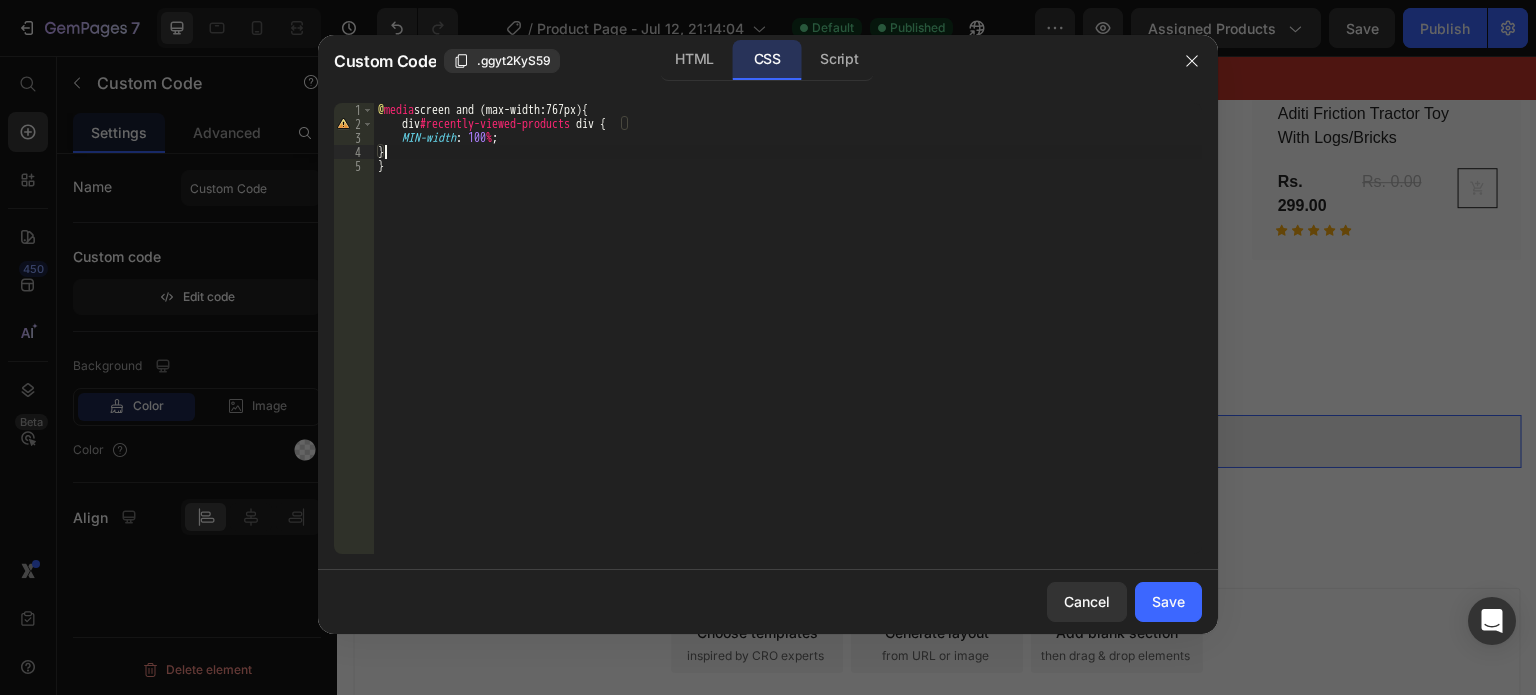 click on "@ media  screen and (max-width:767px) {      div #recently-viewed-products   div   {      MIN-width :   100 % ; } }" at bounding box center [788, 342] 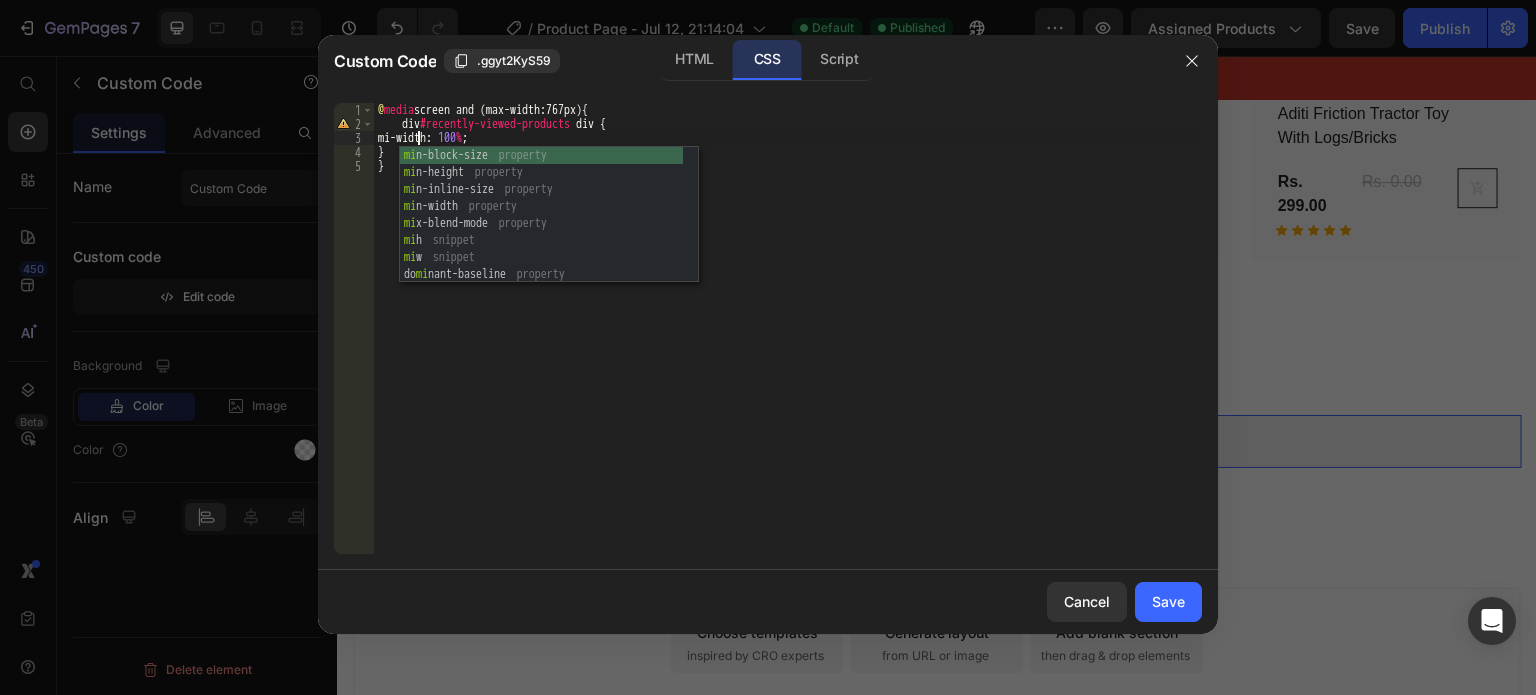 scroll, scrollTop: 0, scrollLeft: 4, axis: horizontal 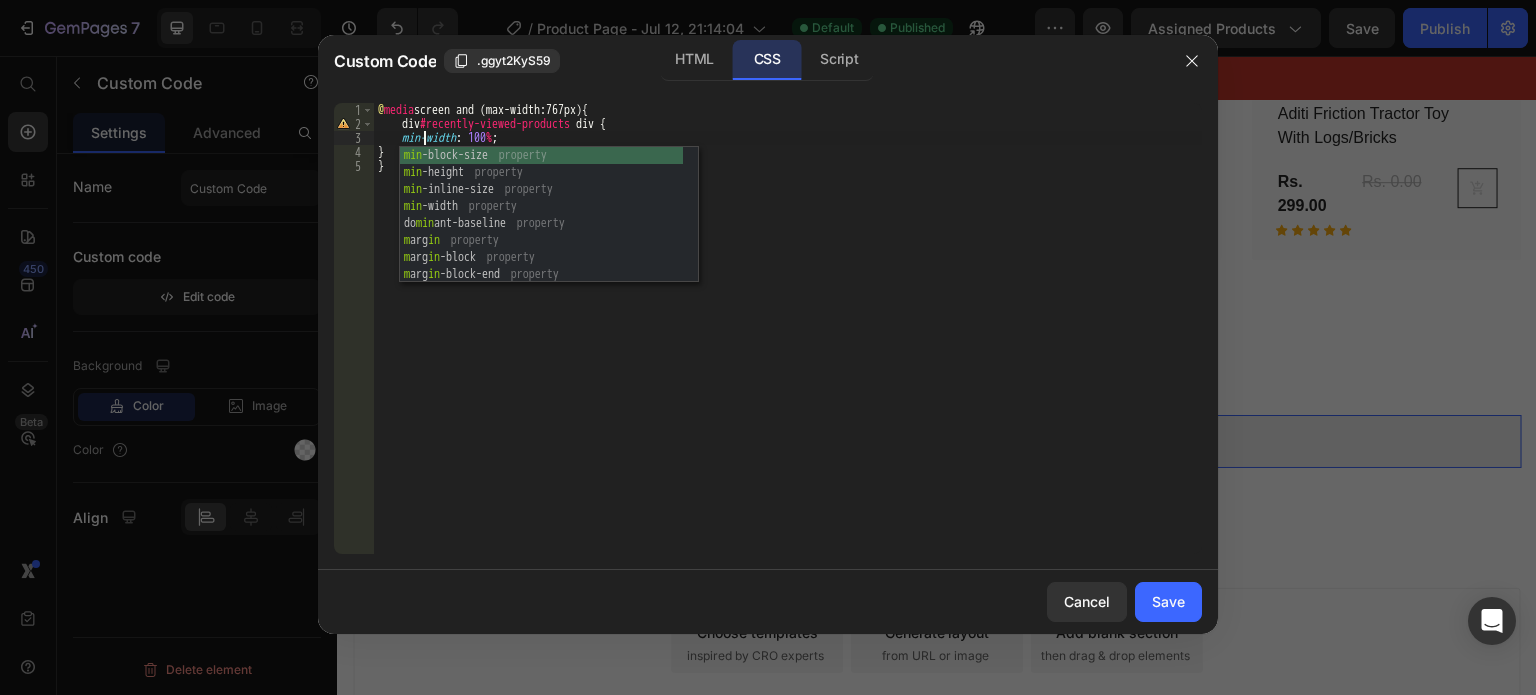 click on "@ media  screen and (max-width:767px) {      div #recently-viewed-products   div   {      min-width :   100 % ; } }" at bounding box center [788, 342] 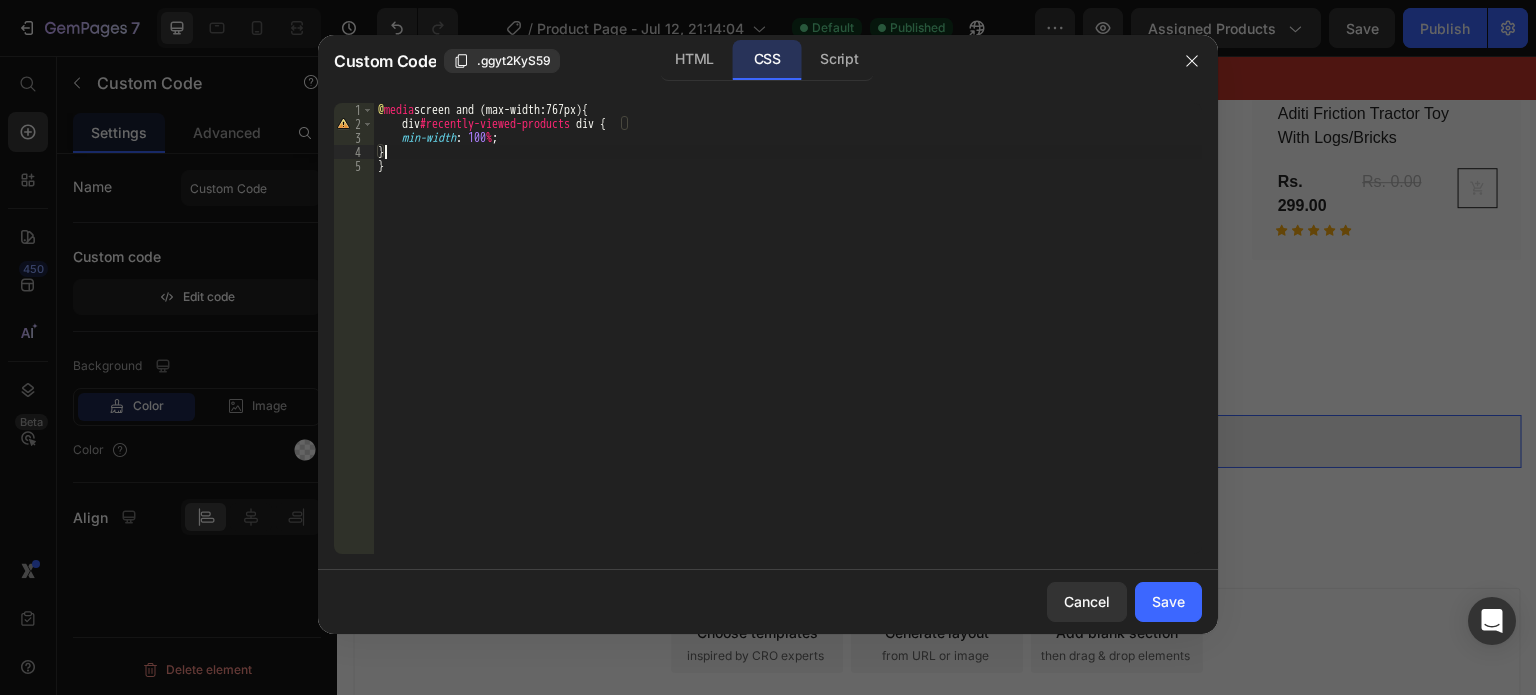 scroll, scrollTop: 0, scrollLeft: 0, axis: both 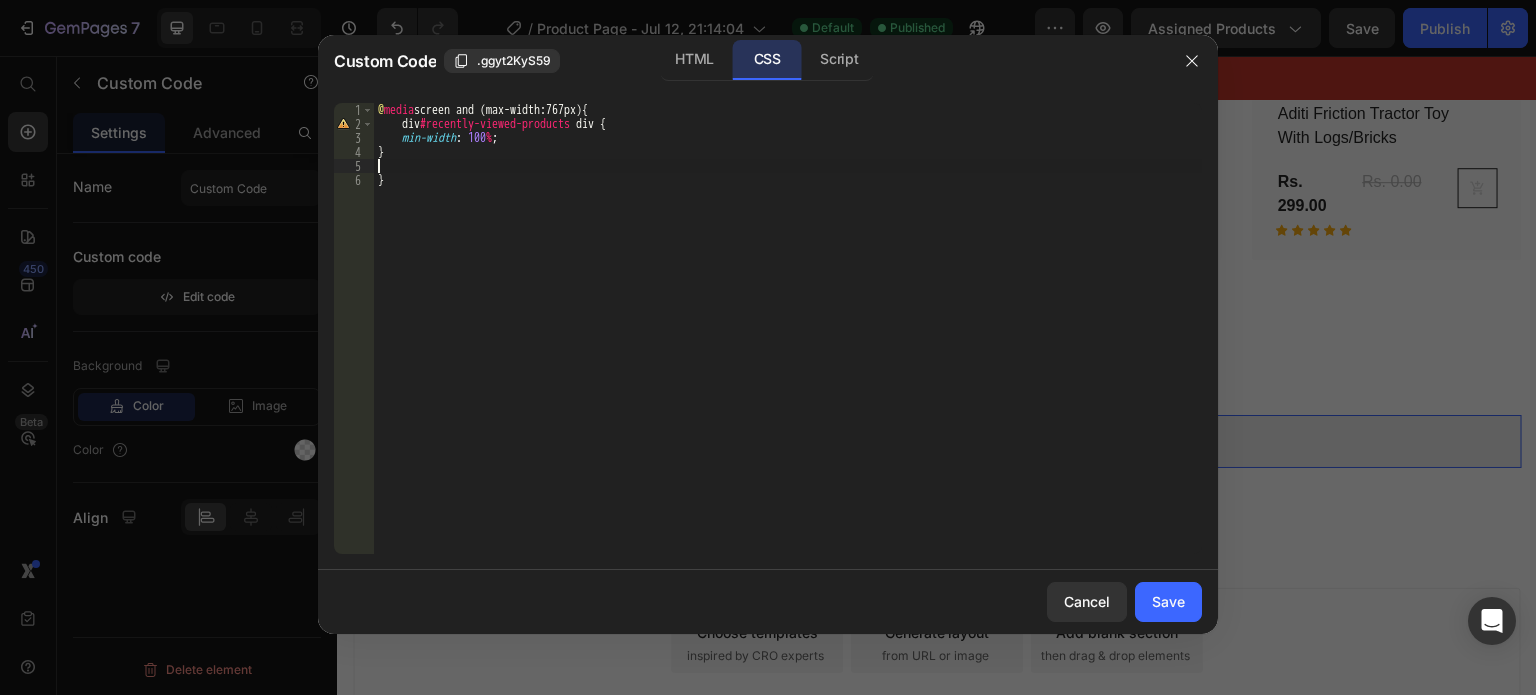 paste on "}" 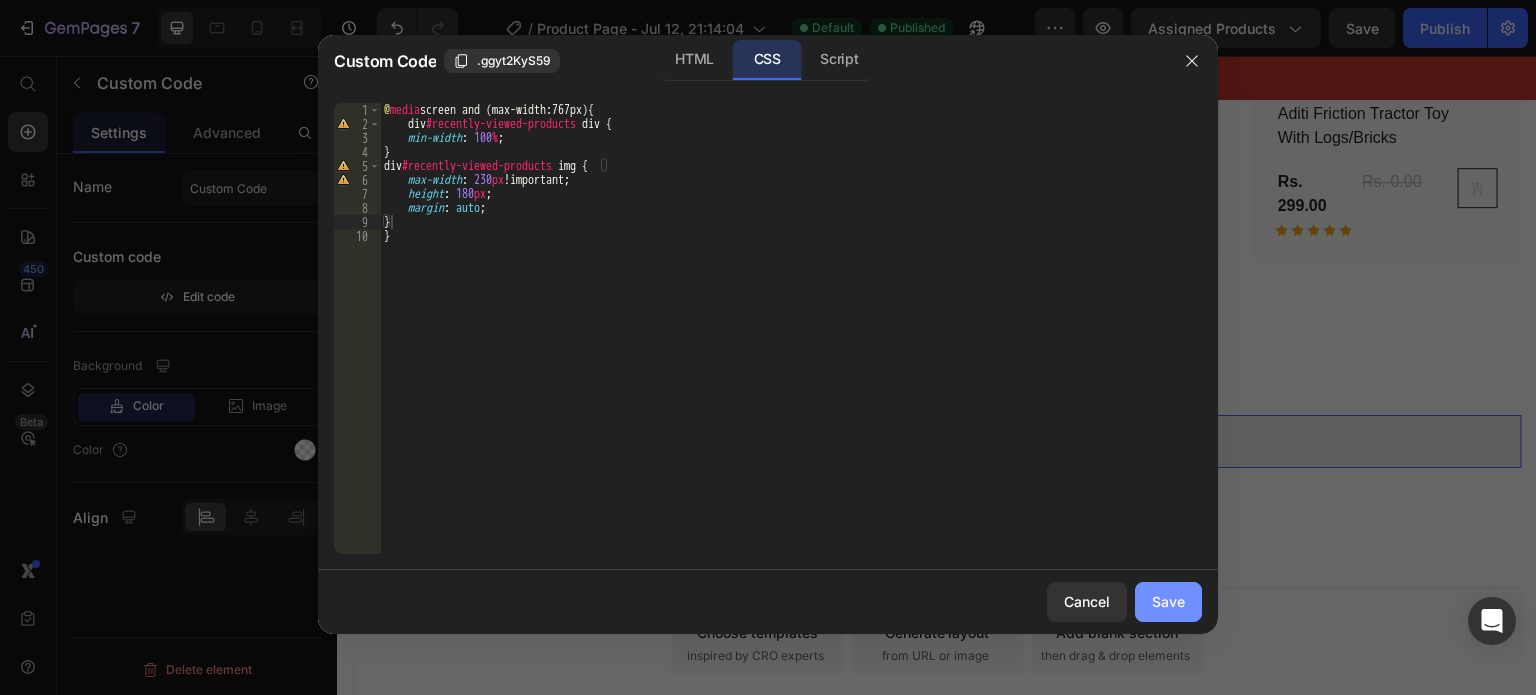 click on "Save" 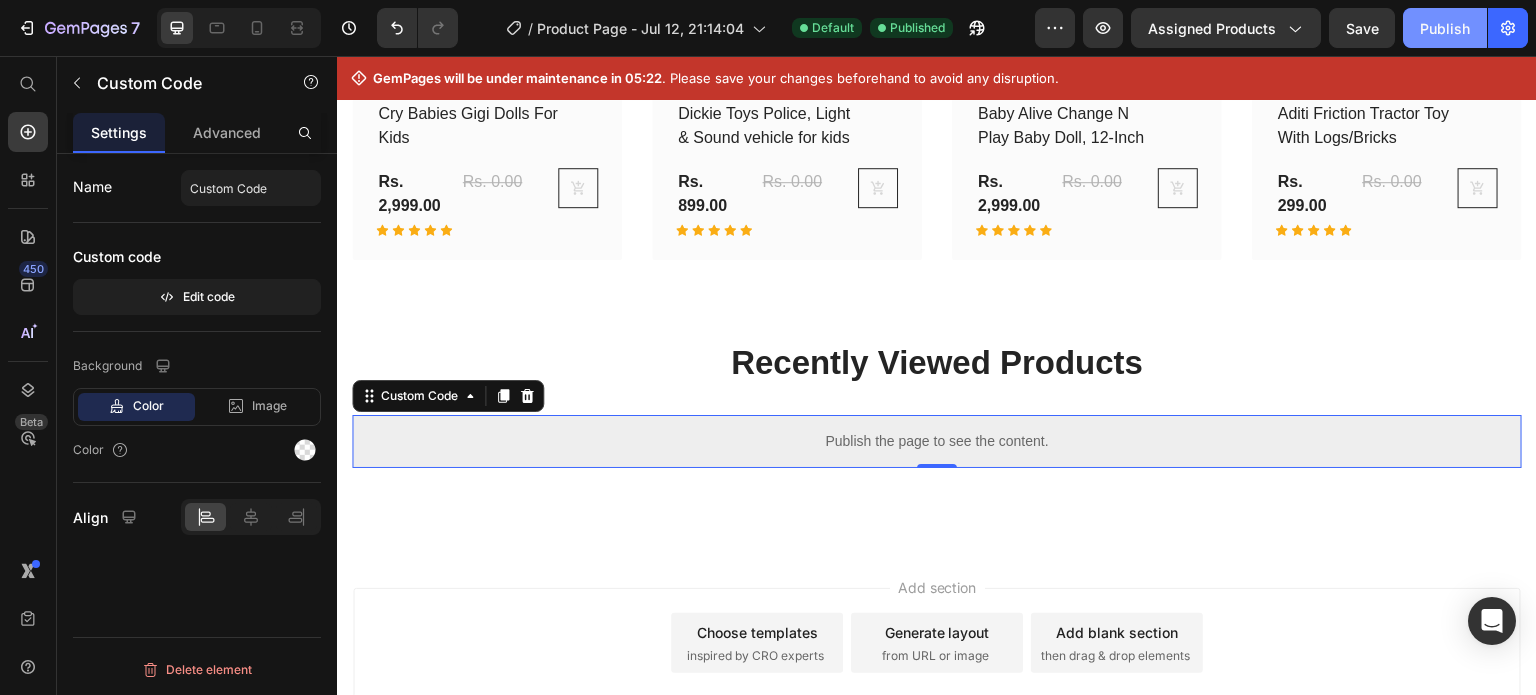 click on "Publish" at bounding box center [1445, 28] 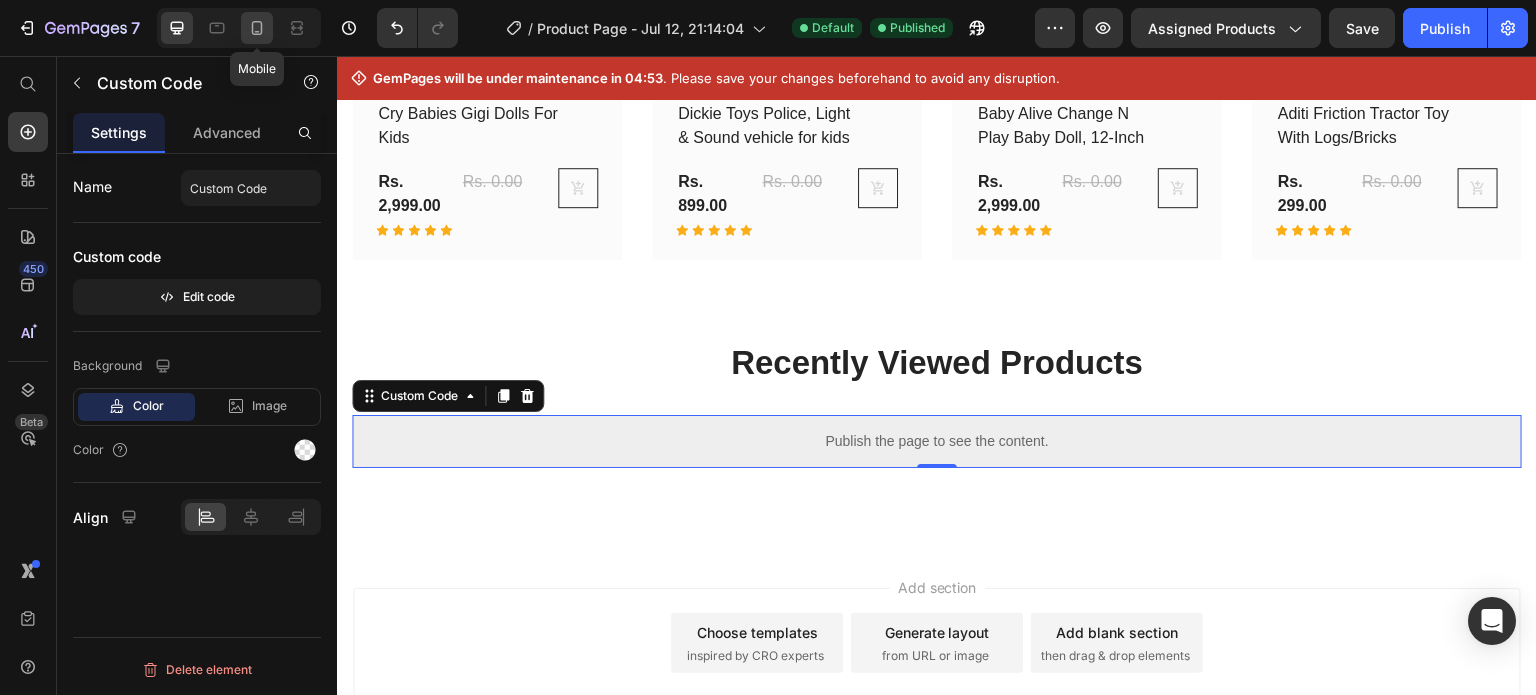 click 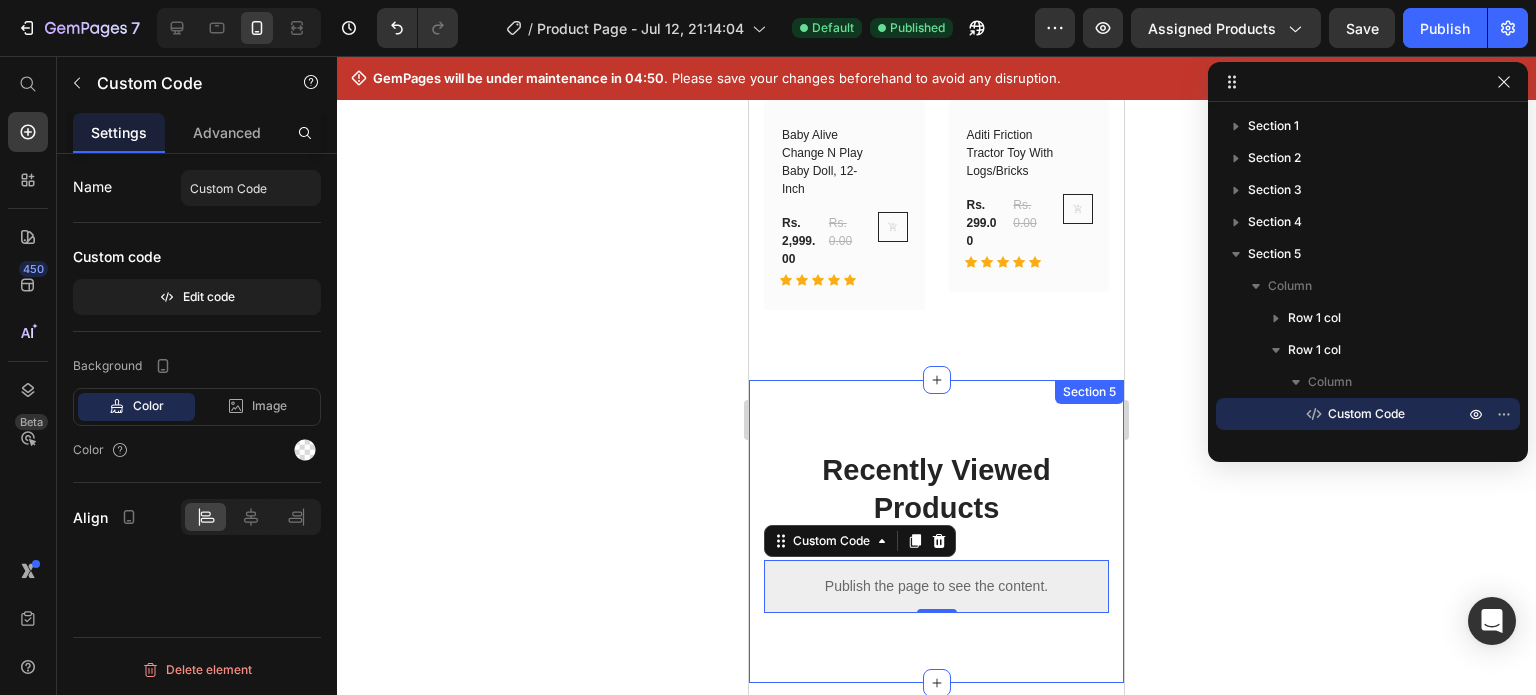 scroll, scrollTop: 2610, scrollLeft: 0, axis: vertical 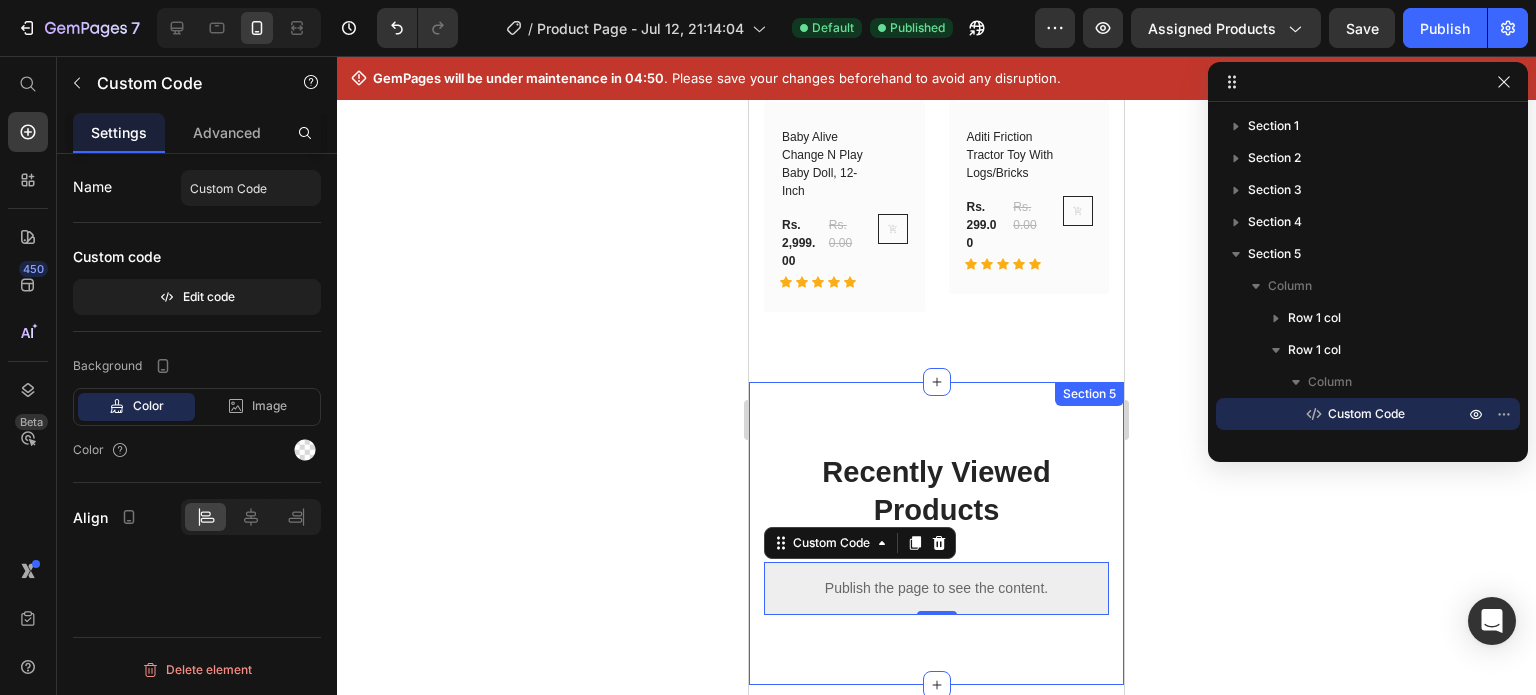 click on "Recently Viewed Products Heading Row Publish the page to see the content. Custom Code 0 Row Section 5" at bounding box center [936, 533] 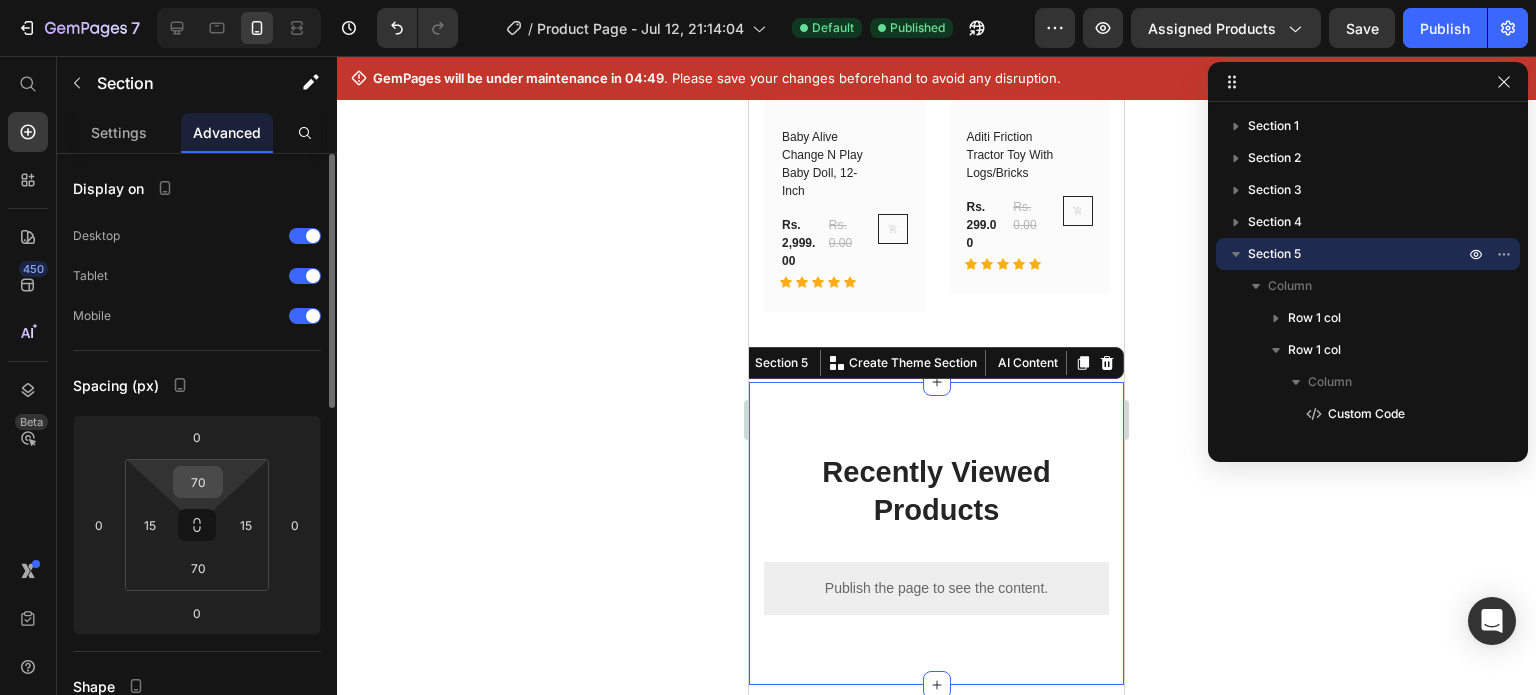 click on "70" at bounding box center [198, 482] 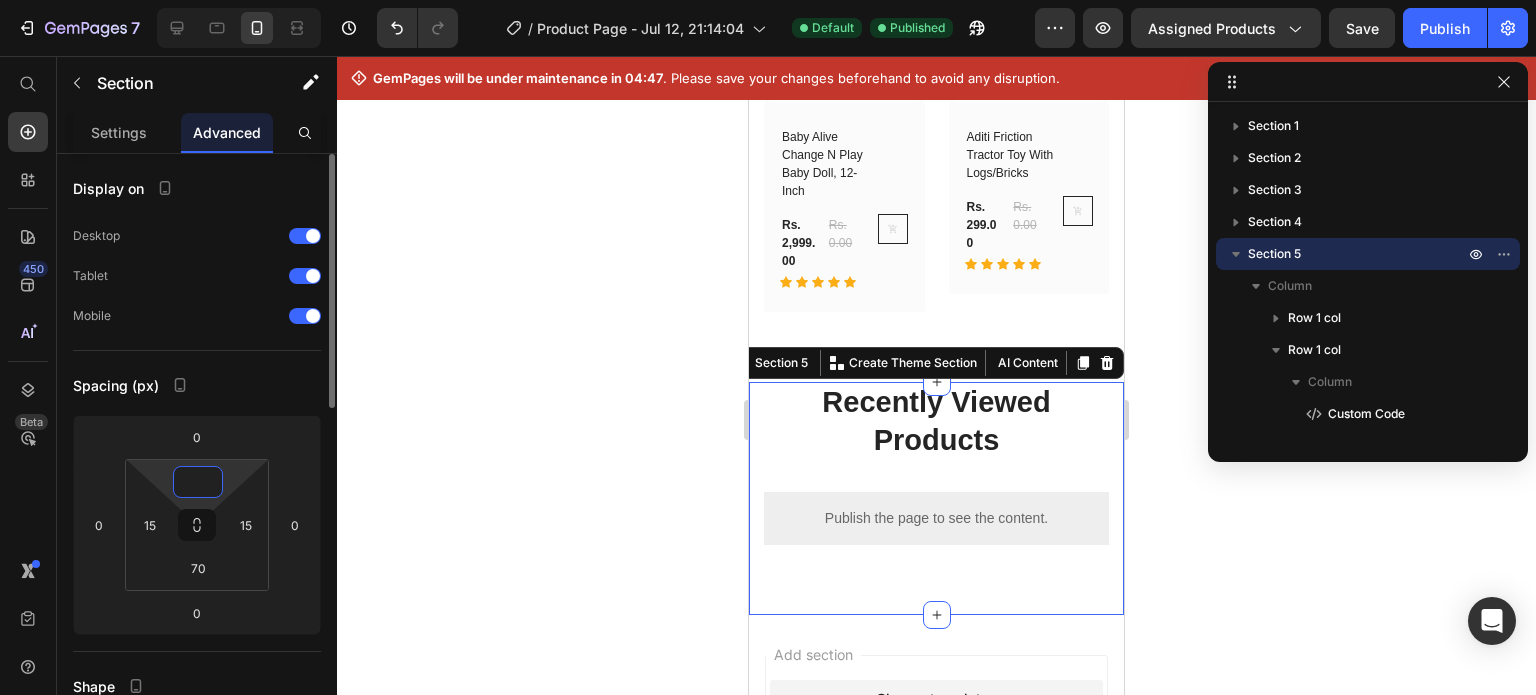 type on "0" 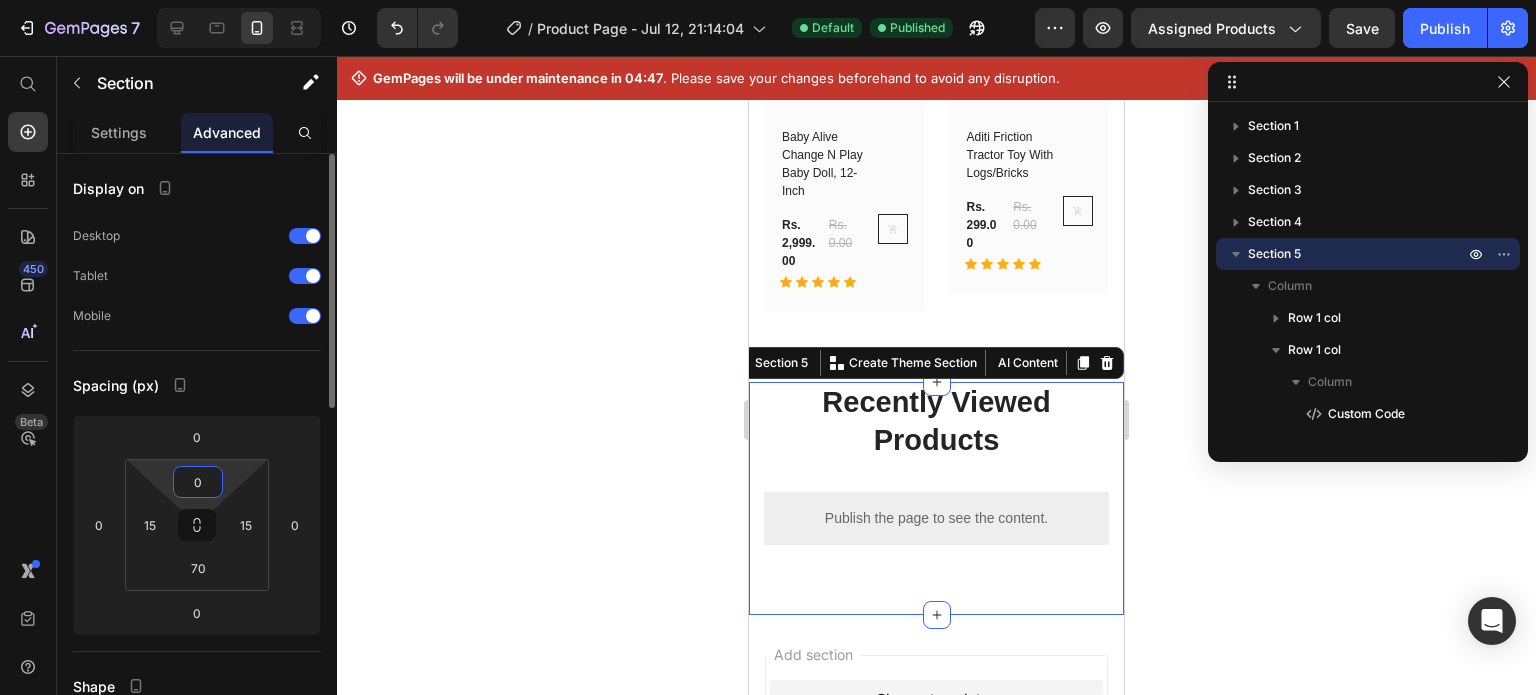 click on "Spacing (px)" at bounding box center (197, 385) 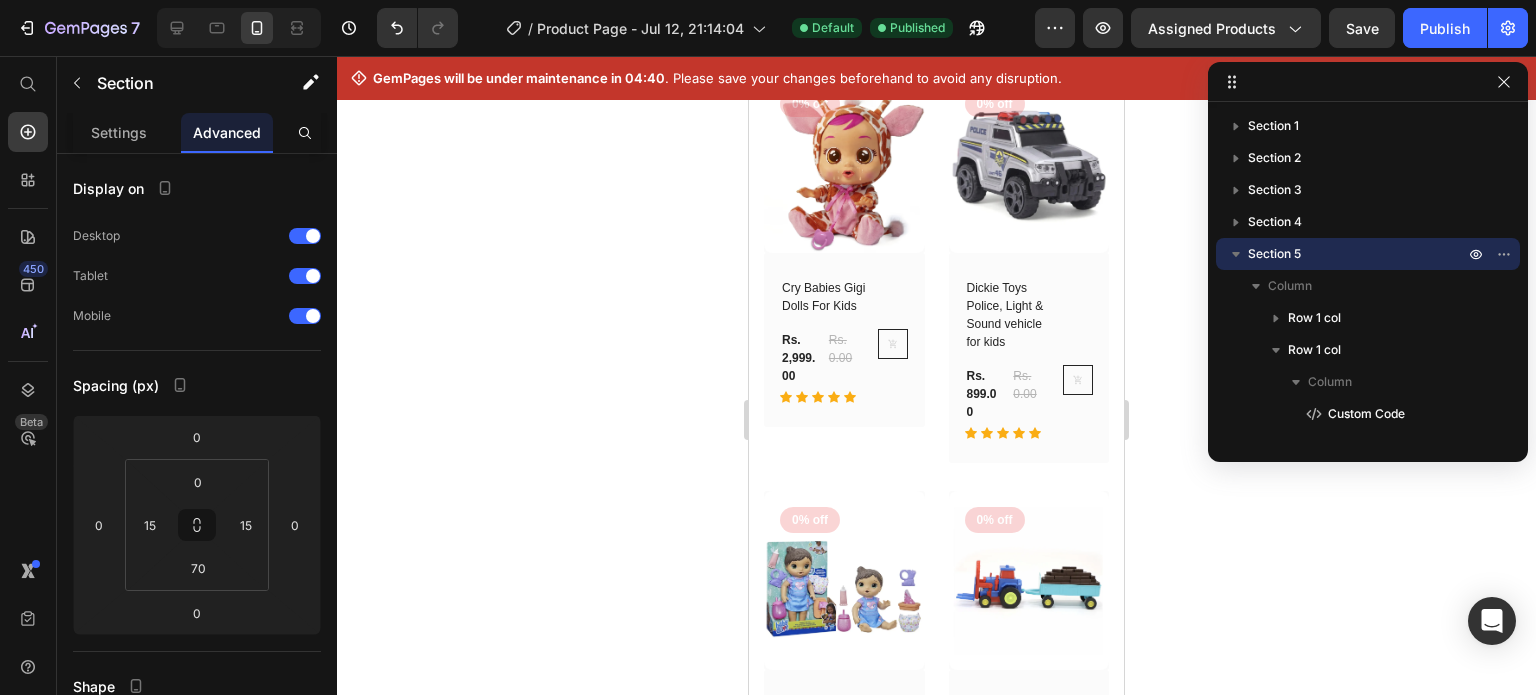 scroll, scrollTop: 1964, scrollLeft: 0, axis: vertical 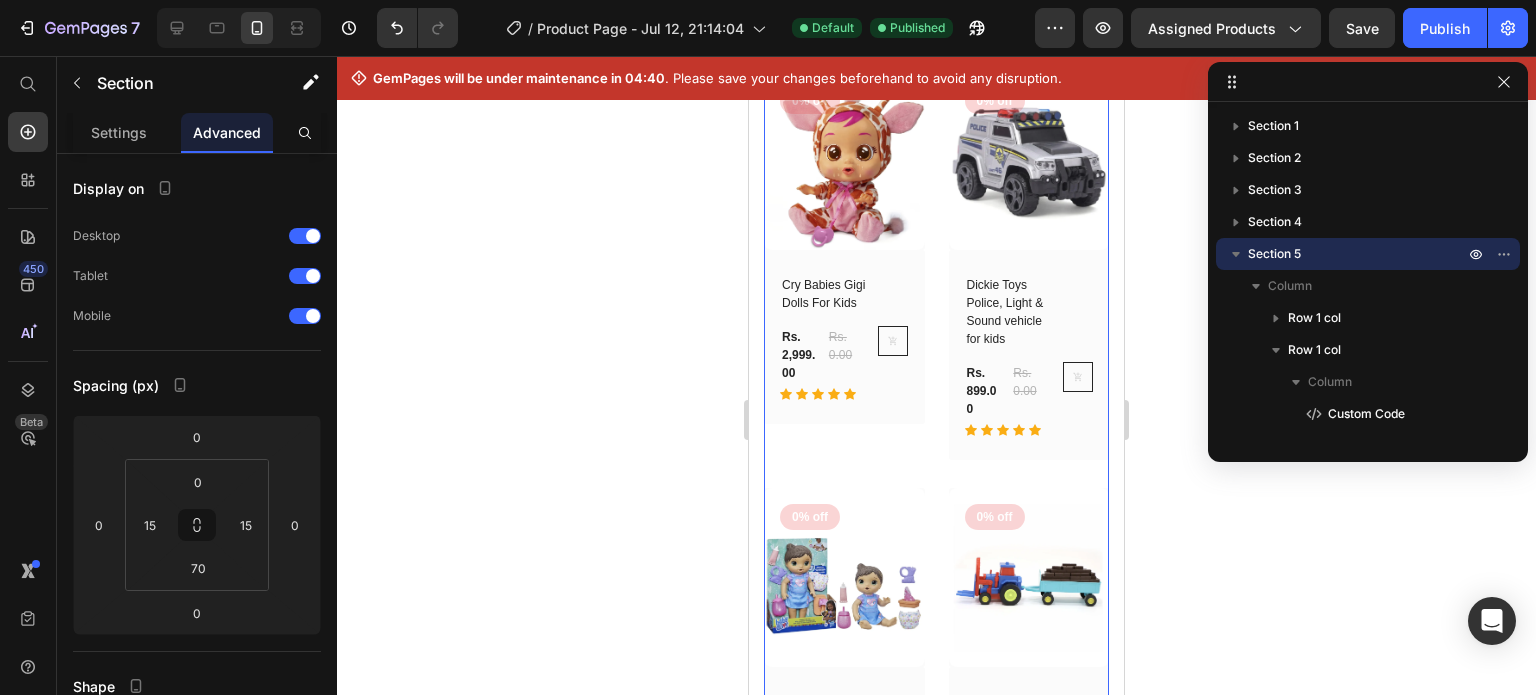 click on "(P) Images 0% off Product Badge Row Cry Babies Gigi Dolls For Kids (P) Title Rs. 2,999.00 (P) Price Rs. 0.00 (P) Price Row Icon Icon Icon Icon Icon Row (P) Cart Button Row Row" at bounding box center (844, 266) 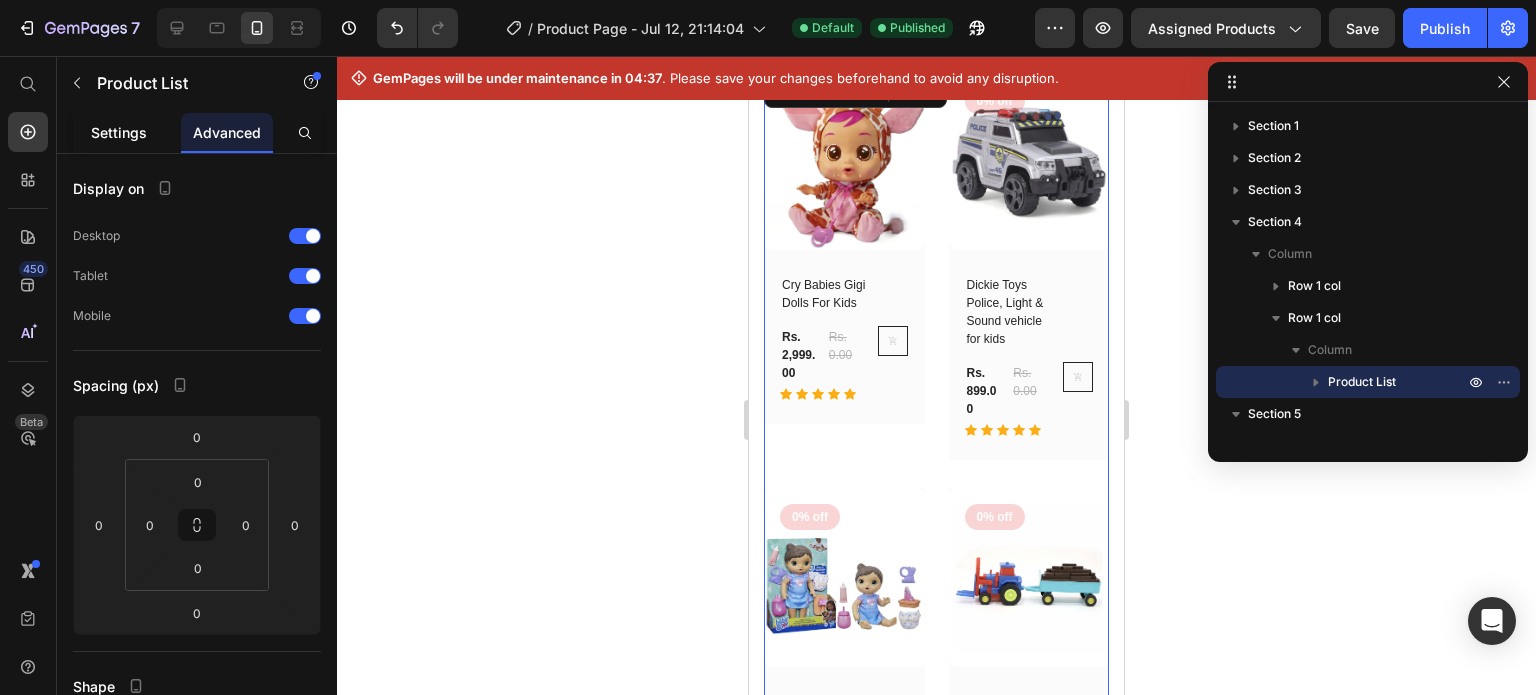 click on "Settings" at bounding box center [119, 132] 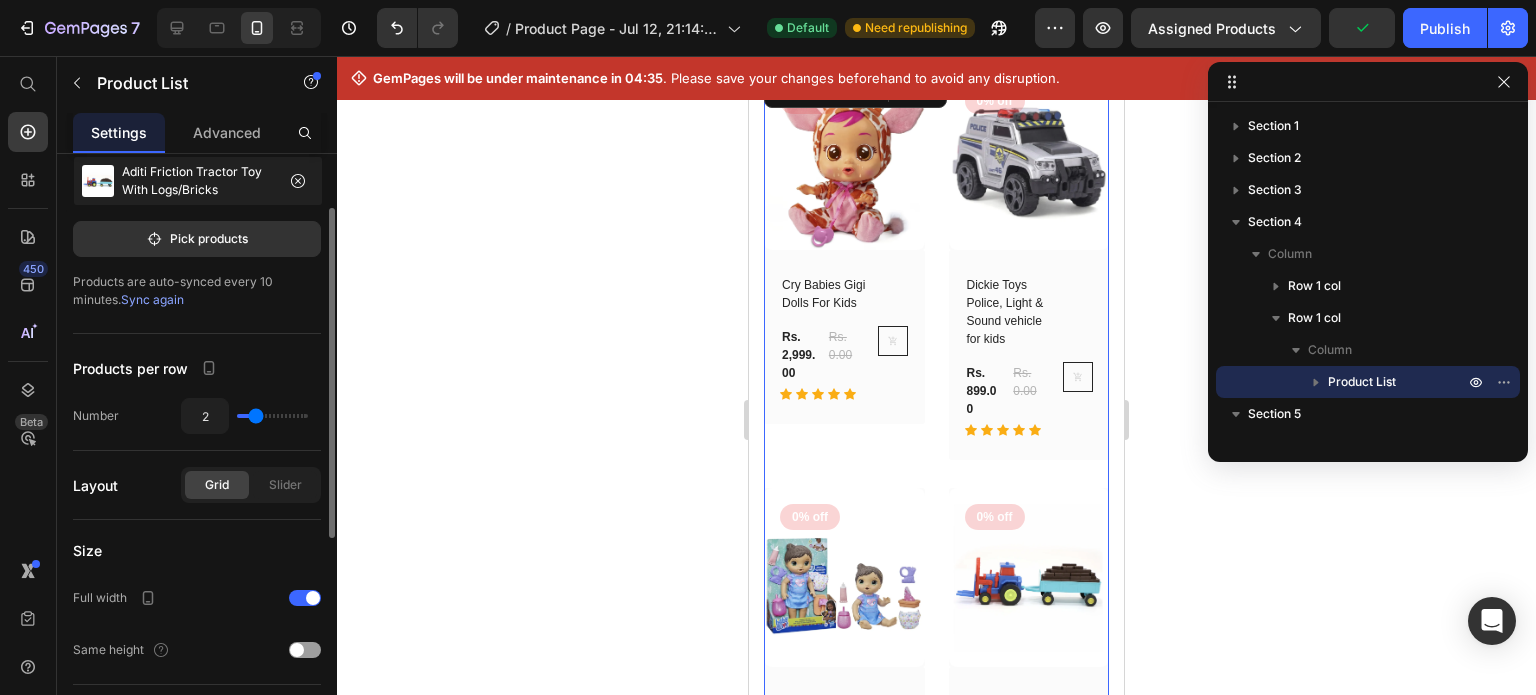 scroll, scrollTop: 258, scrollLeft: 0, axis: vertical 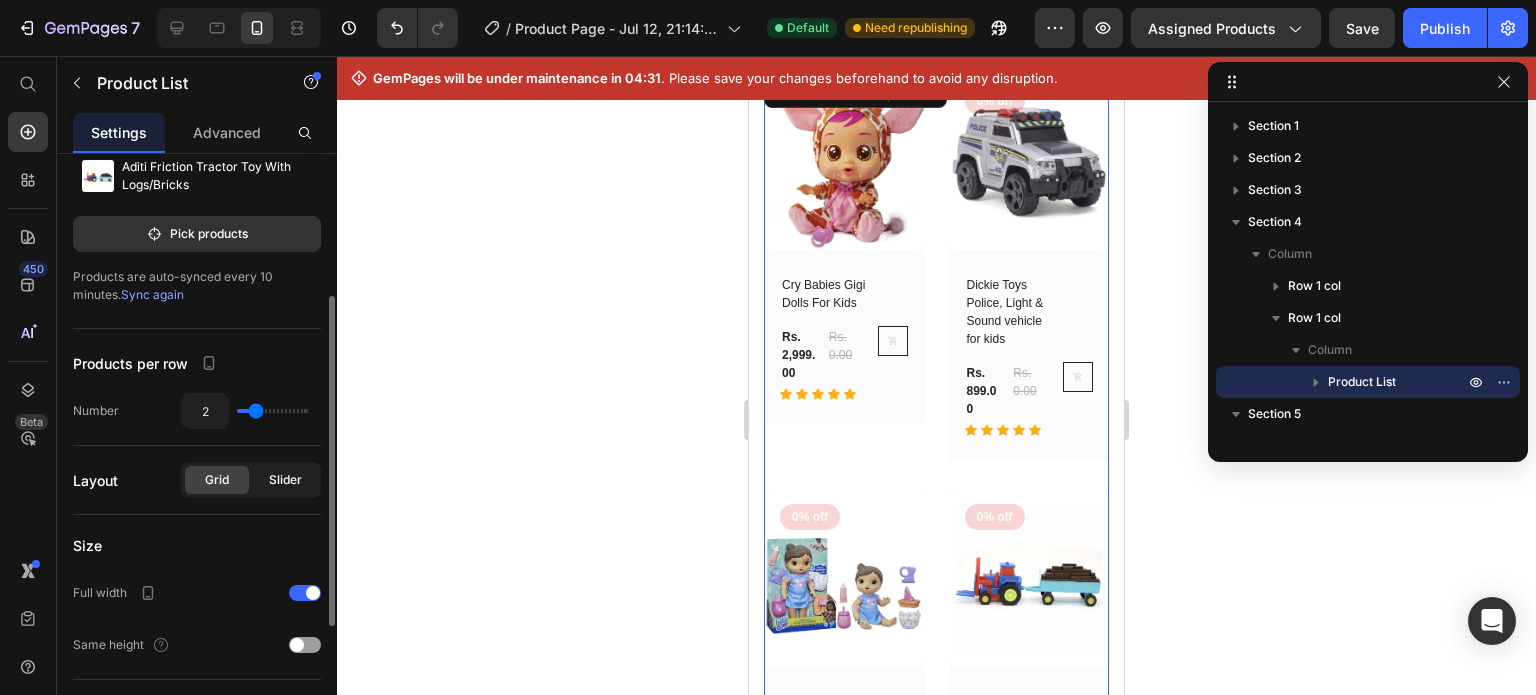 click on "Slider" 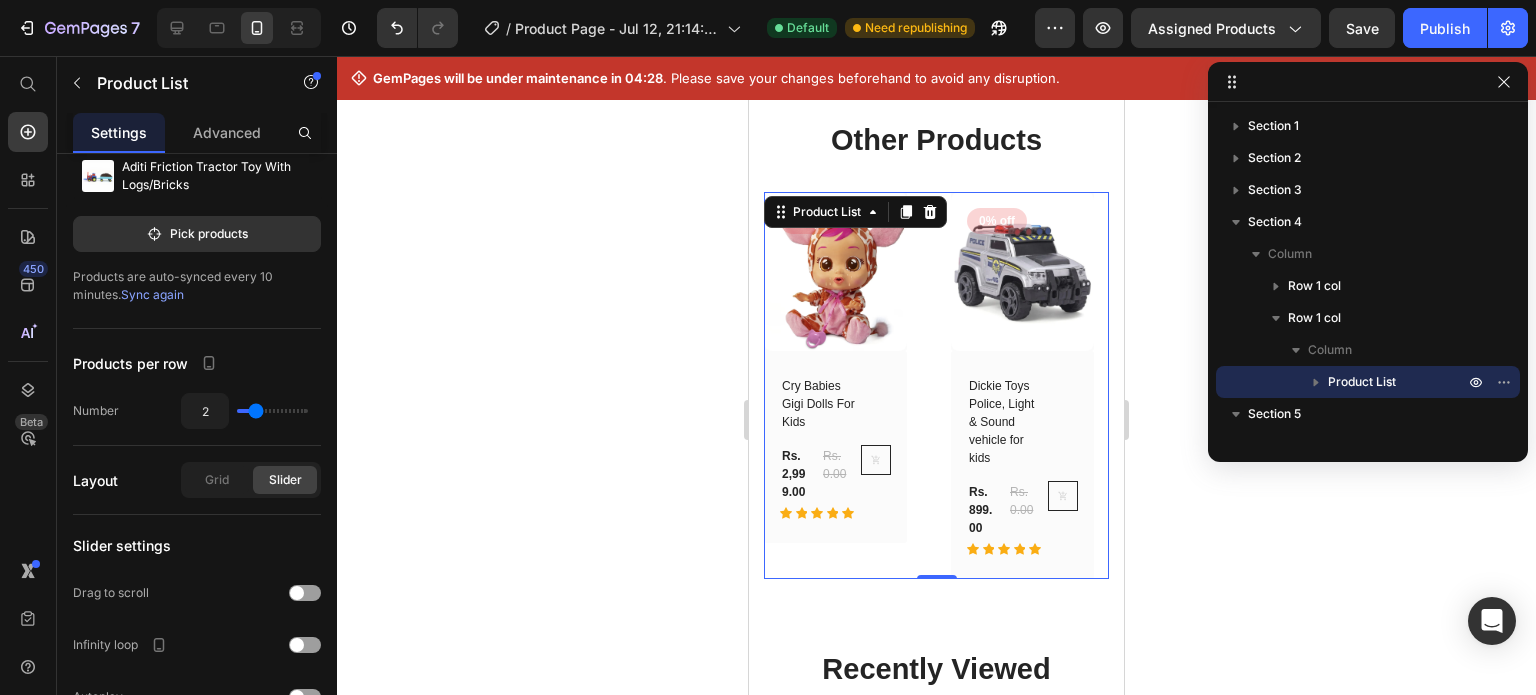 scroll, scrollTop: 1841, scrollLeft: 0, axis: vertical 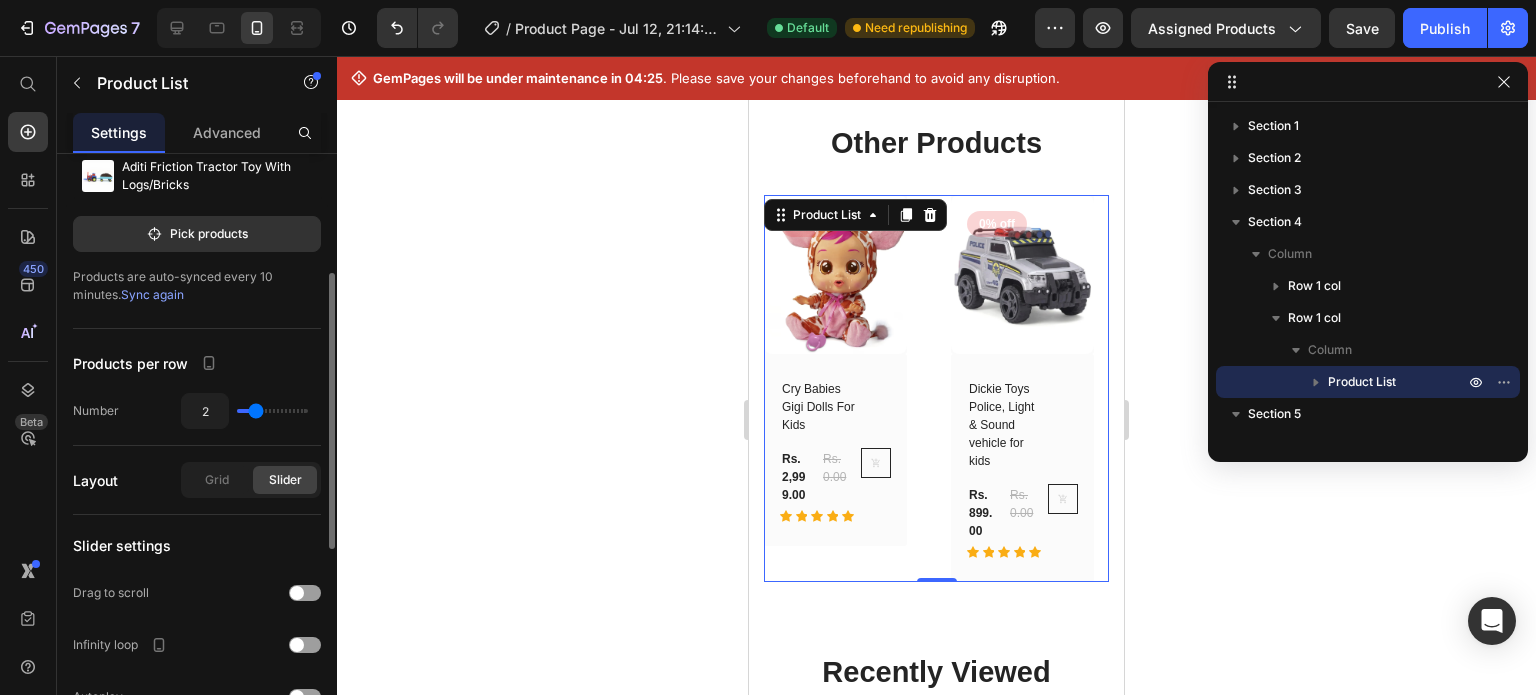 type on "1" 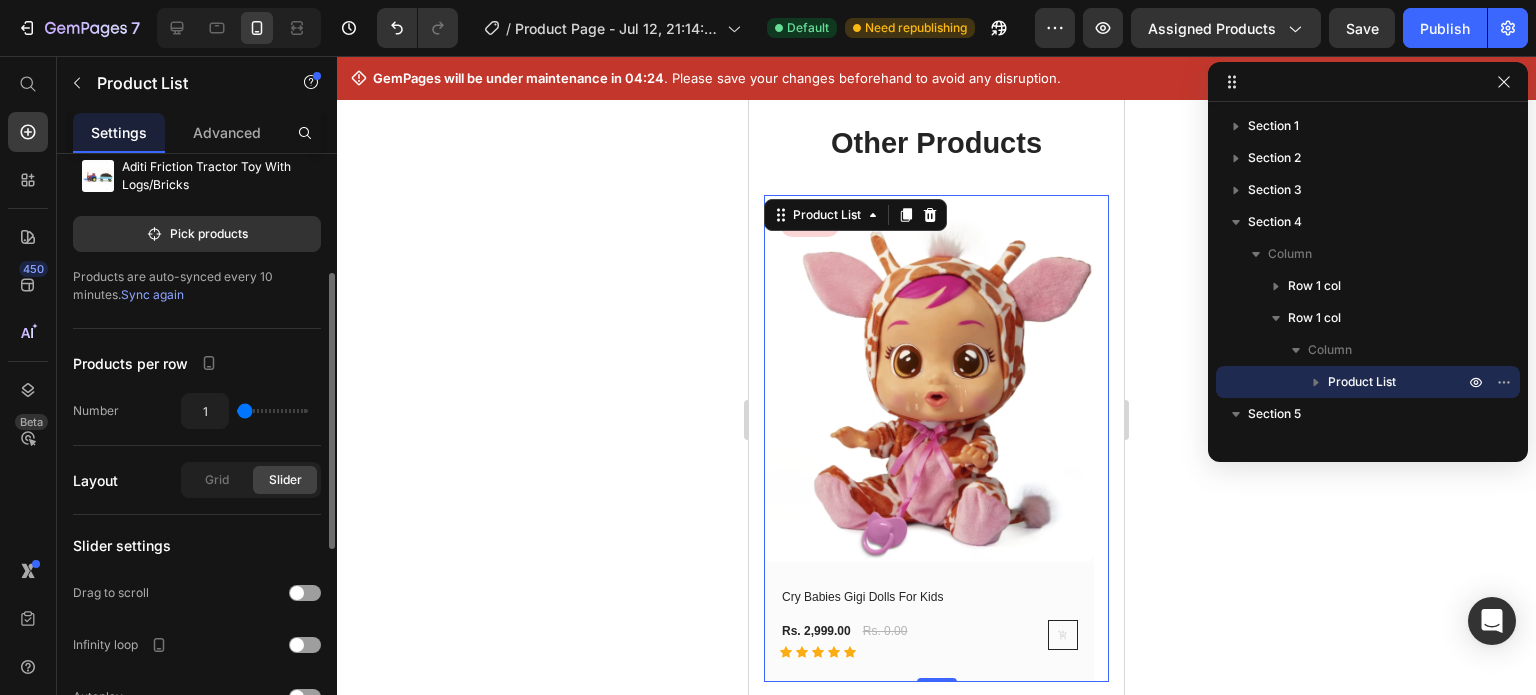 drag, startPoint x: 254, startPoint y: 407, endPoint x: 218, endPoint y: 409, distance: 36.05551 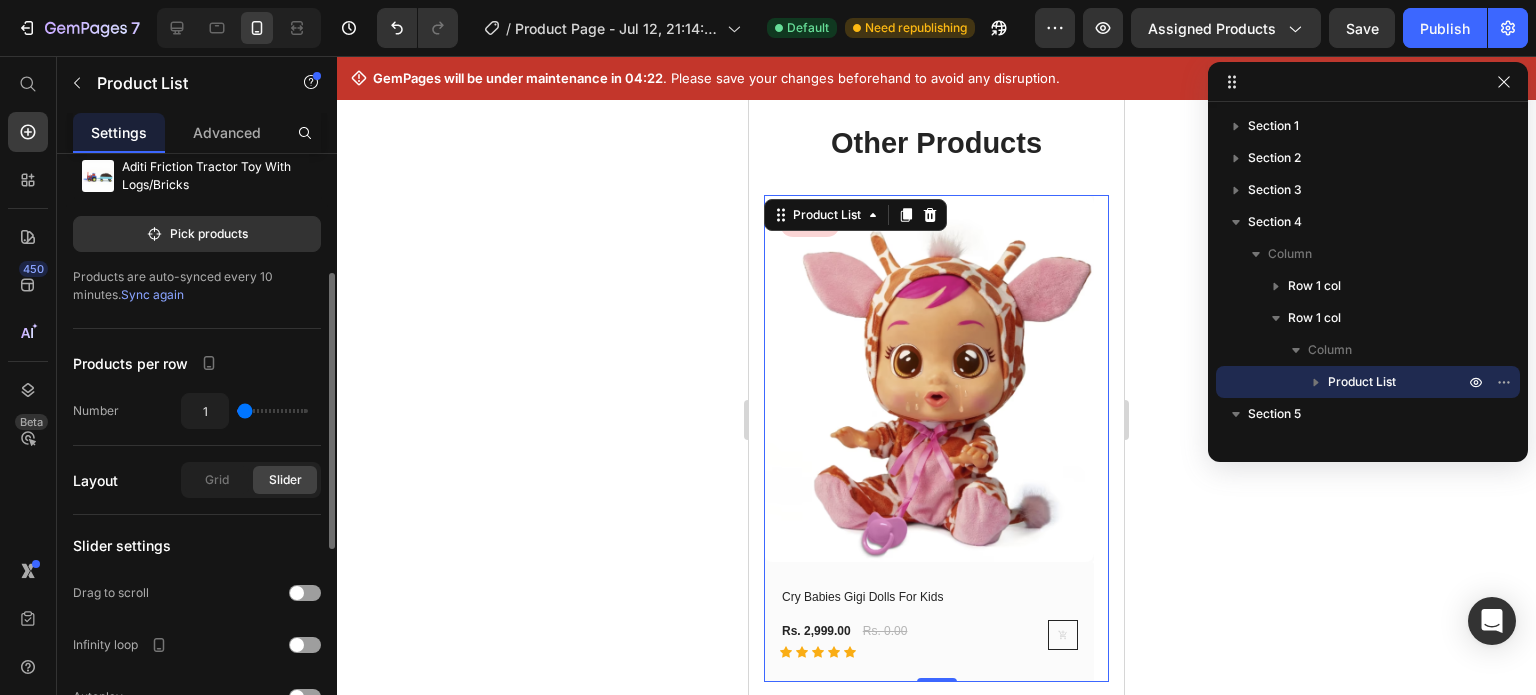 click on "Number 1" 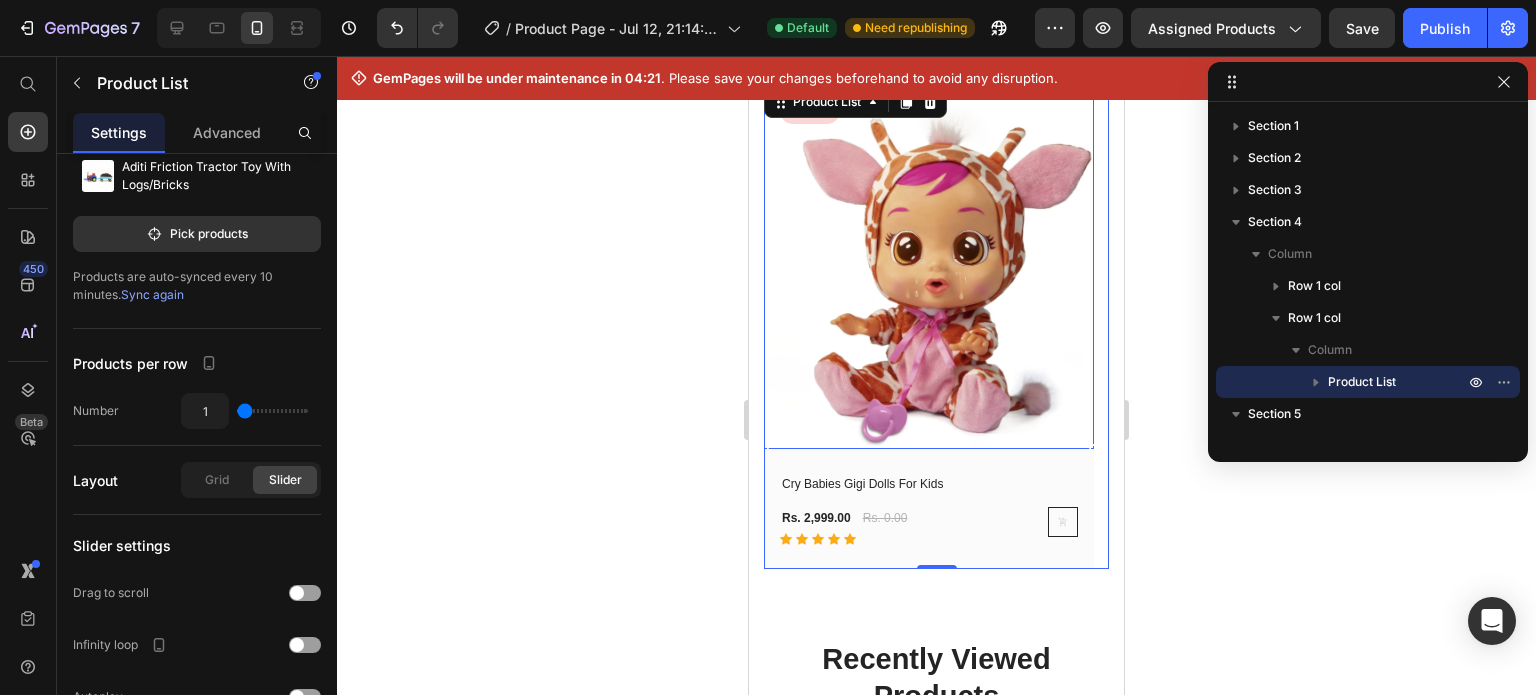 scroll, scrollTop: 1952, scrollLeft: 0, axis: vertical 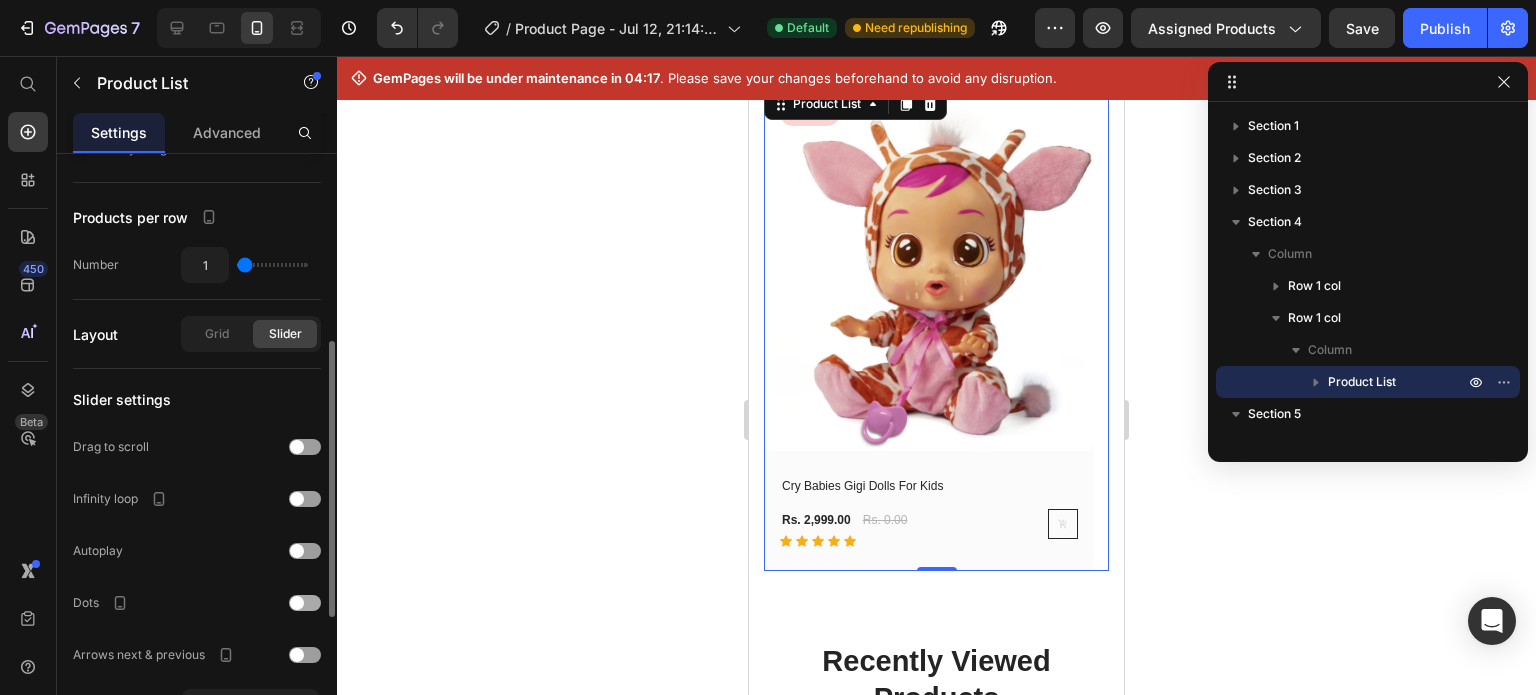 click at bounding box center [305, 603] 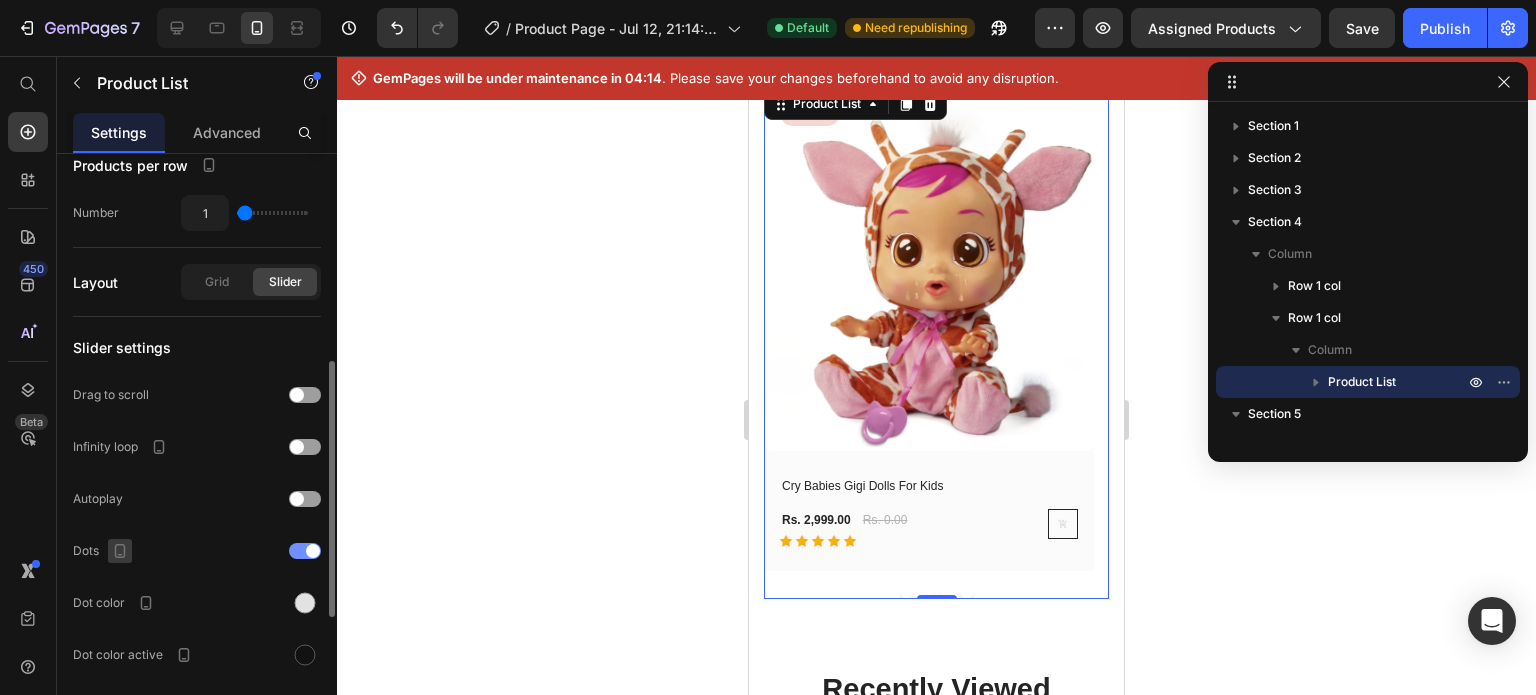 scroll, scrollTop: 465, scrollLeft: 0, axis: vertical 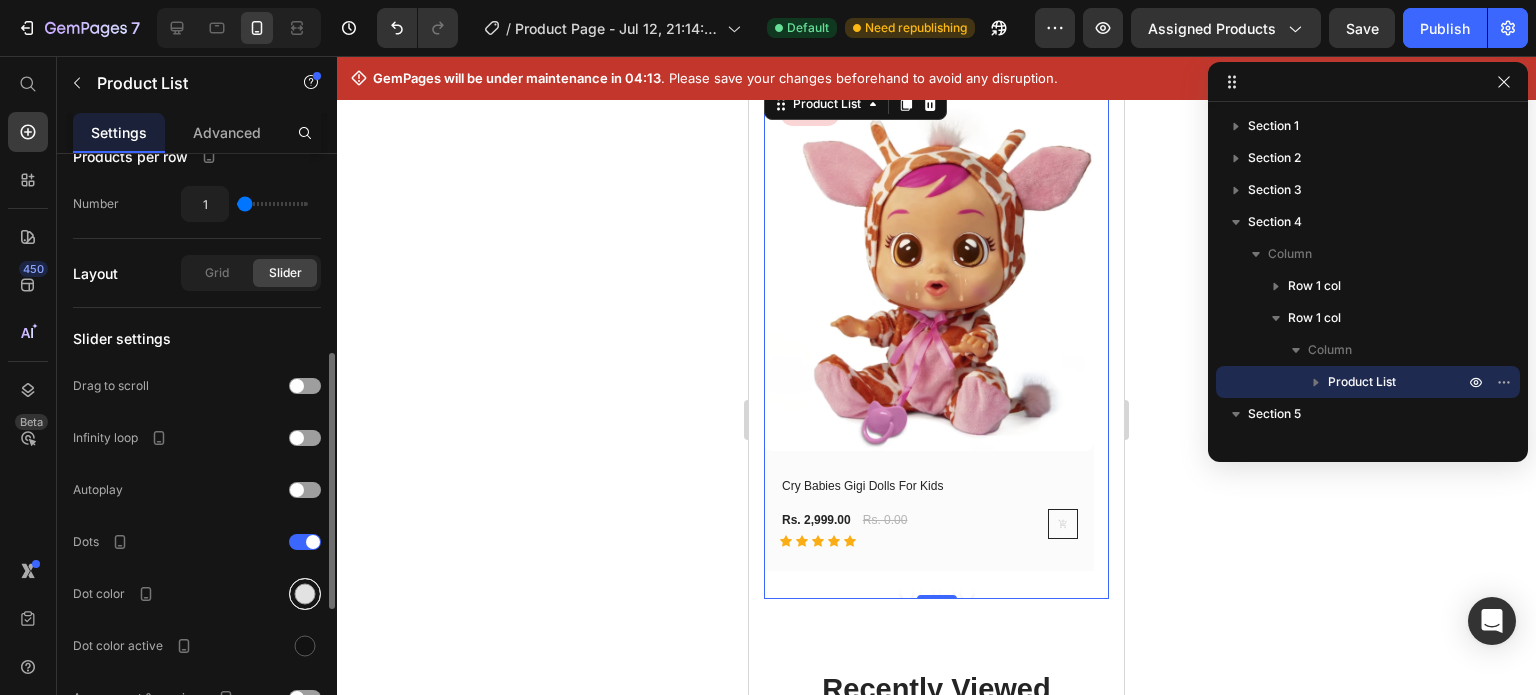click at bounding box center (305, 594) 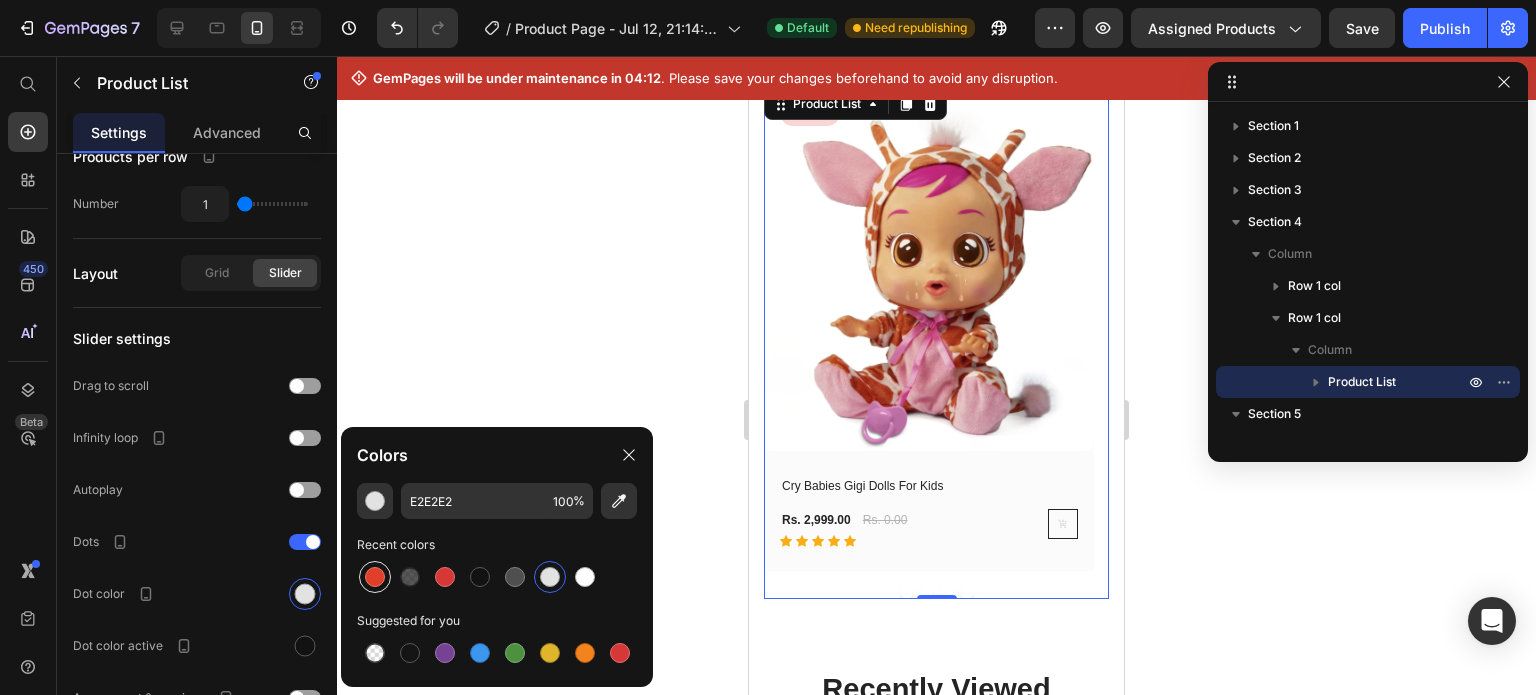 click at bounding box center (375, 577) 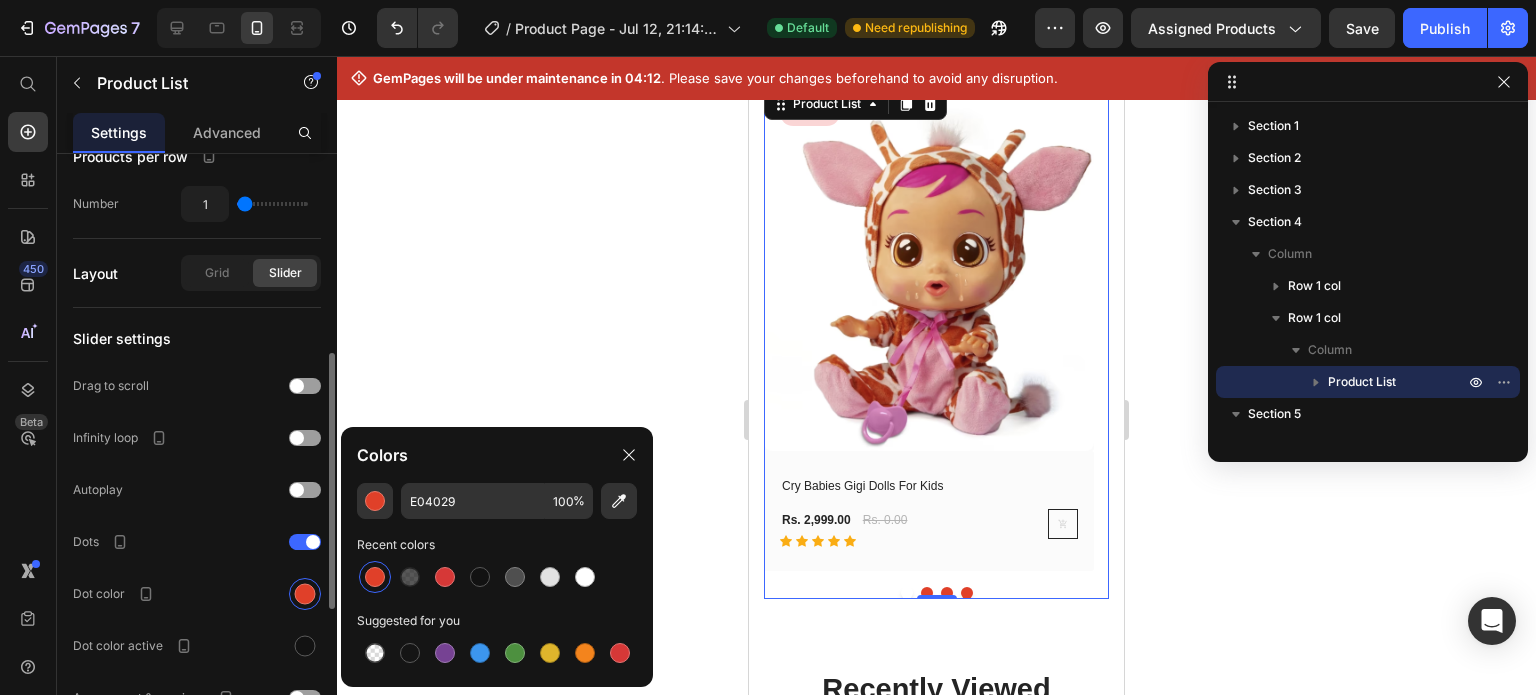 click on "Slider settings Drag to scroll Infinity loop Autoplay Dots Dot color Dot color active Arrows next & previous Item spacing 44 px" 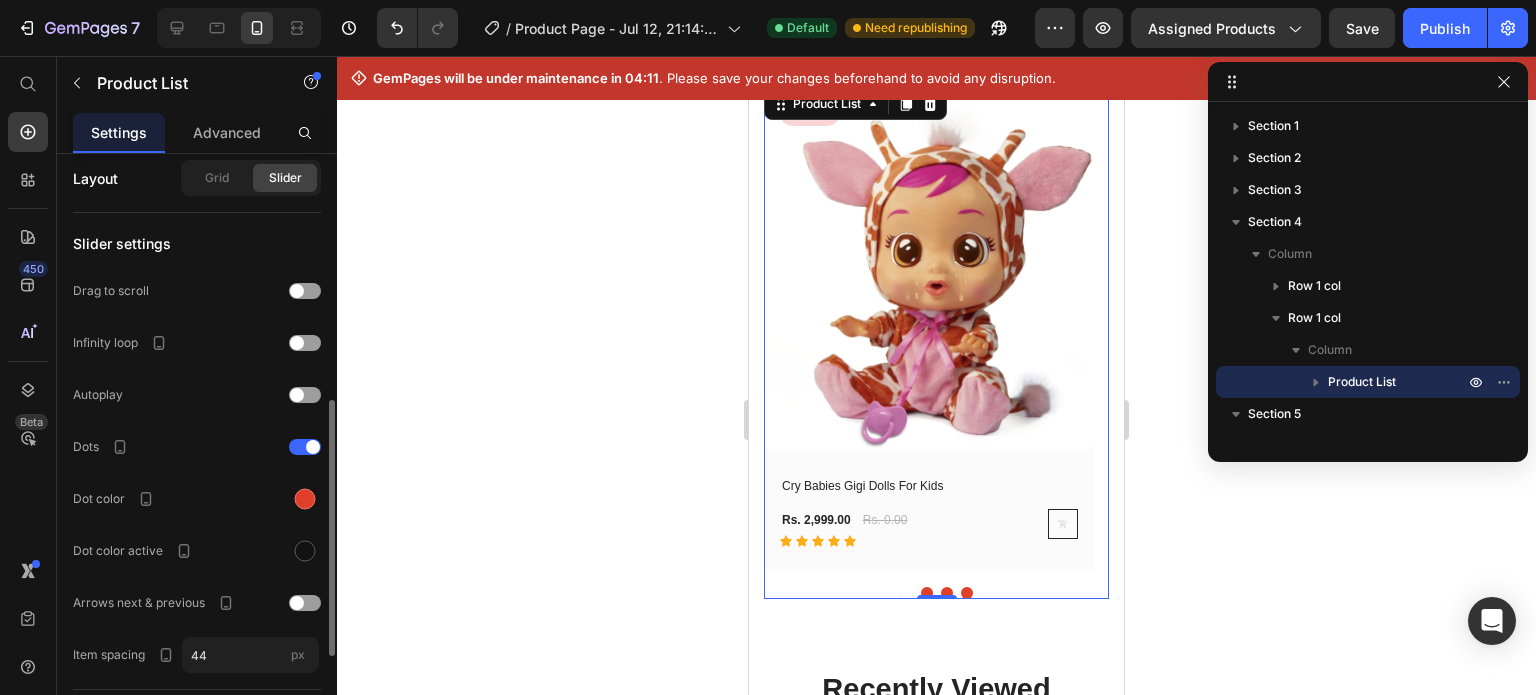scroll, scrollTop: 565, scrollLeft: 0, axis: vertical 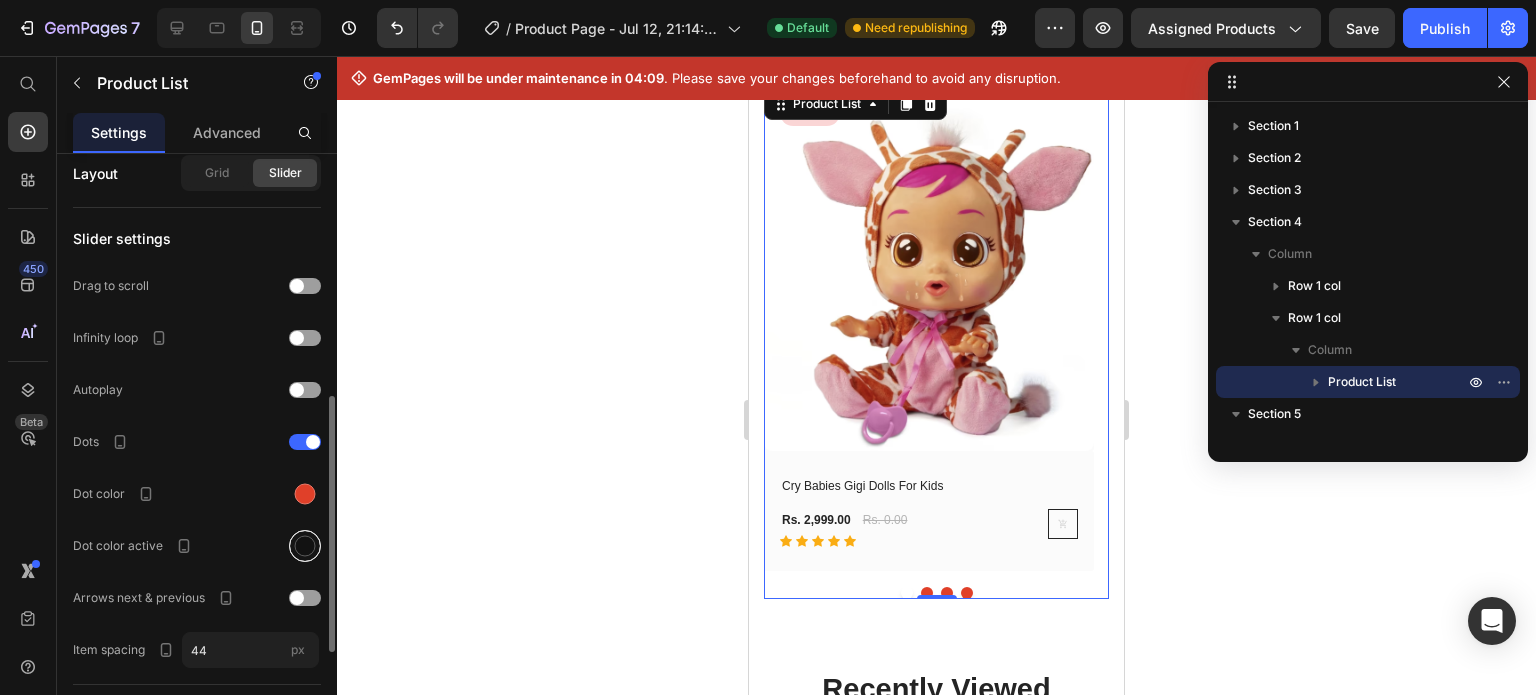 click at bounding box center [305, 546] 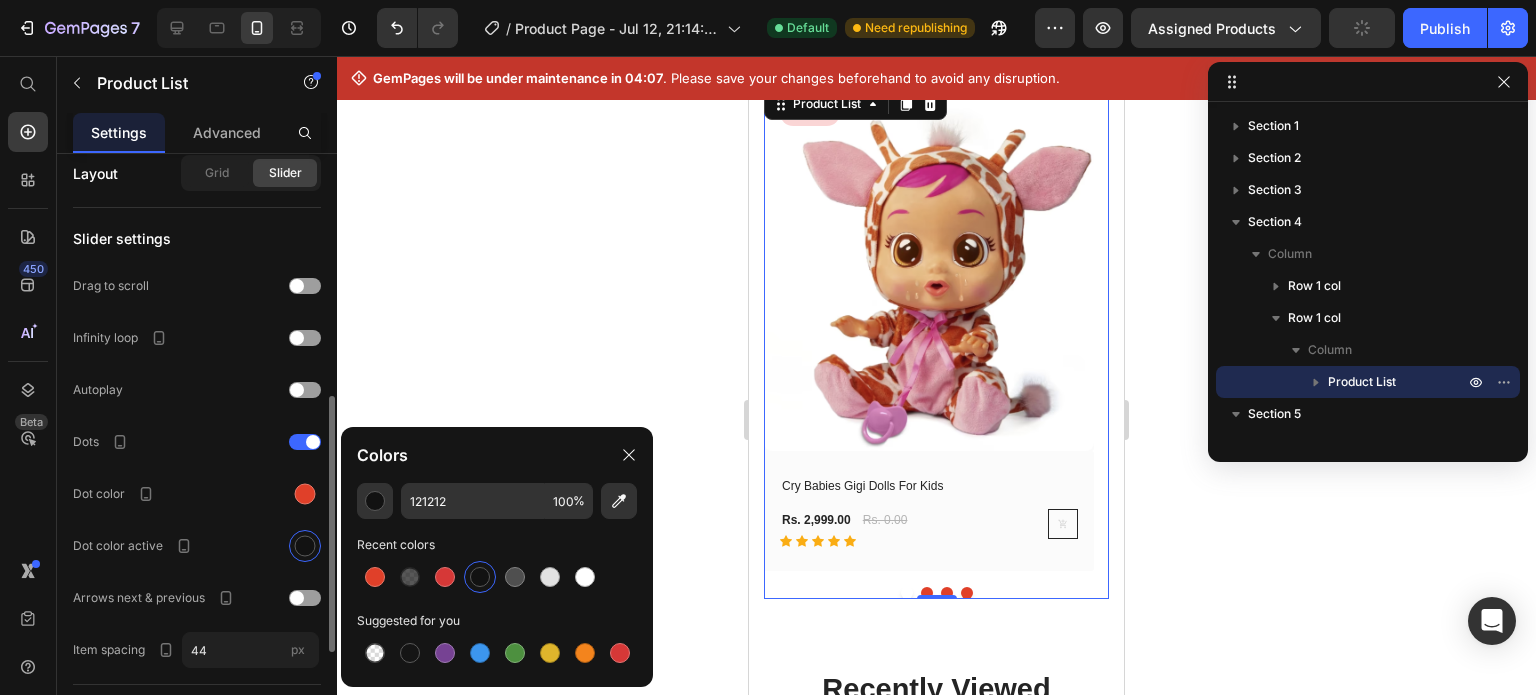click on "Dot color active" 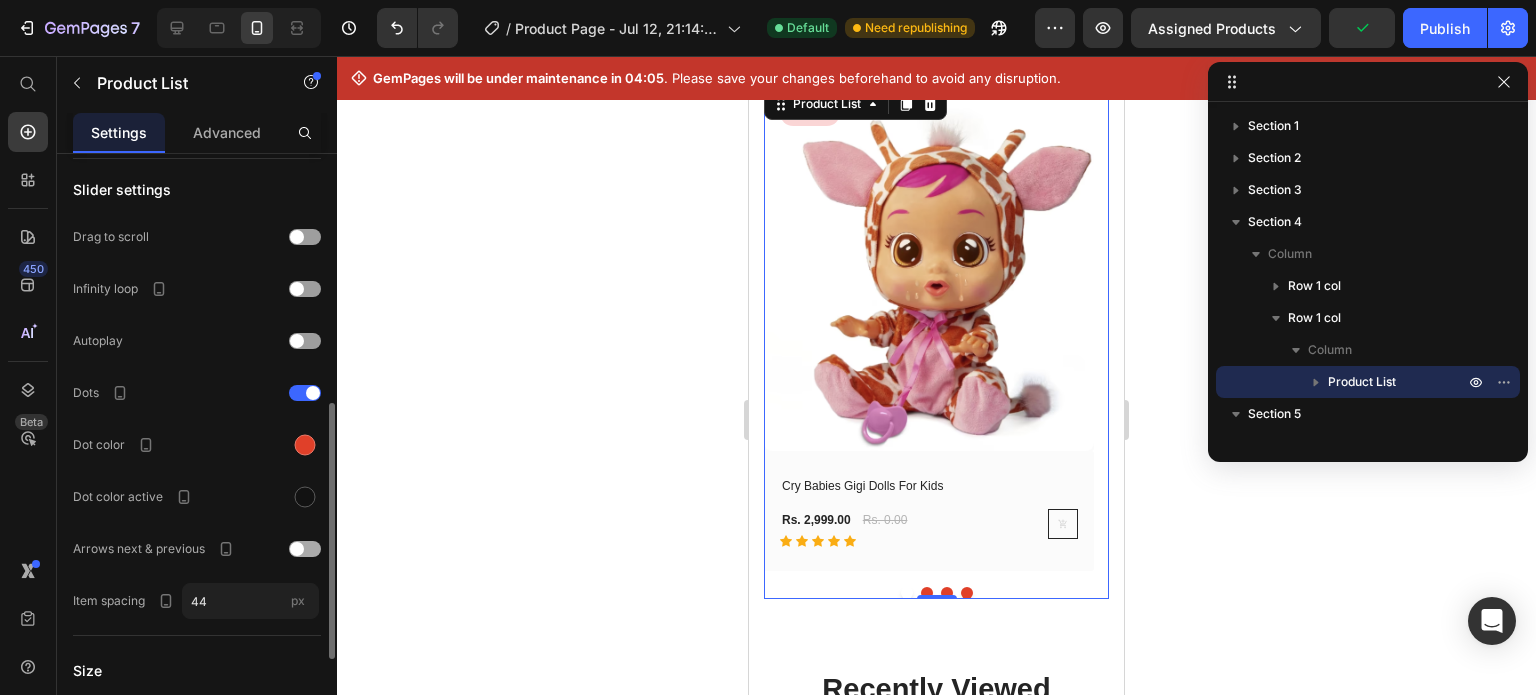 scroll, scrollTop: 618, scrollLeft: 0, axis: vertical 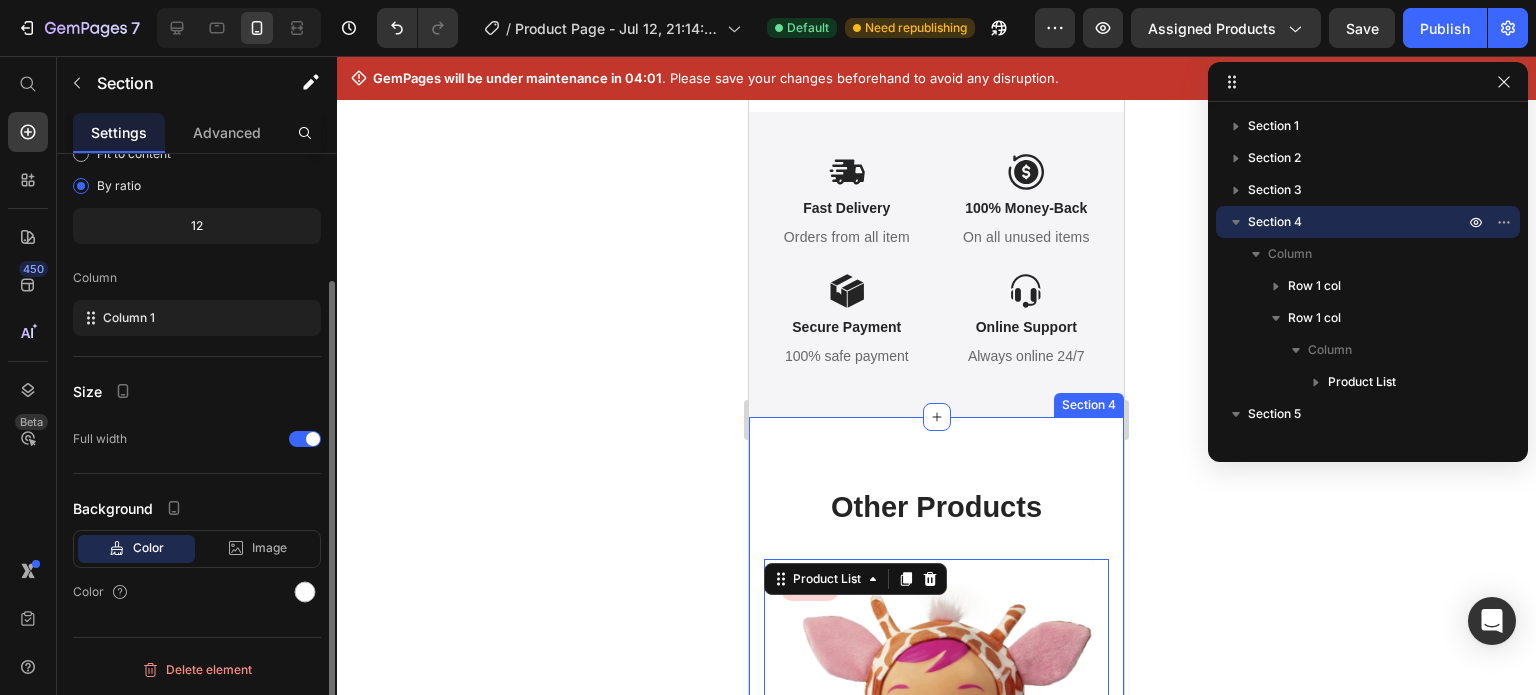 click on "Other Products Heading Row (P) Images 0% off Product Badge Row Cry Babies Gigi Dolls For Kids (P) Title Rs. 2,999.00 (P) Price Rs. 0.00 (P) Price Row Icon Icon Icon Icon Icon Row (P) Cart Button Row Row (P) Images 0% off Product Badge Row Dickie Toys Police, Light & Sound vehicle for kids (P) Title Rs. 899.00 (P) Price Rs. 0.00 (P) Price Row Icon Icon Icon Icon Icon Row (P) Cart Button Row Row (P) Images 0% off Product Badge Row Baby Alive Change N Play Baby Doll, 12-Inch (P) Title Rs. 2,999.00 (P) Price Rs. 0.00 (P) Price Row Icon Icon Icon Icon Icon Row (P) Cart Button Row Row (P) Images 0% off Product Badge Row Aditi Friction Tractor Toy With Logs/Bricks (P) Title Rs. 299.00 (P) Price Rs. 0.00 (P) Price Row Icon Icon Icon Icon Icon Row (P) Cart Button Row Row Product List   0 Row Section 4" at bounding box center [936, 780] 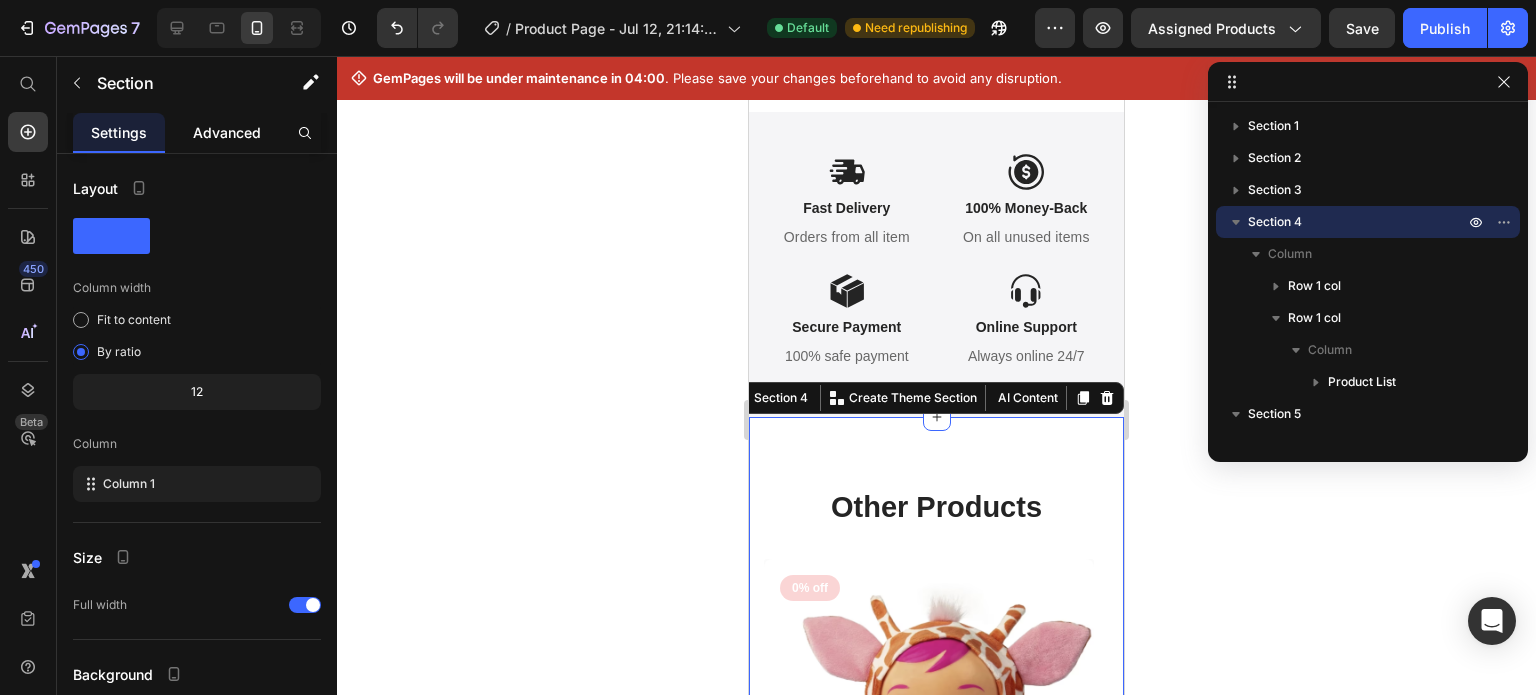 click on "Advanced" at bounding box center [227, 132] 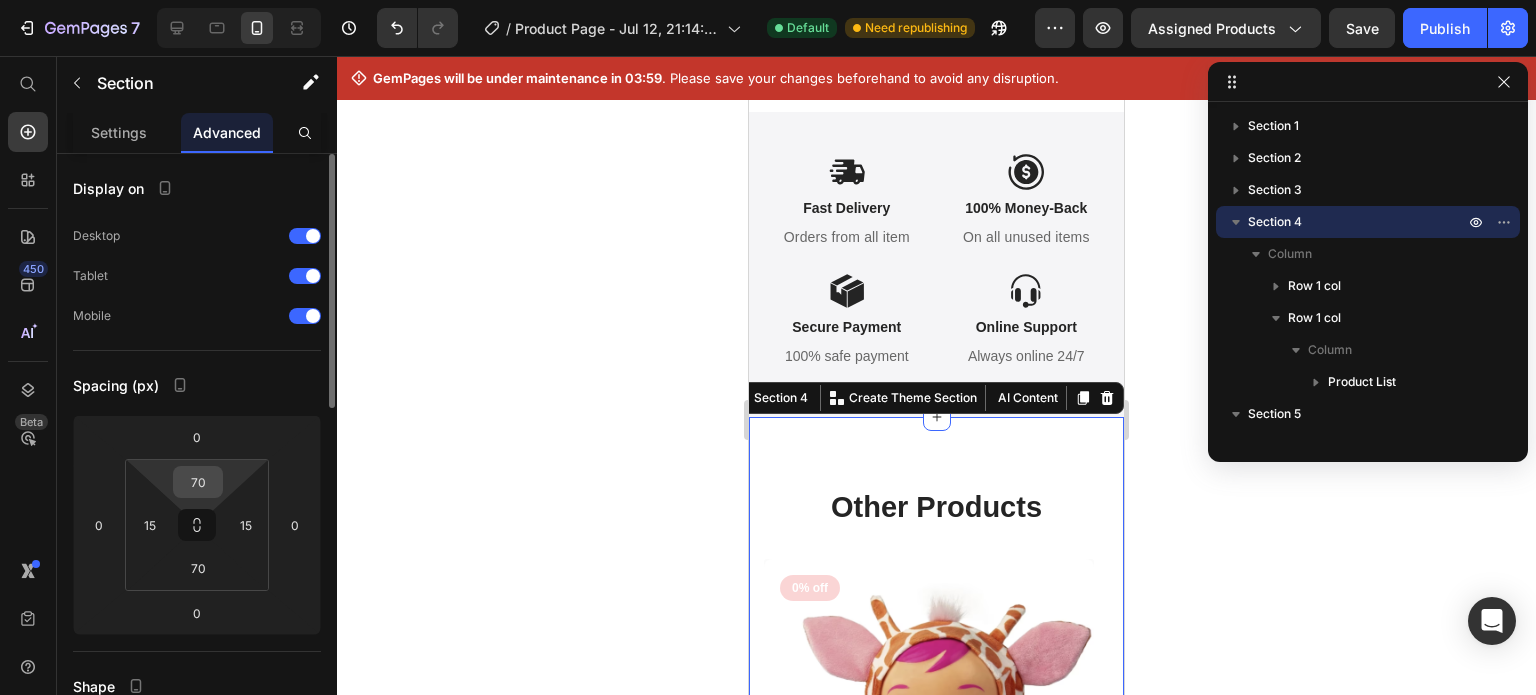 click on "70" at bounding box center (198, 482) 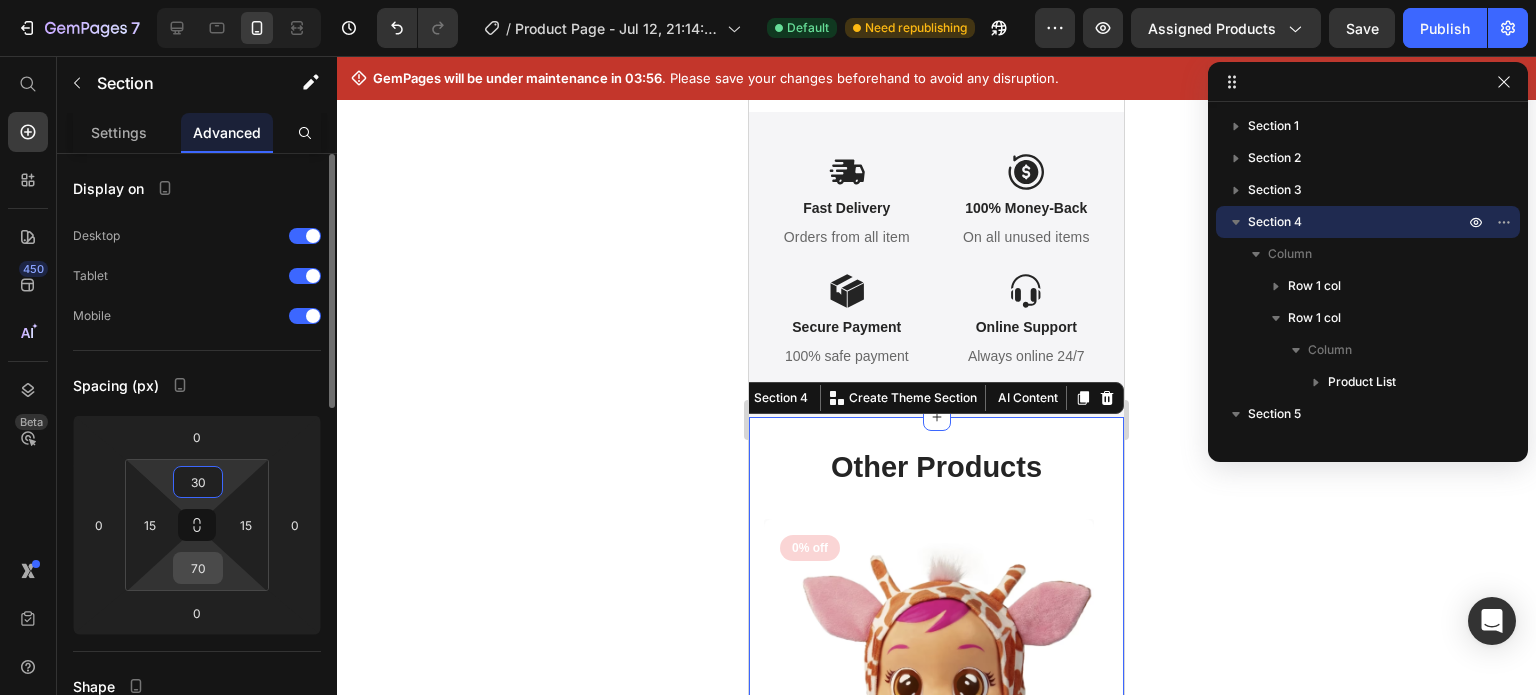 type on "30" 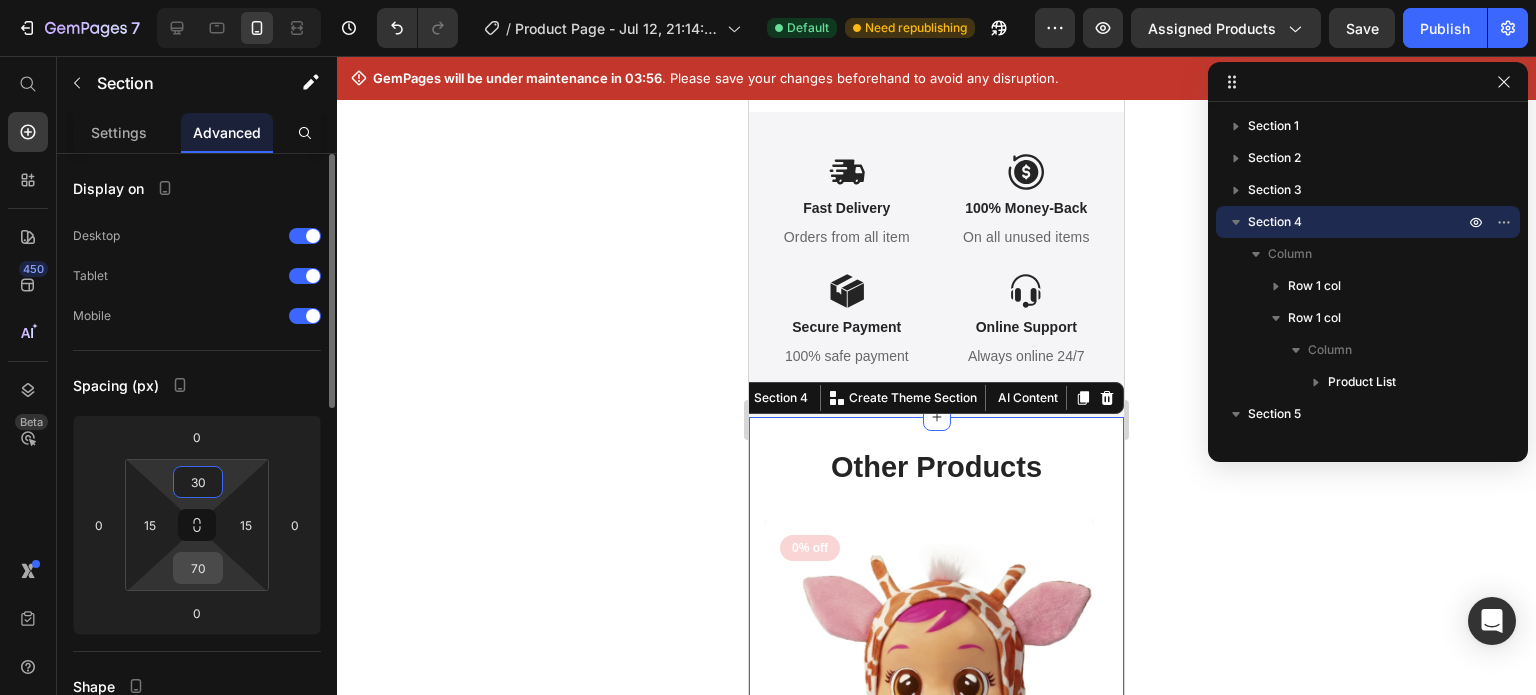click on "70" at bounding box center (198, 568) 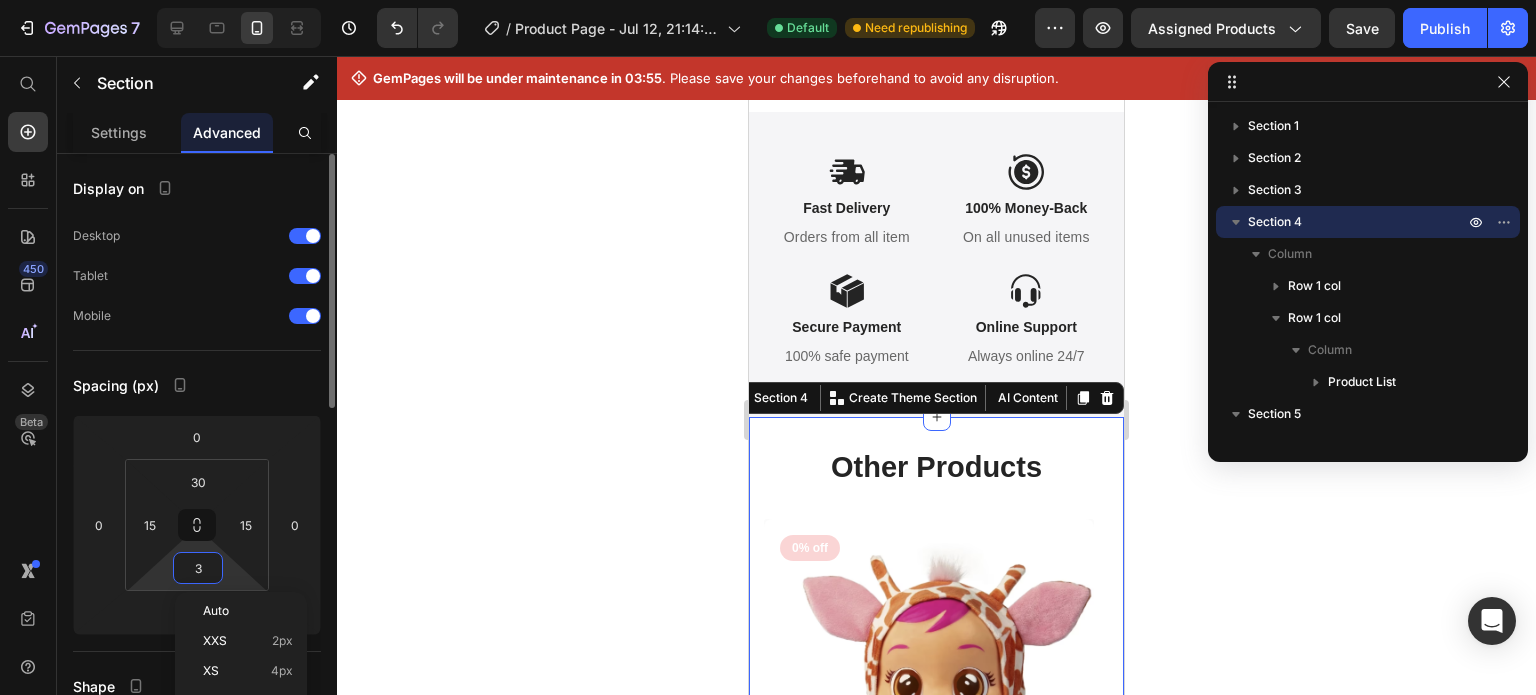 type on "30" 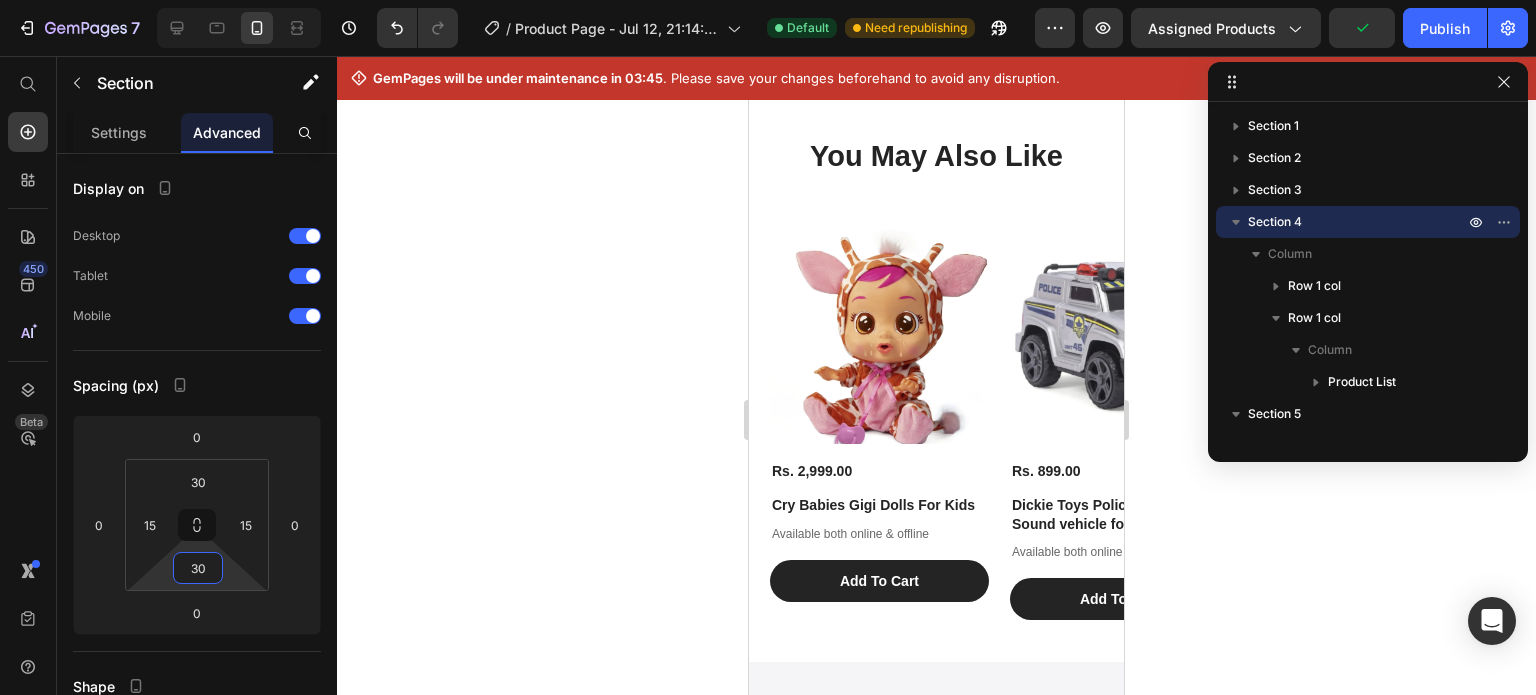 scroll, scrollTop: 1277, scrollLeft: 0, axis: vertical 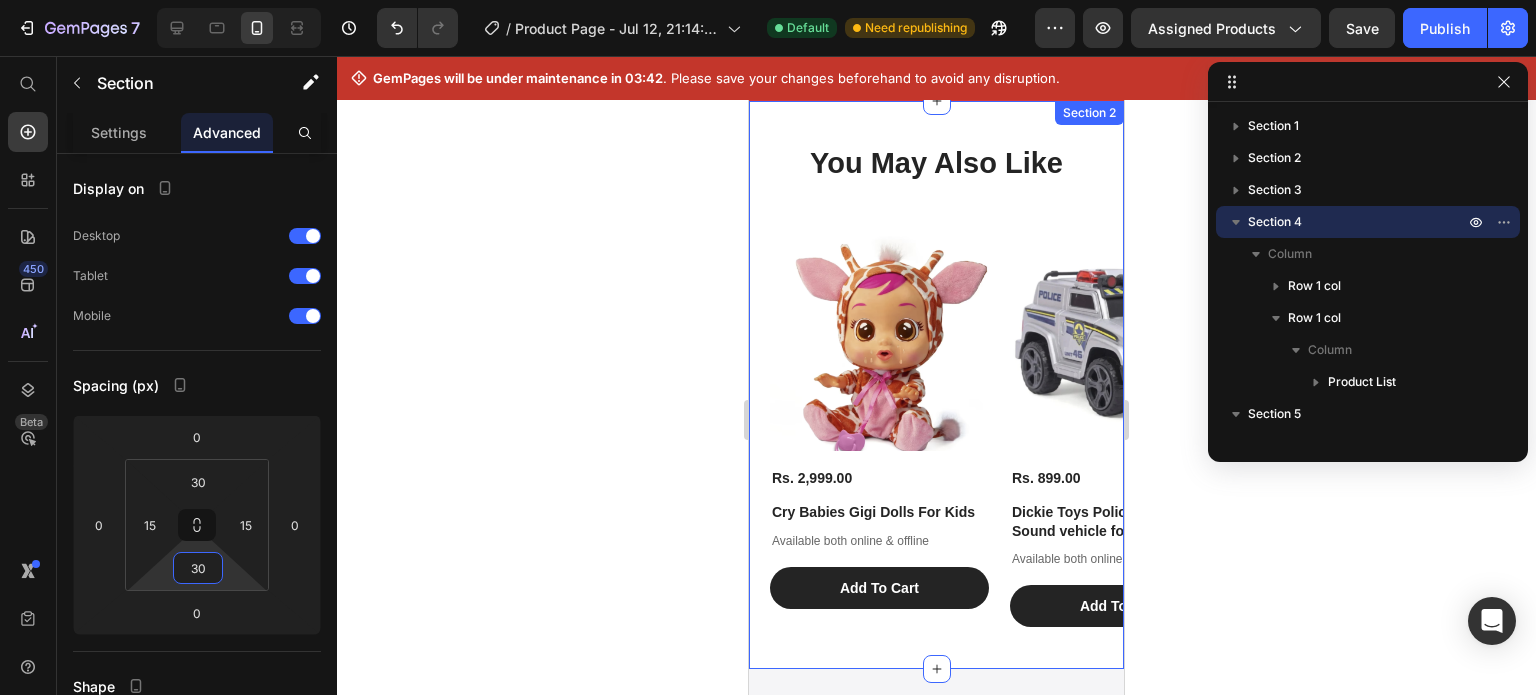 click on "You May Also Like Heading Product Images Rs. 2,999.00 Product Price Cry Babies Gigi Dolls For Kids Product Title Available both online & offline Text Block Add To Cart Add to Cart Row Product Images Rs. 899.00 Product Price Dickie Toys Police, Light & Sound vehicle for kids Product Title Available both online & offline Text Block Add To Cart Add to Cart Row Product Images Rs. 2,999.00 Product Price Baby Alive Change N Play Baby Doll, 12-Inch Product Title Available both online & offline Text Block Add To Cart Add to Cart Row Product Images Rs. 299.00 Product Price Aditi Friction Tractor Toy With Logs/Bricks Product Title Available both online & offline Text Block Add To Cart Add to Cart Row Product List" at bounding box center (936, 385) 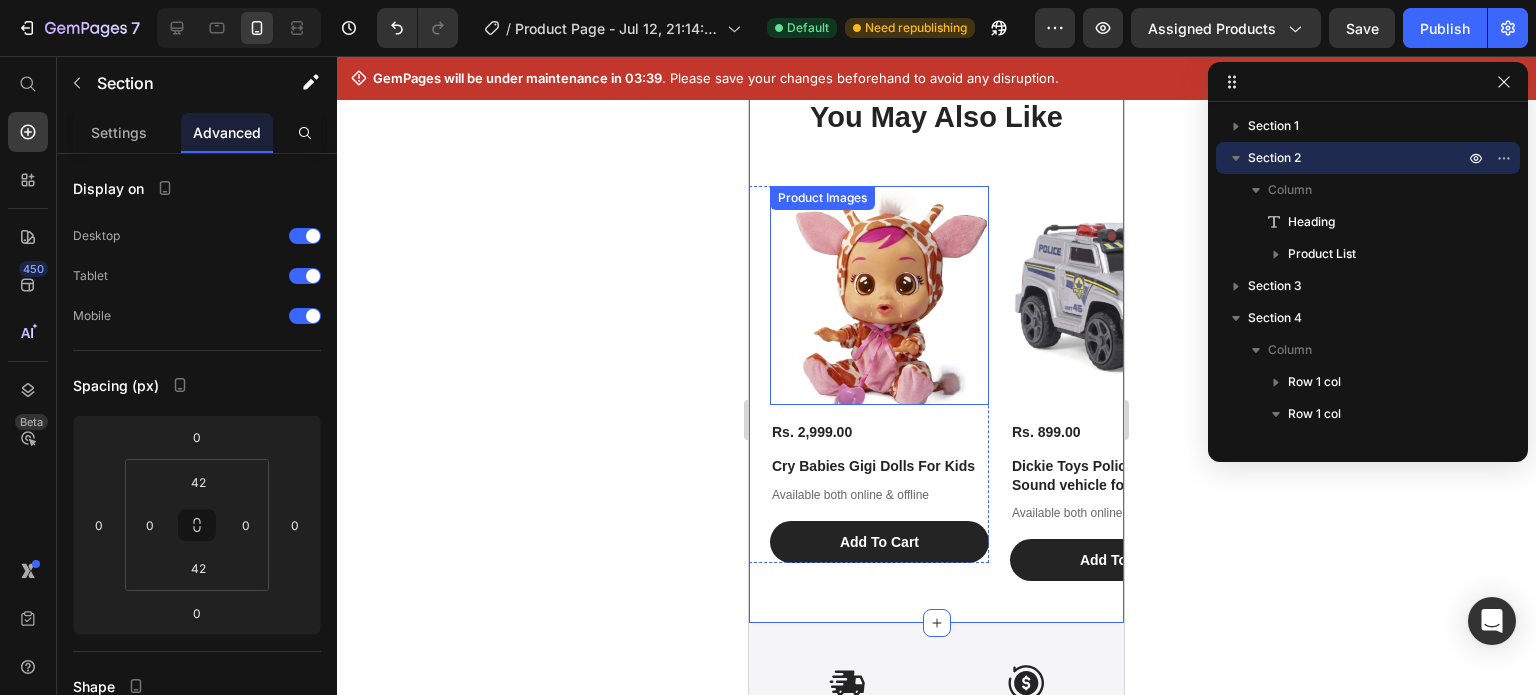 scroll, scrollTop: 1339, scrollLeft: 0, axis: vertical 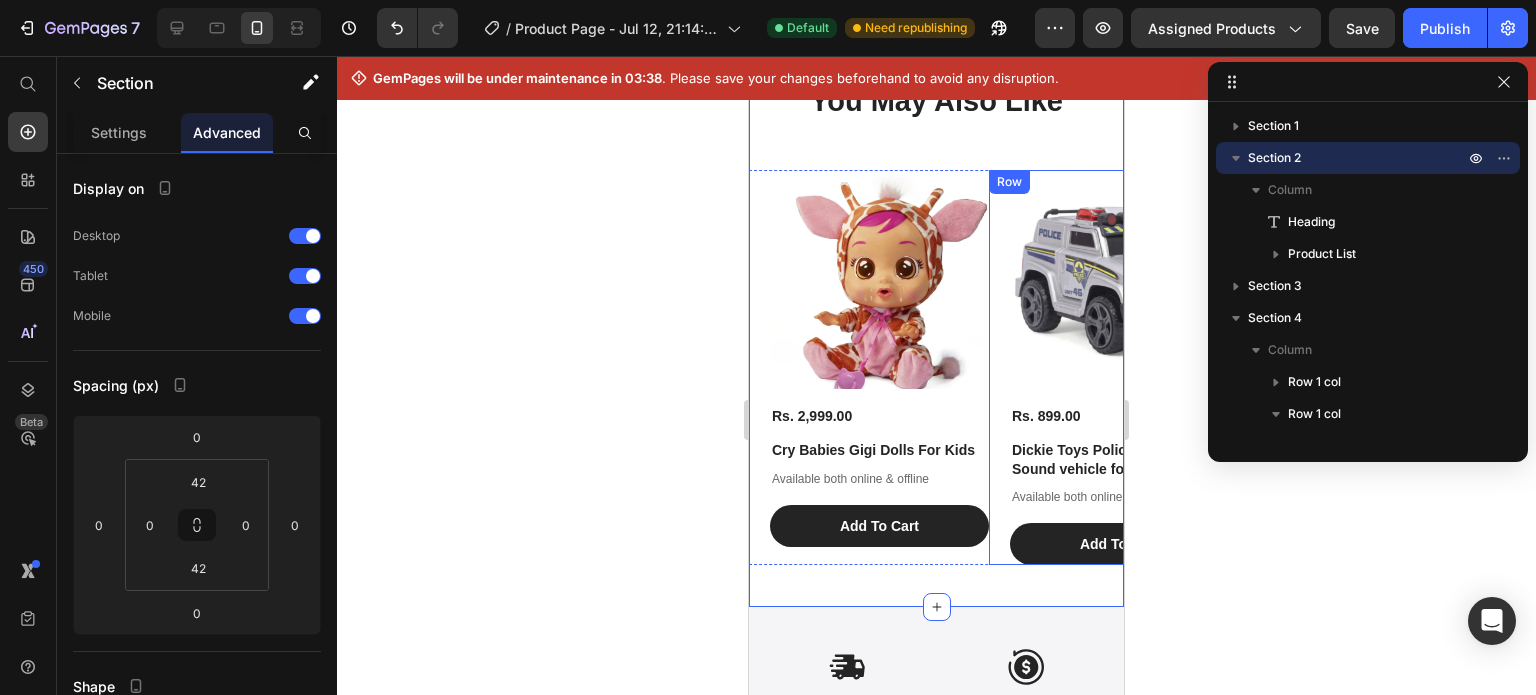 click on "Product Images Rs. 899.00 Product Price Dickie Toys Police, Light & Sound vehicle for kids Product Title Available both online & offline Text Block Add To Cart Add to Cart Row" at bounding box center [1109, 367] 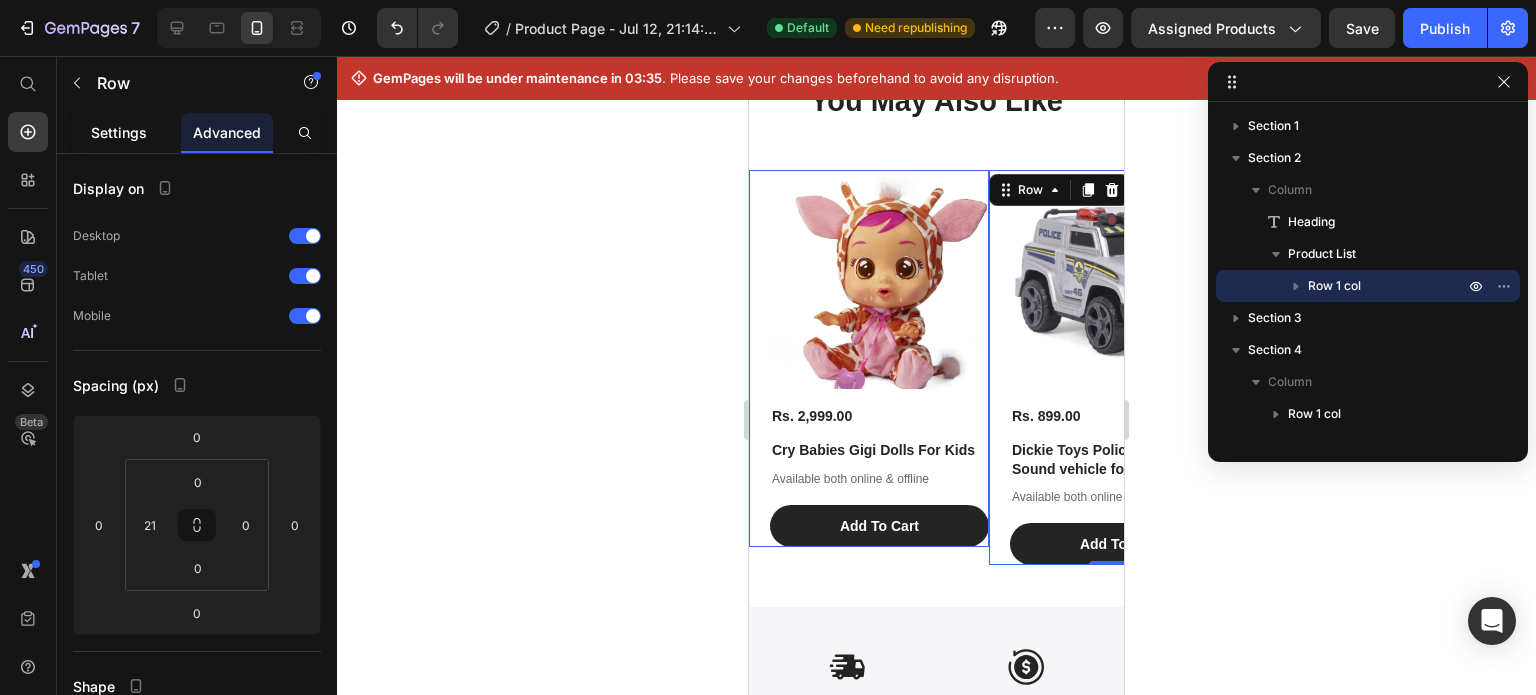 click on "Settings" at bounding box center [119, 132] 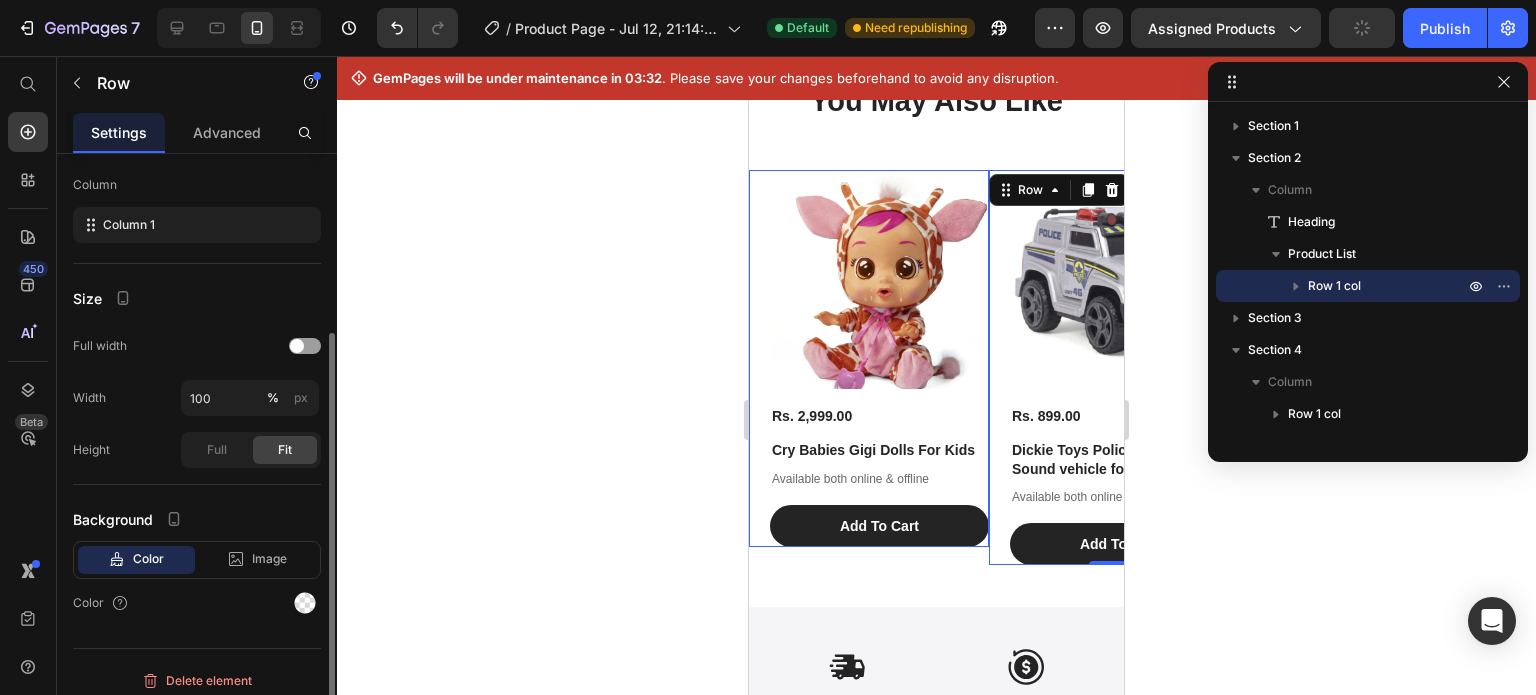 scroll, scrollTop: 268, scrollLeft: 0, axis: vertical 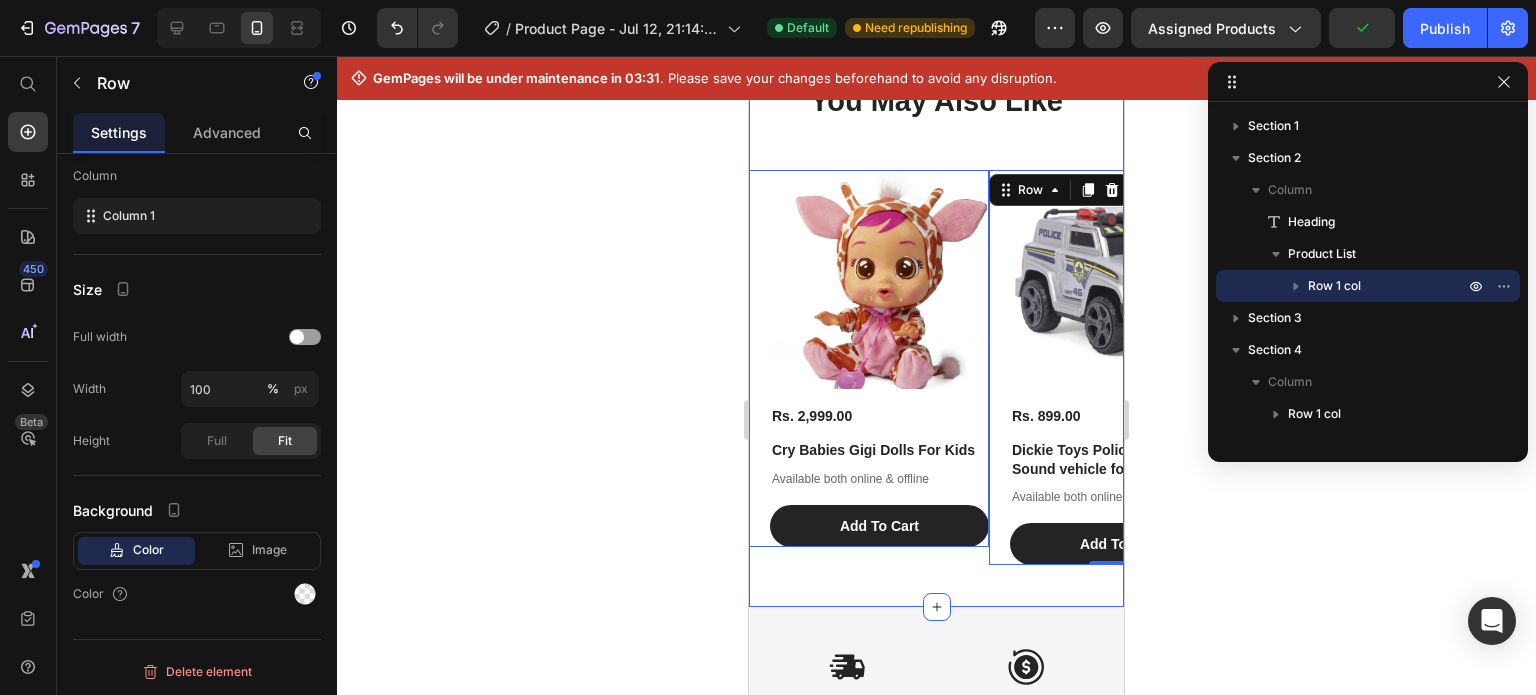 click on "You May Also Like Heading Product Images Rs. 2,999.00 Product Price Cry Babies Gigi Dolls For Kids Product Title Available both online & offline Text Block Add To Cart Add to Cart Row   0 Product Images Rs. 899.00 Product Price Dickie Toys Police, Light & Sound vehicle for kids Product Title Available both online & offline Text Block Add To Cart Add to Cart Row   0 Product Images Rs. 2,999.00 Product Price Baby Alive Change N Play Baby Doll, 12-Inch Product Title Available both online & offline Text Block Add To Cart Add to Cart Row   0 Product Images Rs. 299.00 Product Price Aditi Friction Tractor Toy With Logs/Bricks Product Title Available both online & offline Text Block Add To Cart Add to Cart Row   0 Product List Section 2" at bounding box center [936, 323] 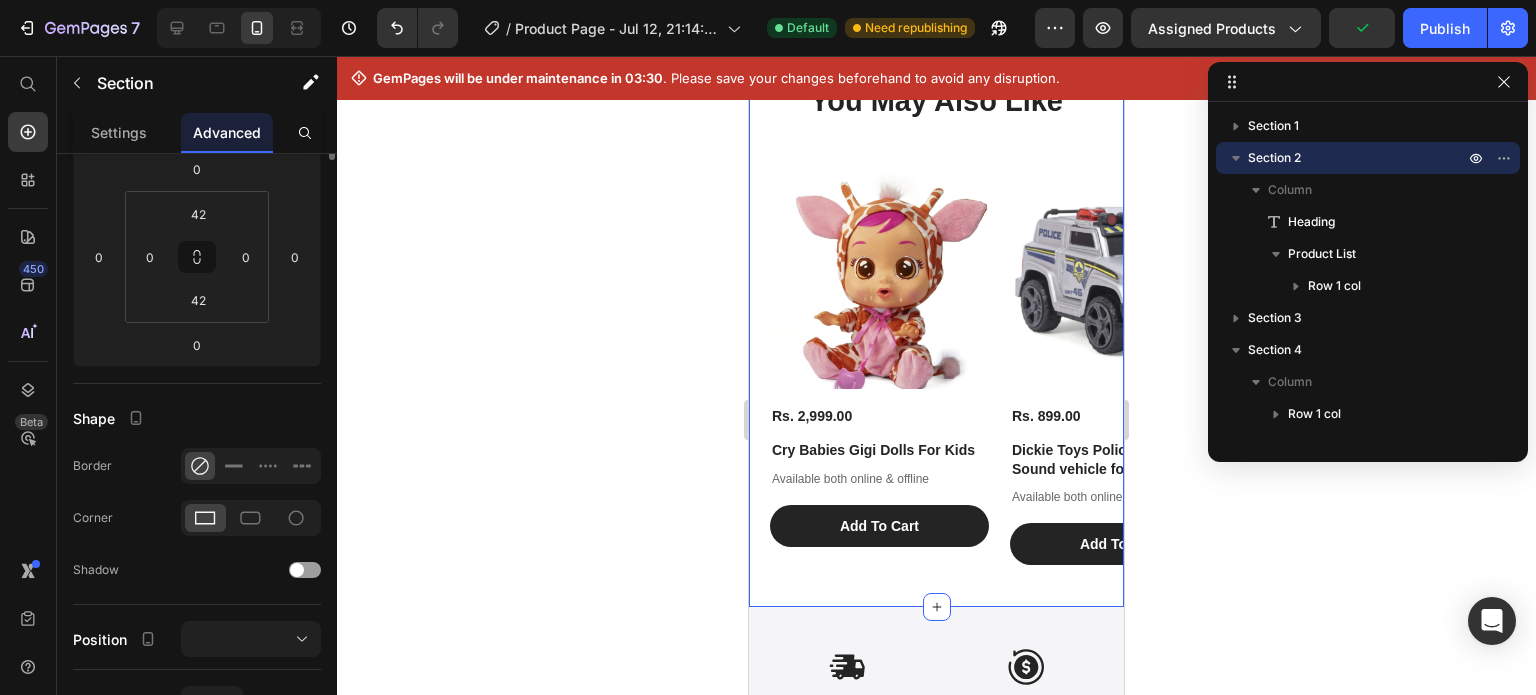 scroll, scrollTop: 0, scrollLeft: 0, axis: both 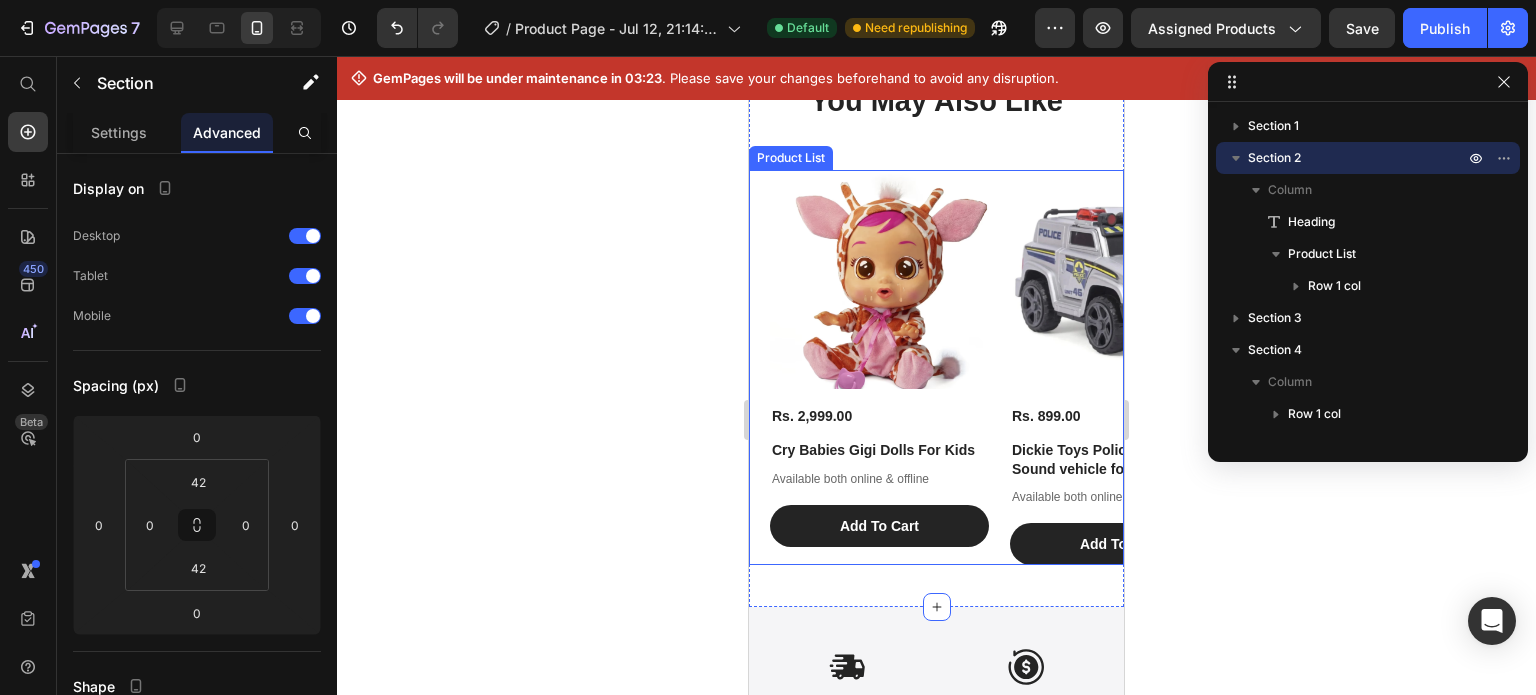 click on "Product Images Rs. 2,999.00 Product Price Cry Babies Gigi Dolls For Kids Product Title Available both online & offline Text Block Add To Cart Add to Cart Row" at bounding box center [869, 367] 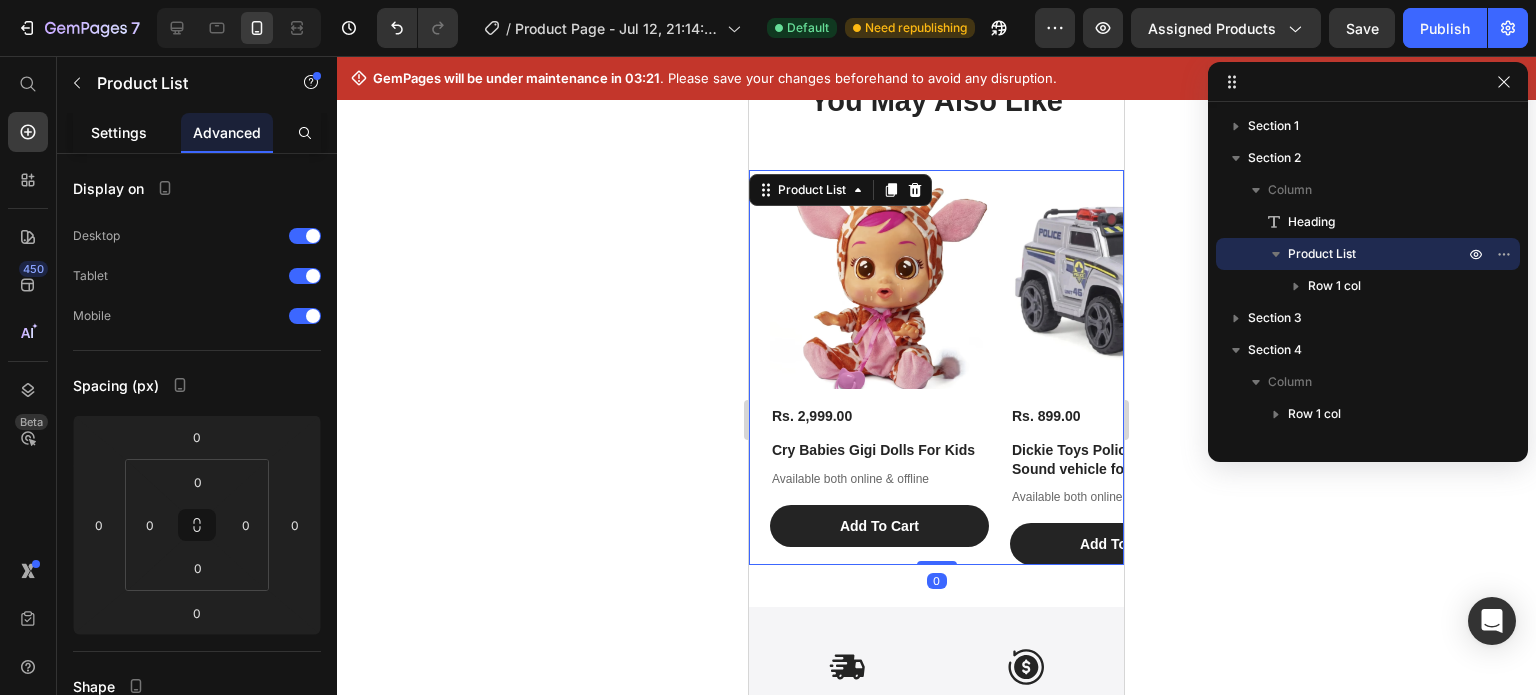 click on "Settings" at bounding box center [119, 132] 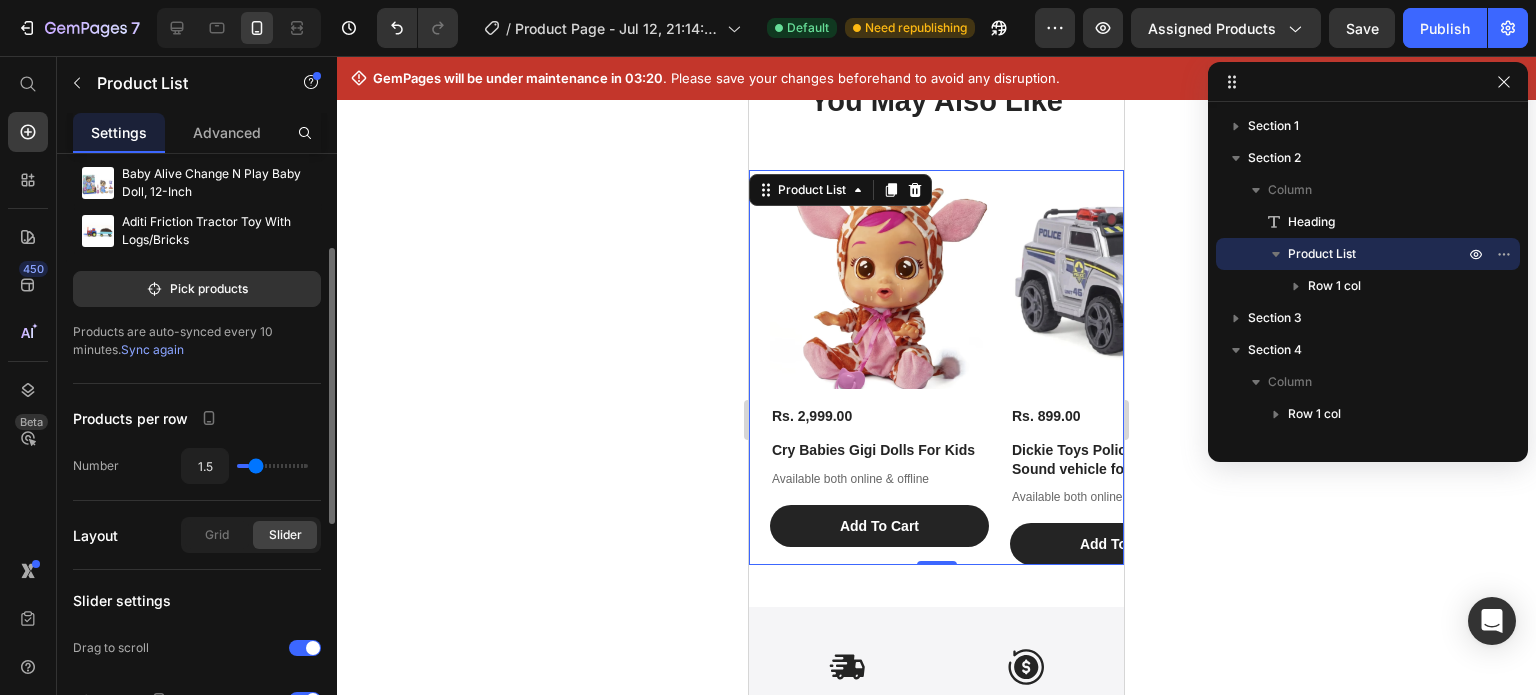 scroll, scrollTop: 204, scrollLeft: 0, axis: vertical 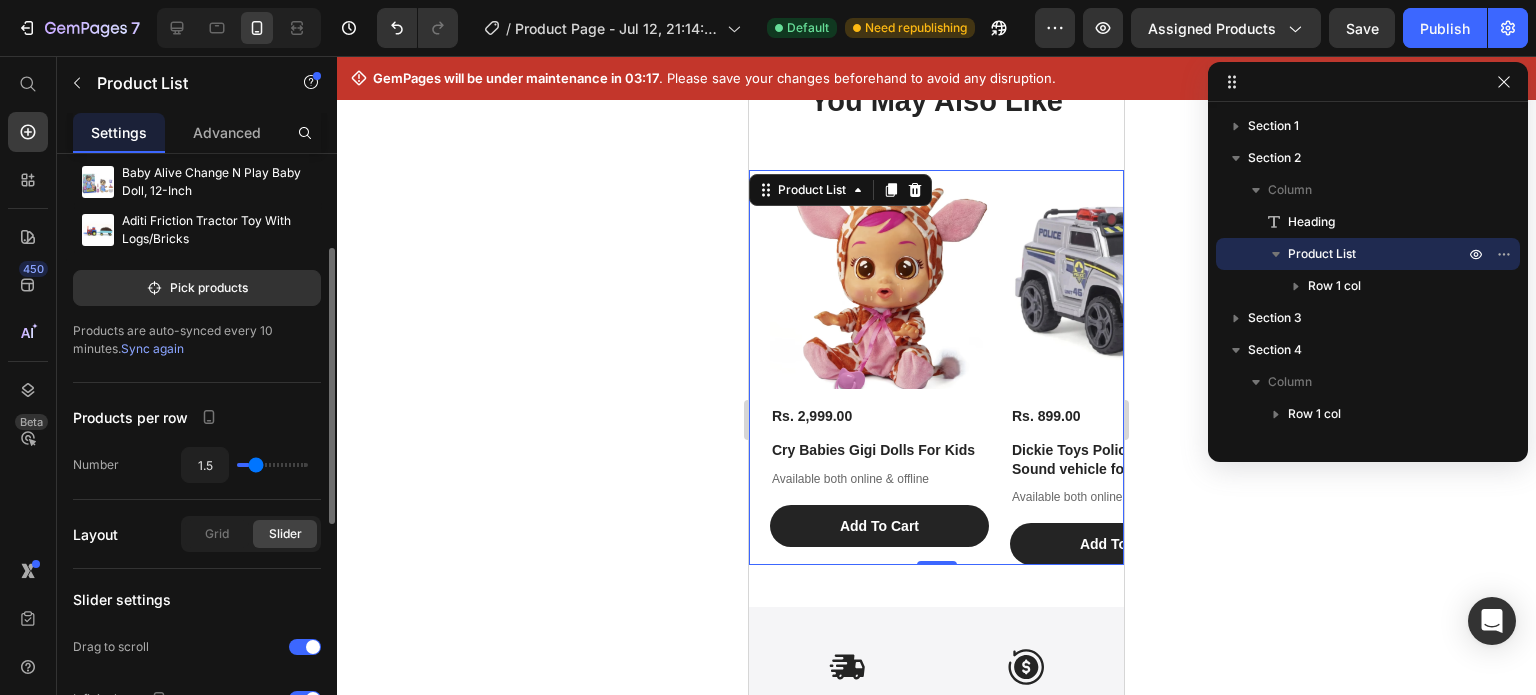 type on "1" 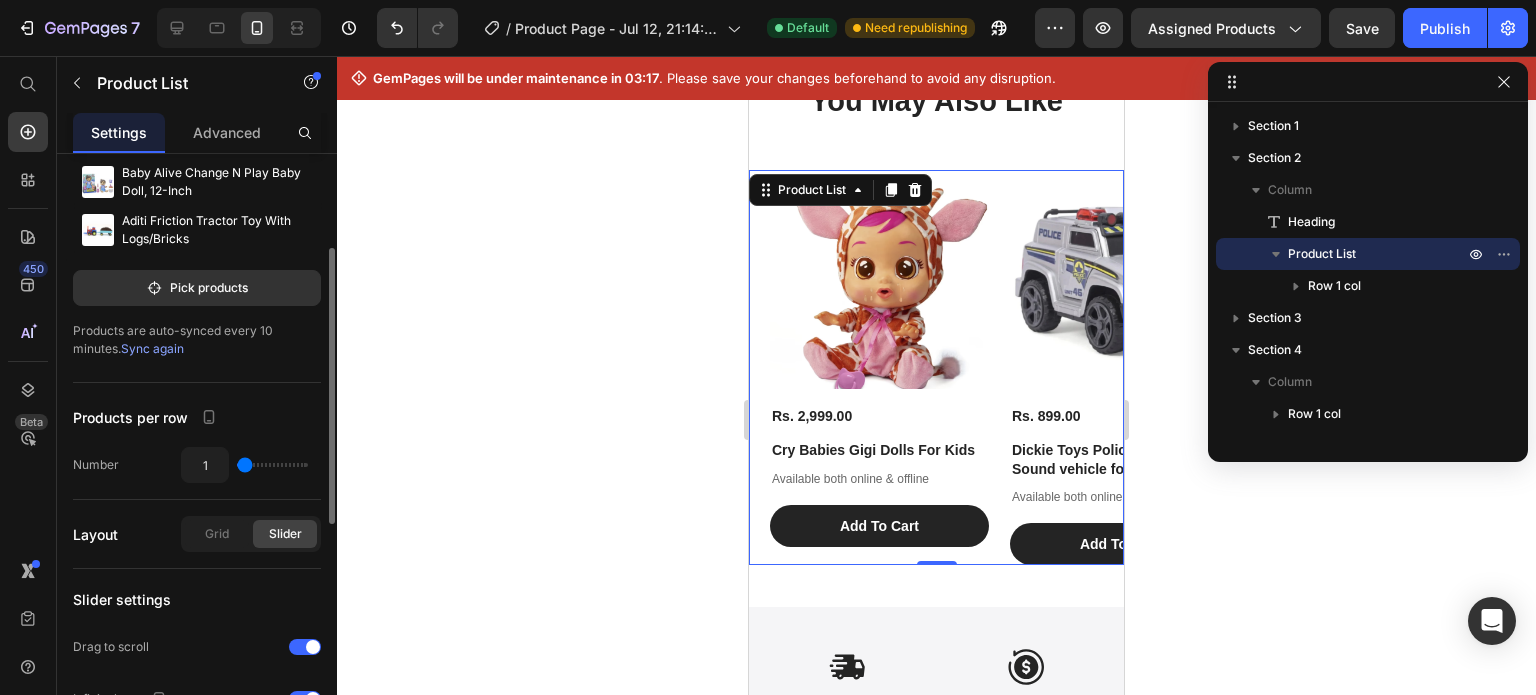 type on "1" 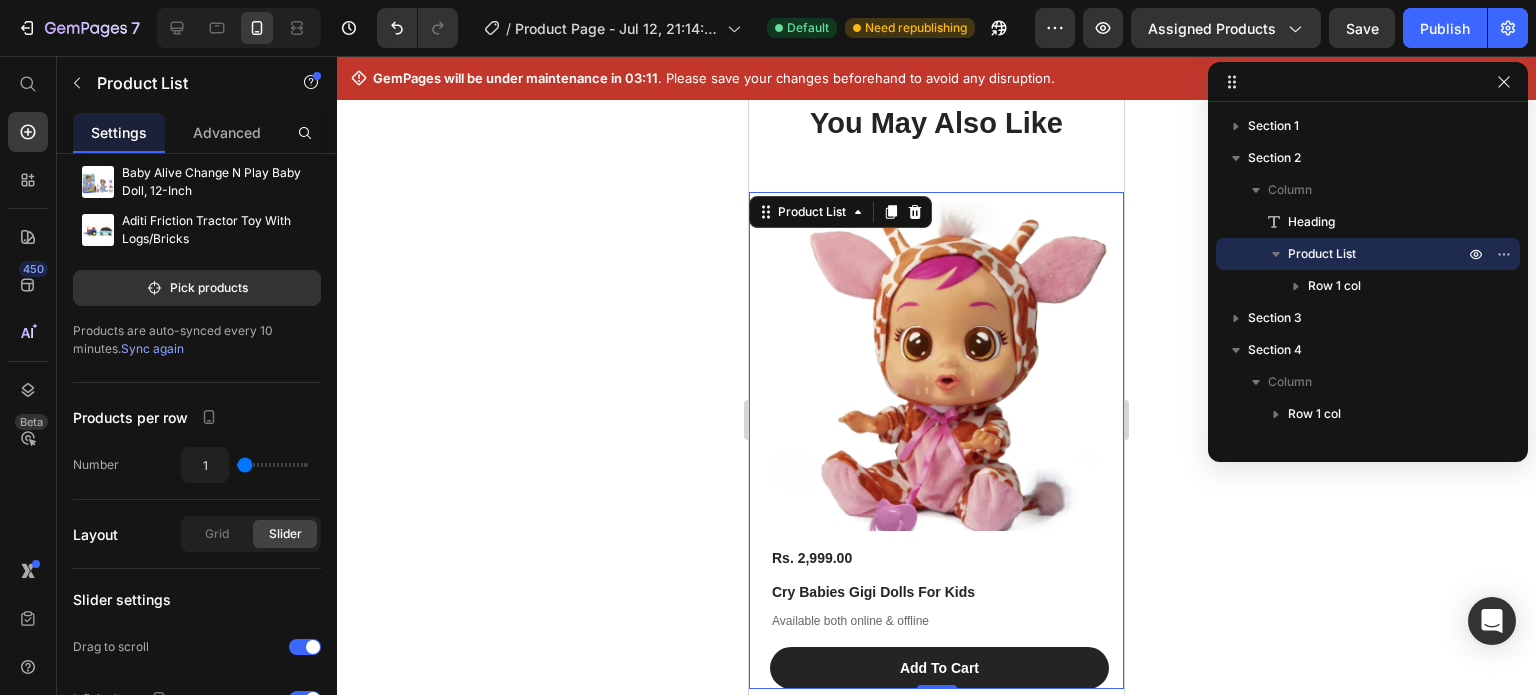 scroll, scrollTop: 1322, scrollLeft: 0, axis: vertical 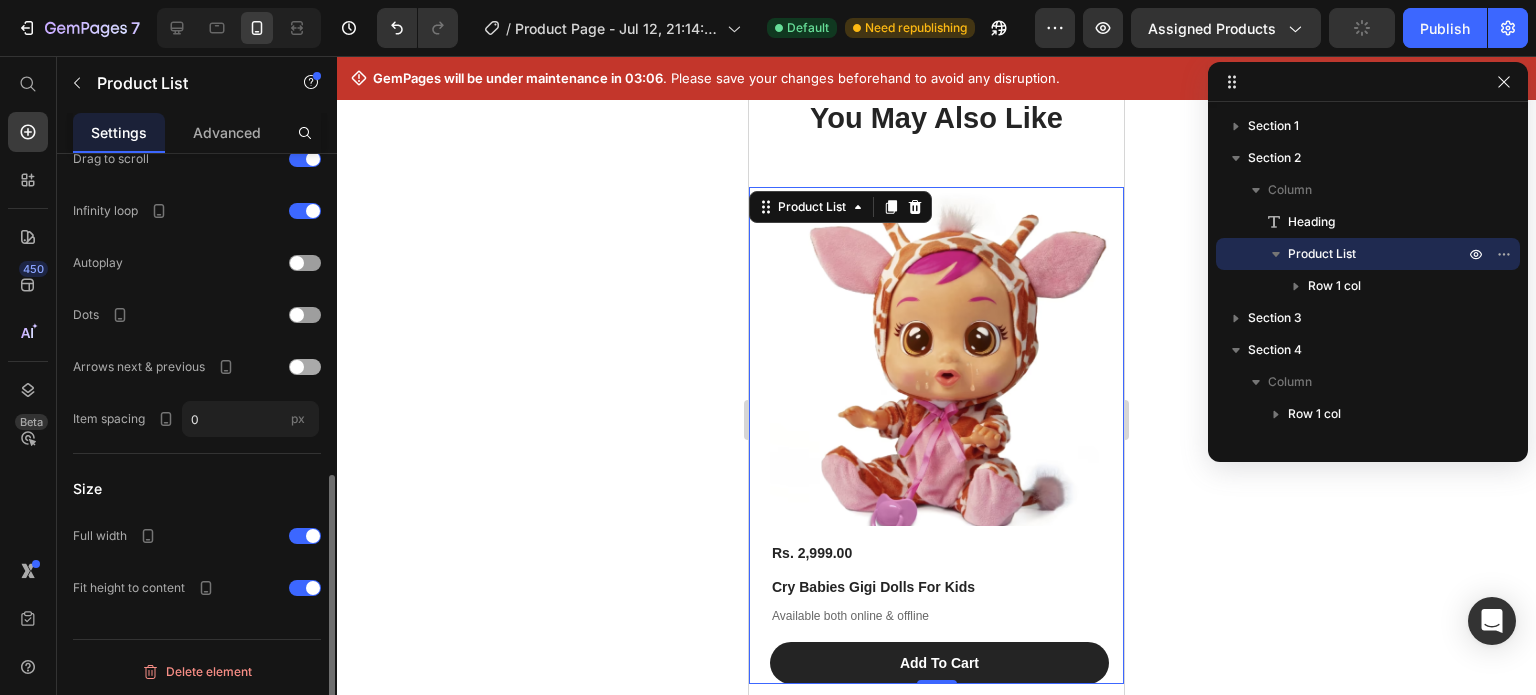 click at bounding box center [305, 367] 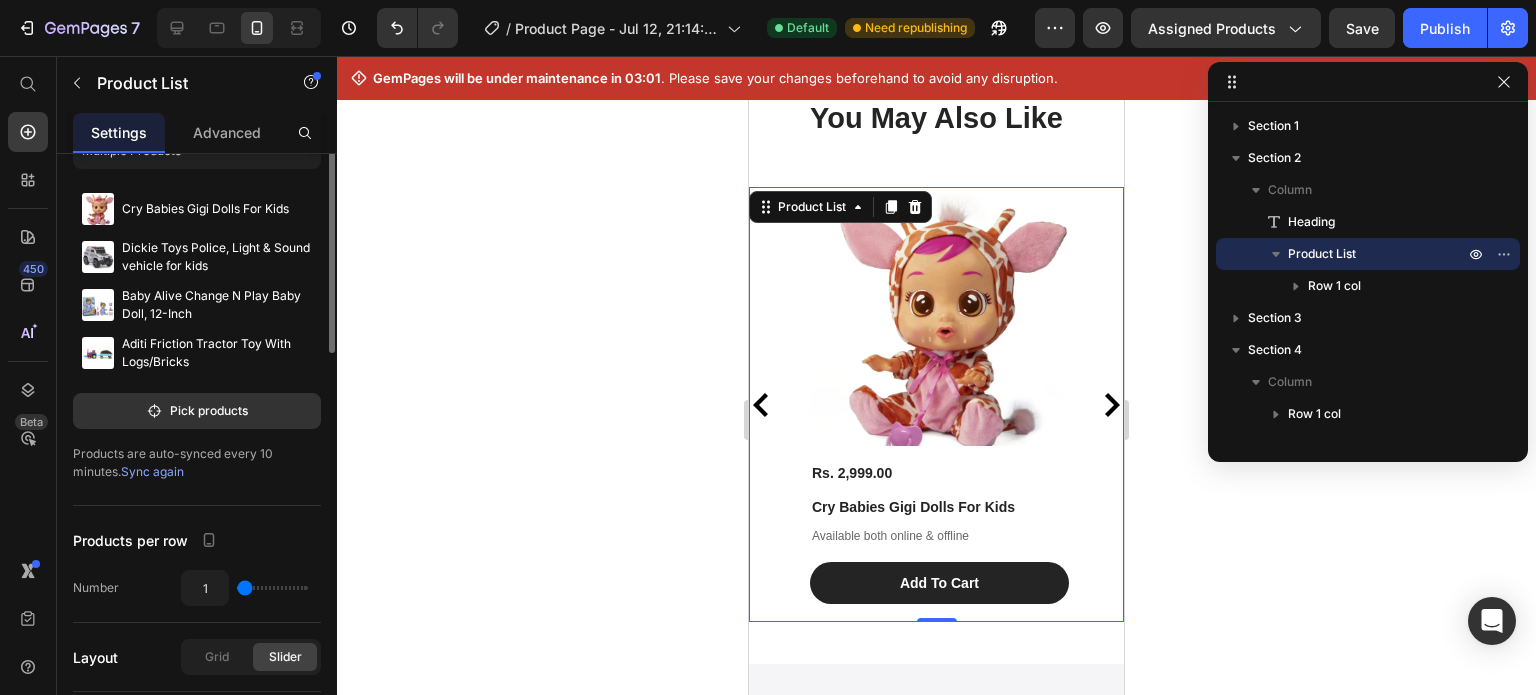 scroll, scrollTop: 0, scrollLeft: 0, axis: both 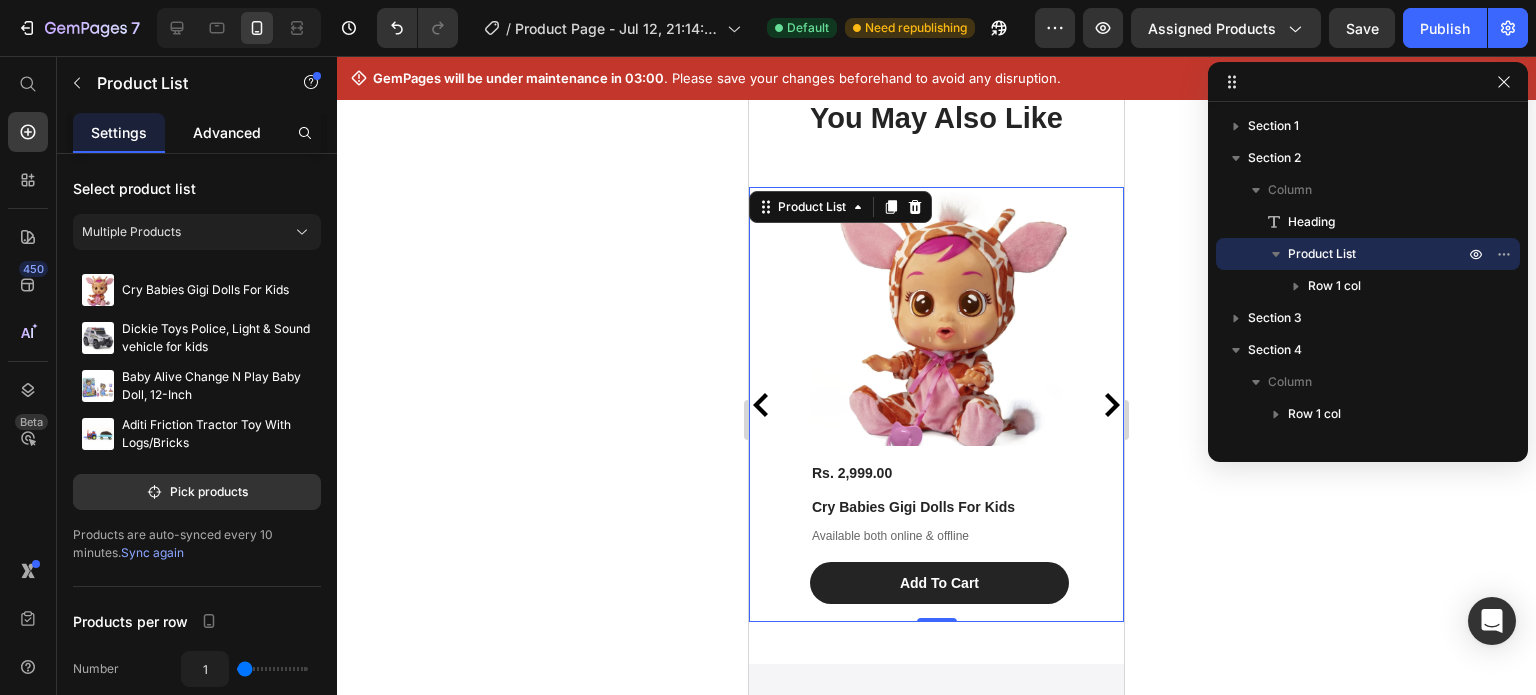click on "Advanced" 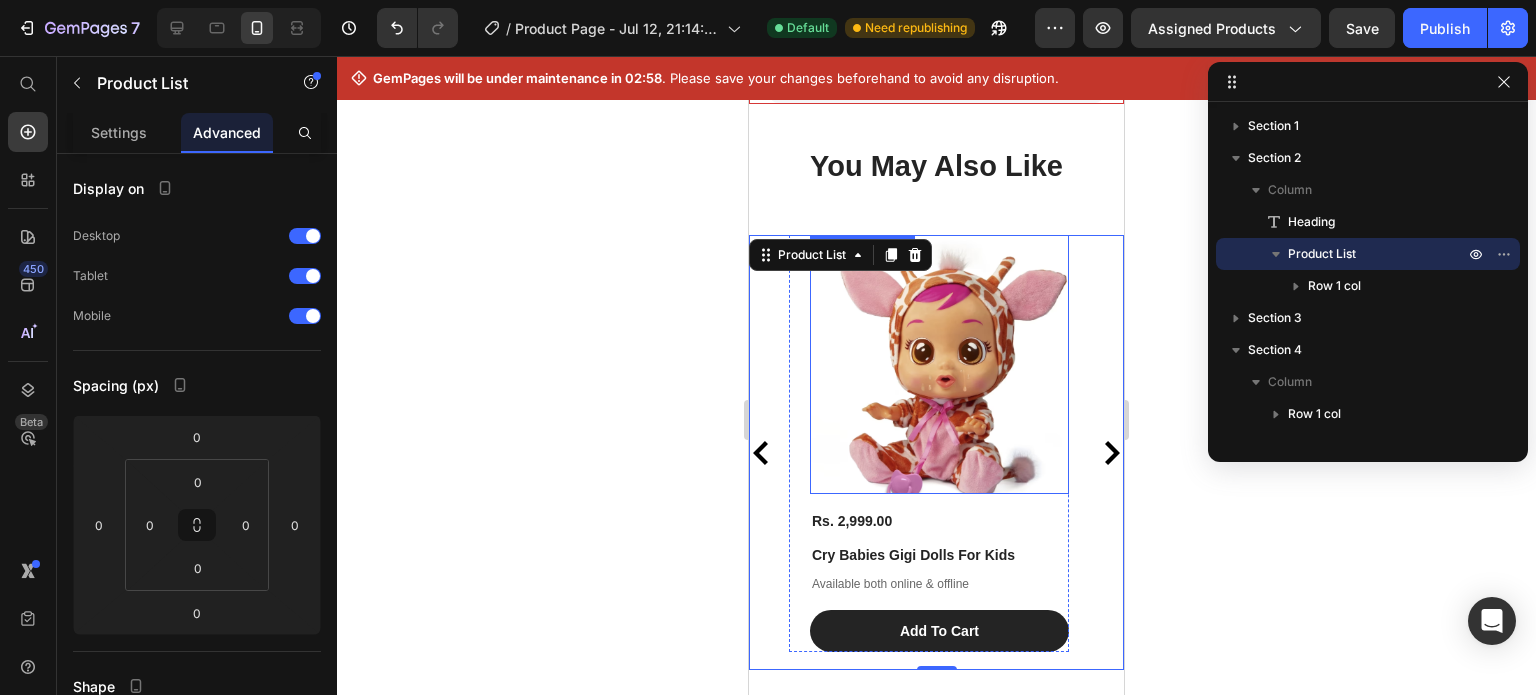 scroll, scrollTop: 1266, scrollLeft: 0, axis: vertical 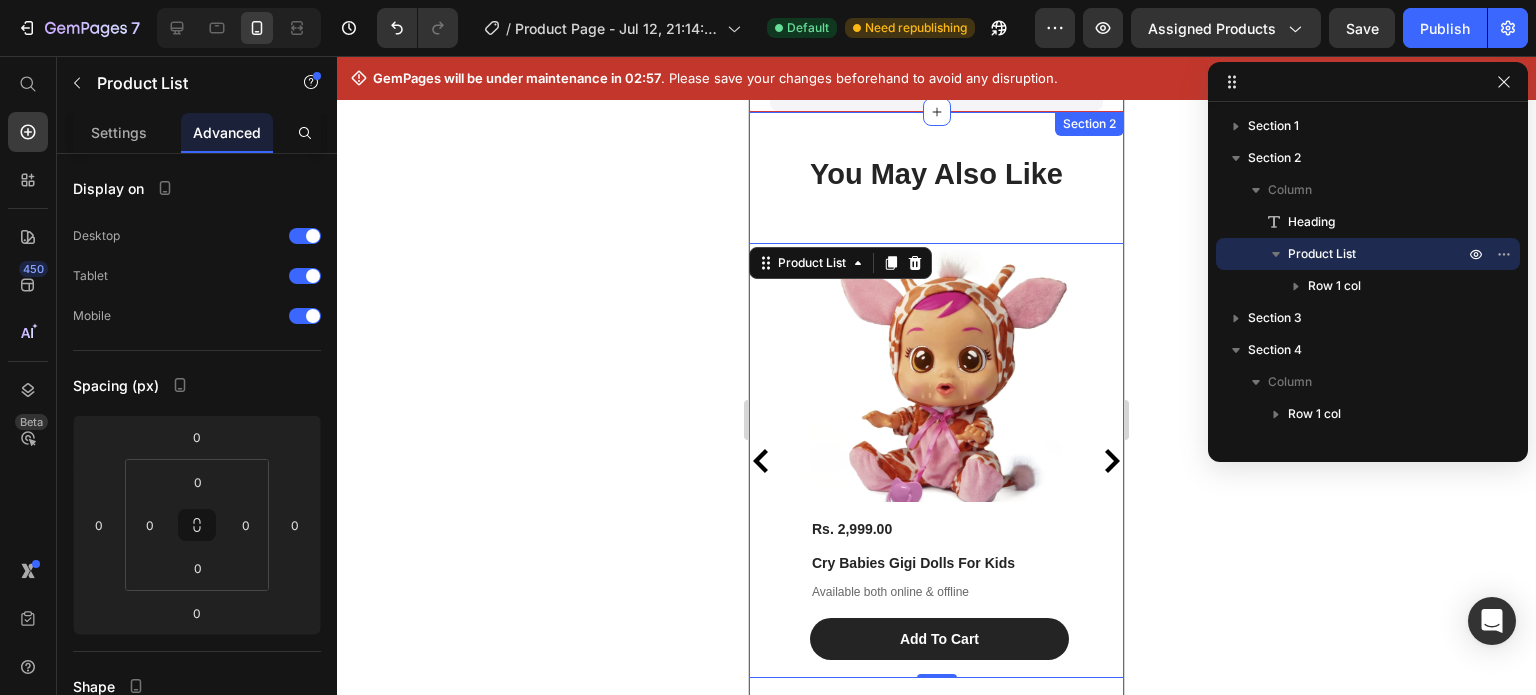 click on "You May Also Like Heading Product Images Rs. 2,999.00 Product Price Cry Babies Gigi Dolls For Kids Product Title Available both online & offline Text Block Add To Cart Add to Cart Row Product Images Rs. 899.00 Product Price Dickie Toys Police, Light & Sound vehicle for kids Product Title Available both online & offline Text Block Add To Cart Add to Cart Row Product Images Rs. 2,999.00 Product Price Baby Alive Change N Play Baby Doll, 12-Inch Product Title Available both online & offline Text Block Add To Cart Add to Cart Row Product Images Rs. 299.00 Product Price Aditi Friction Tractor Toy With Logs/Bricks Product Title Available both online & offline Text Block Add To Cart Add to Cart Row Product List 0" at bounding box center (936, 416) 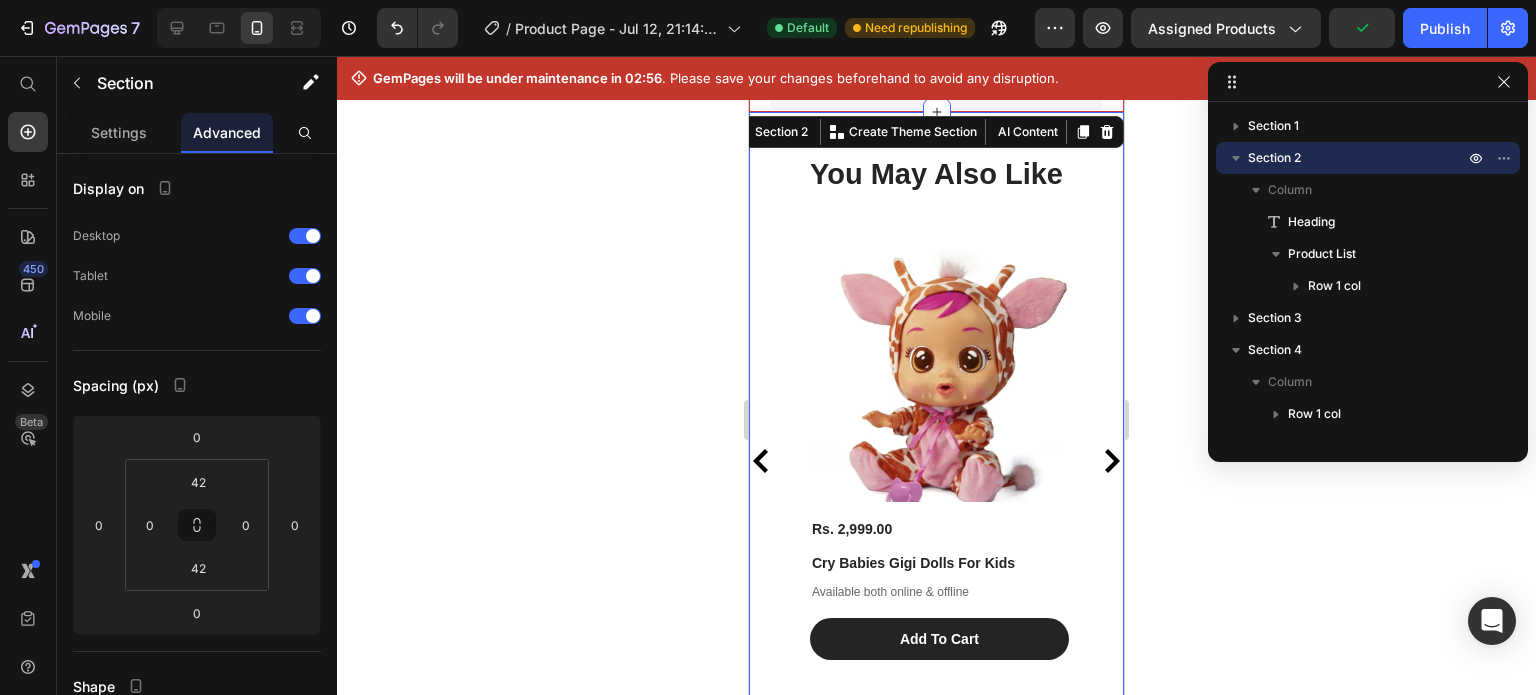 click on "You May Also Like Heading Product Images Rs. 2,999.00 Product Price Cry Babies Gigi Dolls For Kids Product Title Available both online & offline Text Block Add To Cart Add to Cart Row Product Images Rs. 899.00 Product Price Dickie Toys Police, Light & Sound vehicle for kids Product Title Available both online & offline Text Block Add To Cart Add to Cart Row Product Images Rs. 2,999.00 Product Price Baby Alive Change N Play Baby Doll, 12-Inch Product Title Available both online & offline Text Block Add To Cart Add to Cart Row Product Images Rs. 299.00 Product Price Aditi Friction Tractor Toy With Logs/Bricks Product Title Available both online & offline Text Block Add To Cart Add to Cart Row Product List" at bounding box center (936, 416) 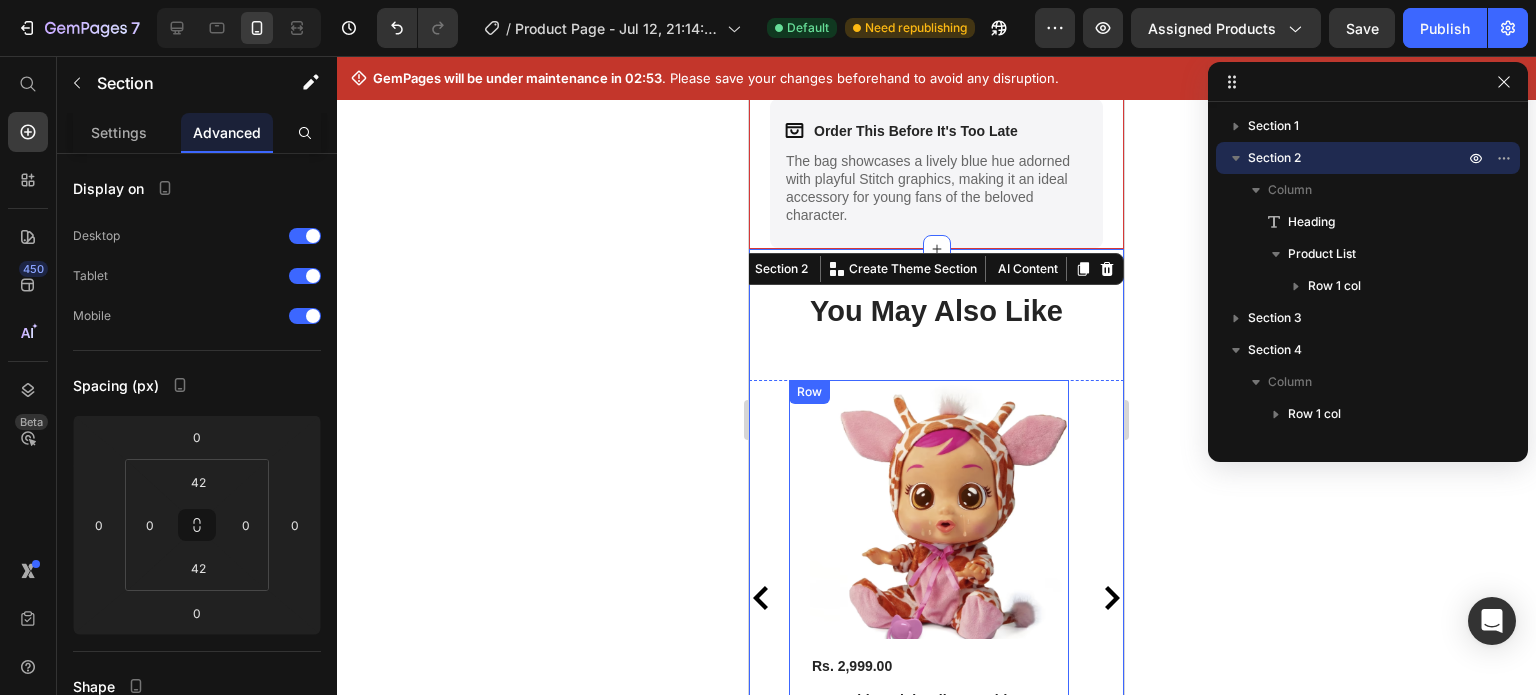 scroll, scrollTop: 1128, scrollLeft: 0, axis: vertical 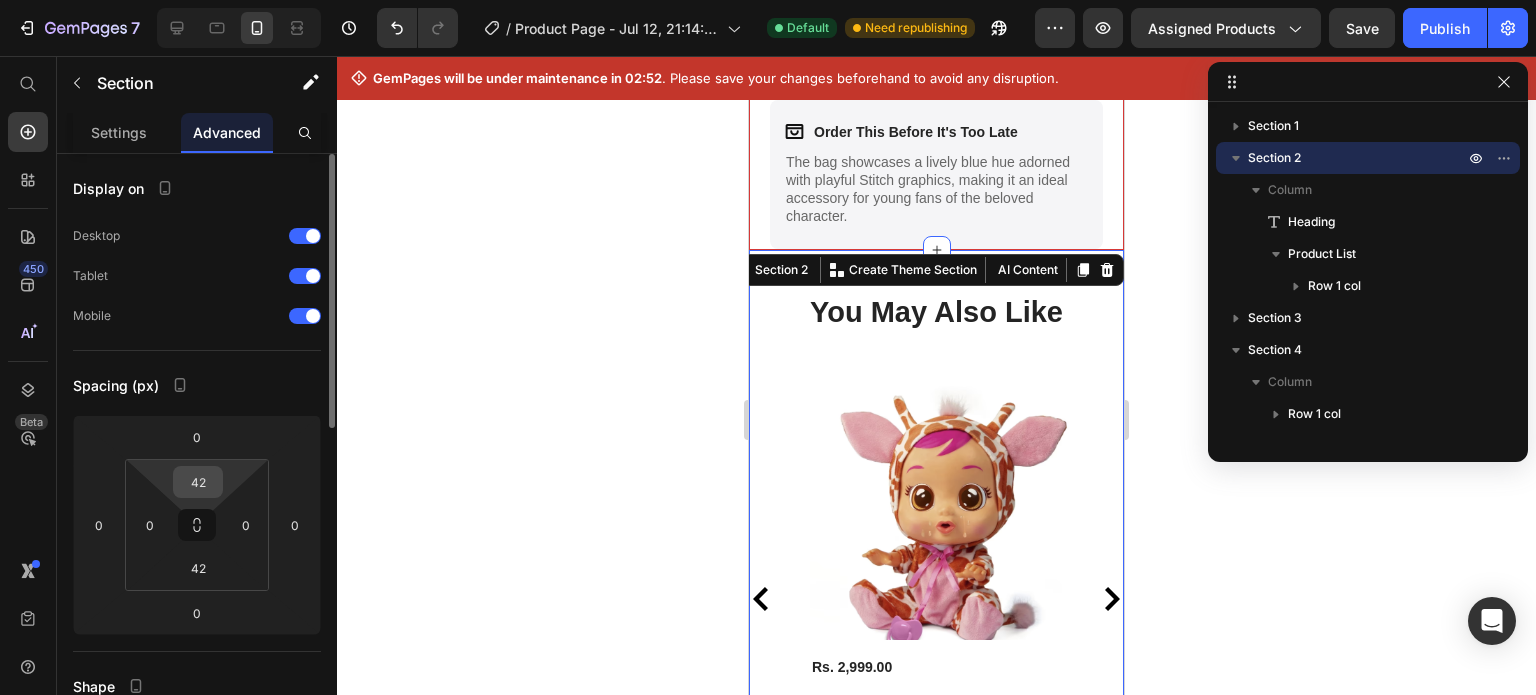 click on "42" at bounding box center [198, 482] 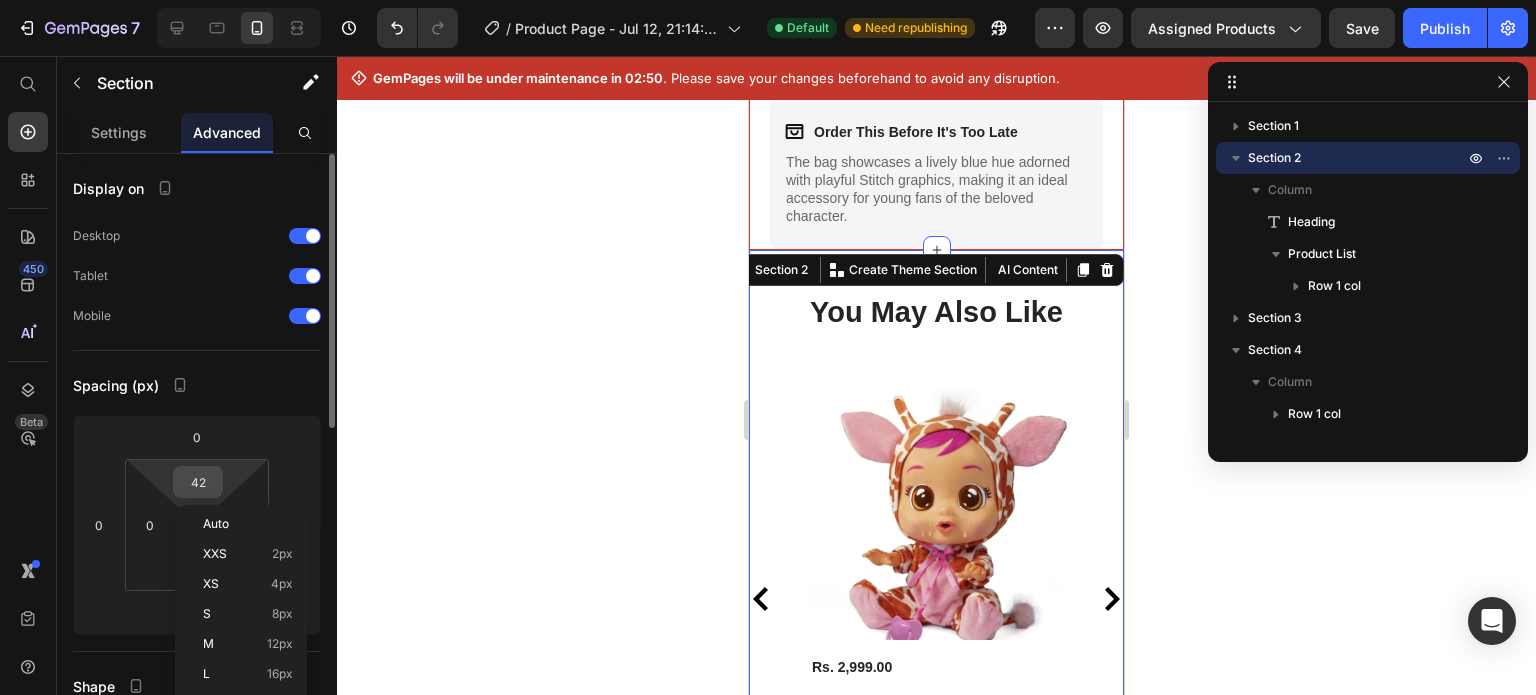 click on "42" at bounding box center [198, 482] 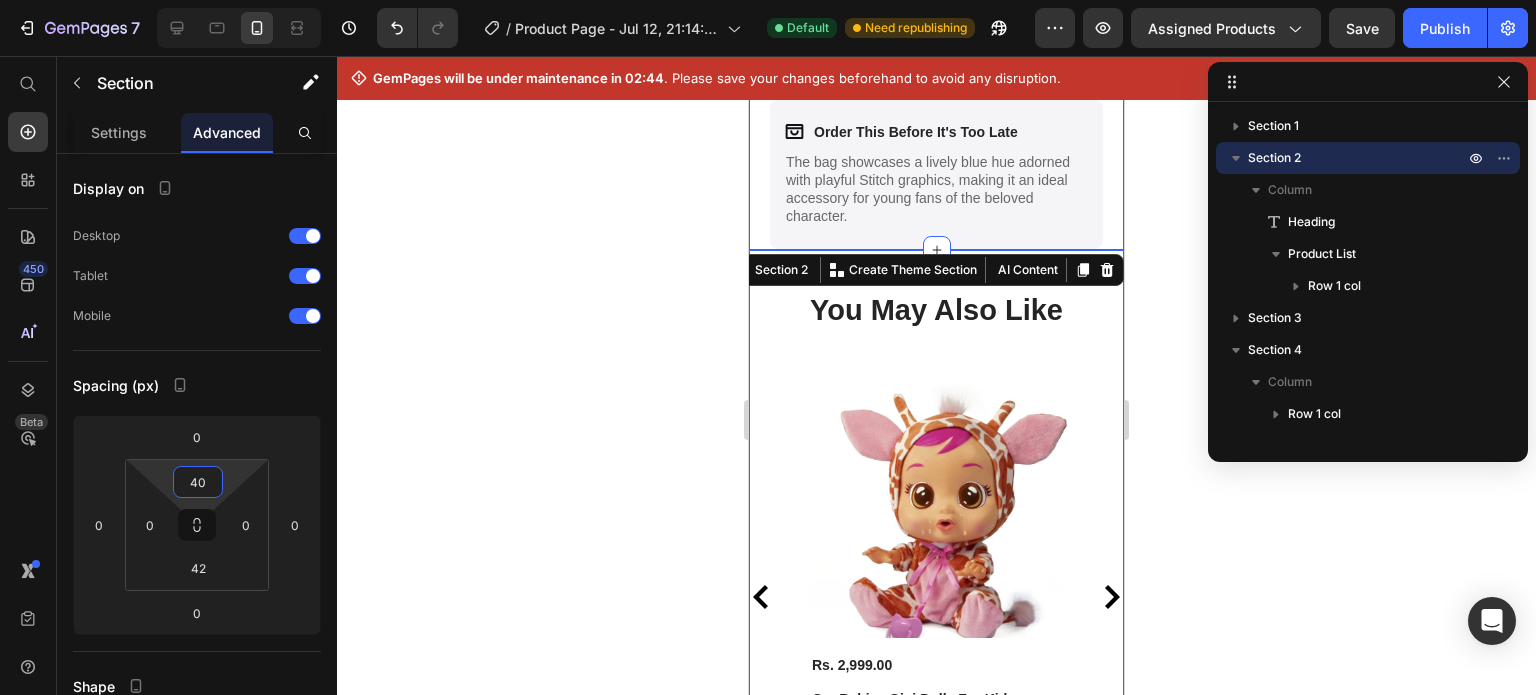 type on "40" 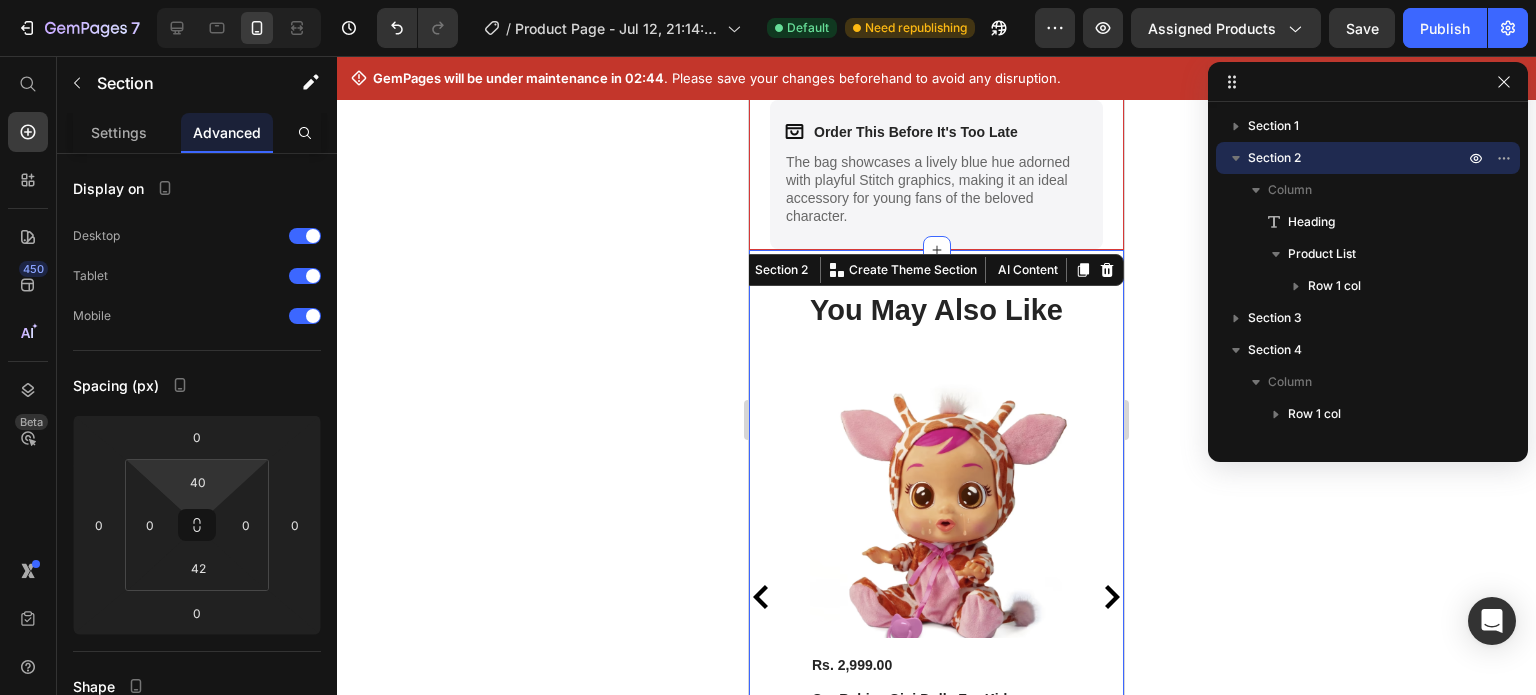 click on "You May Also Like Heading Product Images Rs. 2,999.00 Product Price Cry Babies Gigi Dolls For Kids Product Title Available both online & offline Text Block Add To Cart Add to Cart Row Product Images Rs. 899.00 Product Price Dickie Toys Police, Light & Sound vehicle for kids Product Title Available both online & offline Text Block Add To Cart Add to Cart Row Product Images Rs. 2,999.00 Product Price Baby Alive Change N Play Baby Doll, 12-Inch Product Title Available both online & offline Text Block Add To Cart Add to Cart Row Product Images Rs. 299.00 Product Price Aditi Friction Tractor Toy With Logs/Bricks Product Title Available both online & offline Text Block Add To Cart Add to Cart Row Product List" at bounding box center [936, 552] 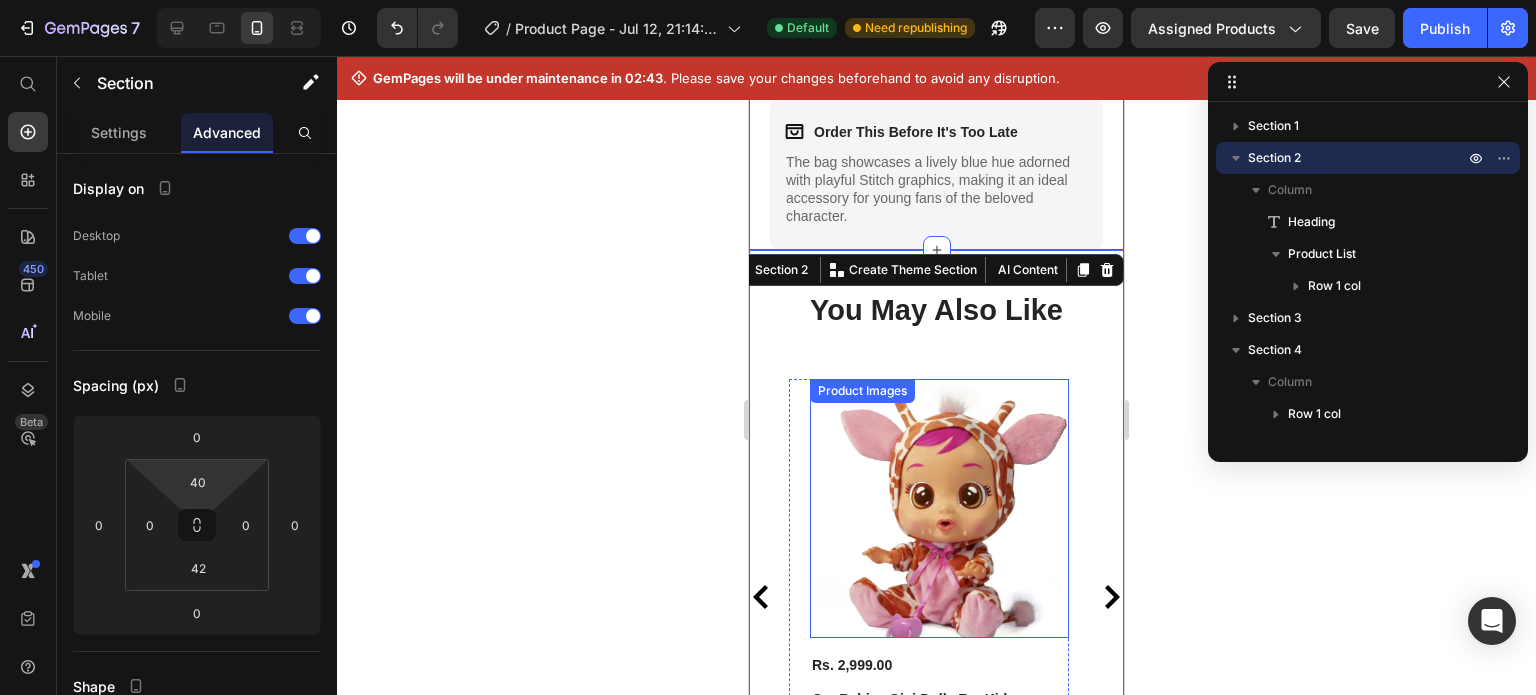 click on "Product Images" at bounding box center (862, 391) 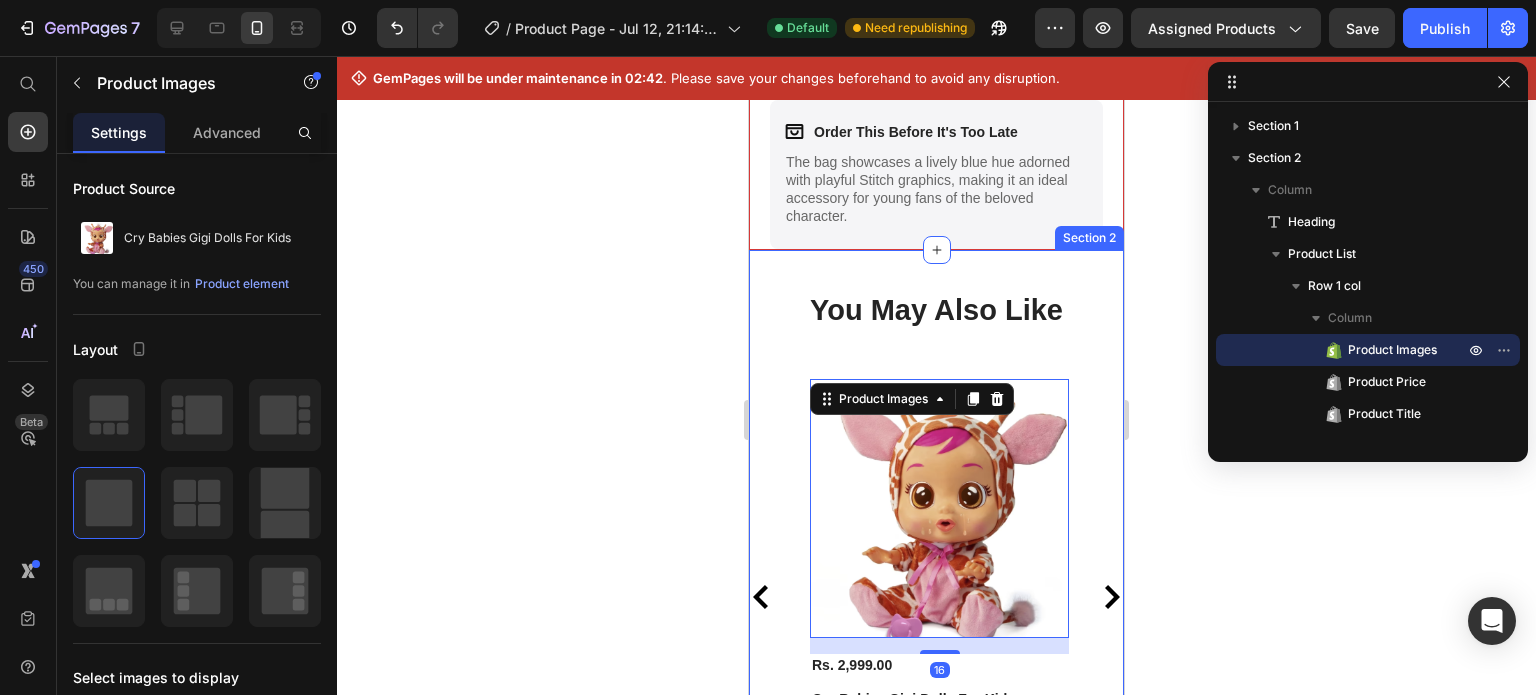 click on "You May Also Like Heading Product Images   16 Rs. 2,999.00 Product Price Cry Babies Gigi Dolls For Kids Product Title Available both online & offline Text Block Add To Cart Add to Cart Row Product Images   0 Rs. 899.00 Product Price Dickie Toys Police, Light & Sound vehicle for kids Product Title Available both online & offline Text Block Add To Cart Add to Cart Row Product Images   0 Rs. 2,999.00 Product Price Baby Alive Change N Play Baby Doll, 12-Inch Product Title Available both online & offline Text Block Add To Cart Add to Cart Row Product Images   0 Rs. 299.00 Product Price Aditi Friction Tractor Toy With Logs/Bricks Product Title Available both online & offline Text Block Add To Cart Add to Cart Row Product List" at bounding box center [936, 552] 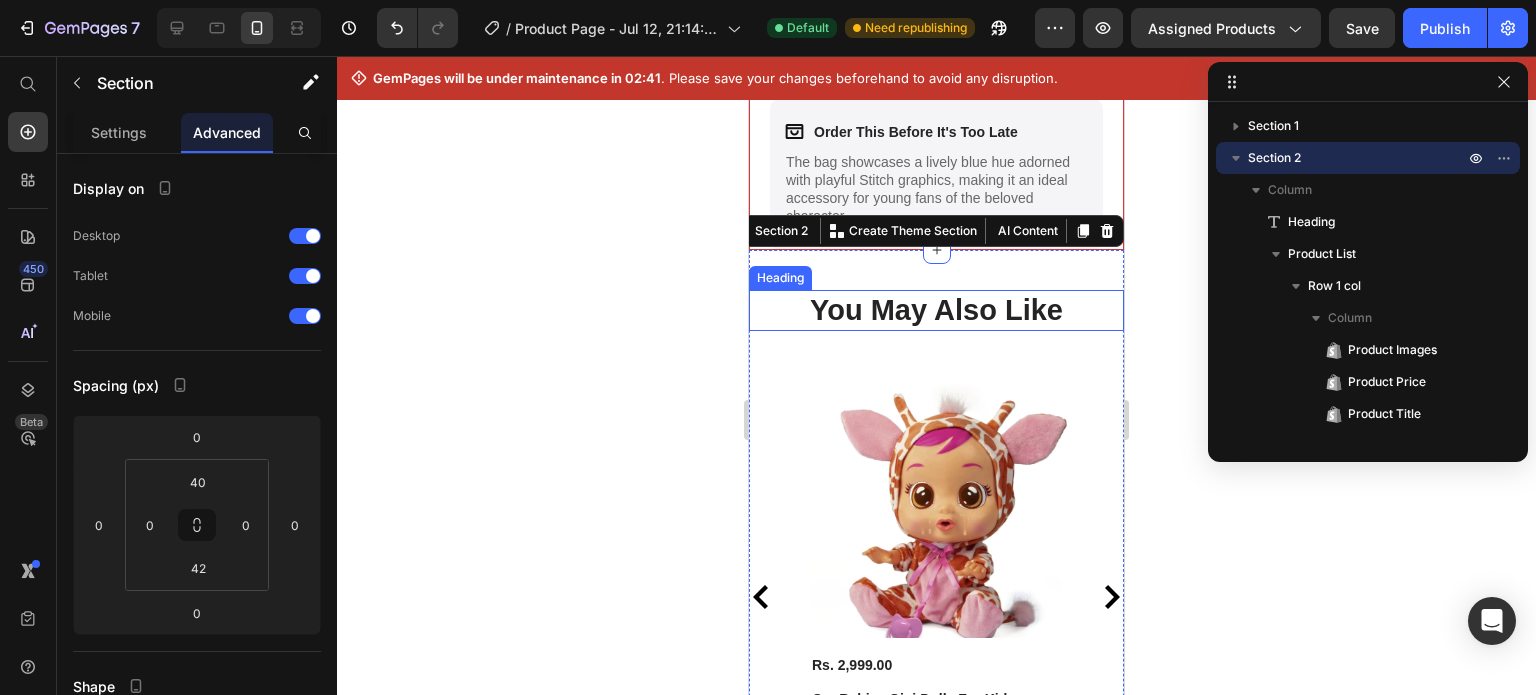 click on "You May Also Like" at bounding box center (936, 311) 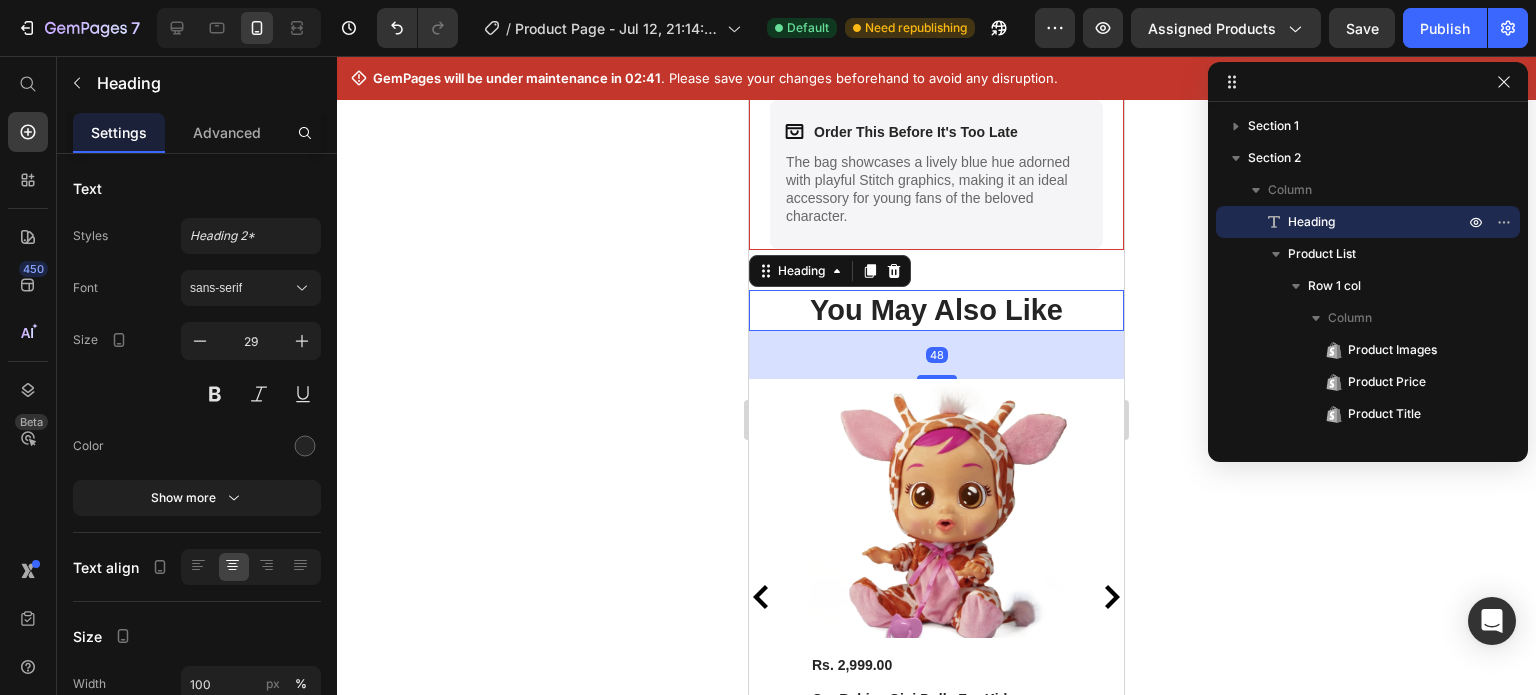 click on "You May Also Like" at bounding box center (936, 311) 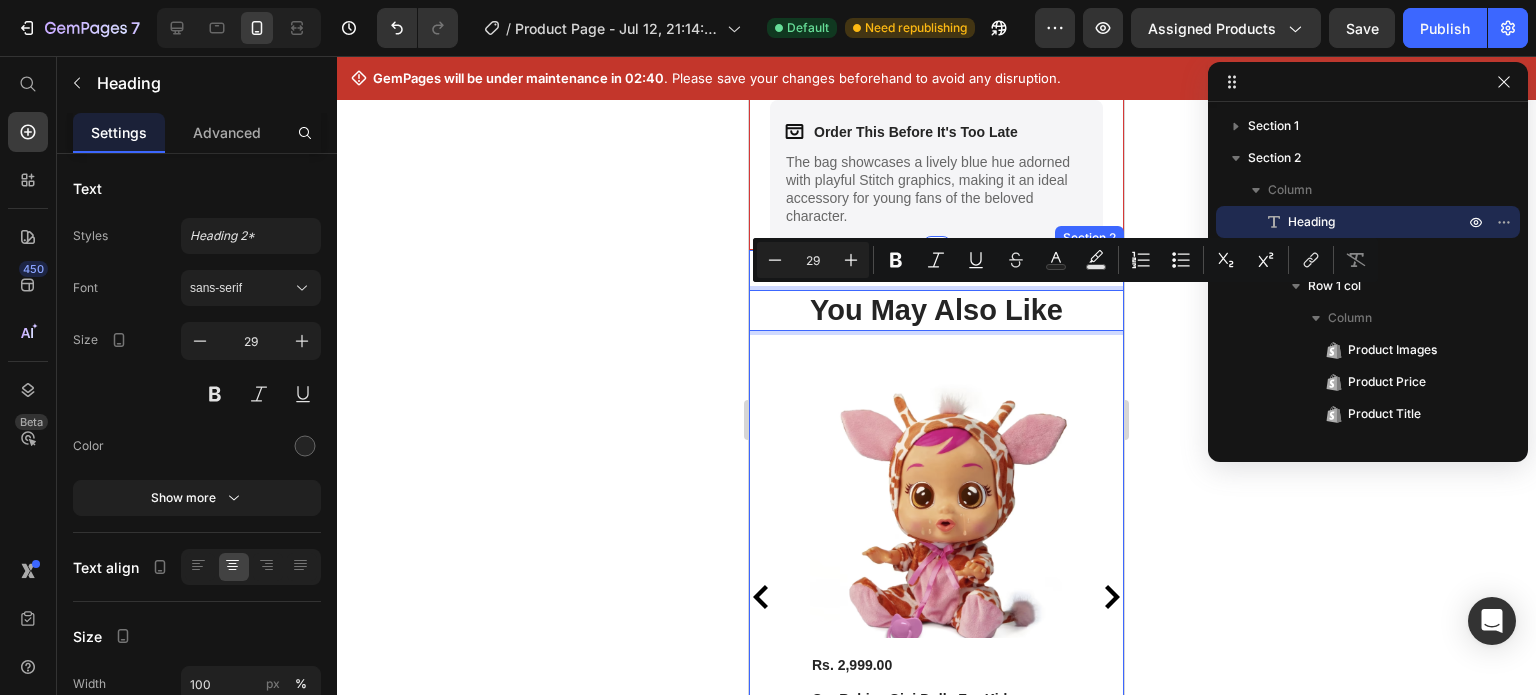 click on "You May Also Like Heading 48 Product Images Rs. 2,999.00 Product Price Cry Babies Gigi Dolls For Kids Product Title Available both online & offline Text Block Add To Cart Add to Cart Row Product Images Rs. 899.00 Product Price Dickie Toys Police, Light & Sound vehicle for kids Product Title Available both online & offline Text Block Add To Cart Add to Cart Row Product Images Rs. 2,999.00 Product Price Baby Alive Change N Play Baby Doll, 12-Inch Product Title Available both online & offline Text Block Add To Cart Add to Cart Row Product Images Rs. 299.00 Product Price Aditi Friction Tractor Toy With Logs/Bricks Product Title Available both online & offline Text Block Add To Cart Add to Cart Row Product List" at bounding box center [936, 552] 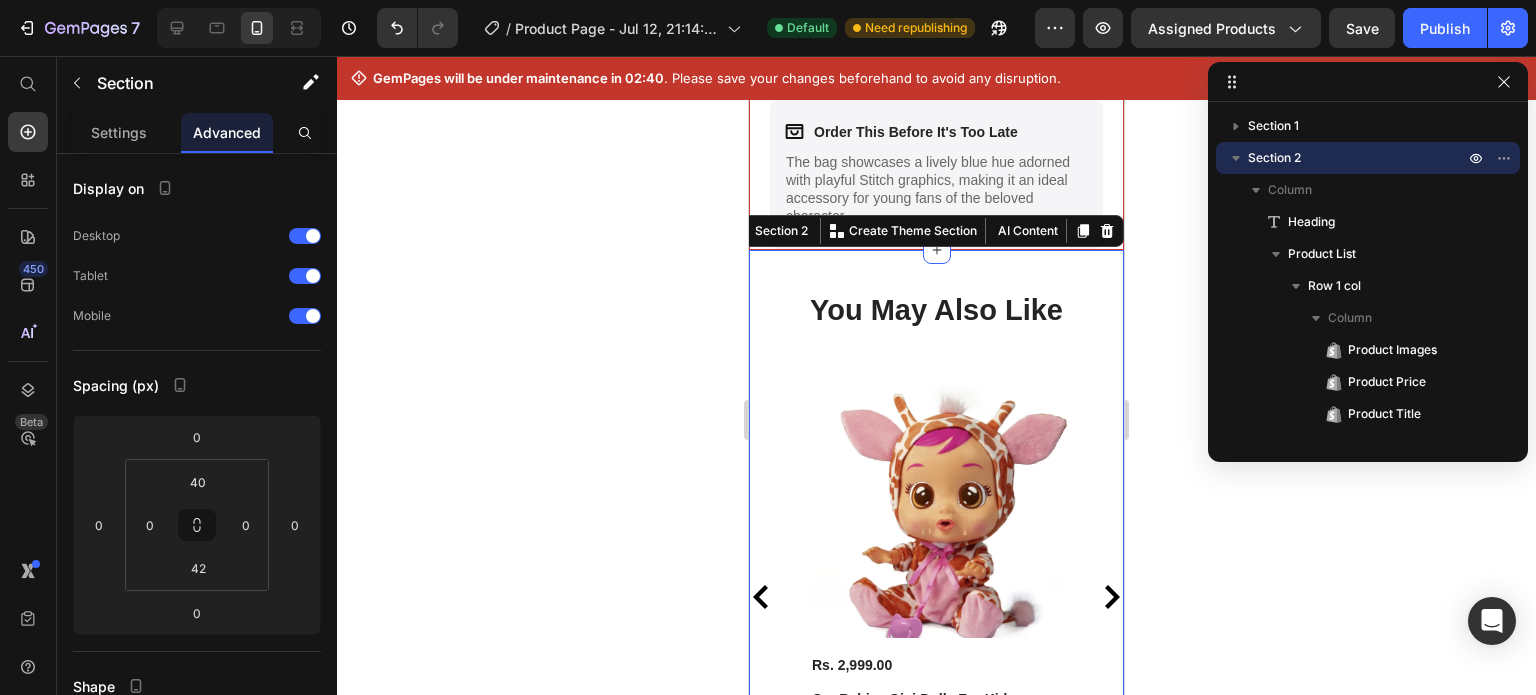 click on "You May Also Like Heading Product Images Rs. 2,999.00 Product Price Cry Babies Gigi Dolls For Kids Product Title Available both online & offline Text Block Add To Cart Add to Cart Row Product Images Rs. 899.00 Product Price Dickie Toys Police, Light & Sound vehicle for kids Product Title Available both online & offline Text Block Add To Cart Add to Cart Row Product Images Rs. 2,999.00 Product Price Baby Alive Change N Play Baby Doll, 12-Inch Product Title Available both online & offline Text Block Add To Cart Add to Cart Row Product Images Rs. 299.00 Product Price Aditi Friction Tractor Toy With Logs/Bricks Product Title Available both online & offline Text Block Add To Cart Add to Cart Row Product List" at bounding box center [936, 552] 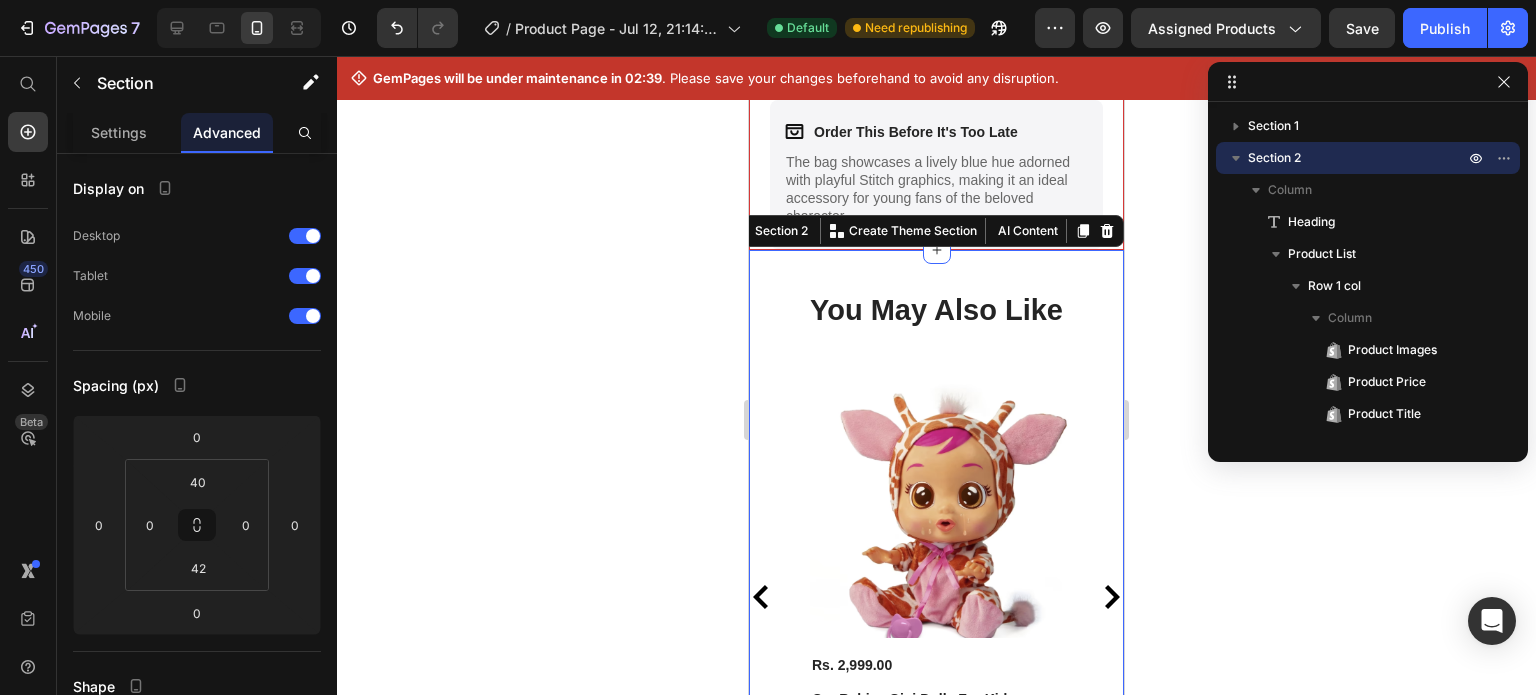 click on "You May Also Like Heading Product Images Rs. 2,999.00 Product Price Cry Babies Gigi Dolls For Kids Product Title Available both online & offline Text Block Add To Cart Add to Cart Row Product Images Rs. 899.00 Product Price Dickie Toys Police, Light & Sound vehicle for kids Product Title Available both online & offline Text Block Add To Cart Add to Cart Row Product Images Rs. 2,999.00 Product Price Baby Alive Change N Play Baby Doll, 12-Inch Product Title Available both online & offline Text Block Add To Cart Add to Cart Row Product Images Rs. 299.00 Product Price Aditi Friction Tractor Toy With Logs/Bricks Product Title Available both online & offline Text Block Add To Cart Add to Cart Row Product List" at bounding box center (936, 552) 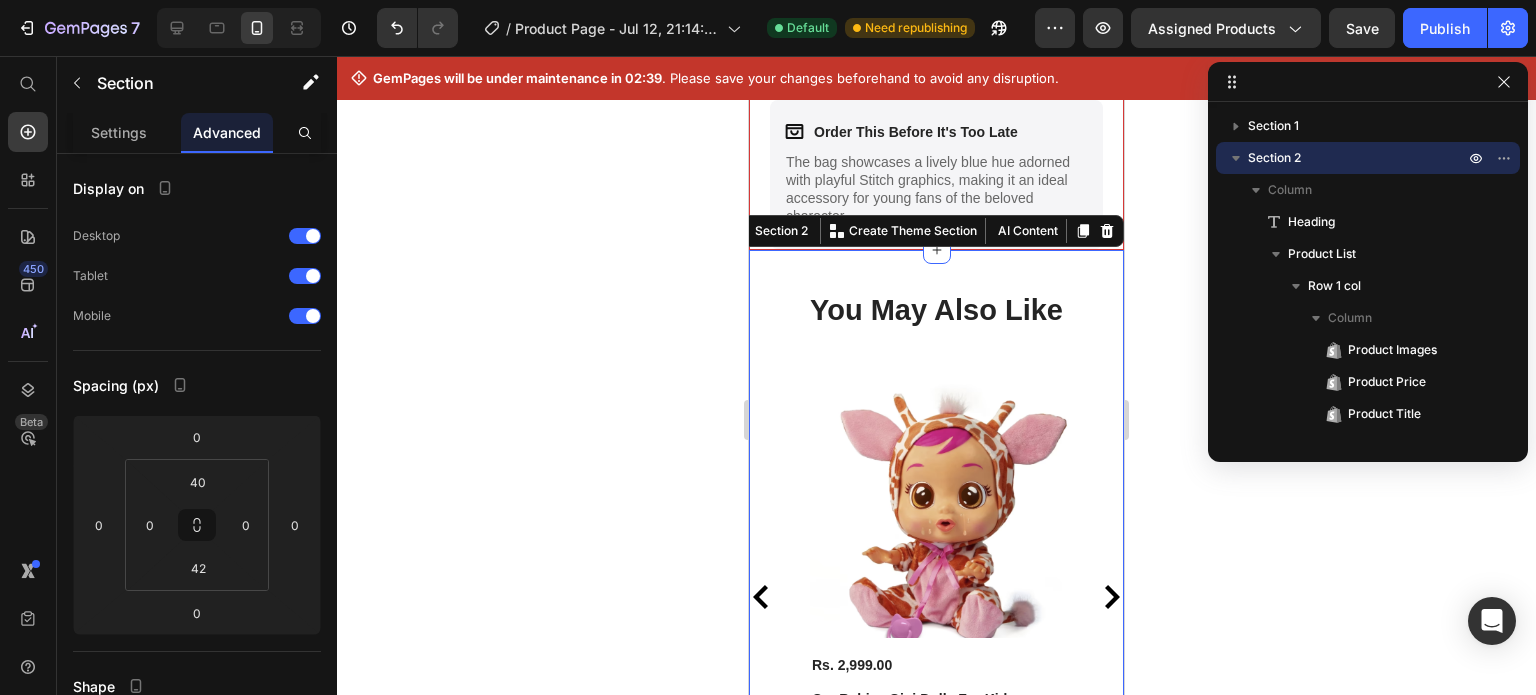 click on "You May Also Like Heading Product Images Rs. 2,999.00 Product Price Cry Babies Gigi Dolls For Kids Product Title Available both online & offline Text Block Add To Cart Add to Cart Row Product Images Rs. 899.00 Product Price Dickie Toys Police, Light & Sound vehicle for kids Product Title Available both online & offline Text Block Add To Cart Add to Cart Row Product Images Rs. 2,999.00 Product Price Baby Alive Change N Play Baby Doll, 12-Inch Product Title Available both online & offline Text Block Add To Cart Add to Cart Row Product Images Rs. 299.00 Product Price Aditi Friction Tractor Toy With Logs/Bricks Product Title Available both online & offline Text Block Add To Cart Add to Cart Row Product List" at bounding box center (936, 552) 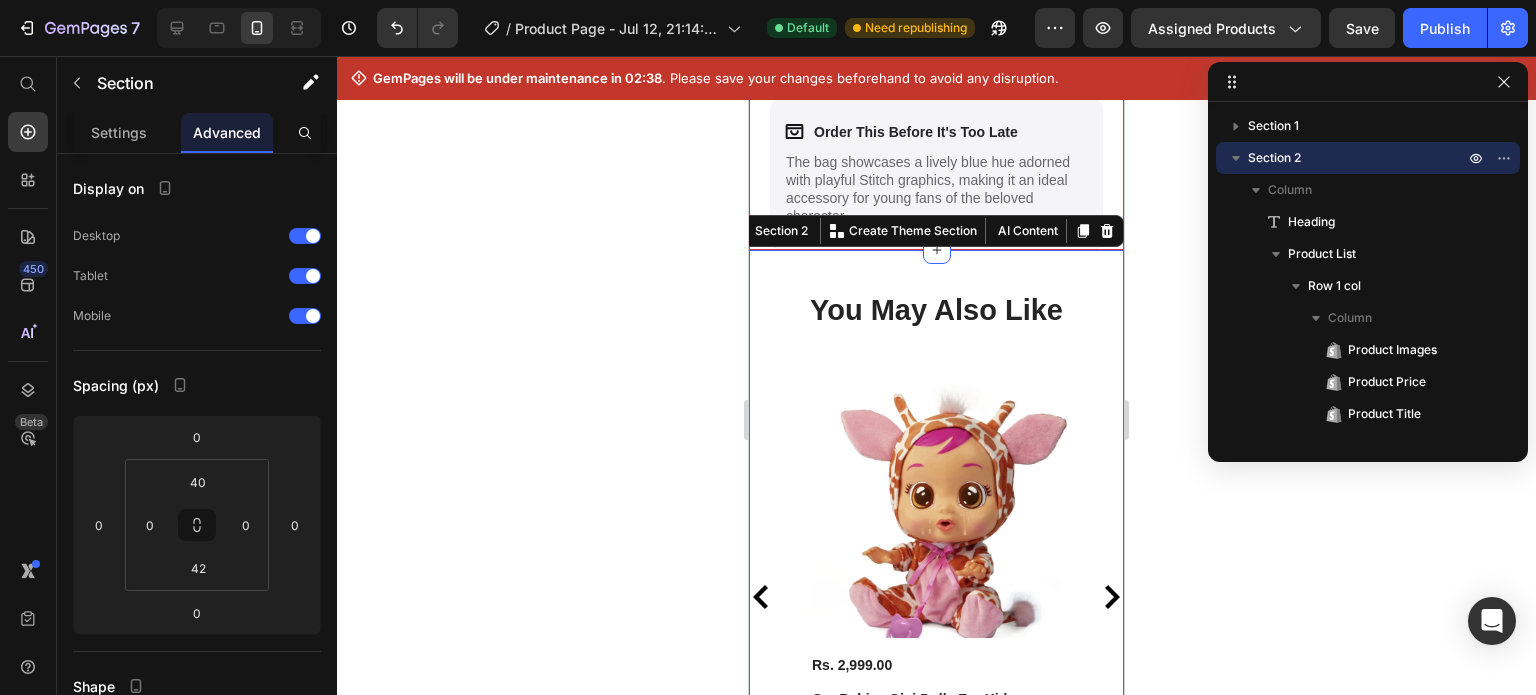 click on "You May Also Like" at bounding box center (936, 311) 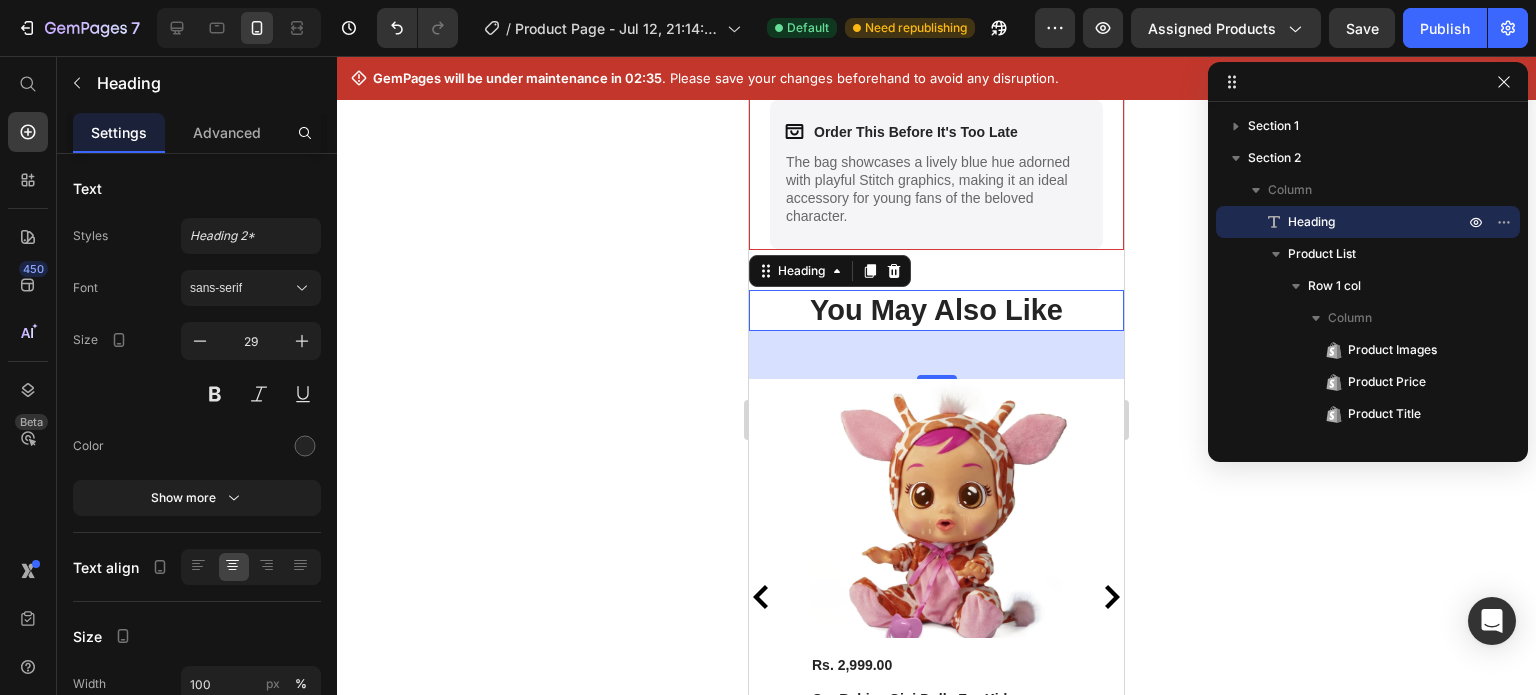 click on "48" at bounding box center (937, 355) 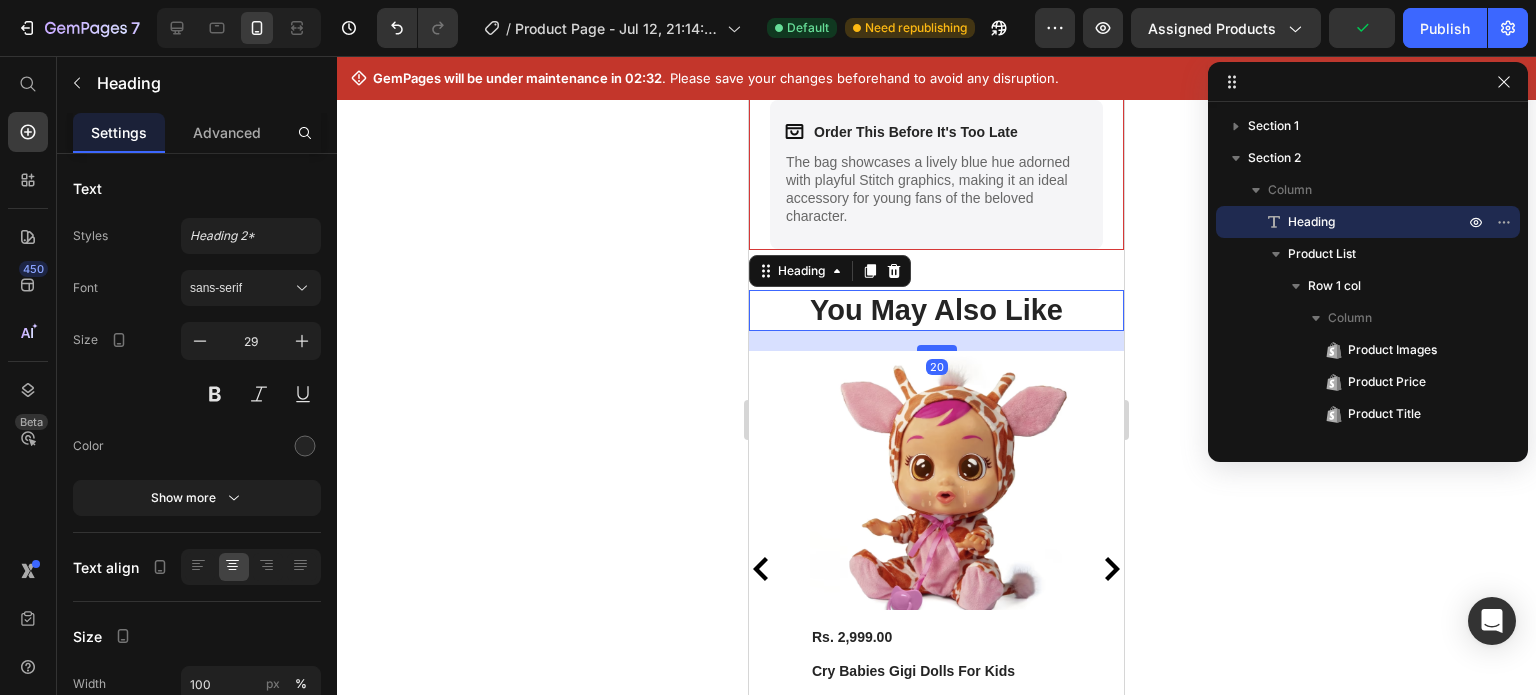 drag, startPoint x: 929, startPoint y: 372, endPoint x: 929, endPoint y: 344, distance: 28 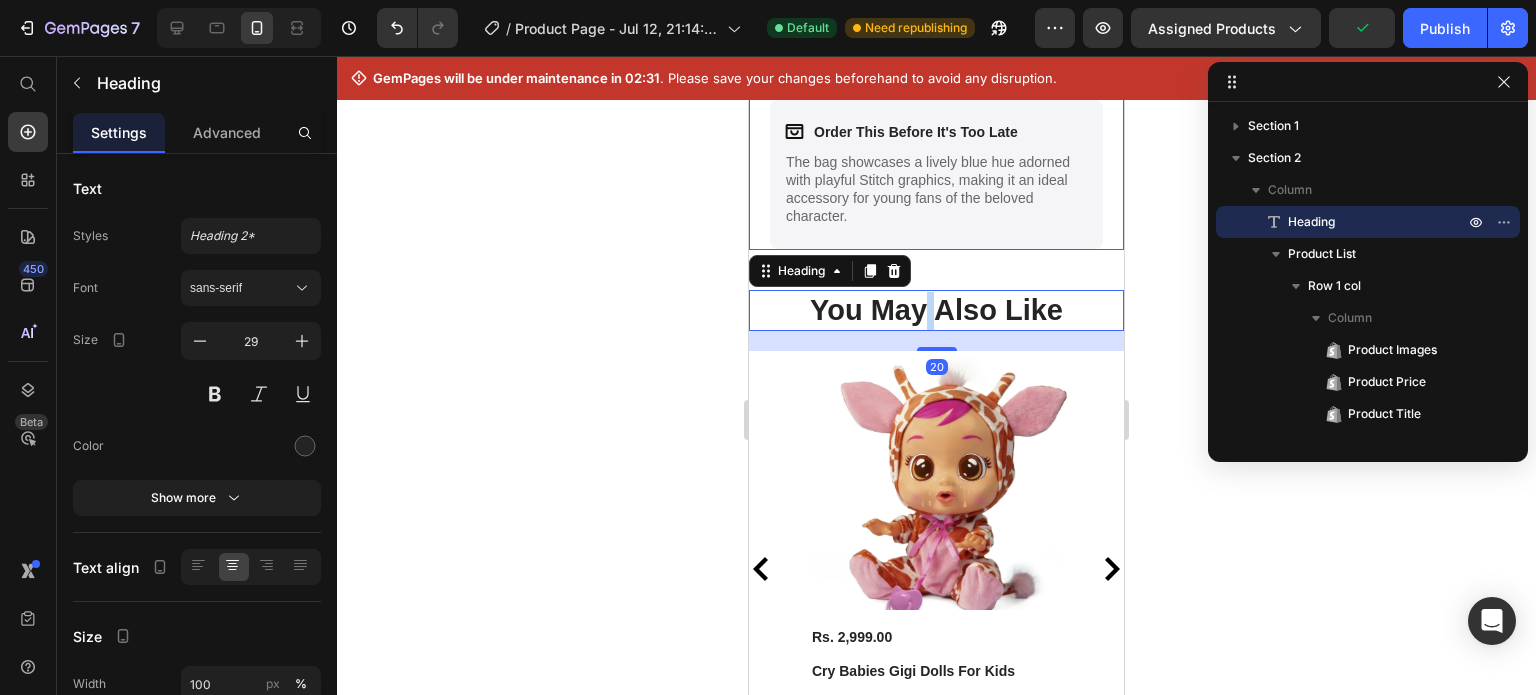 click on "You May Also Like" at bounding box center (936, 311) 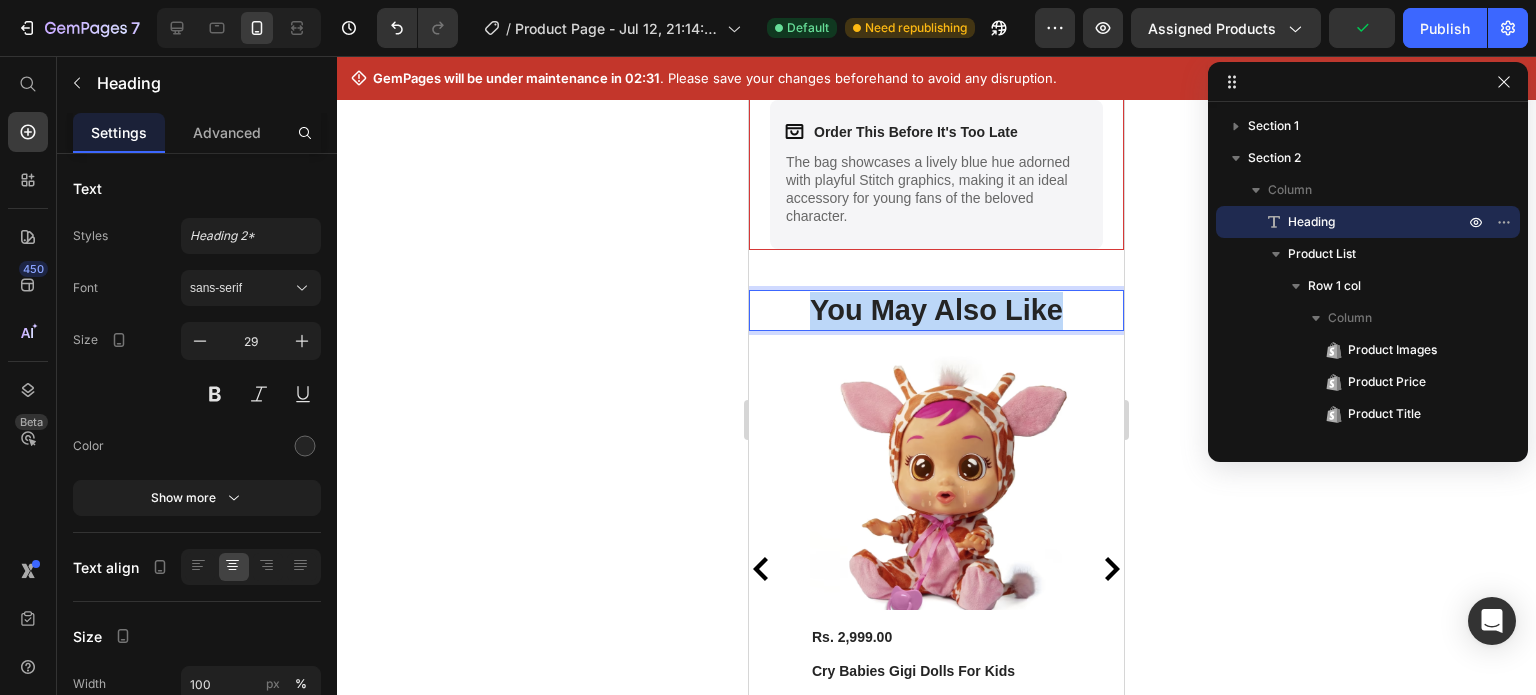 click on "You May Also Like" at bounding box center (936, 311) 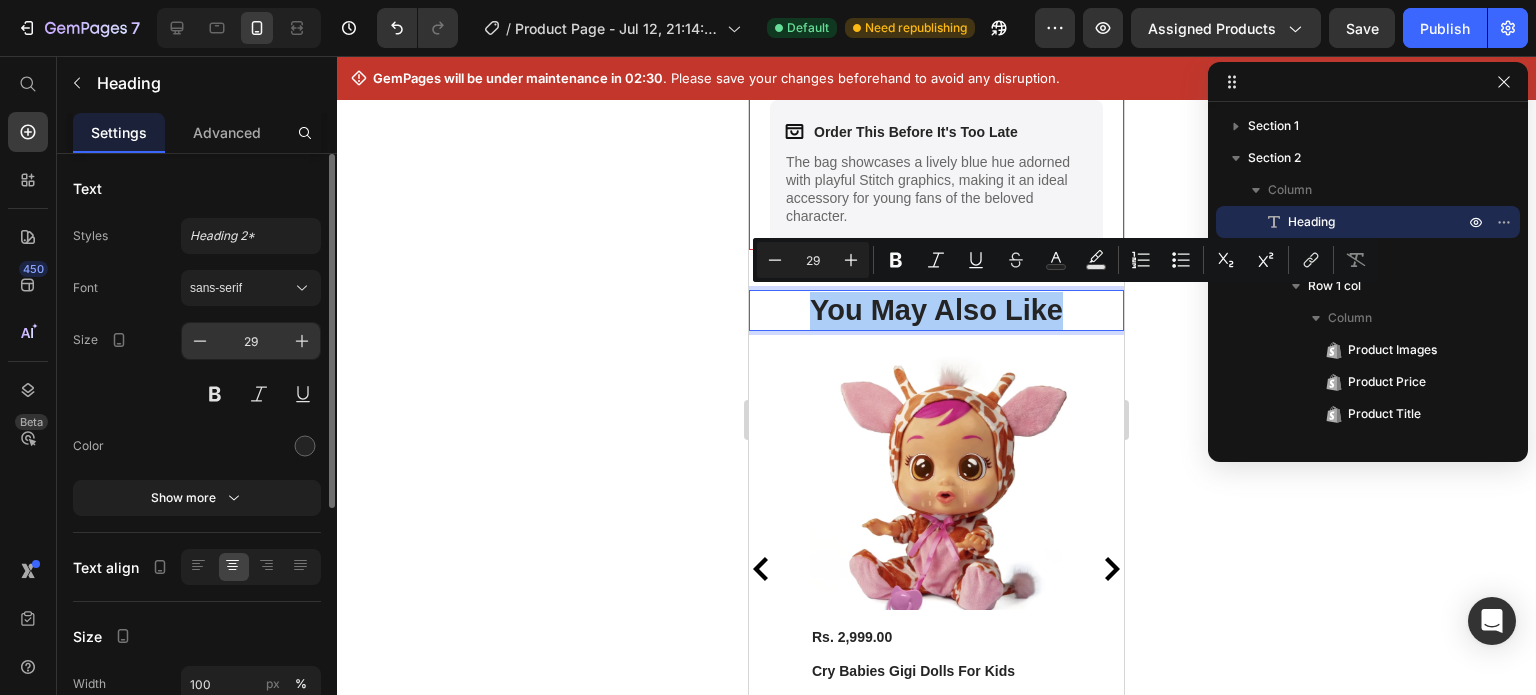 click on "29" at bounding box center [251, 341] 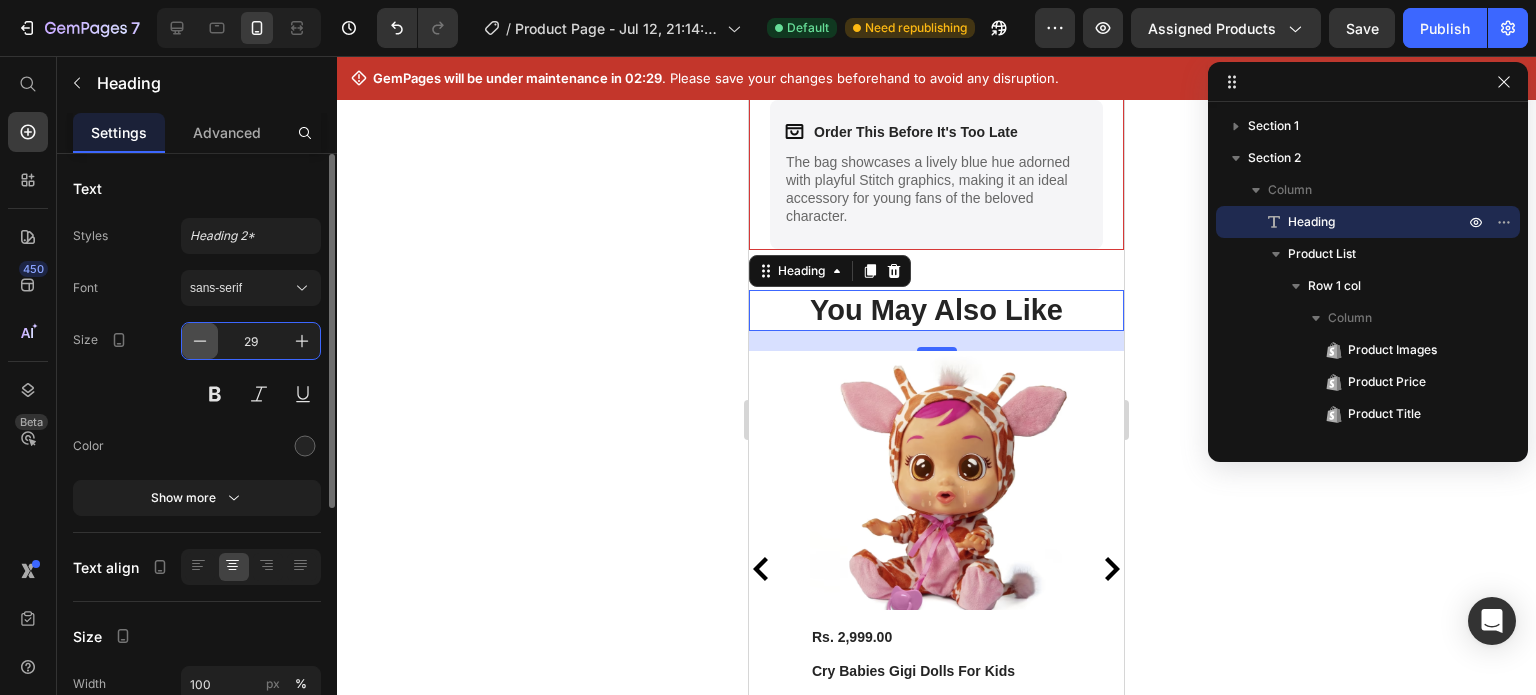 click 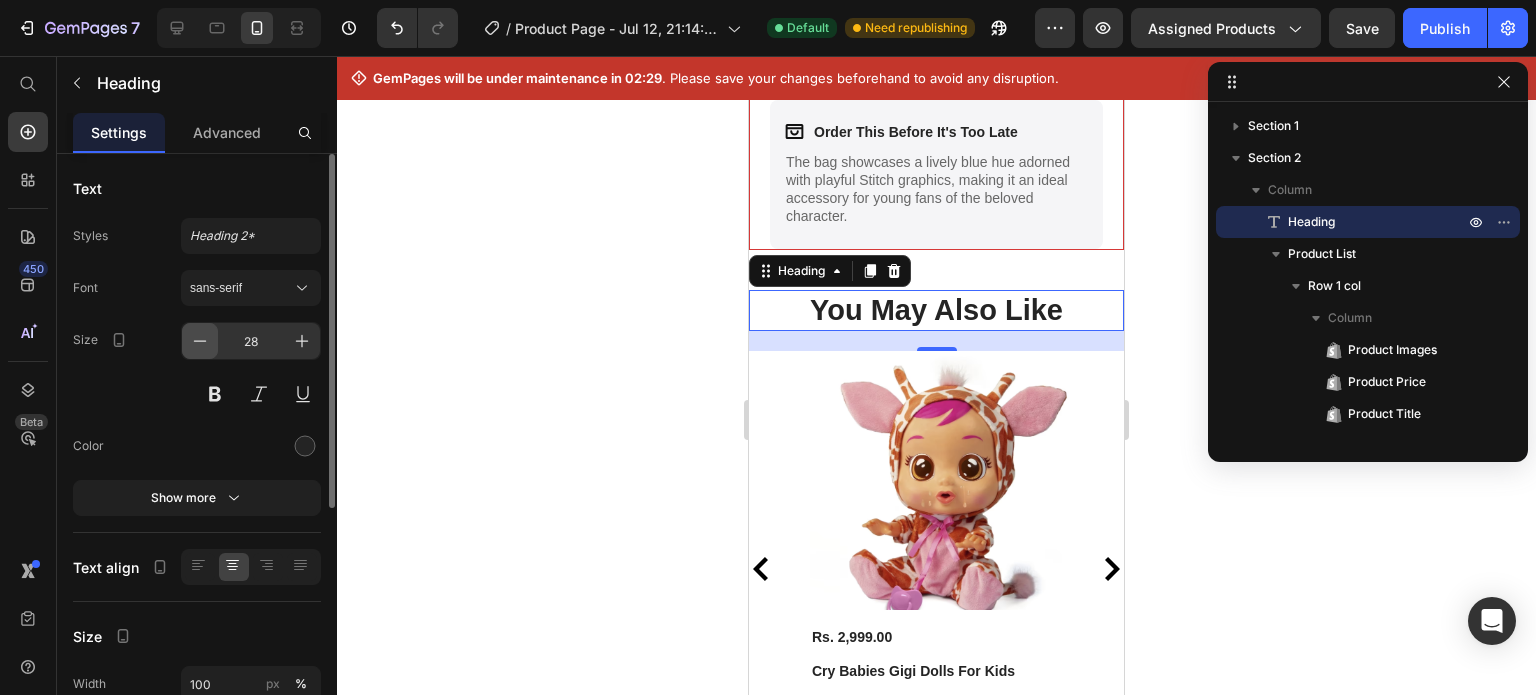 click 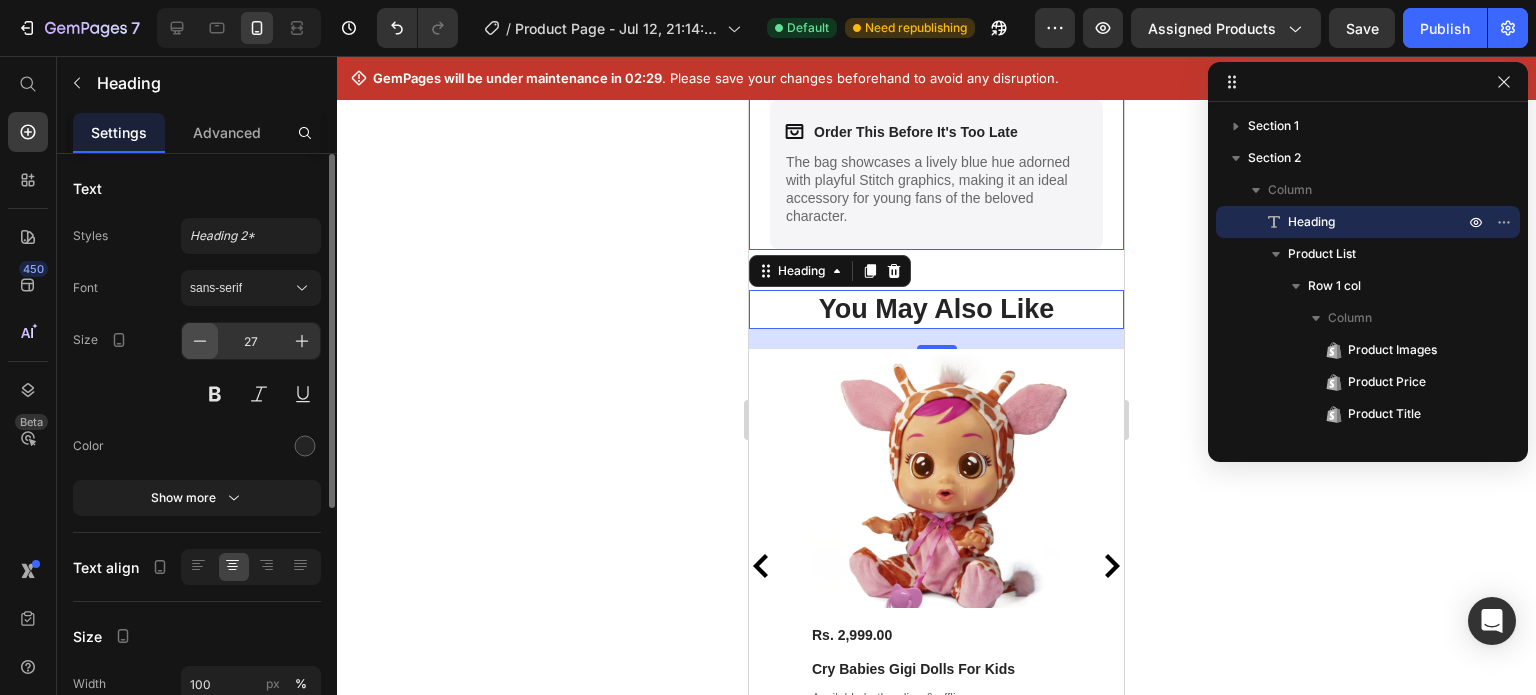 click 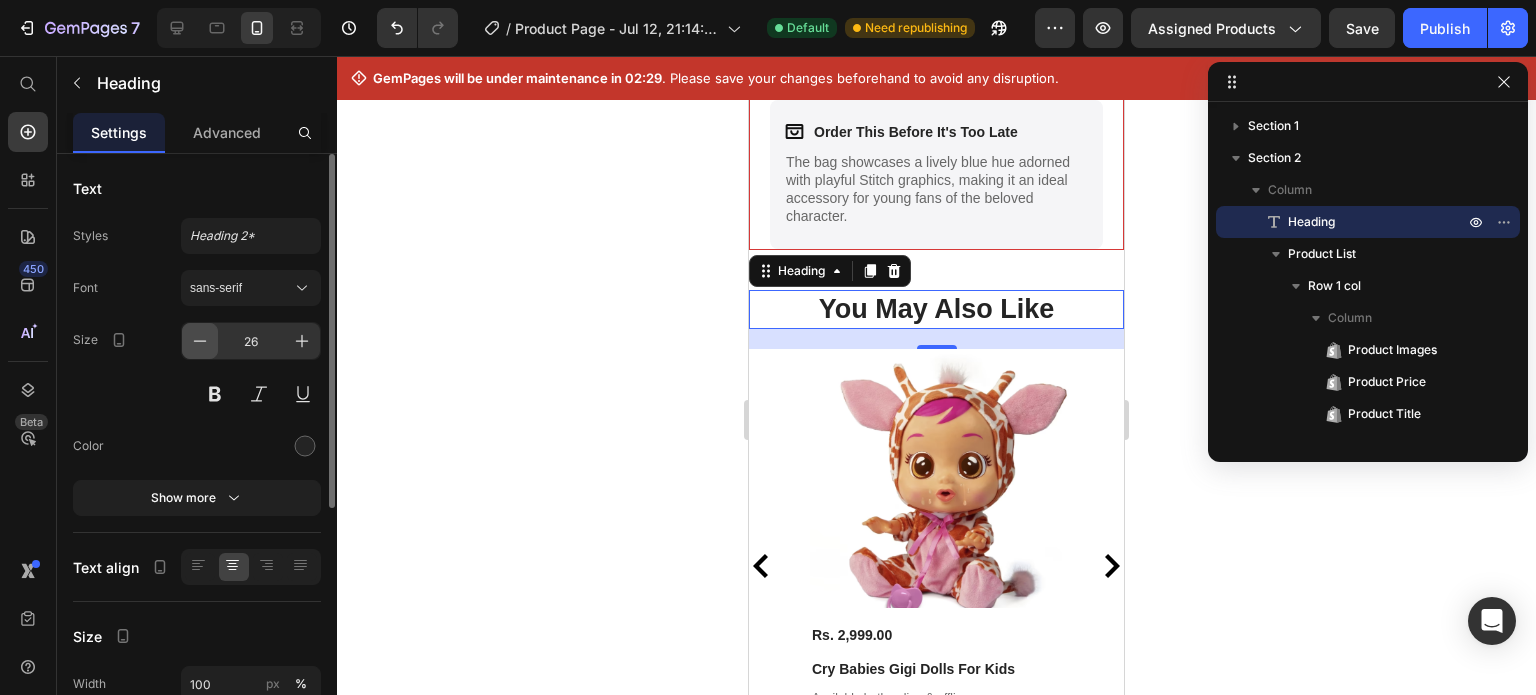 click 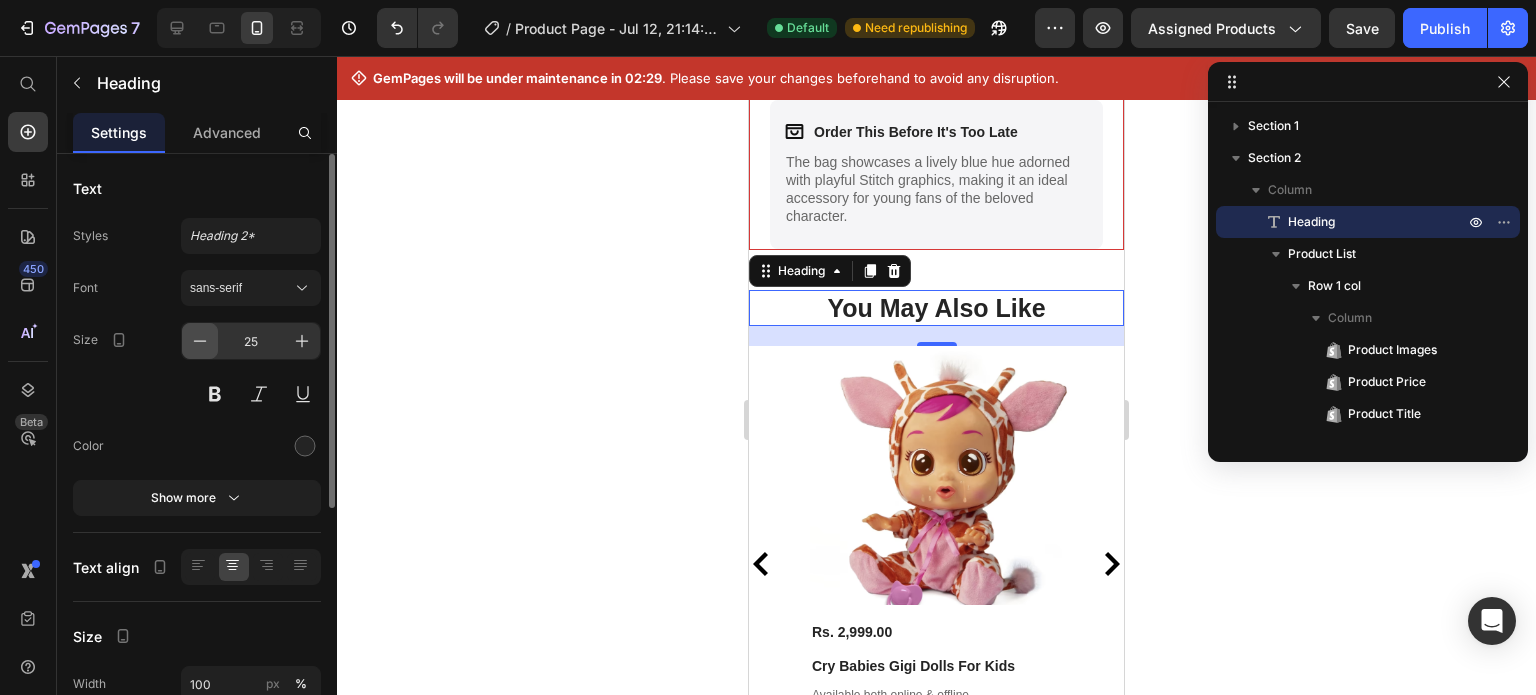 click 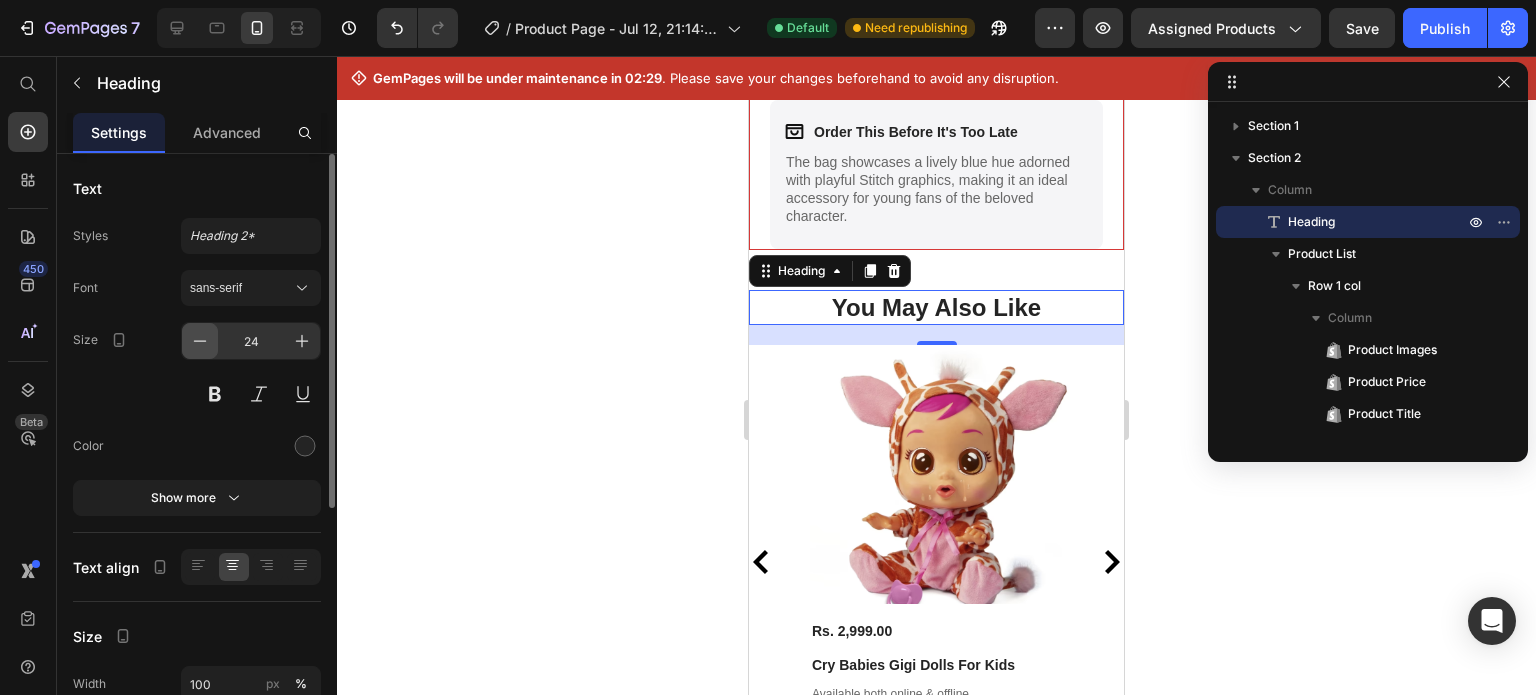 click 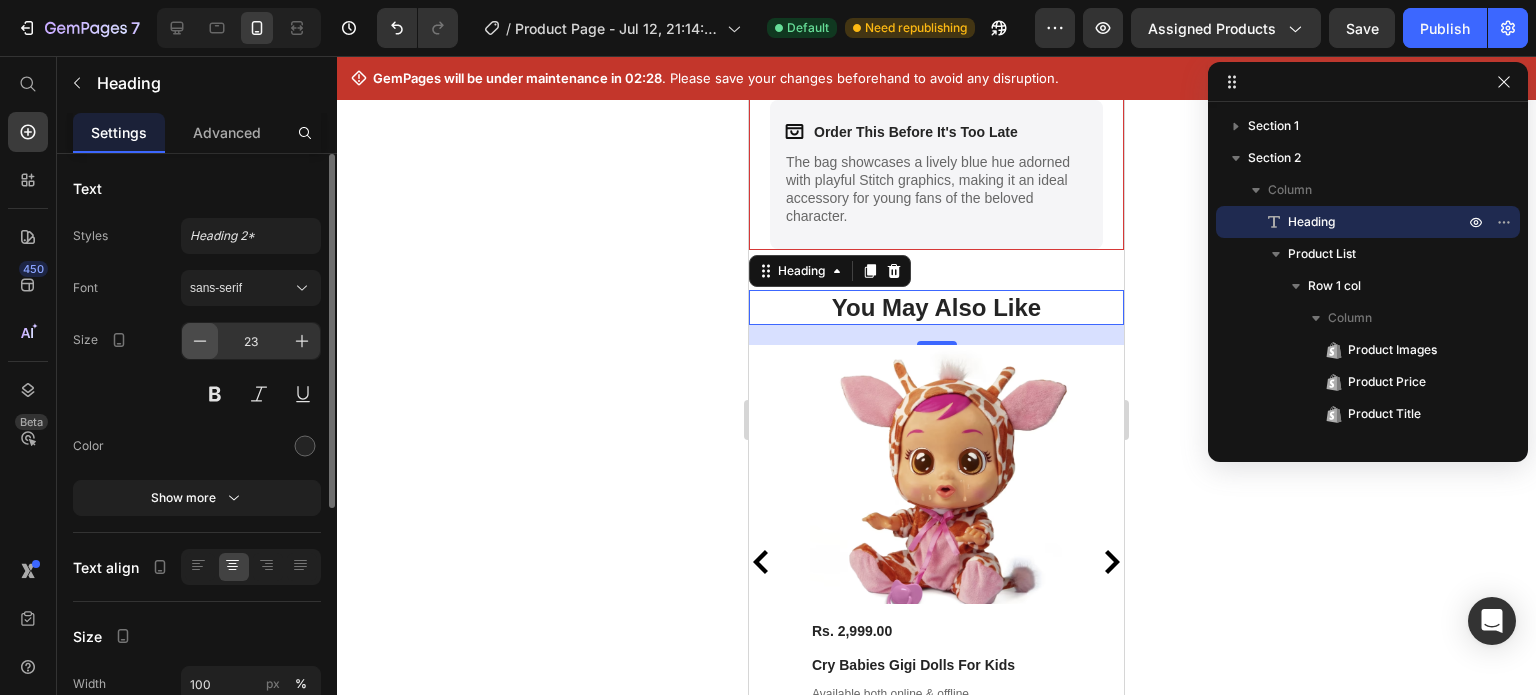 click 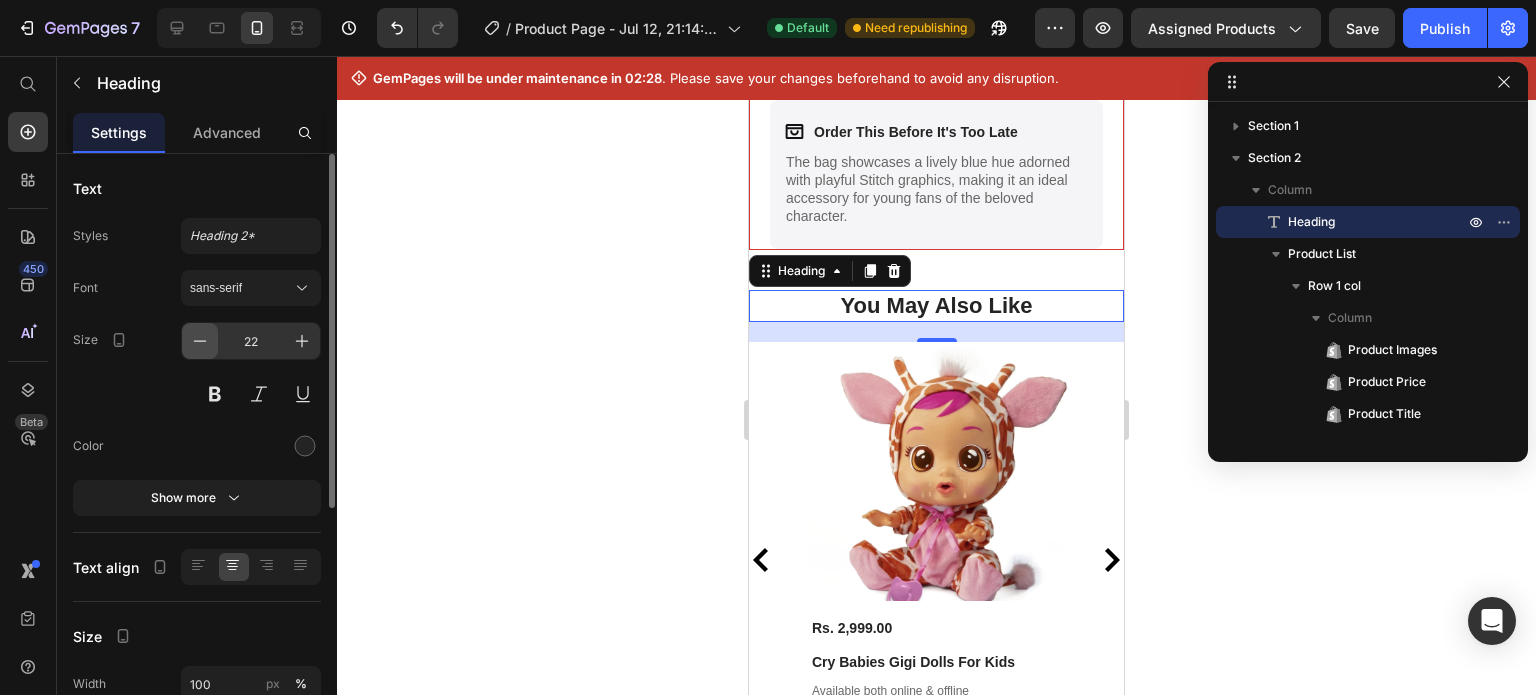 click 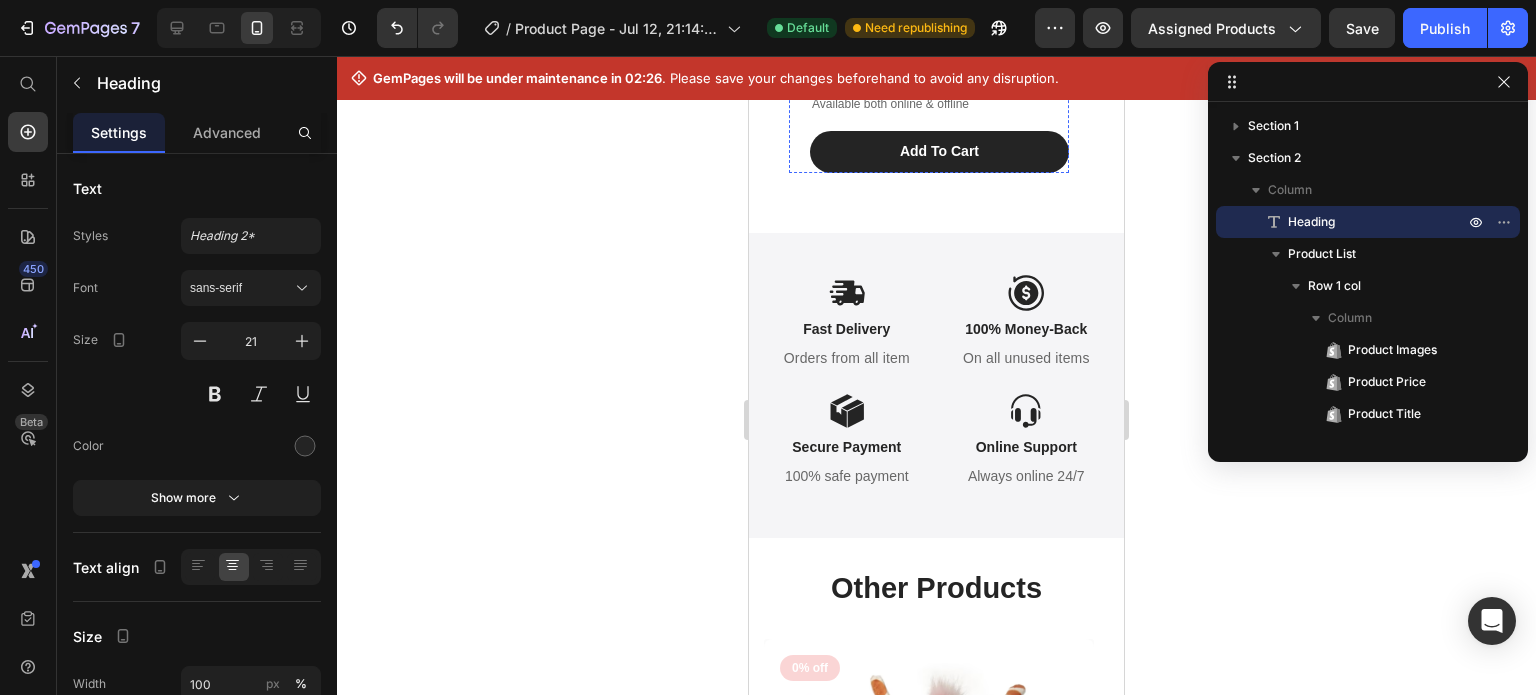 scroll, scrollTop: 1848, scrollLeft: 0, axis: vertical 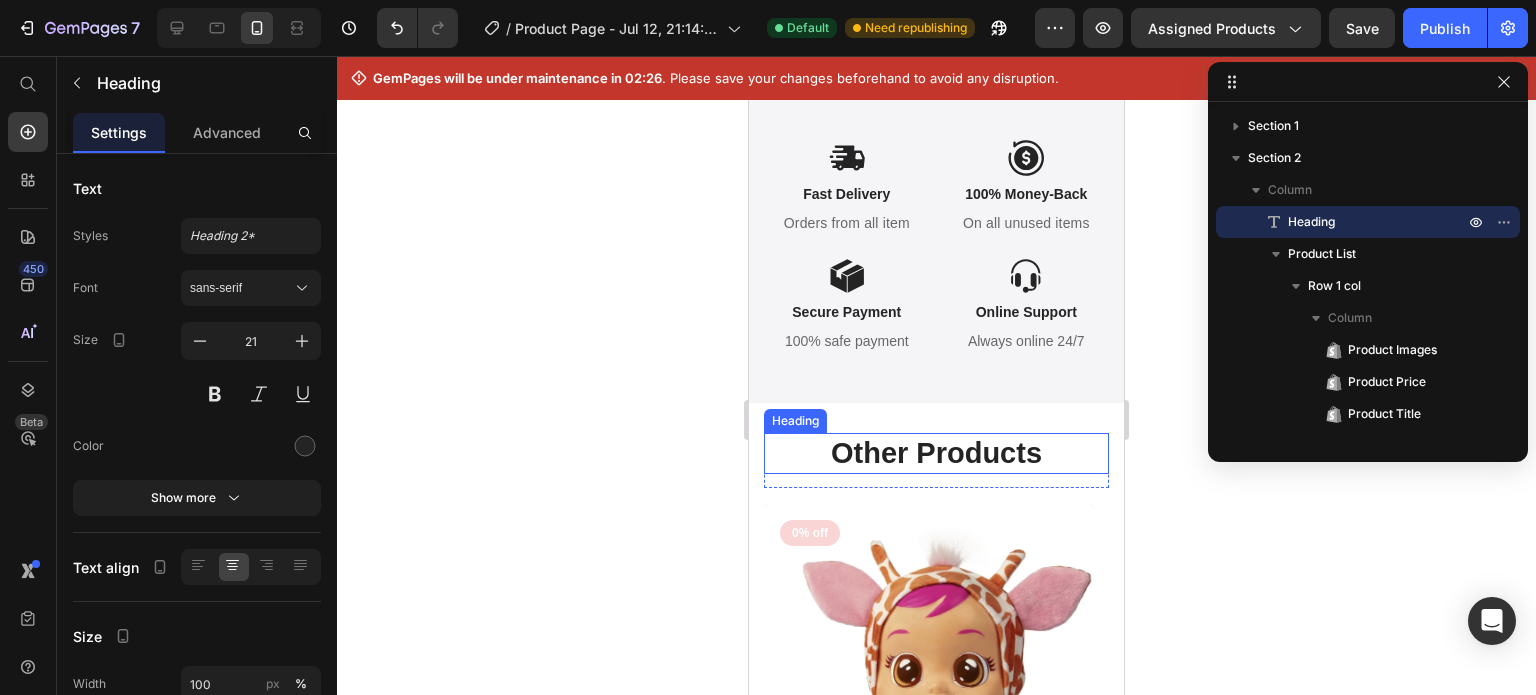 click on "Other Products" at bounding box center (936, 454) 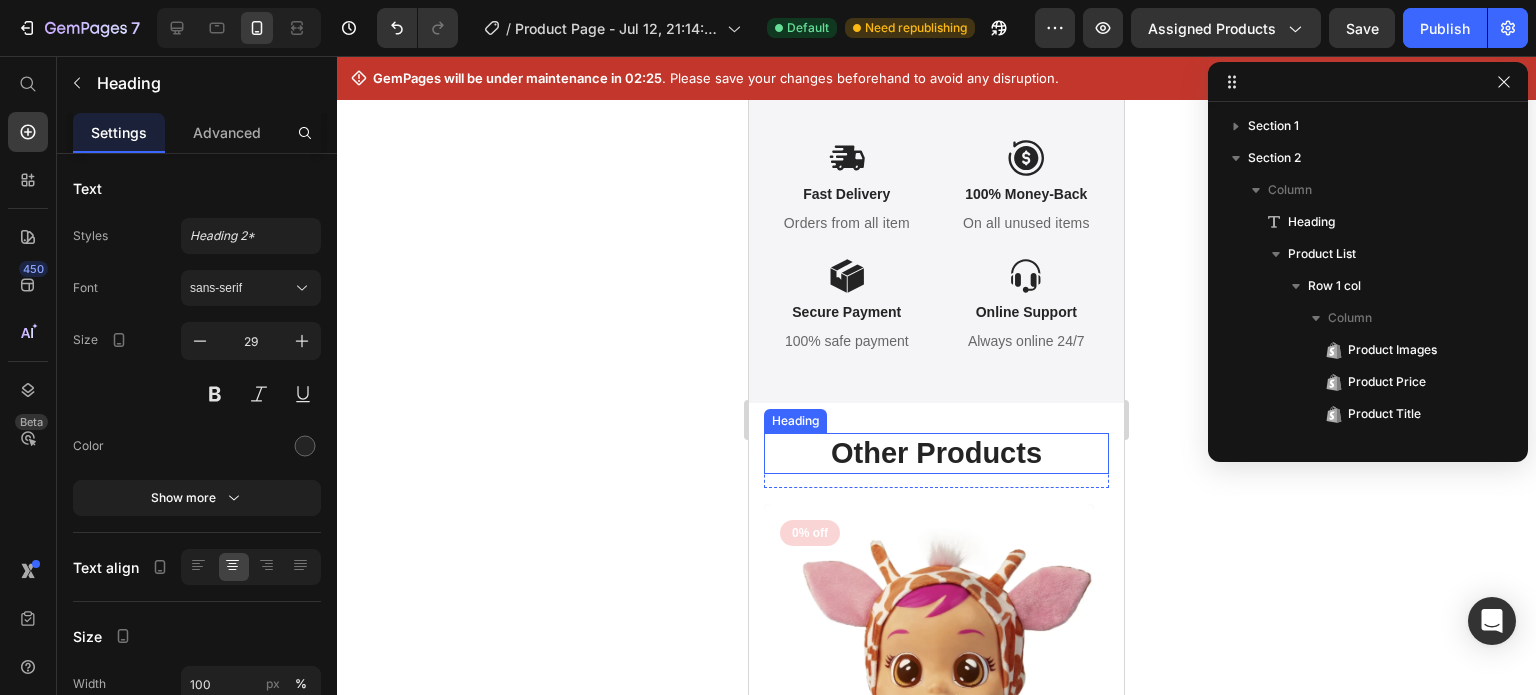 scroll, scrollTop: 410, scrollLeft: 0, axis: vertical 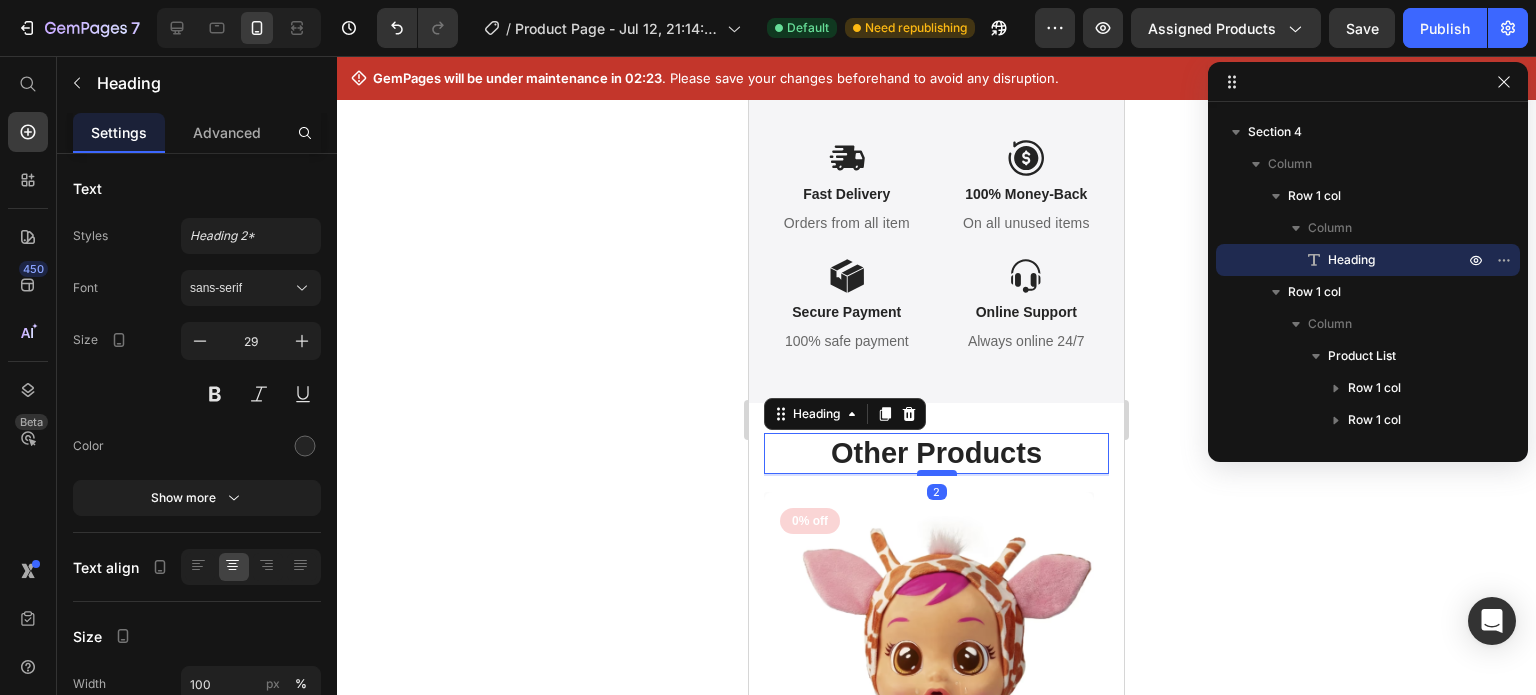 drag, startPoint x: 934, startPoint y: 487, endPoint x: 932, endPoint y: 473, distance: 14.142136 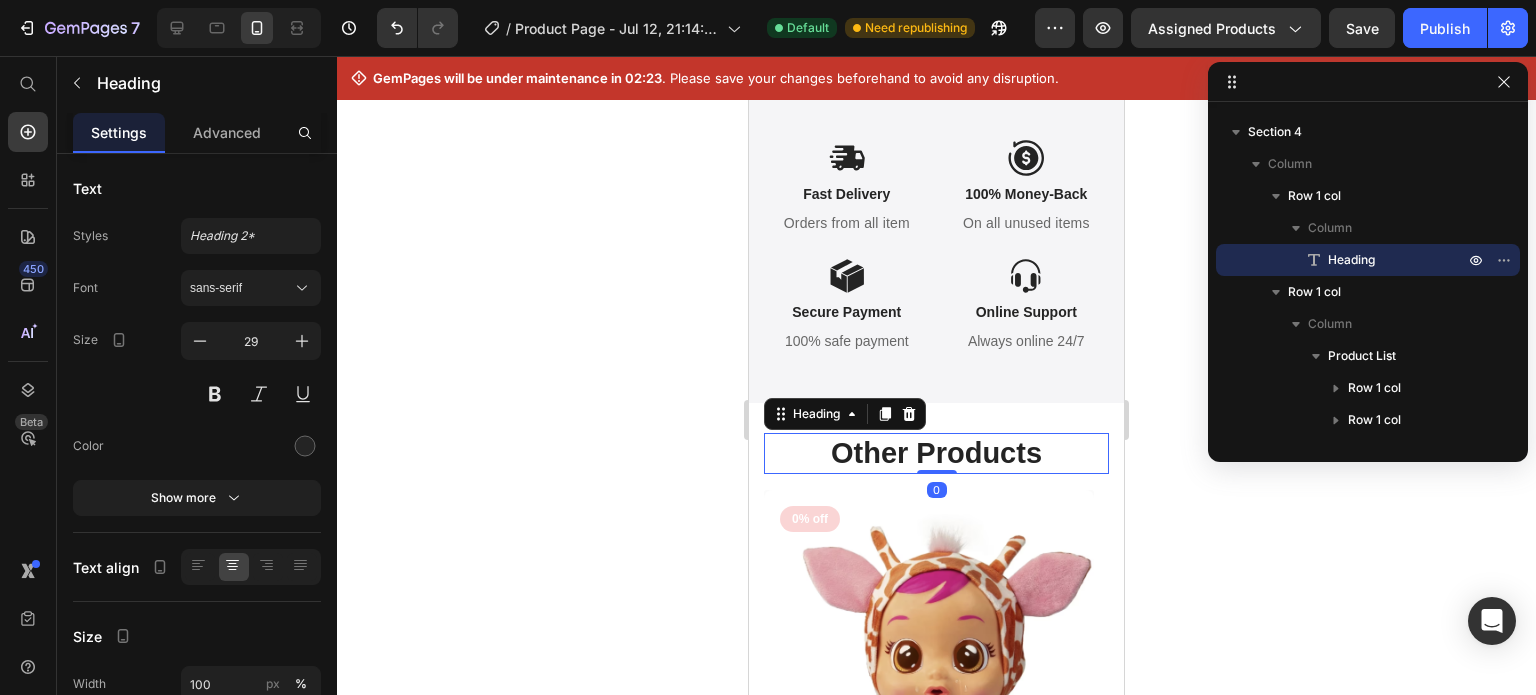 click on "Other Products" at bounding box center (936, 454) 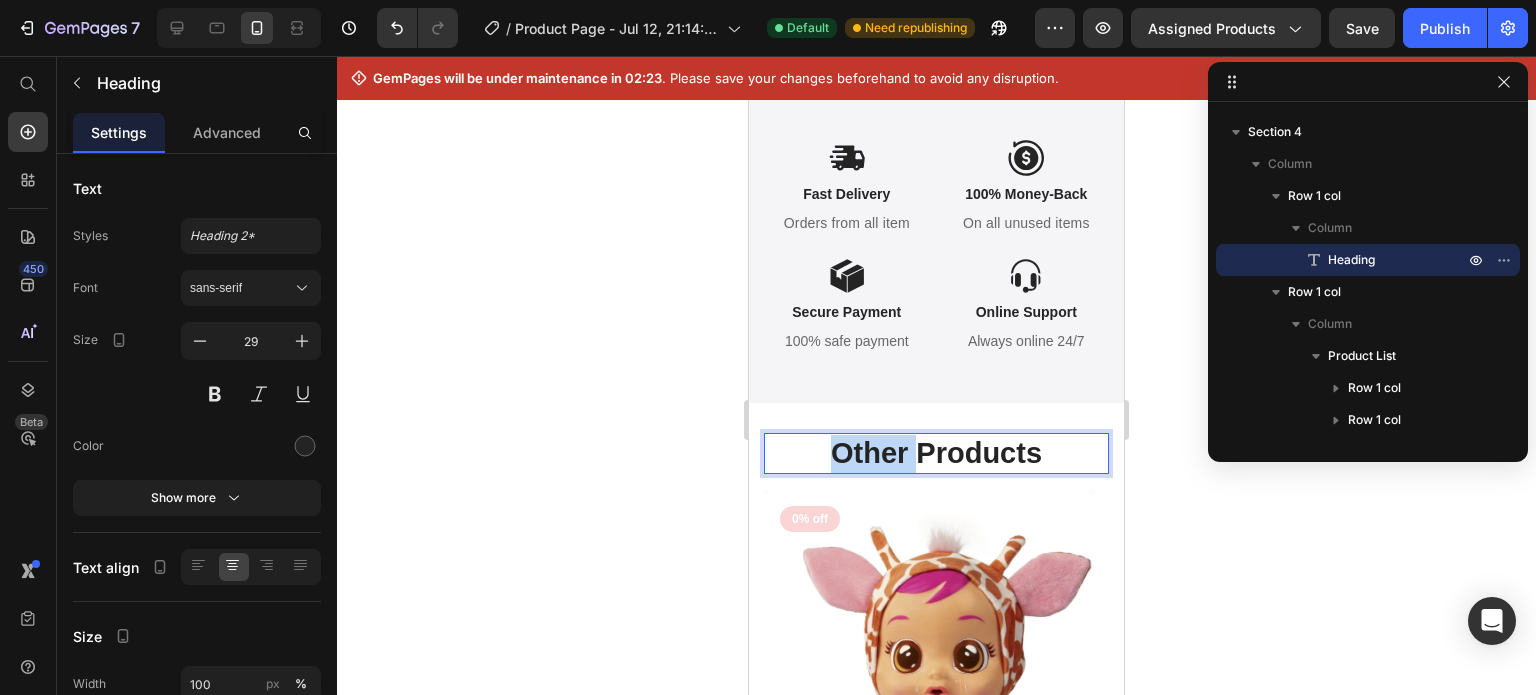 click on "Other Products" at bounding box center (936, 454) 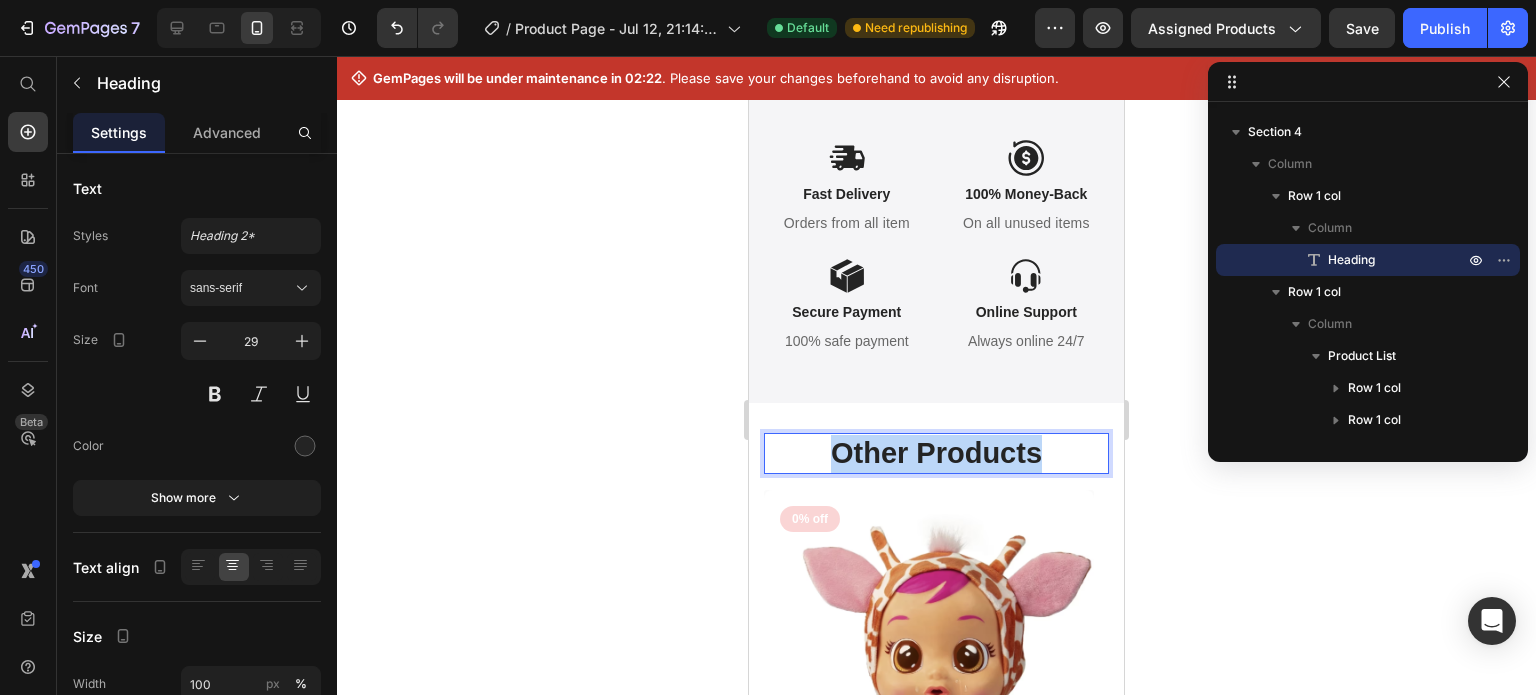 click on "Other Products" at bounding box center [936, 454] 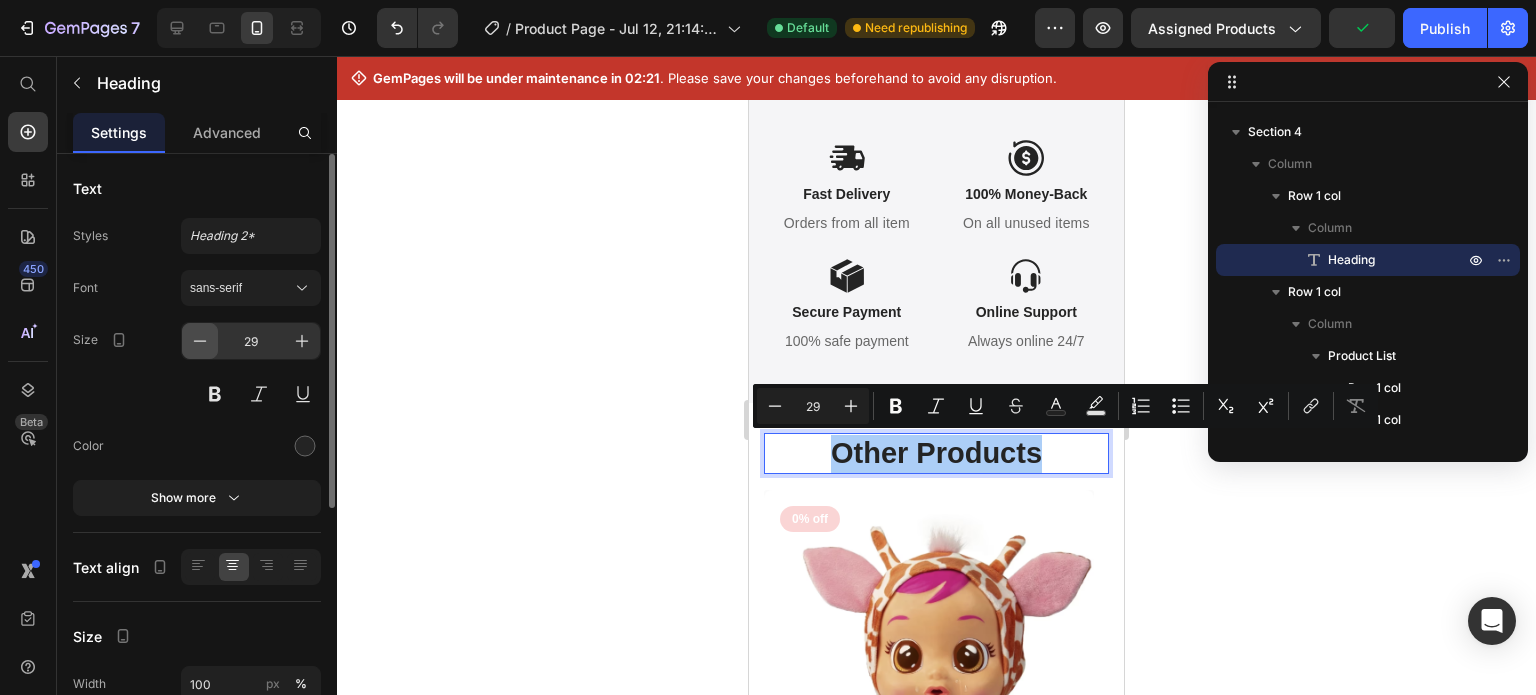 click 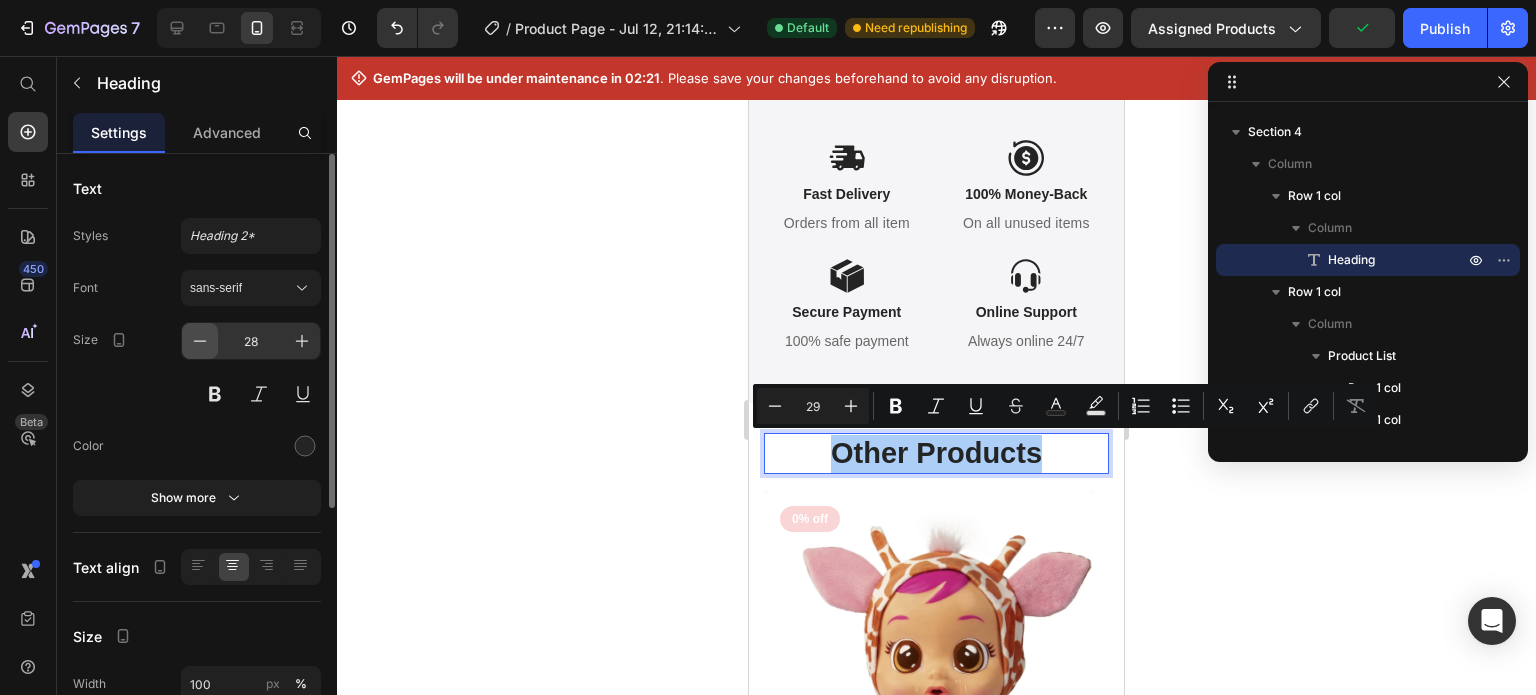 click 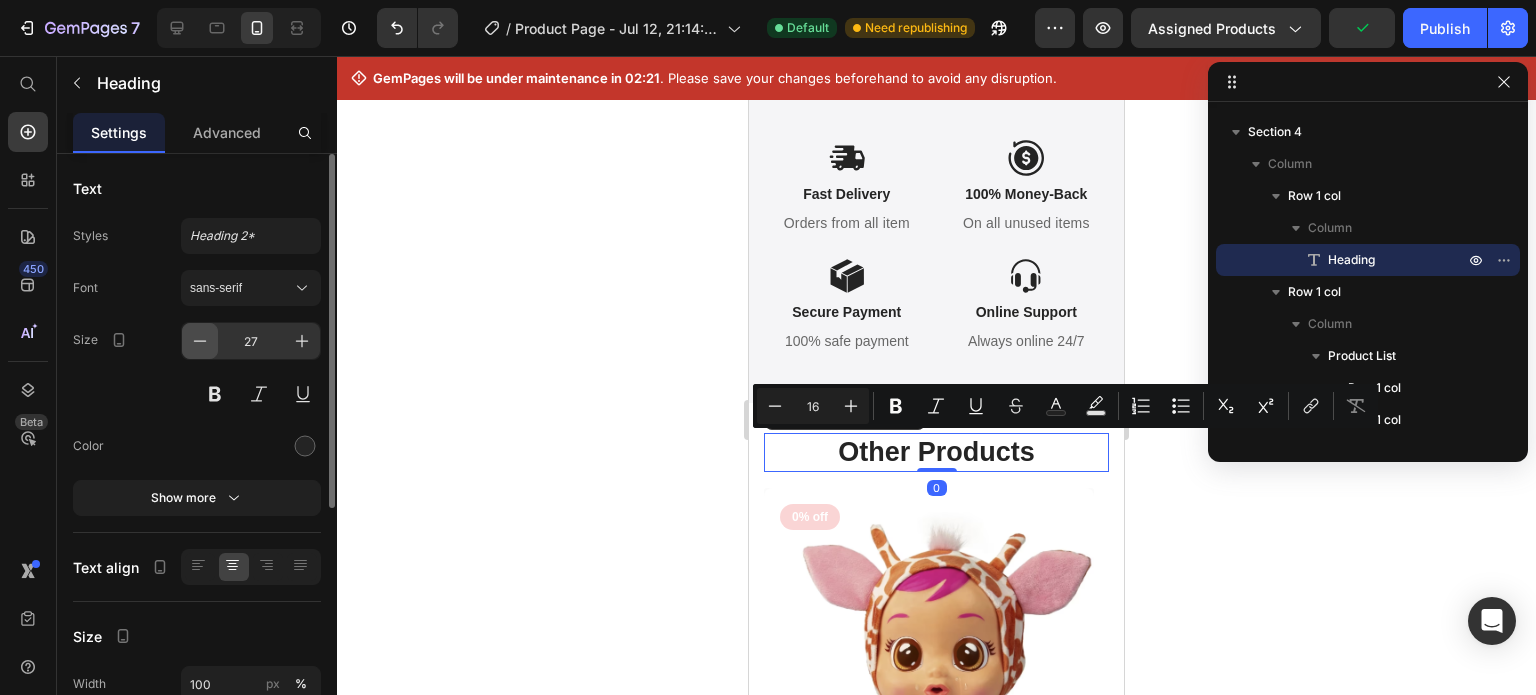 click 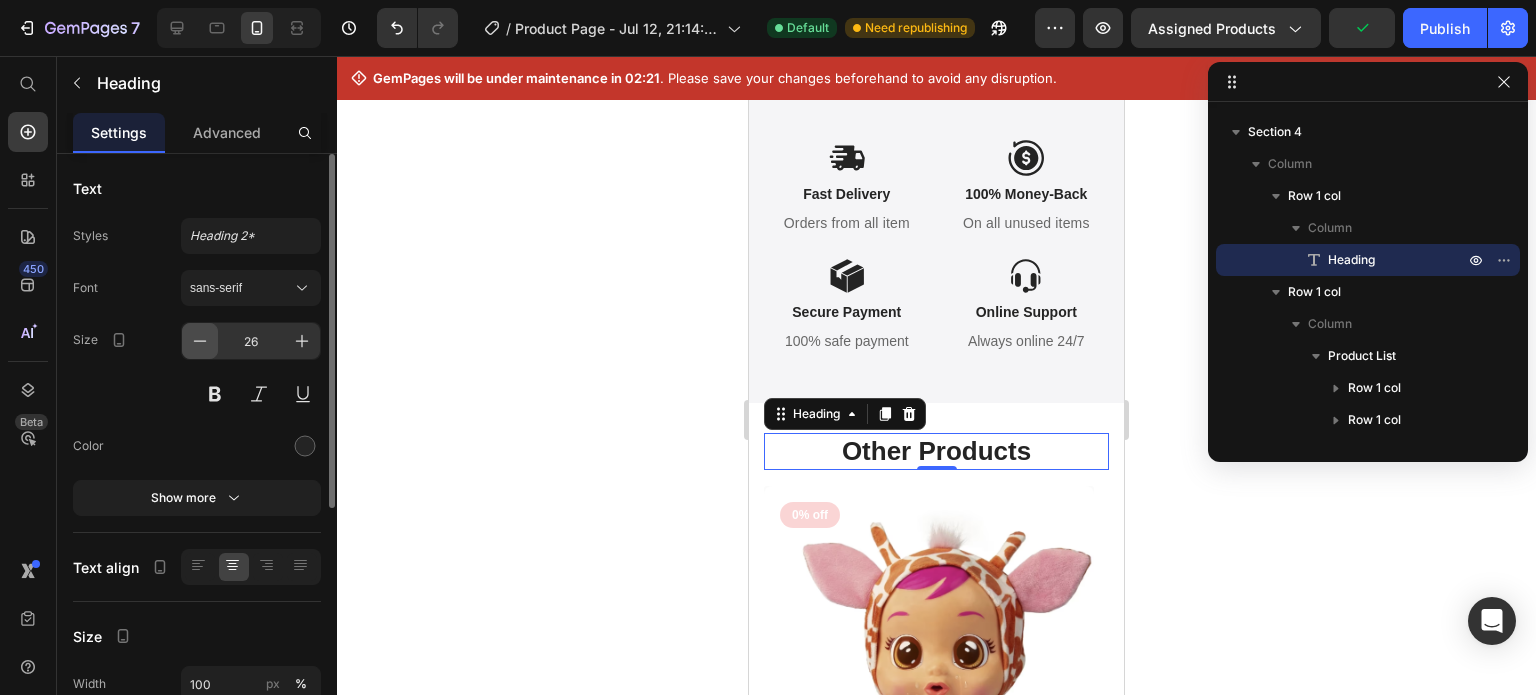 click 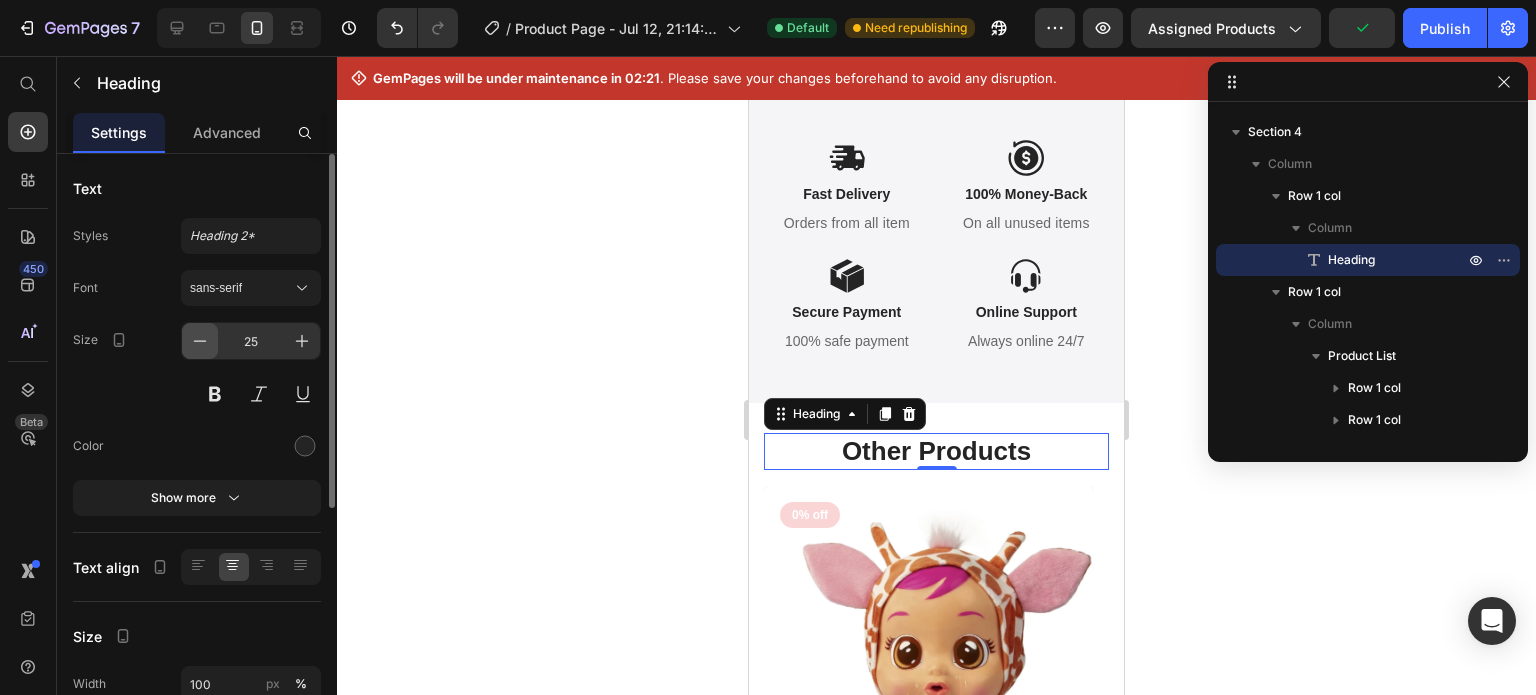 click 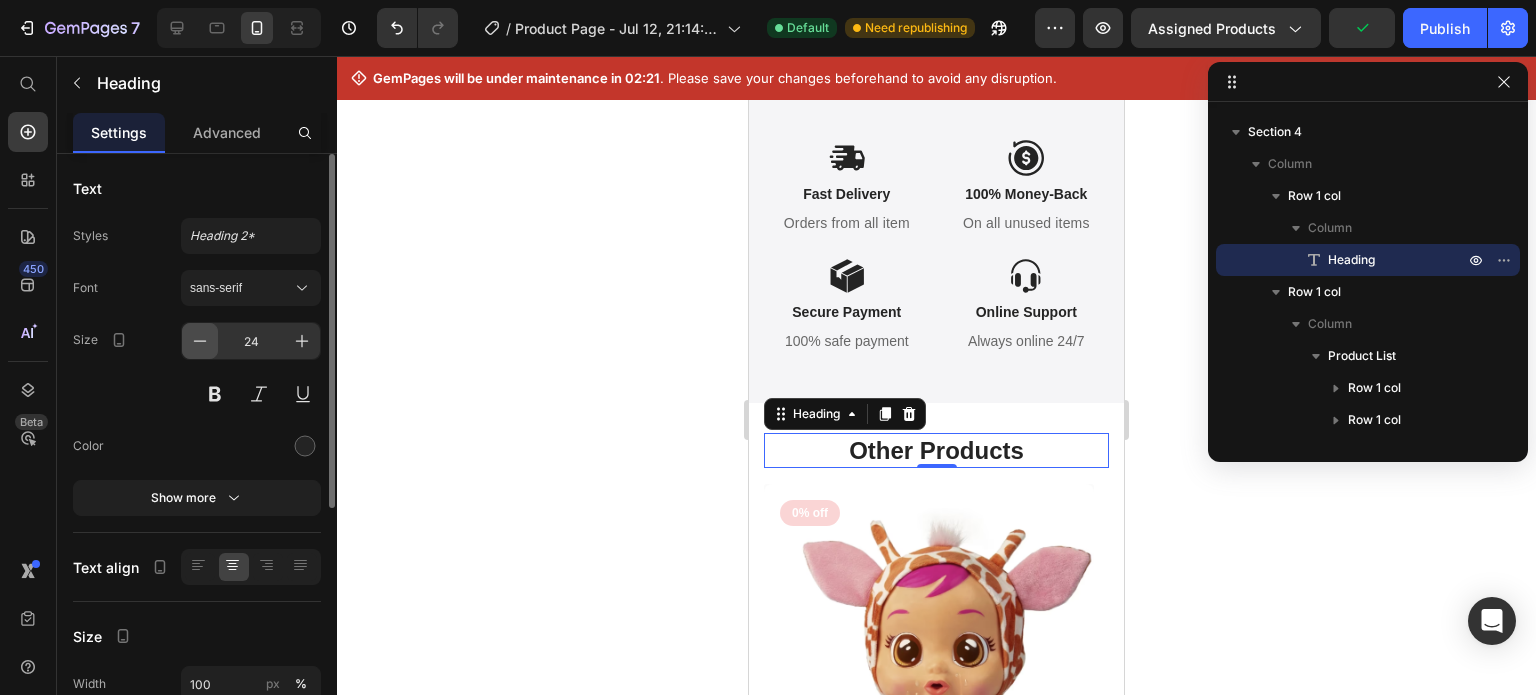 click 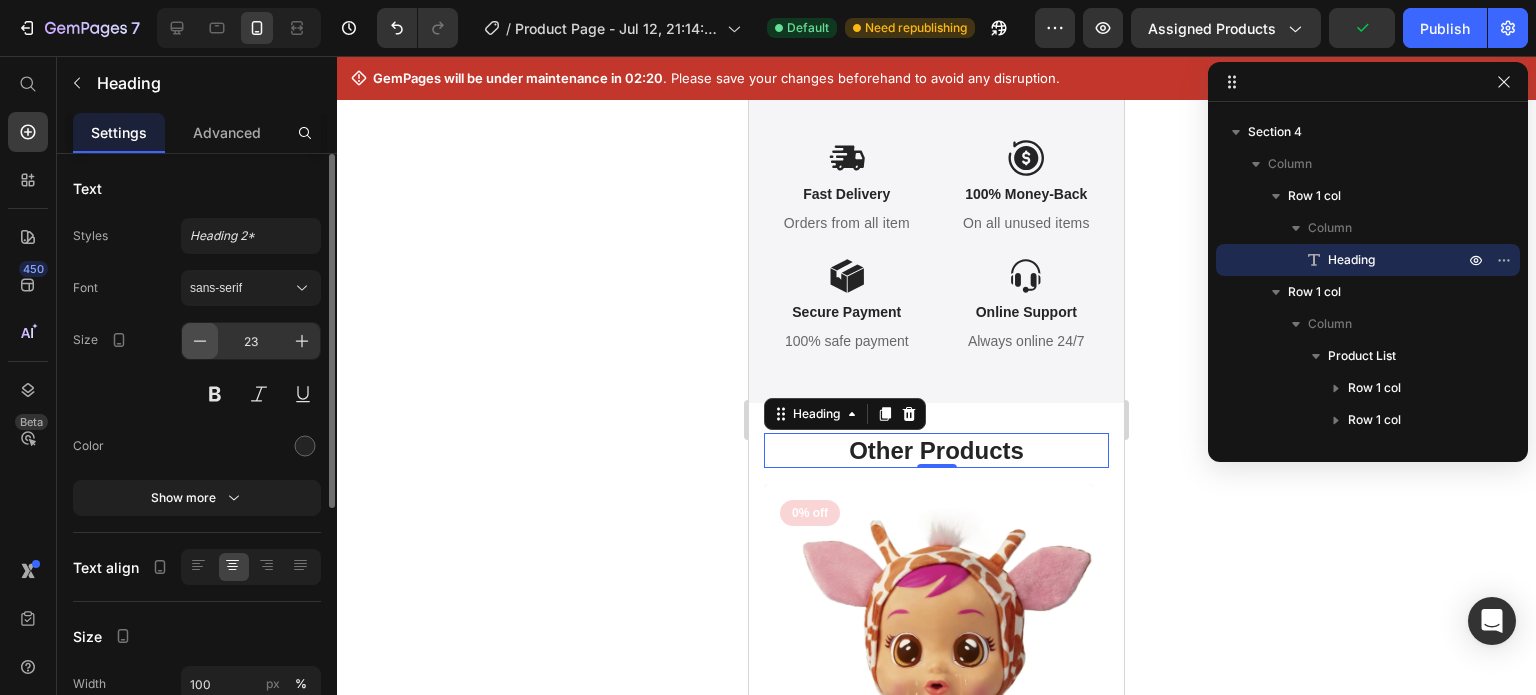 click 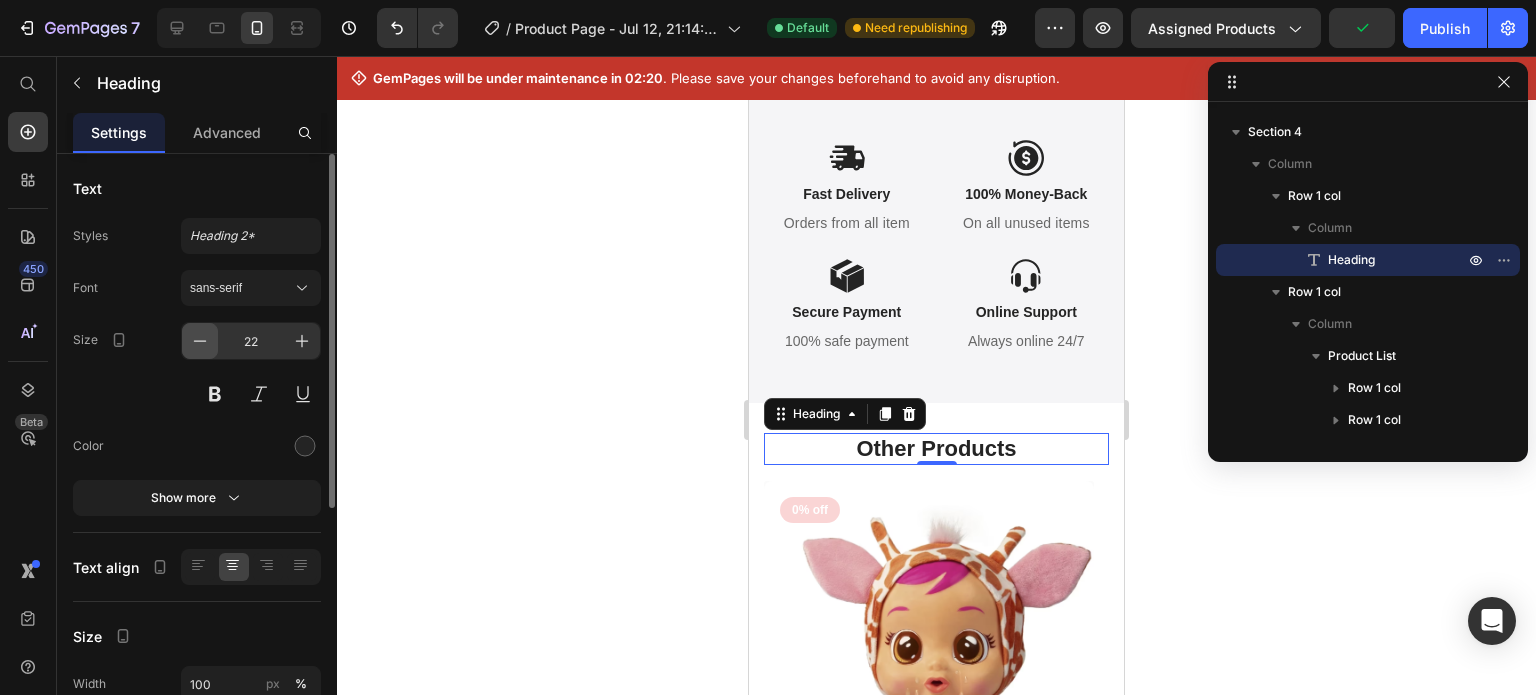 click 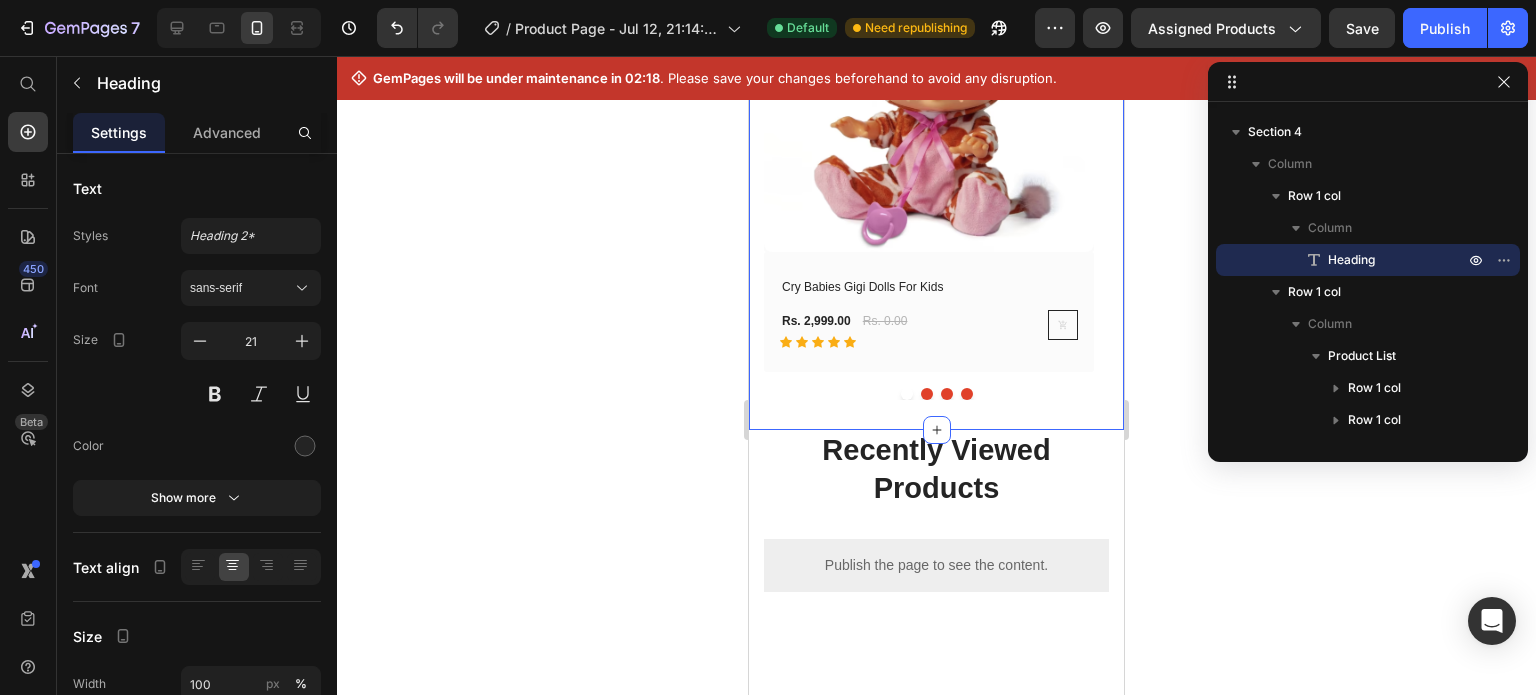 scroll, scrollTop: 2444, scrollLeft: 0, axis: vertical 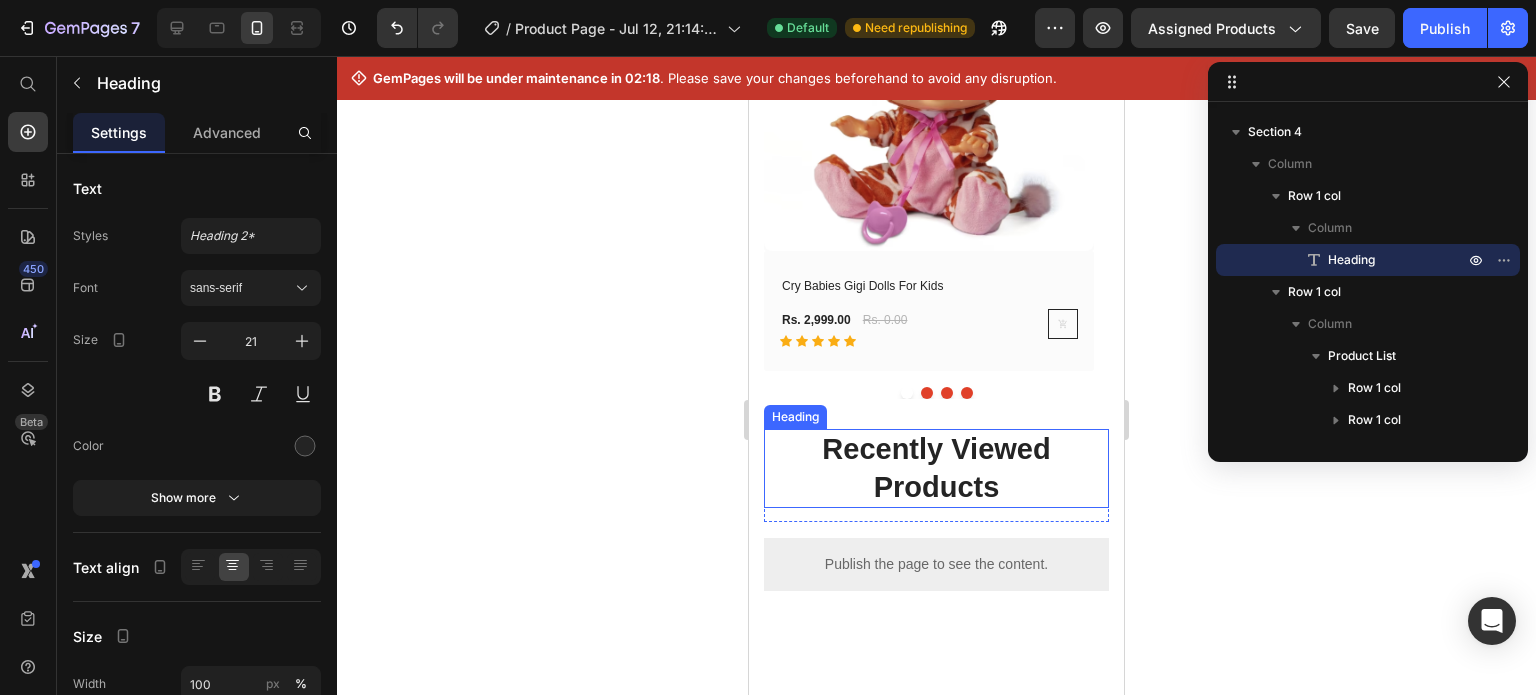 click on "Recently Viewed Products" at bounding box center (936, 468) 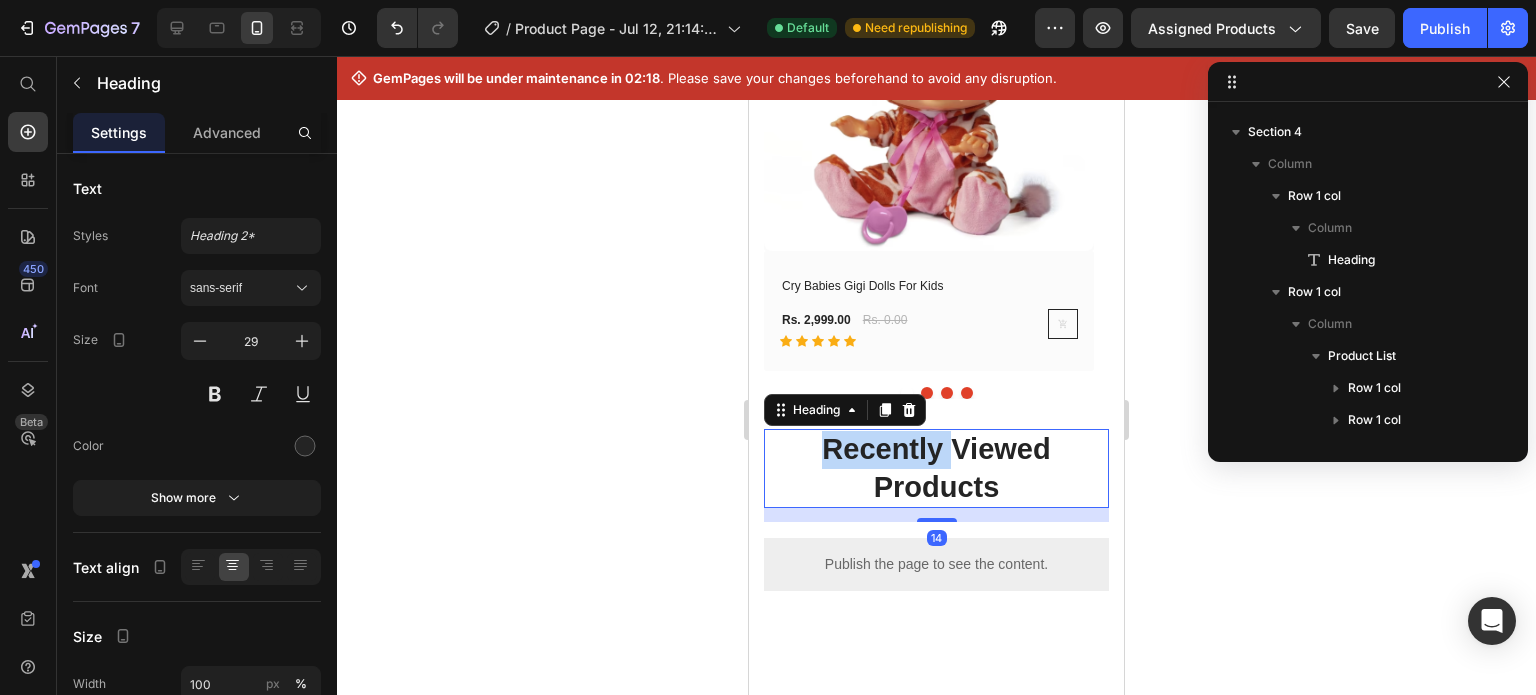 scroll, scrollTop: 661, scrollLeft: 0, axis: vertical 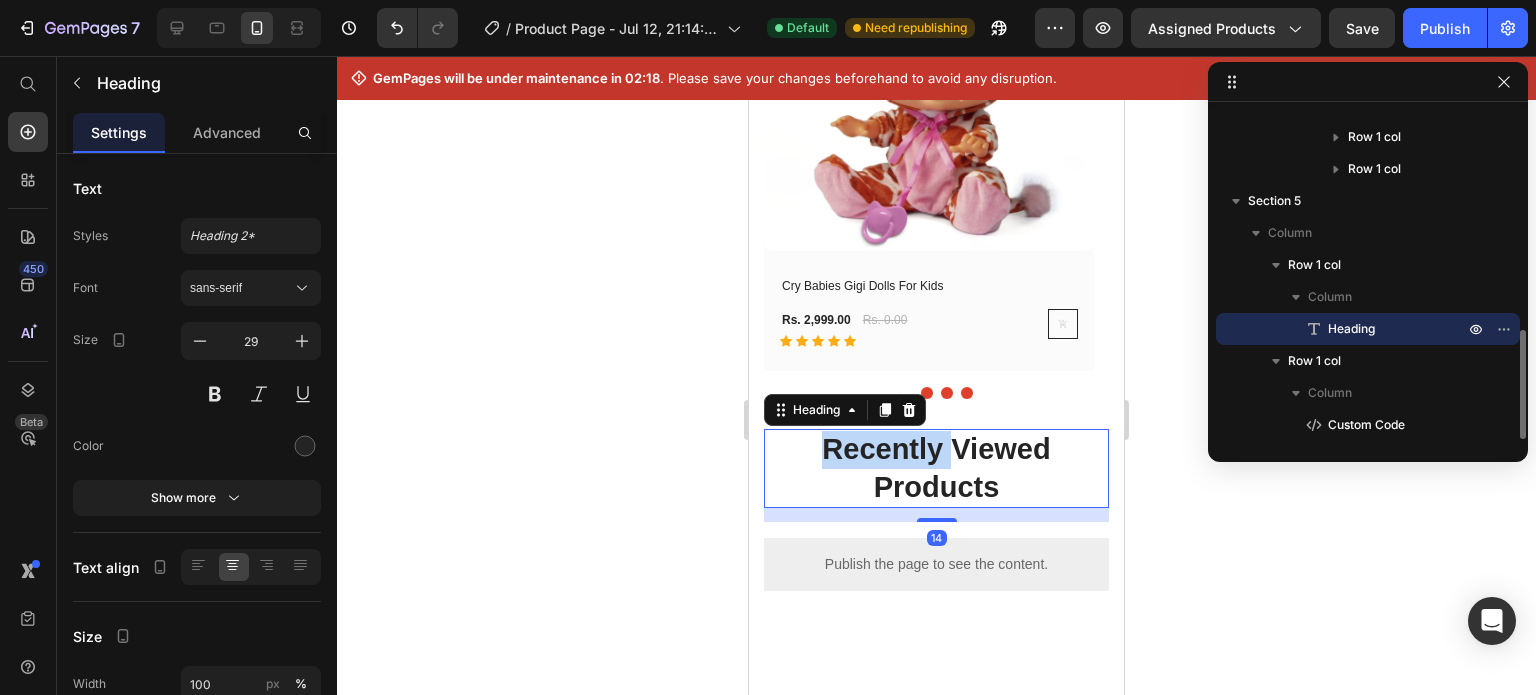 click on "Recently Viewed Products" at bounding box center (936, 468) 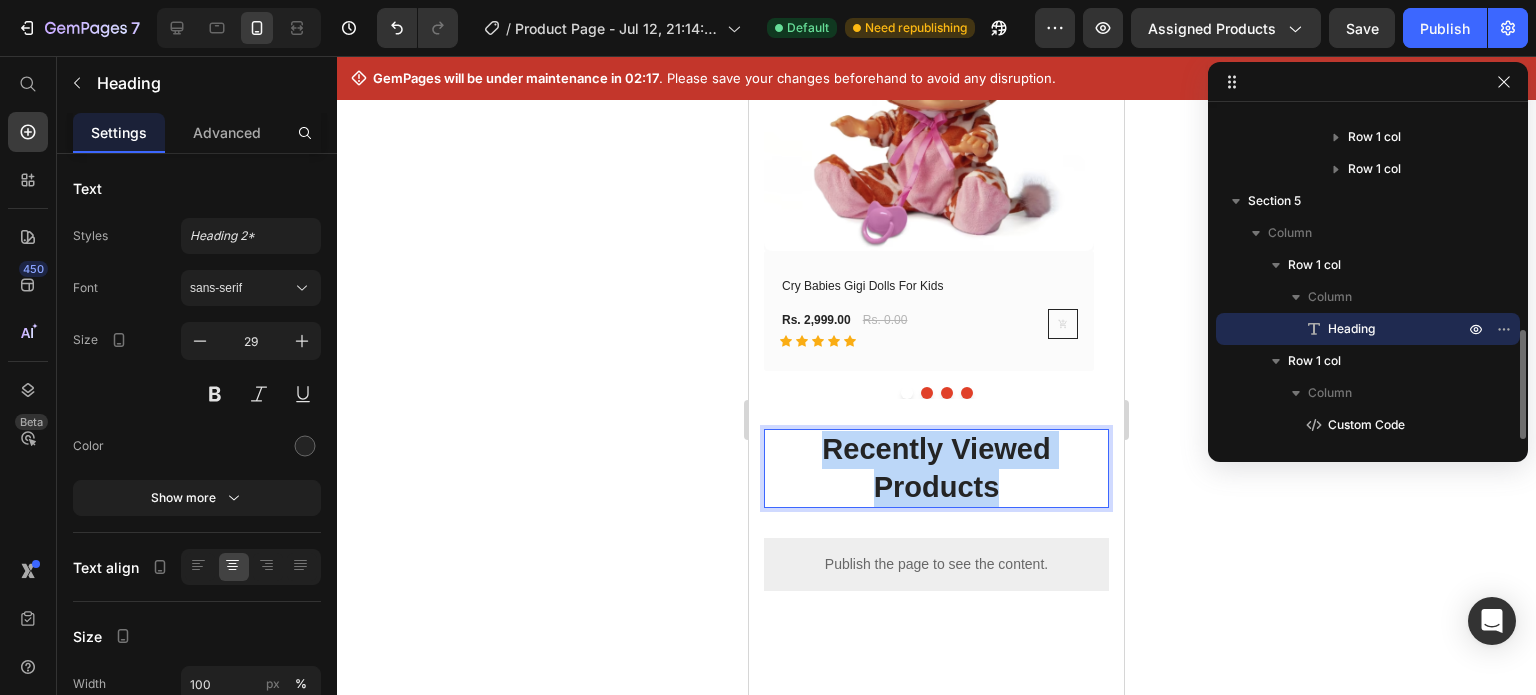 click on "Recently Viewed Products" at bounding box center [936, 468] 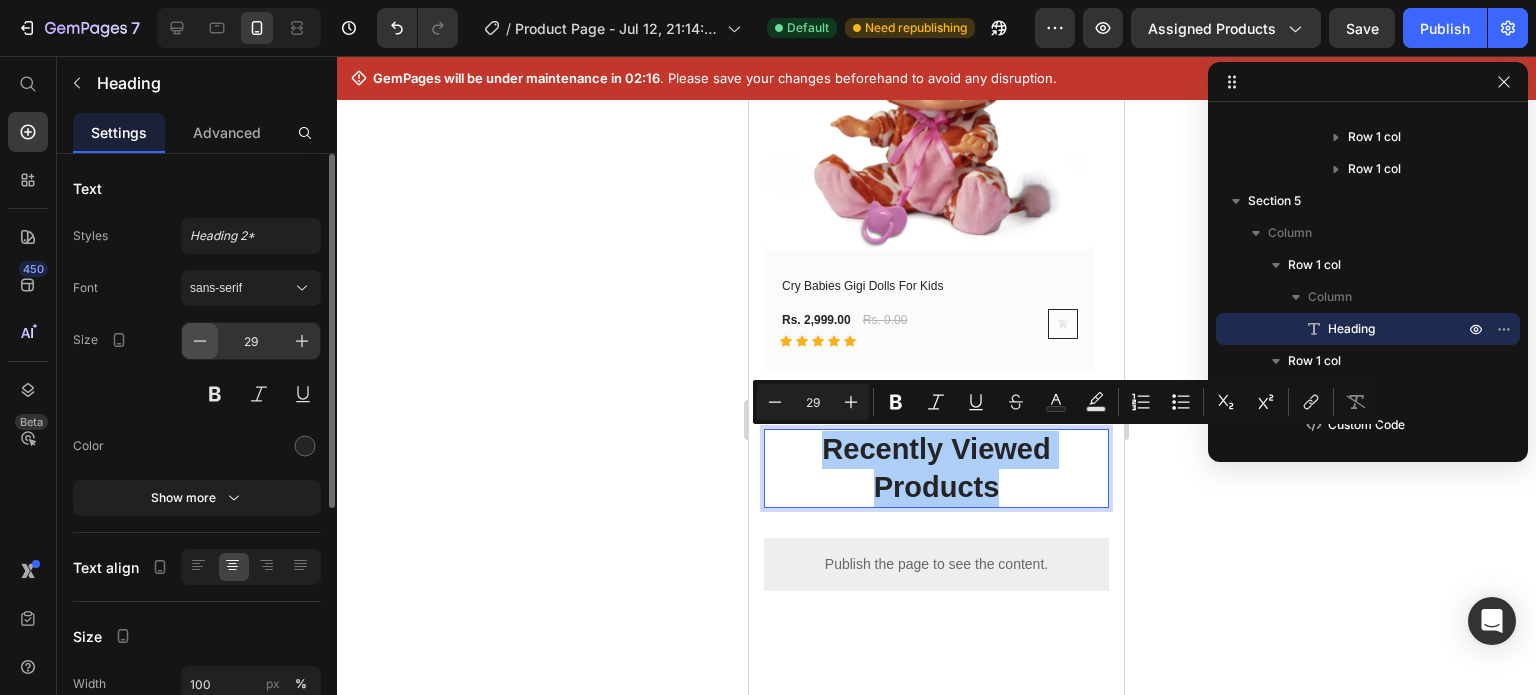 click 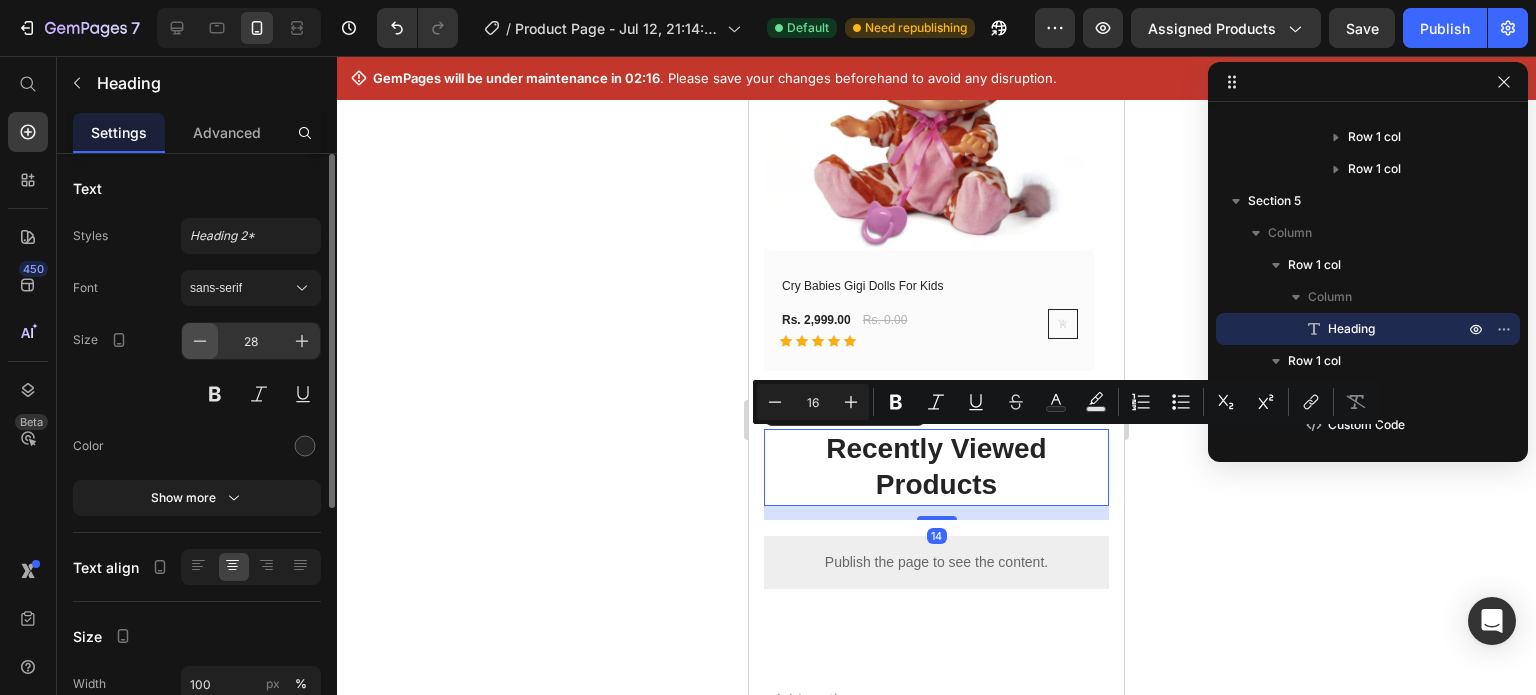 click 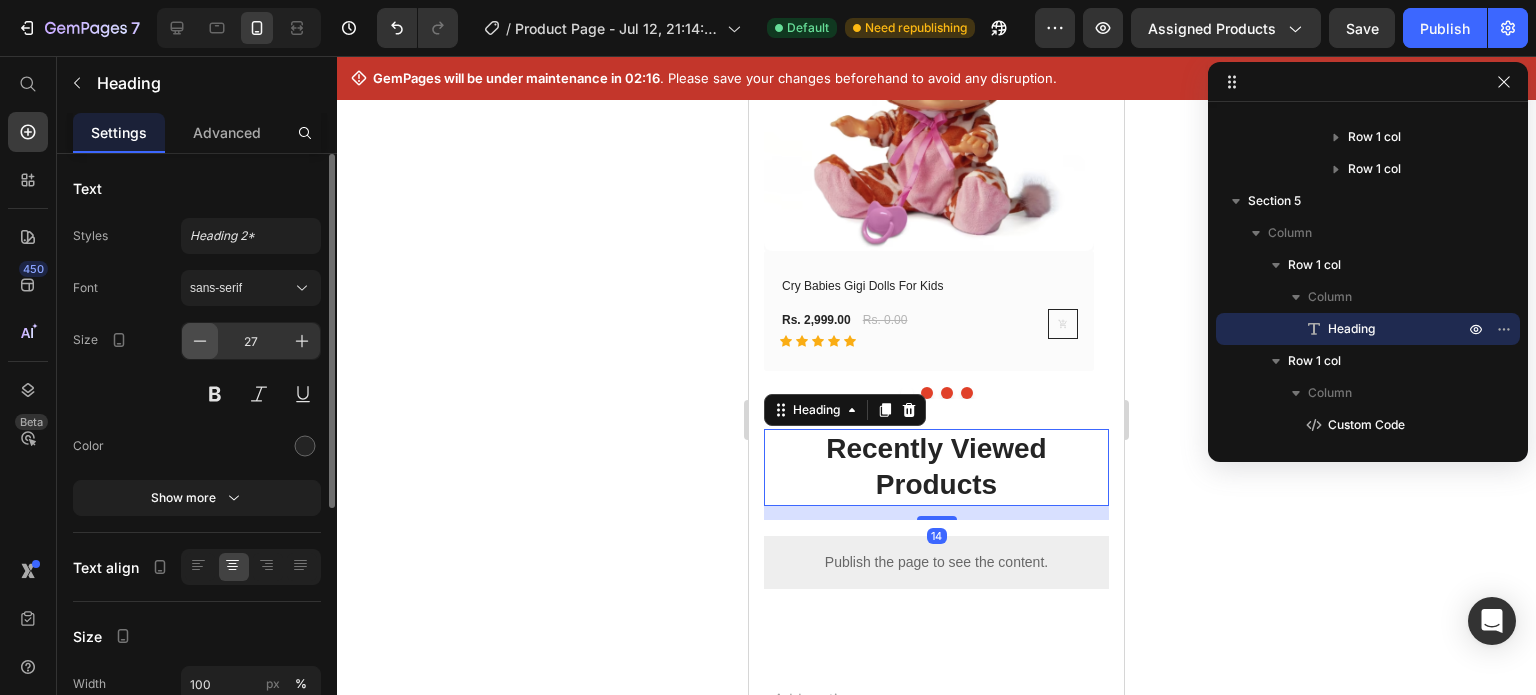 click 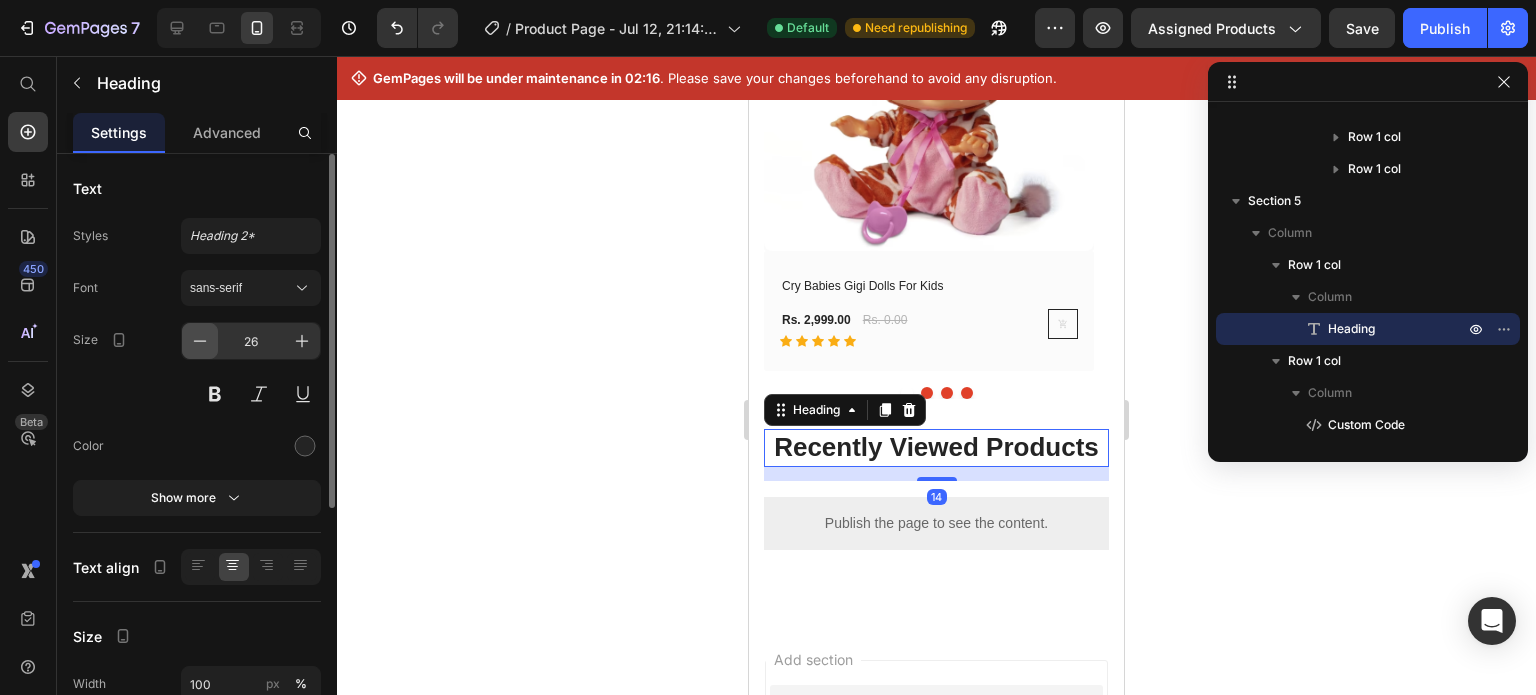 click 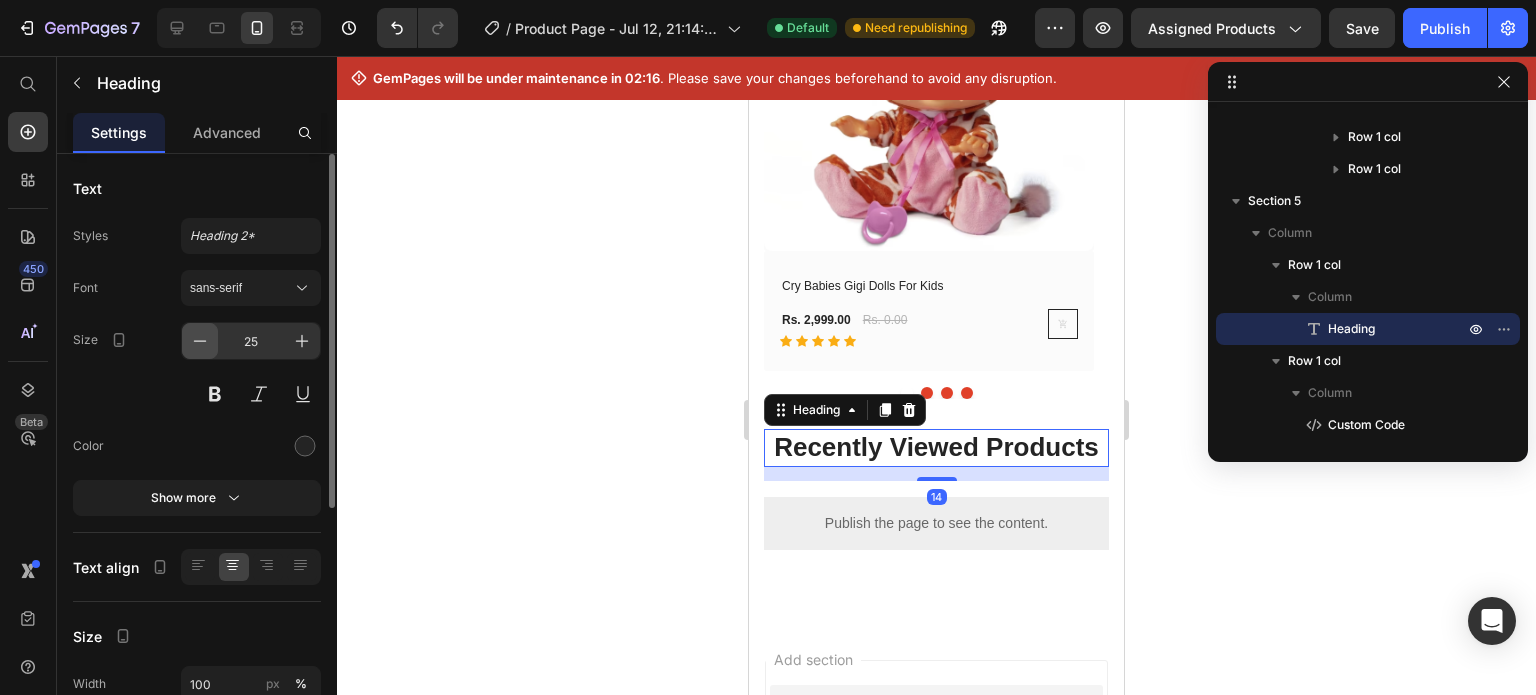click 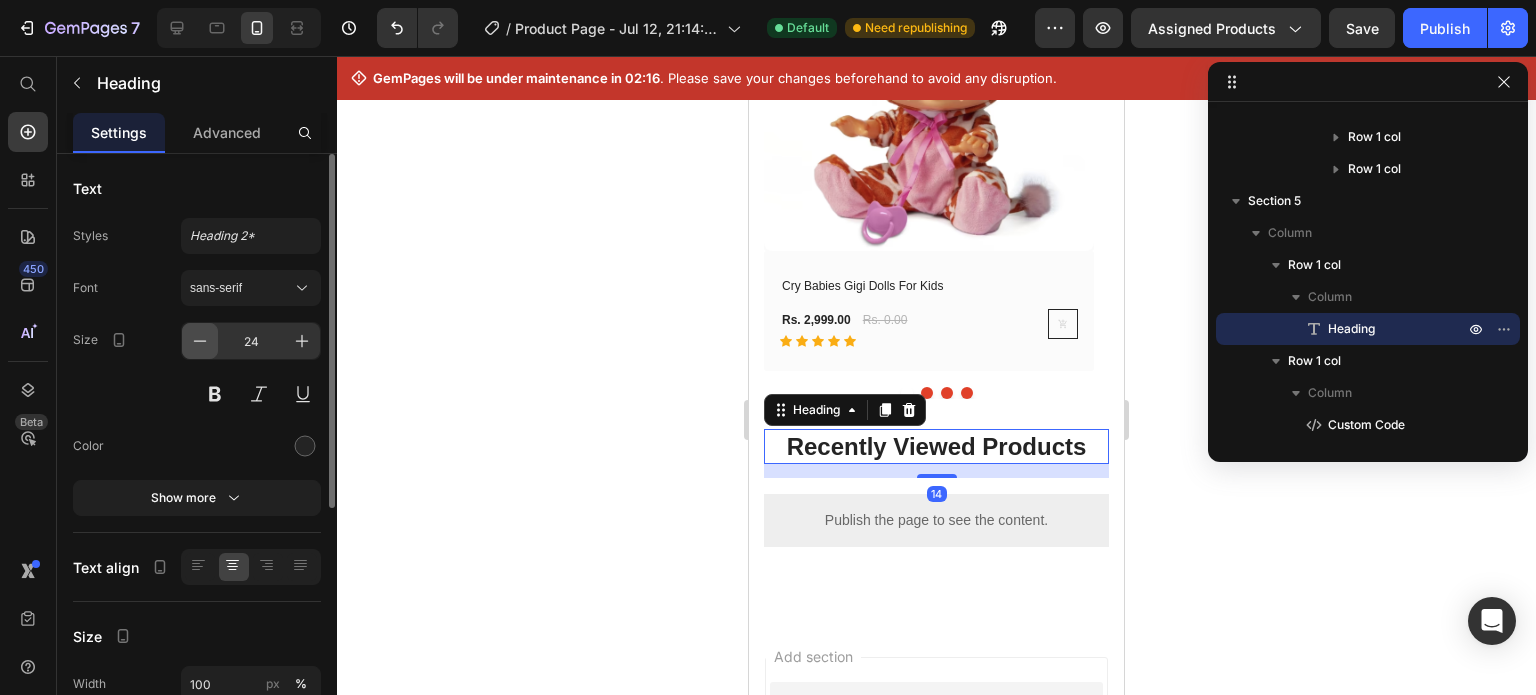 click 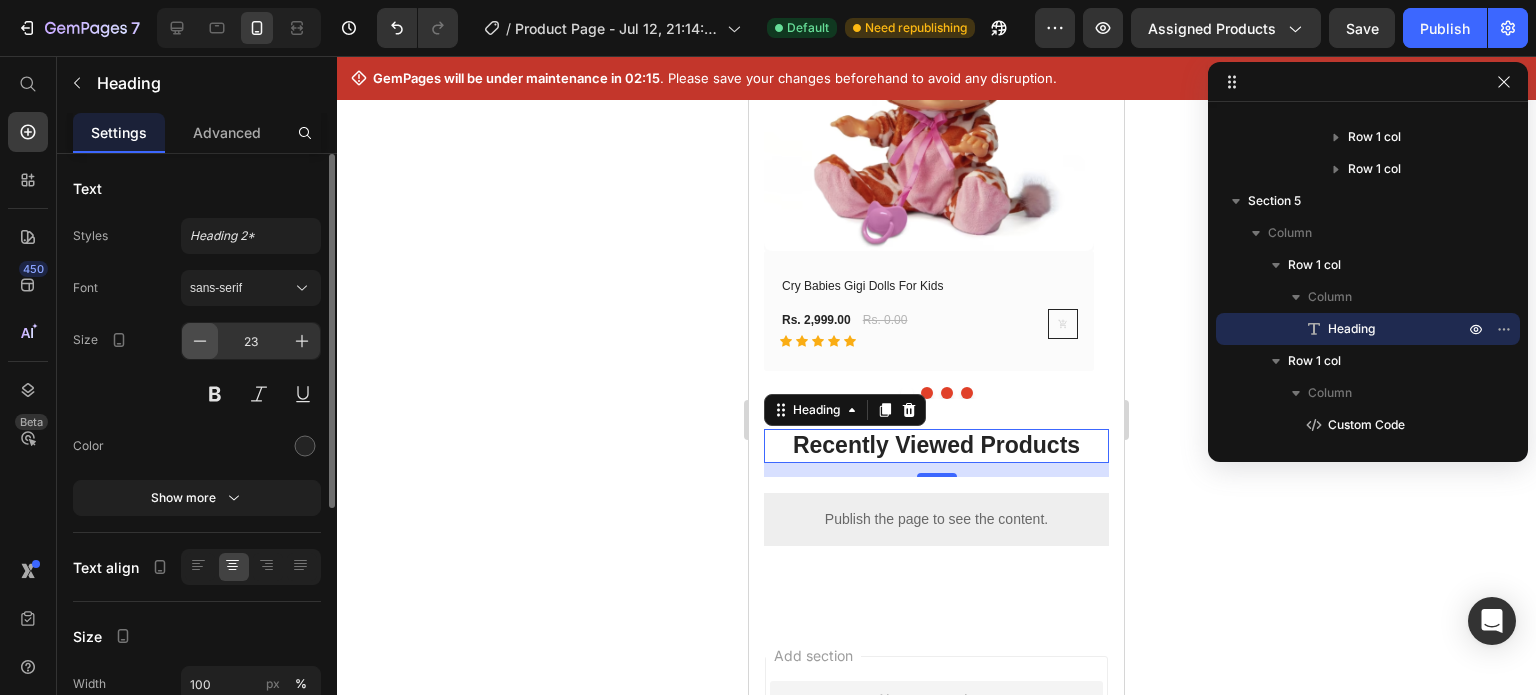 click 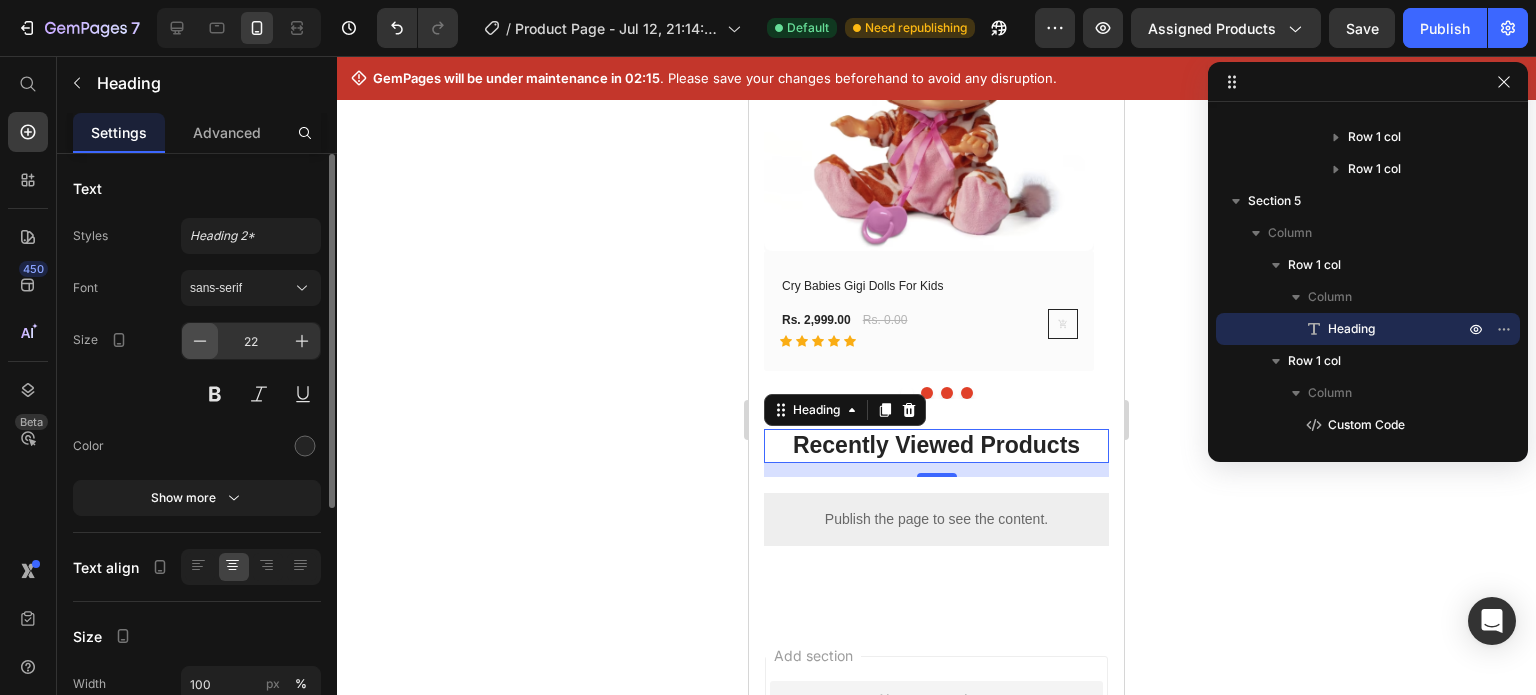 click 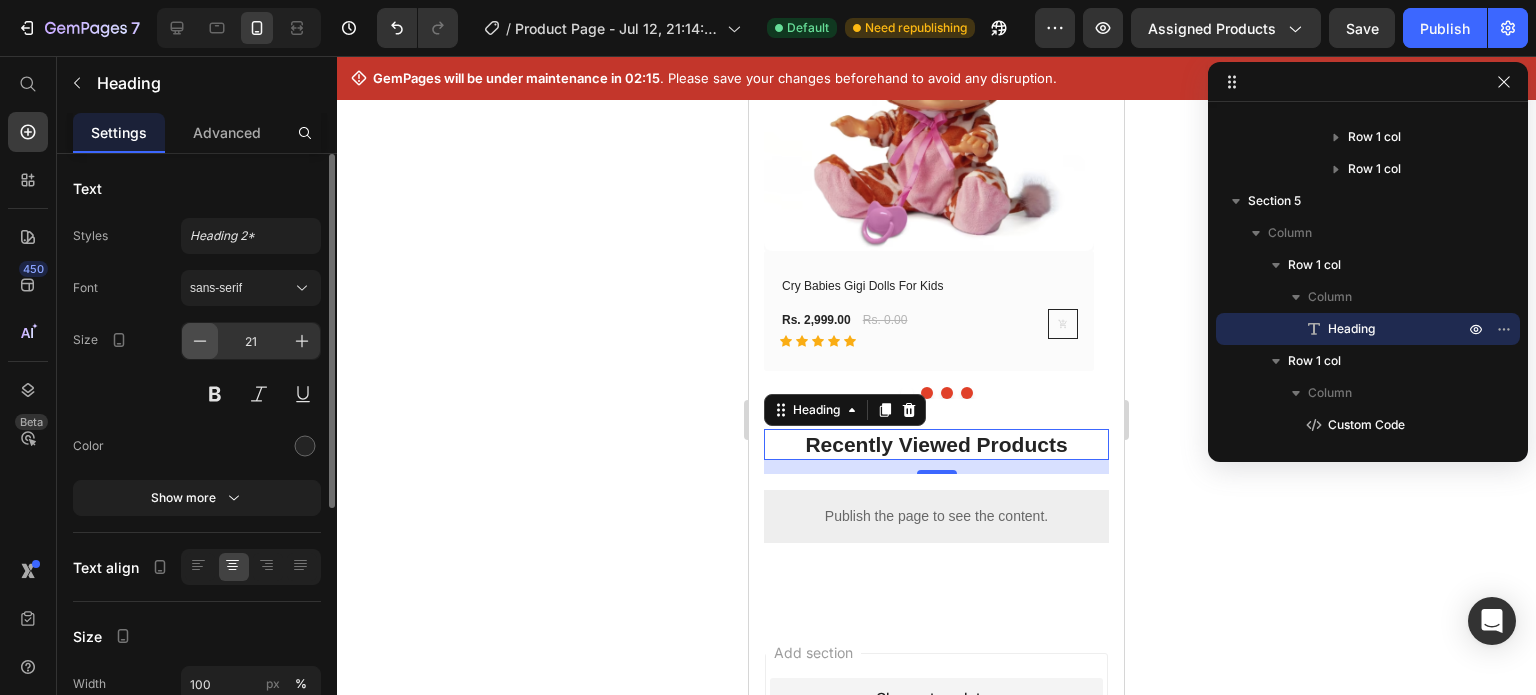click 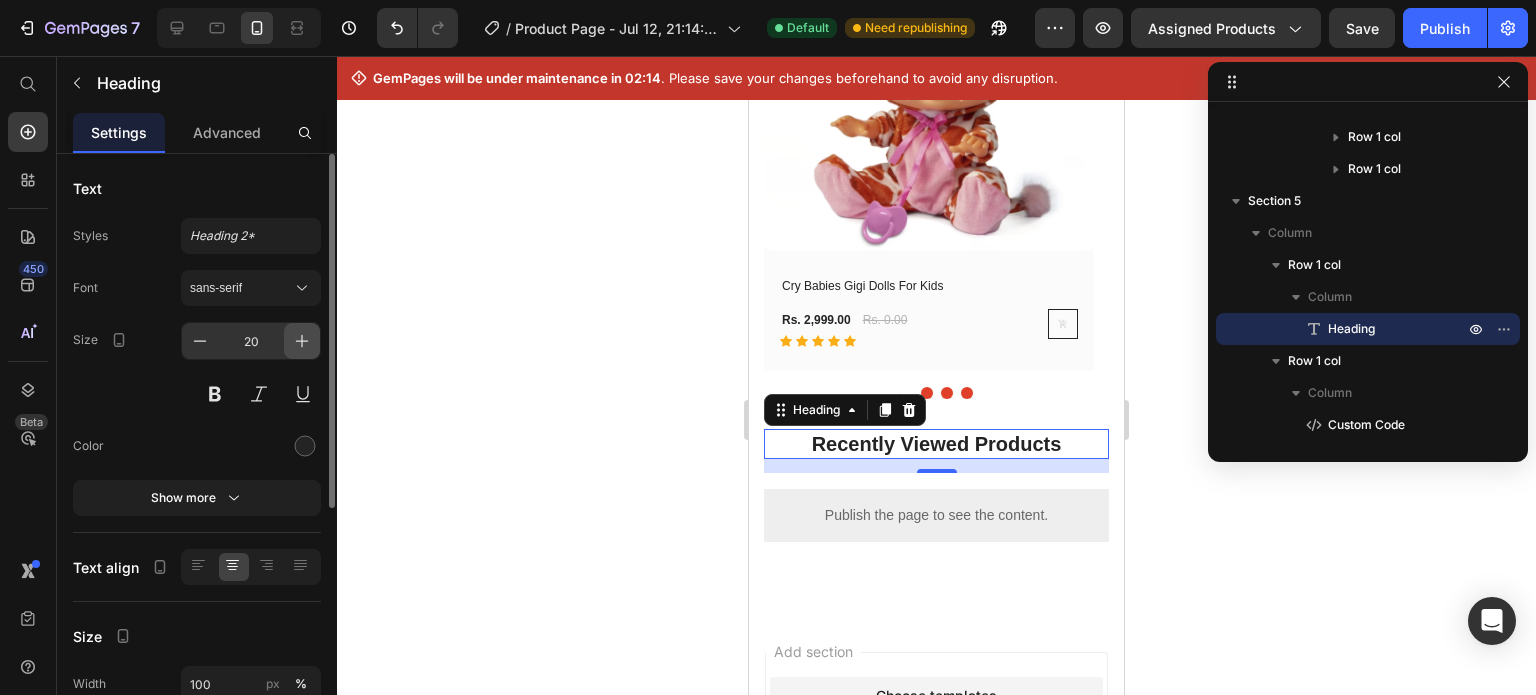 click 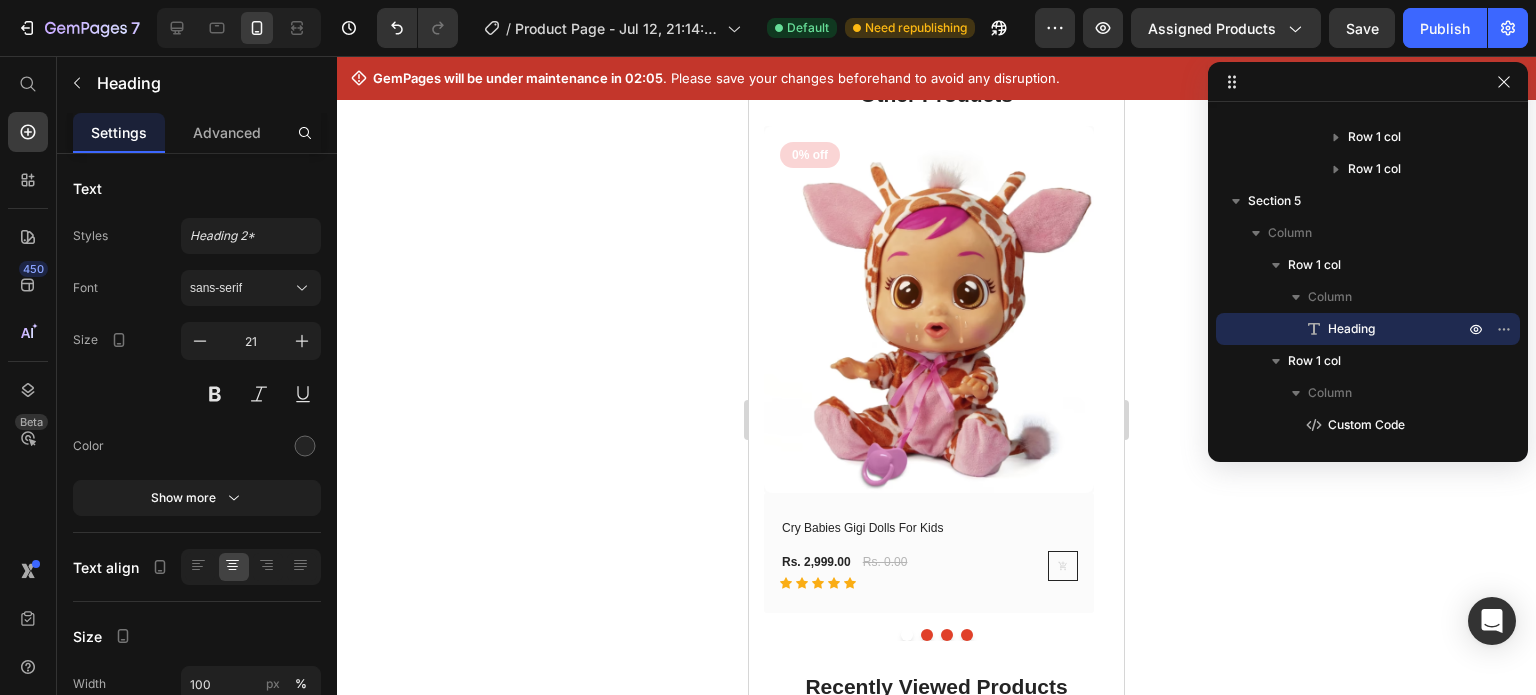 scroll, scrollTop: 2221, scrollLeft: 0, axis: vertical 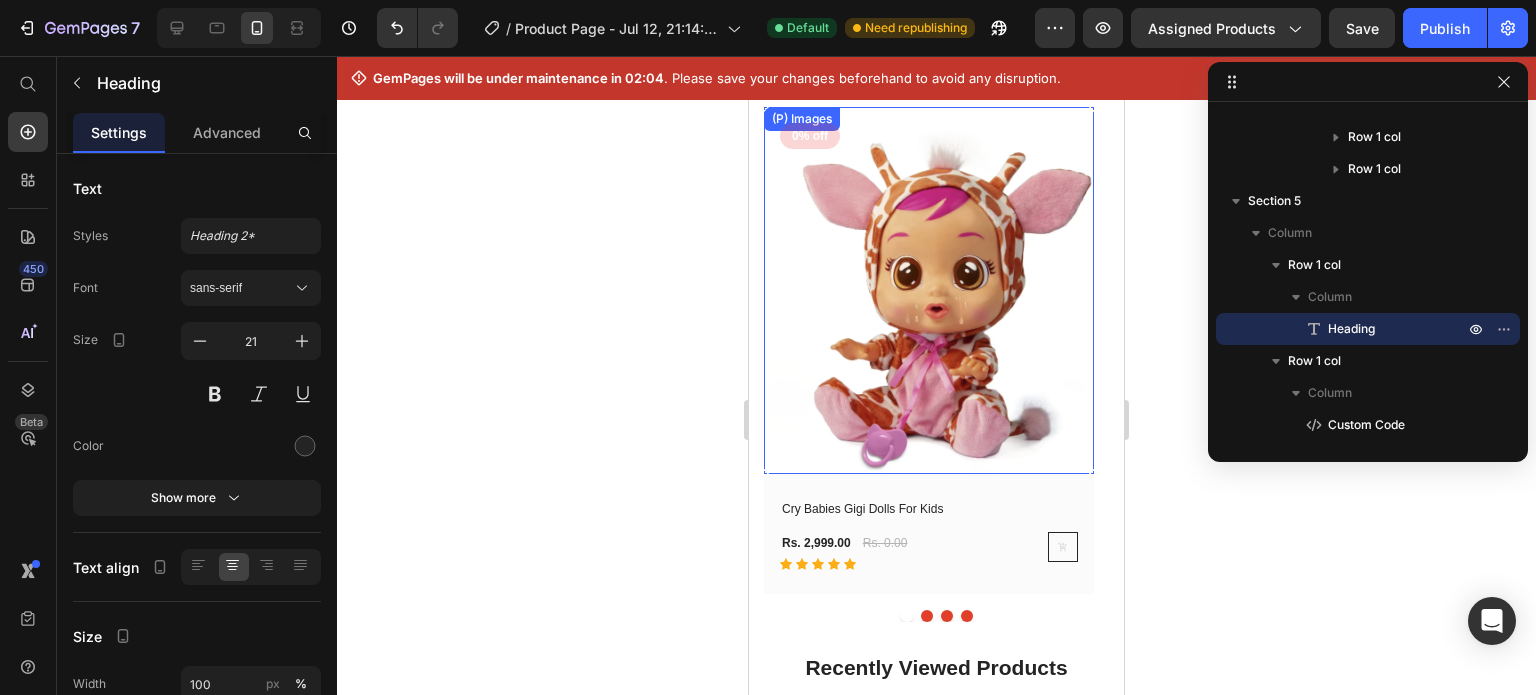 click at bounding box center (929, 290) 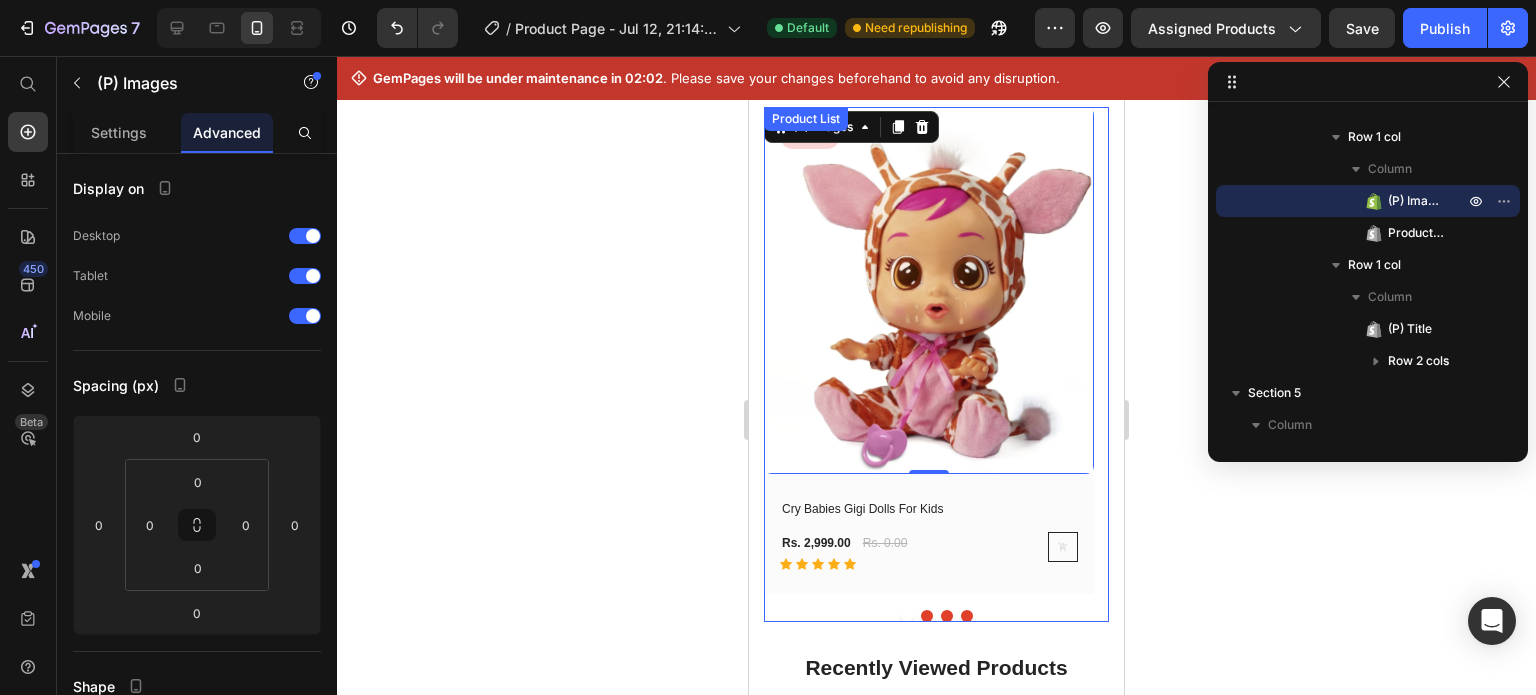 click at bounding box center [936, 616] 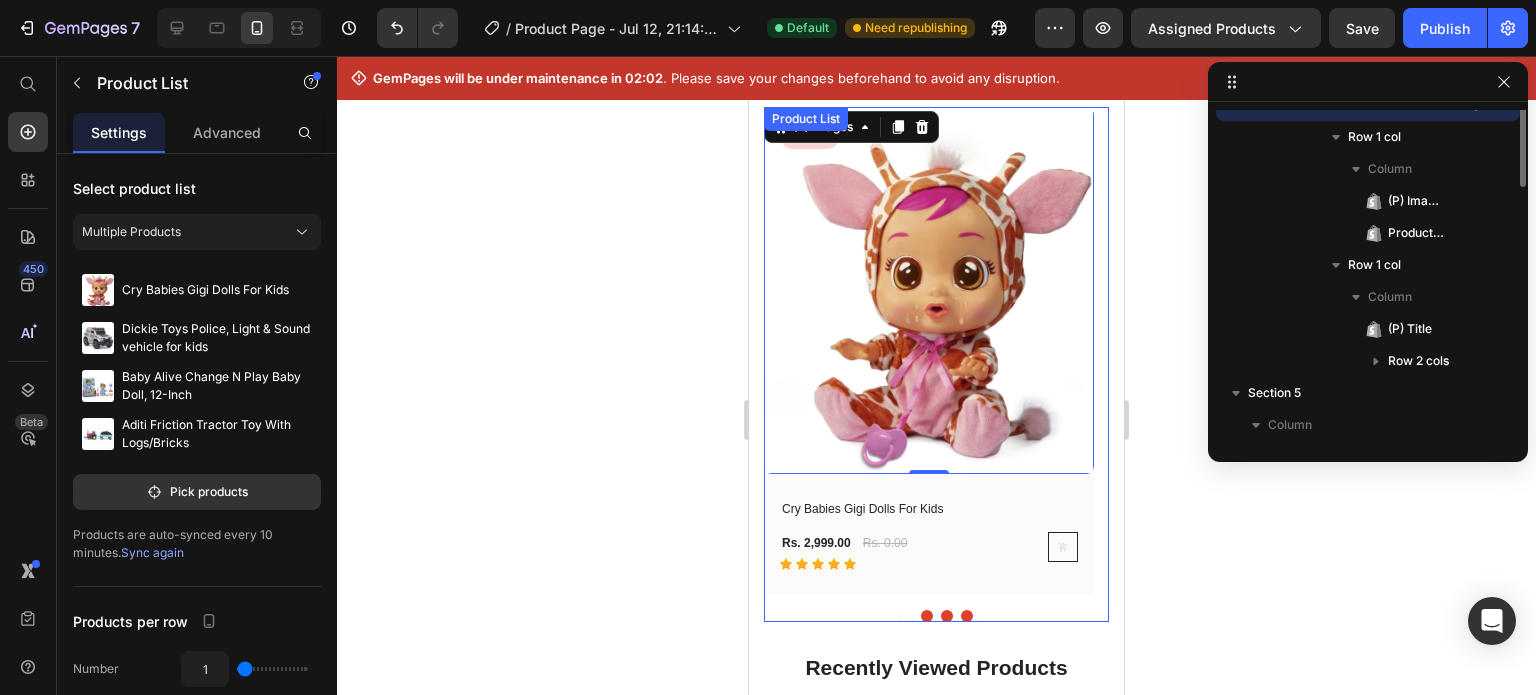 scroll, scrollTop: 506, scrollLeft: 0, axis: vertical 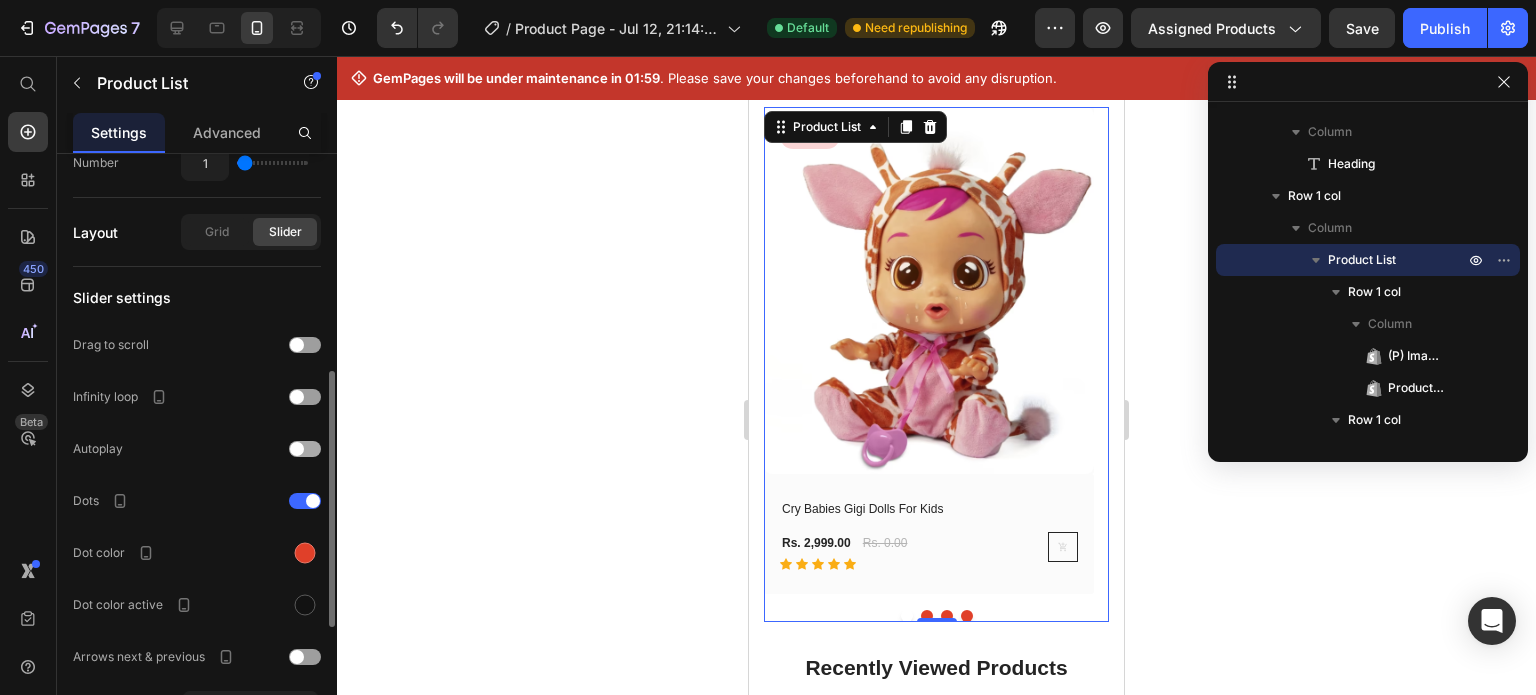 click at bounding box center [305, 449] 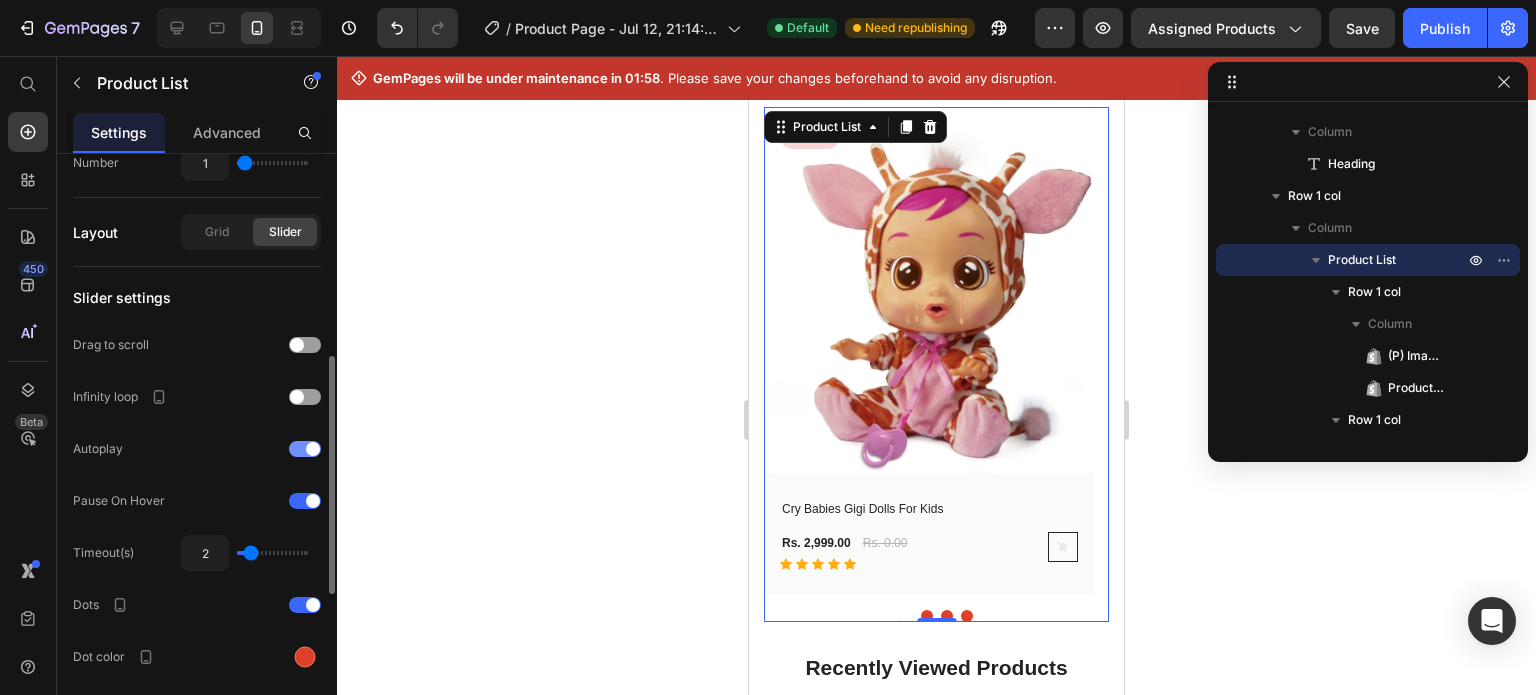 click at bounding box center (313, 449) 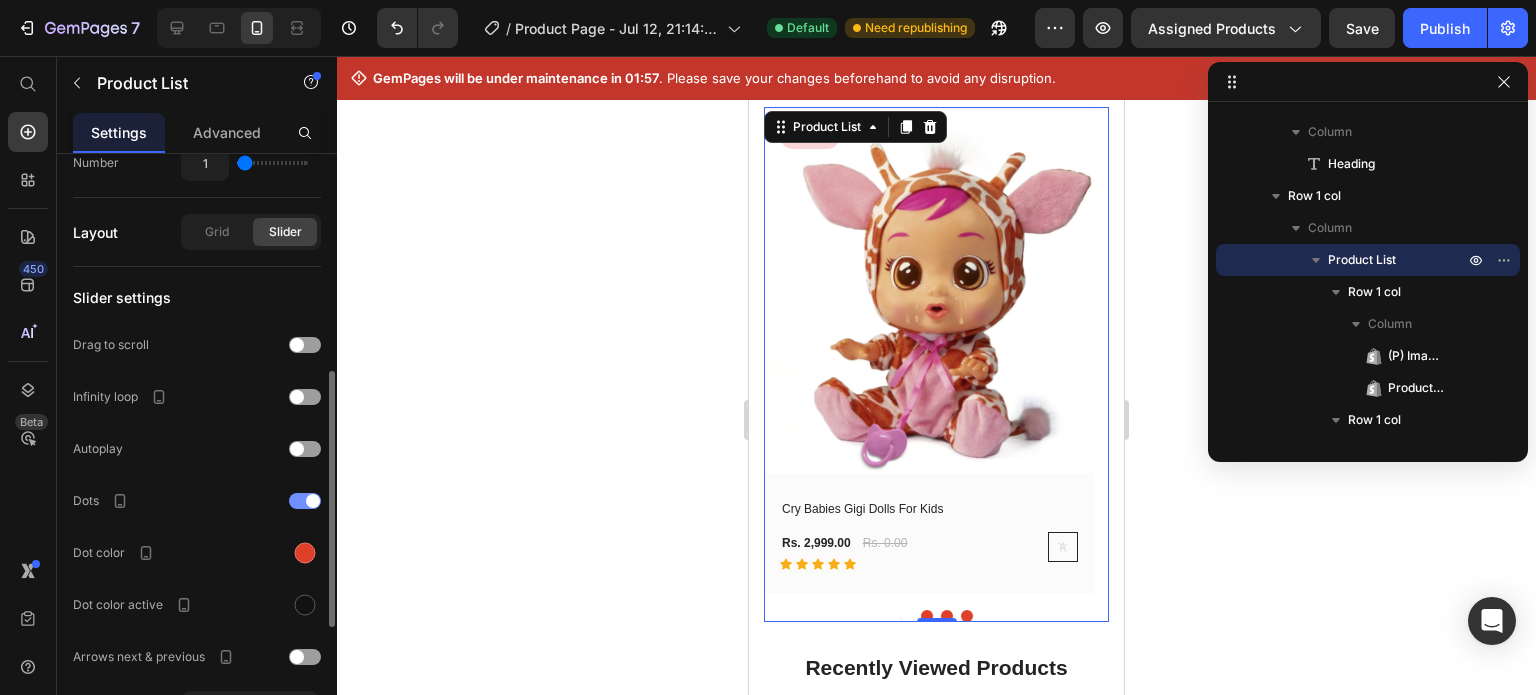 click at bounding box center [313, 501] 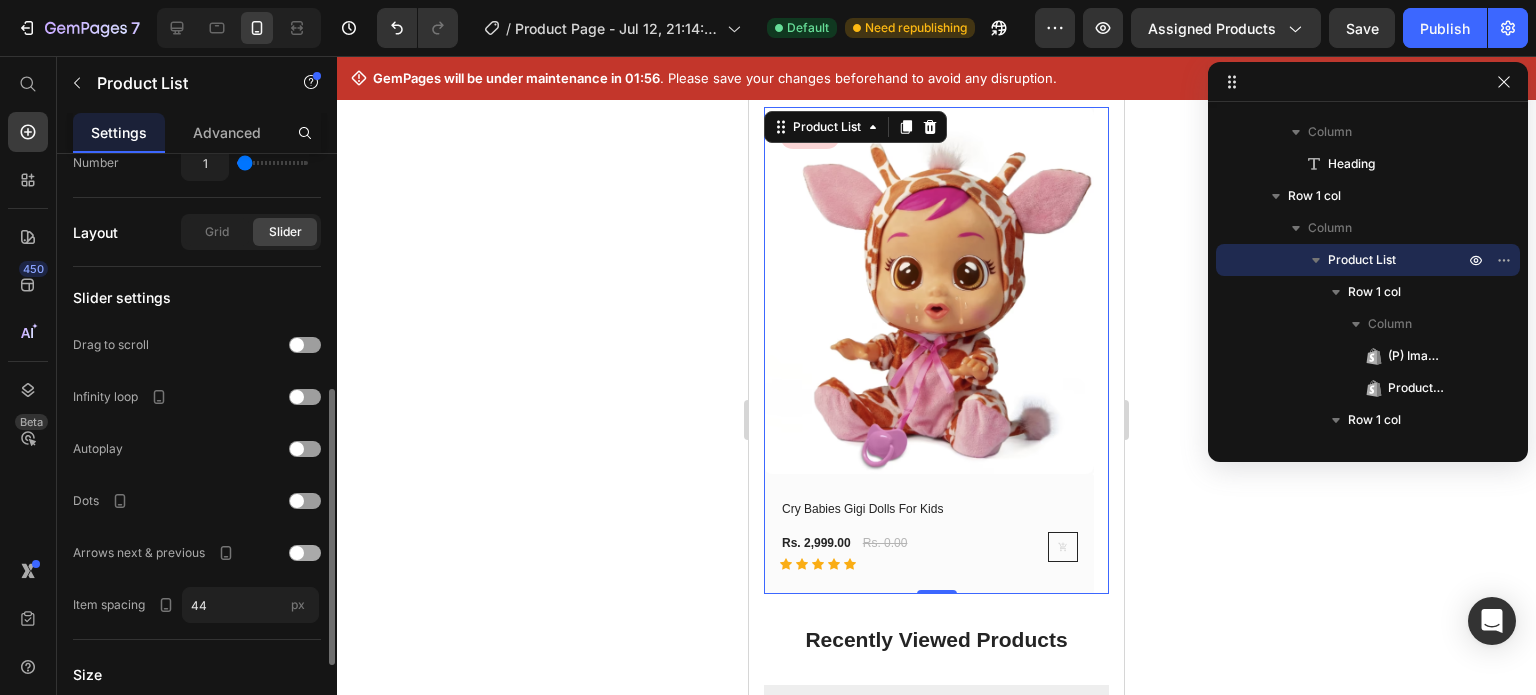 click on "Arrows next & previous" 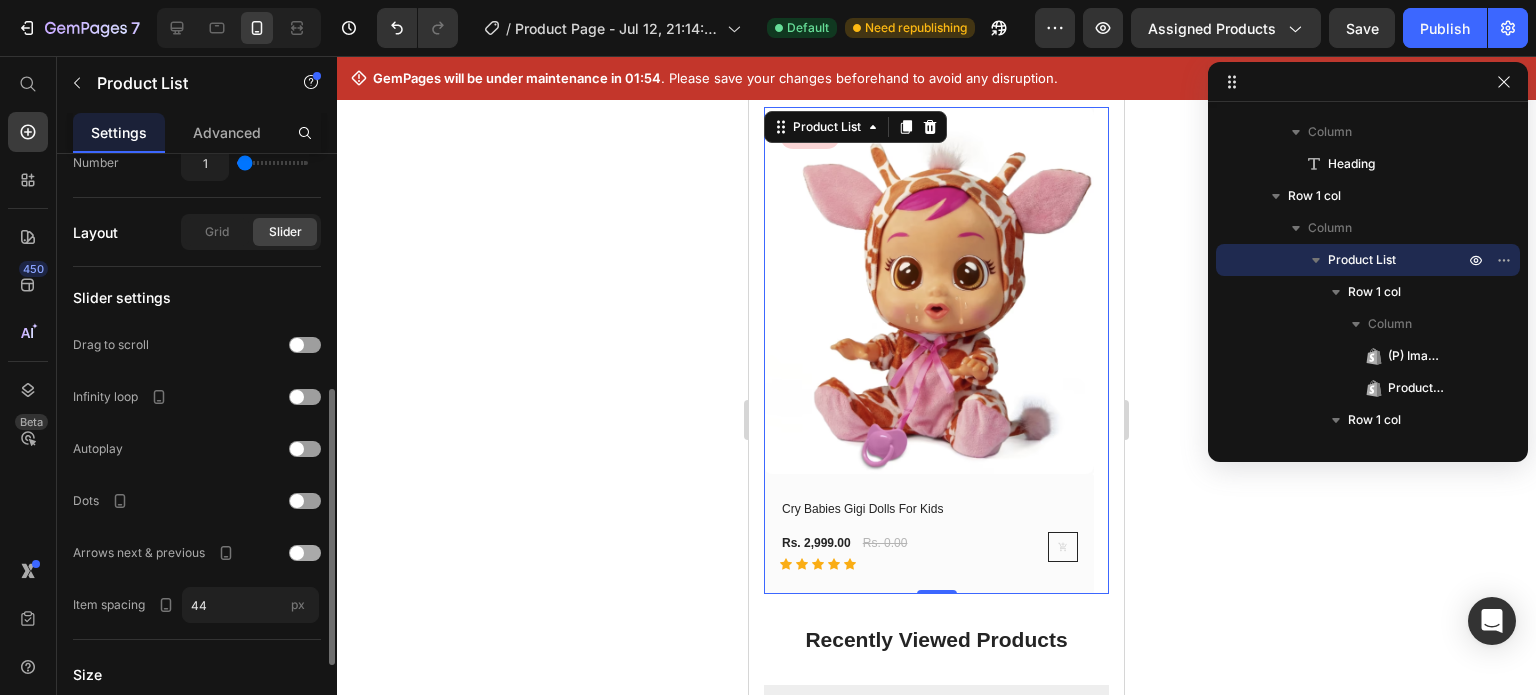 click at bounding box center [297, 553] 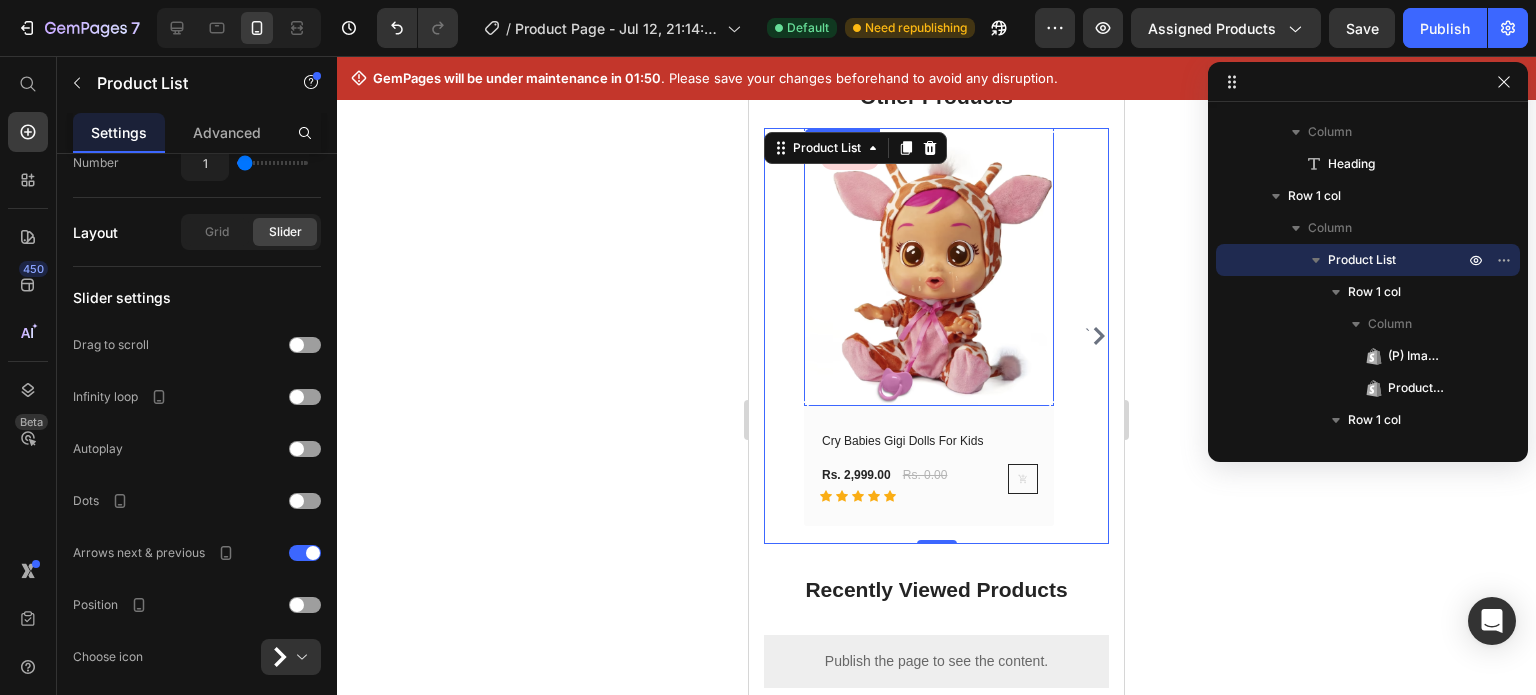 scroll, scrollTop: 2206, scrollLeft: 0, axis: vertical 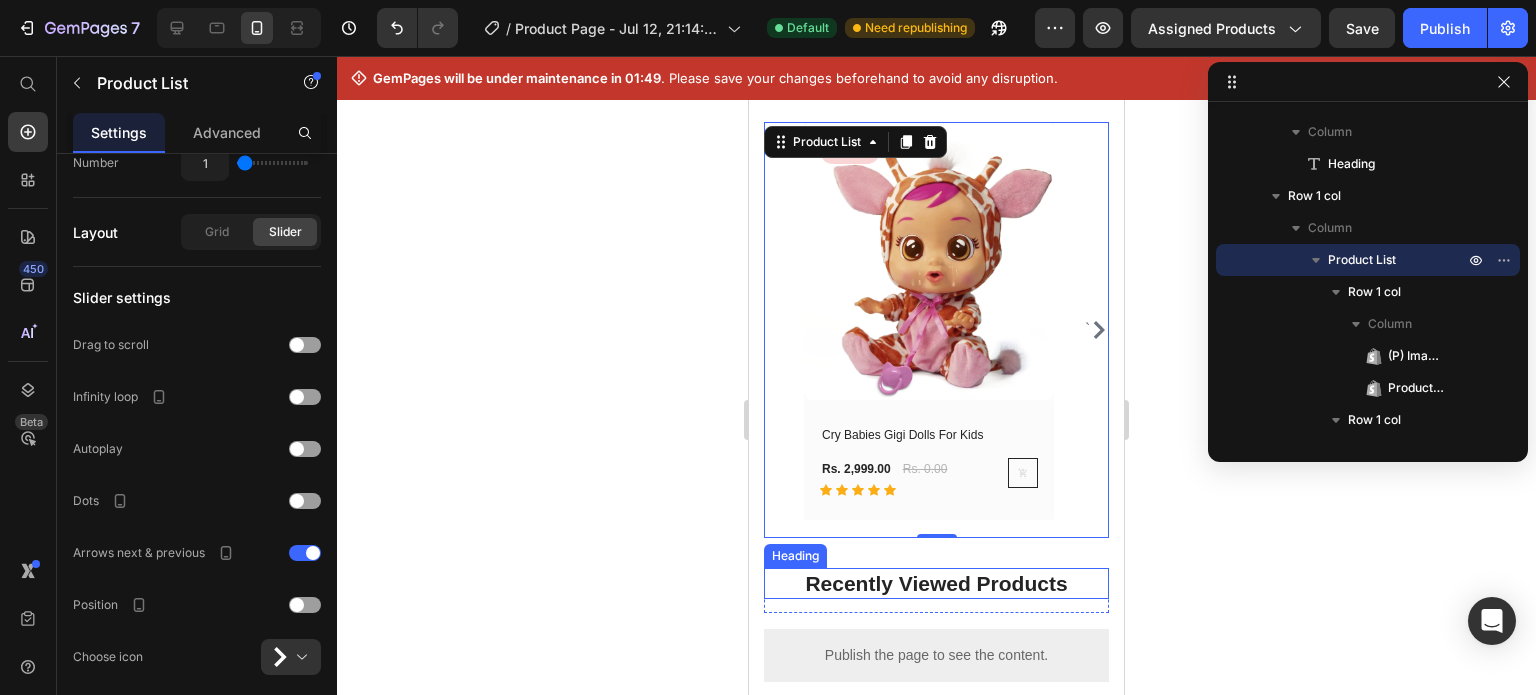 click on "Recently Viewed Products" at bounding box center (936, 583) 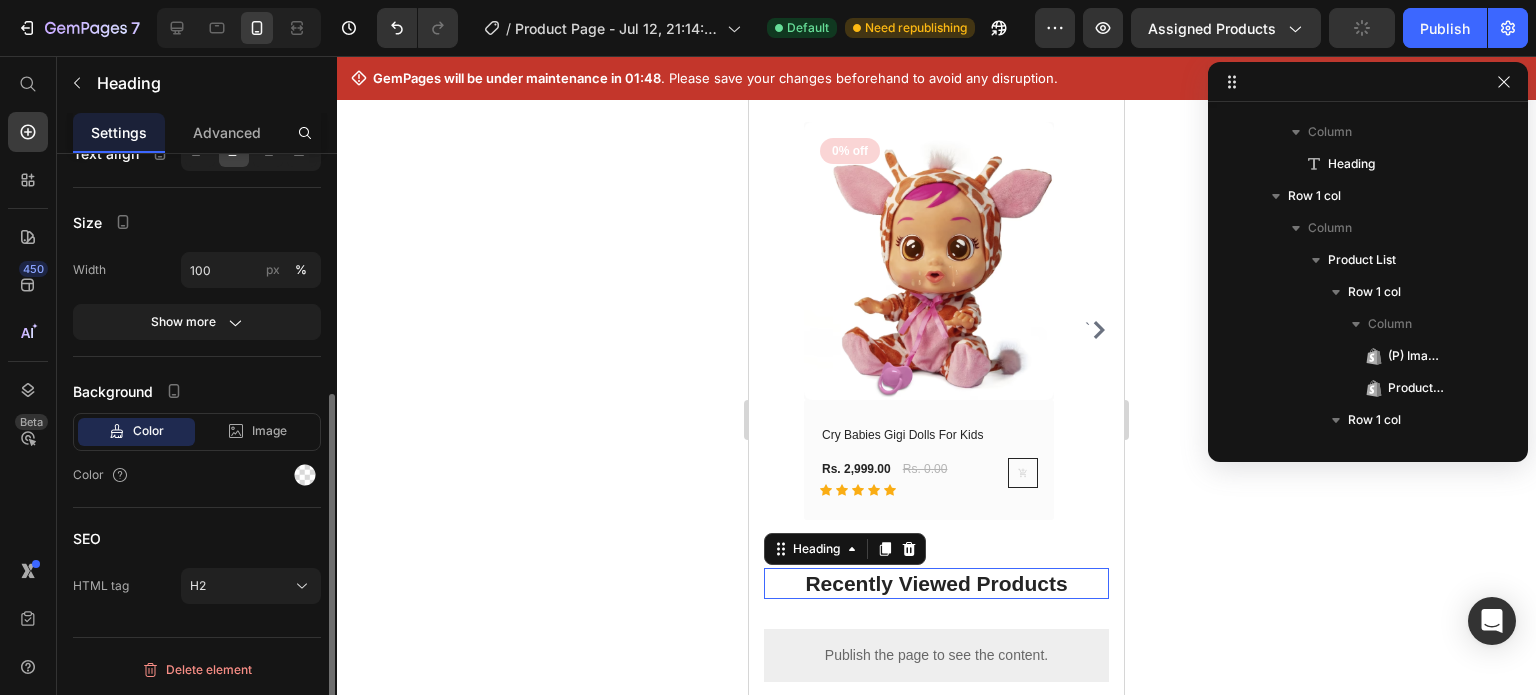 scroll, scrollTop: 853, scrollLeft: 0, axis: vertical 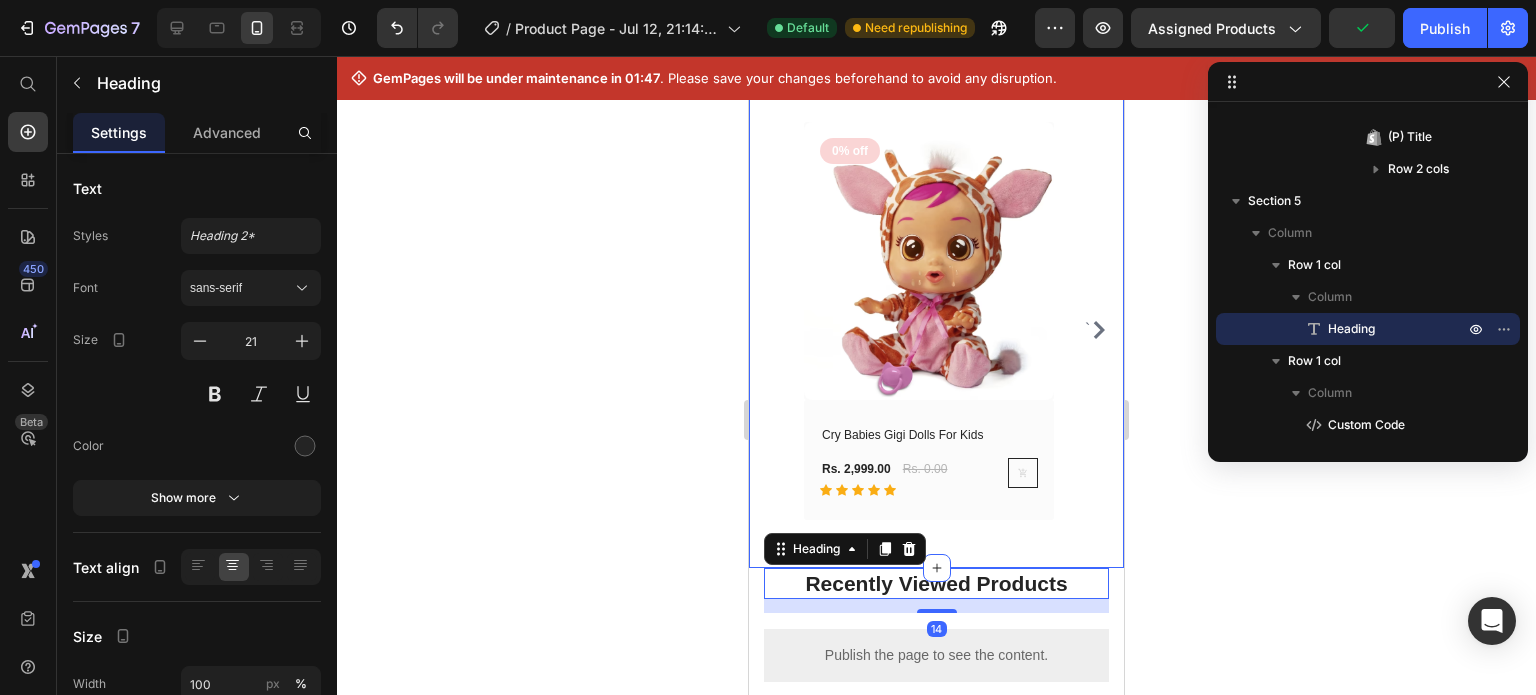 click on "Other Products Heading Row ` (P) Images 0% off Product Badge Row Cry Babies Gigi Dolls For Kids (P) Title Rs. 2,999.00 (P) Price Rs. 0.00 (P) Price Row Icon Icon Icon Icon Icon Row (P) Cart Button Row Row (P) Images 0% off Product Badge Row Dickie Toys Police, Light & Sound vehicle for kids (P) Title Rs. 899.00 (P) Price Rs. 0.00 (P) Price Row Icon Icon Icon Icon Icon Row (P) Cart Button Row Row (P) Images 0% off Product Badge Row Baby Alive Change N Play Baby Doll, 12-Inch (P) Title Rs. 2,999.00 (P) Price Rs. 0.00 (P) Price Row Icon Icon Icon Icon Icon Row (P) Cart Button Row Row (P) Images 0% off Product Badge Row Aditi Friction Tractor Toy With Logs/Bricks (P) Title Rs. 299.00 (P) Price Rs. 0.00 (P) Price Row Icon Icon Icon Icon Icon Row (P) Cart Button Row Row ` Product List Row Section 4" at bounding box center [936, 306] 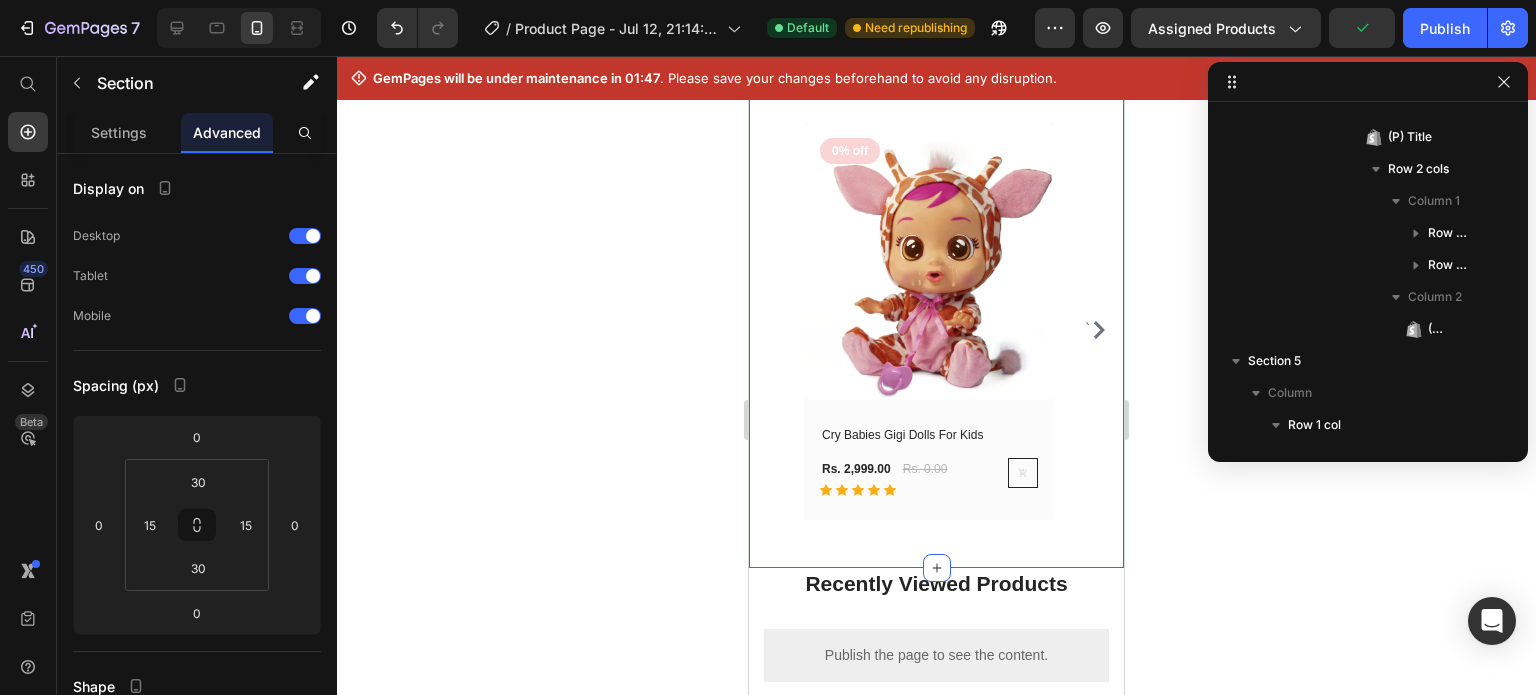 scroll, scrollTop: 282, scrollLeft: 0, axis: vertical 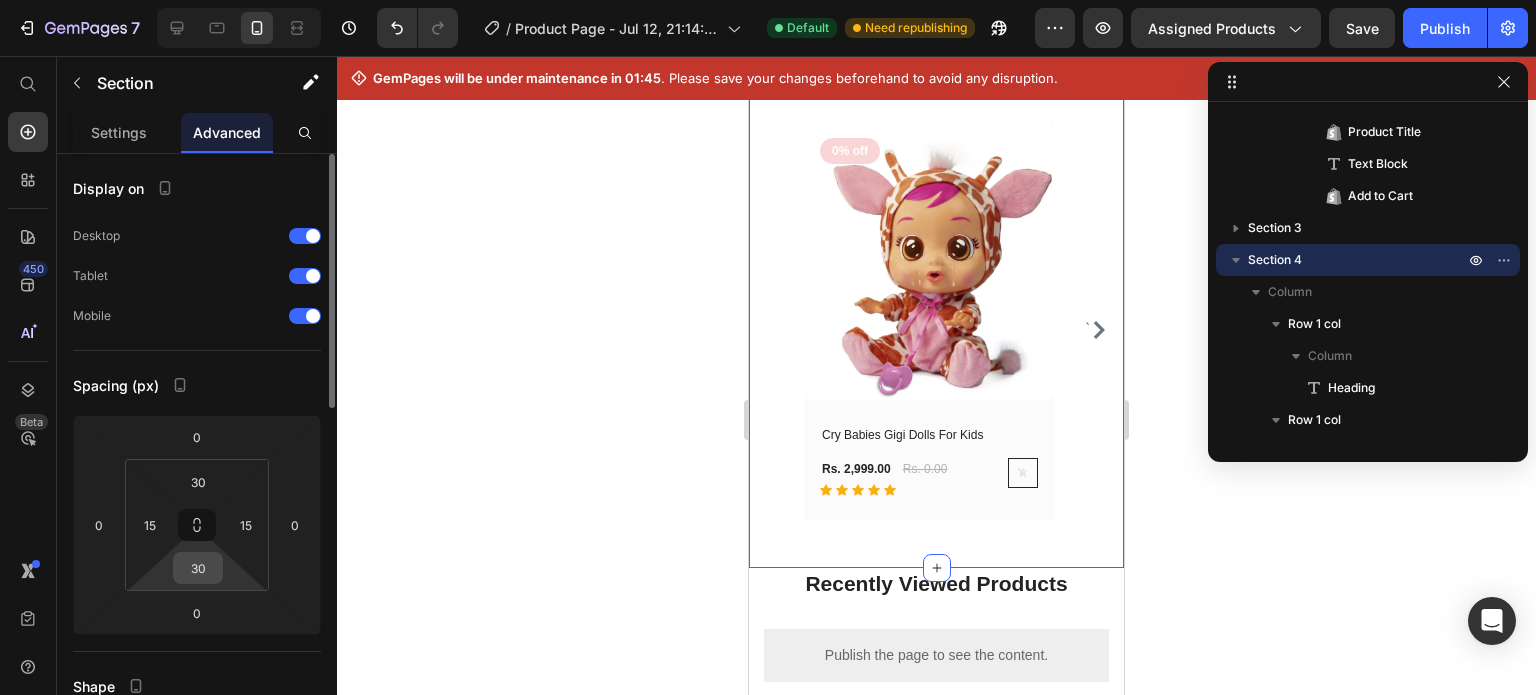 click on "30" at bounding box center (198, 568) 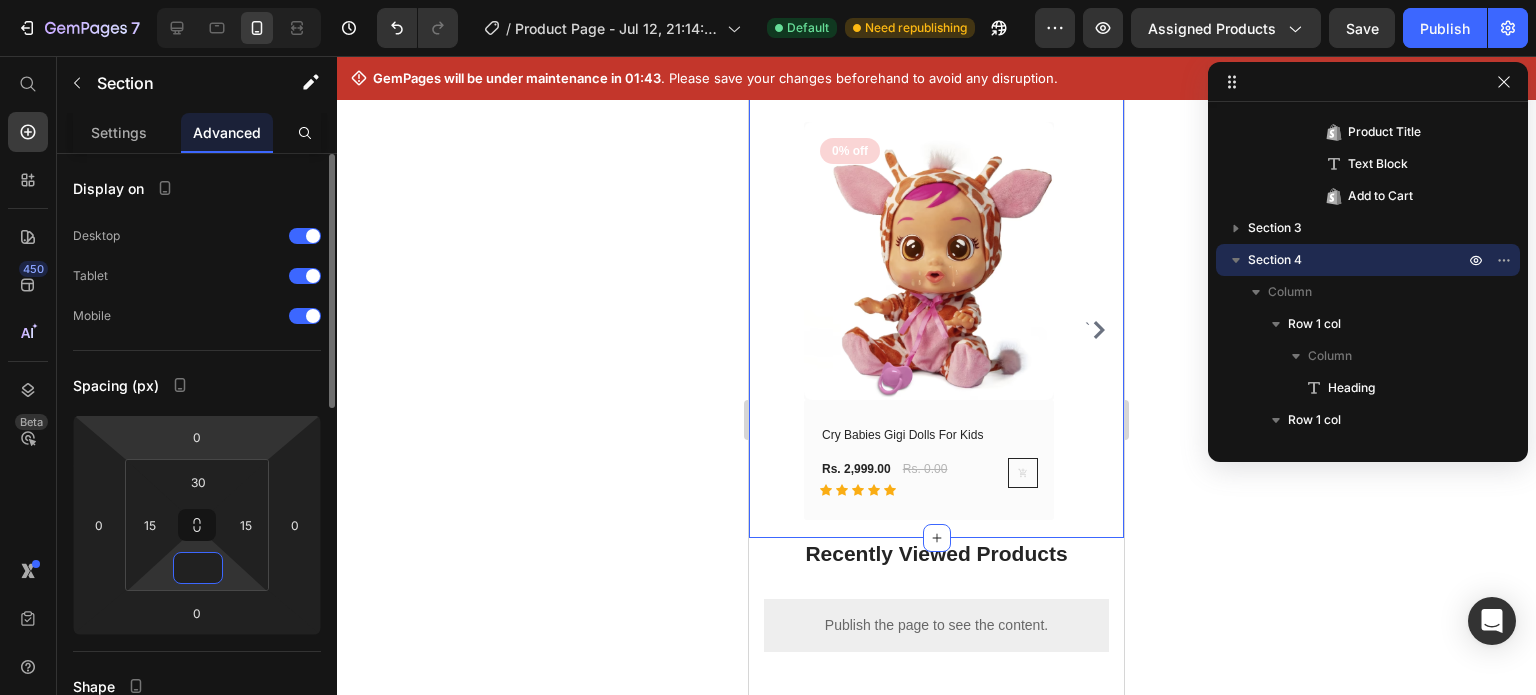 type on "0" 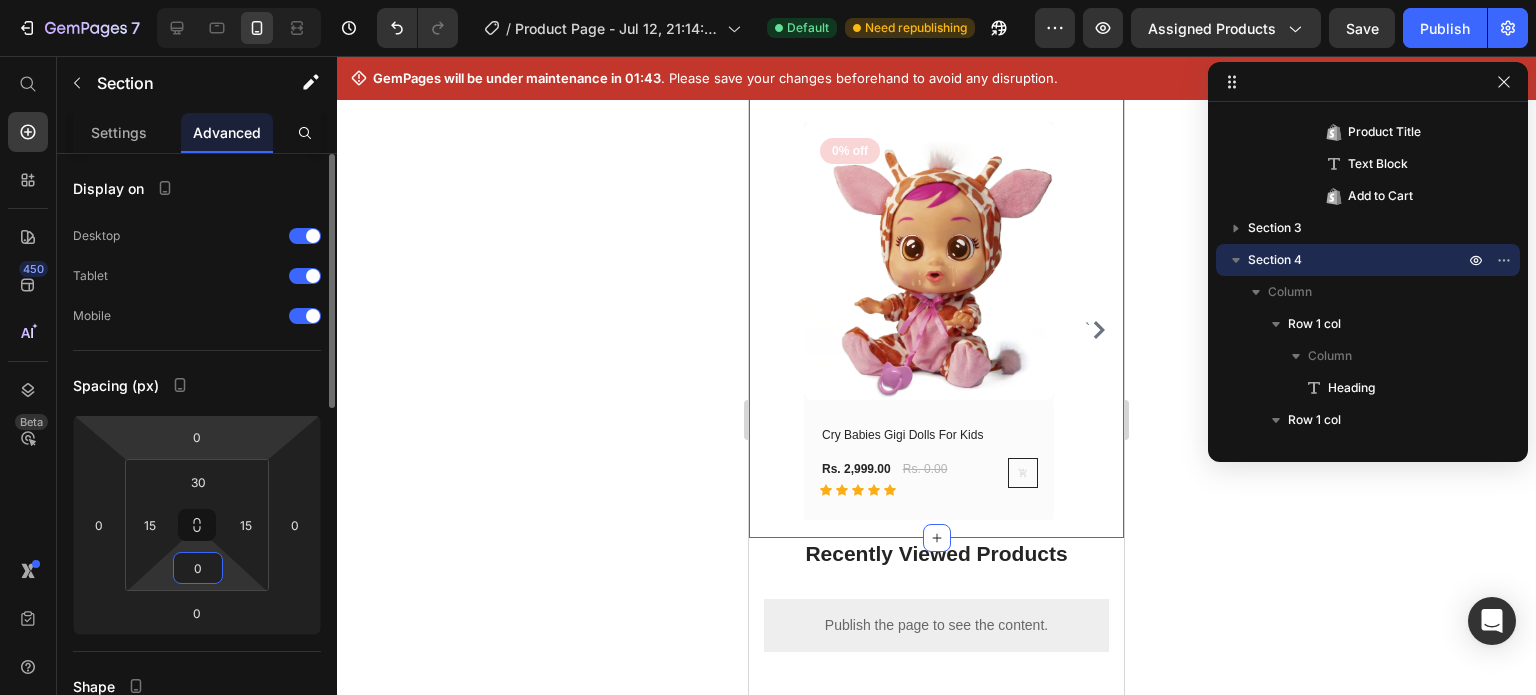 click on "Display on Desktop Tablet Mobile" 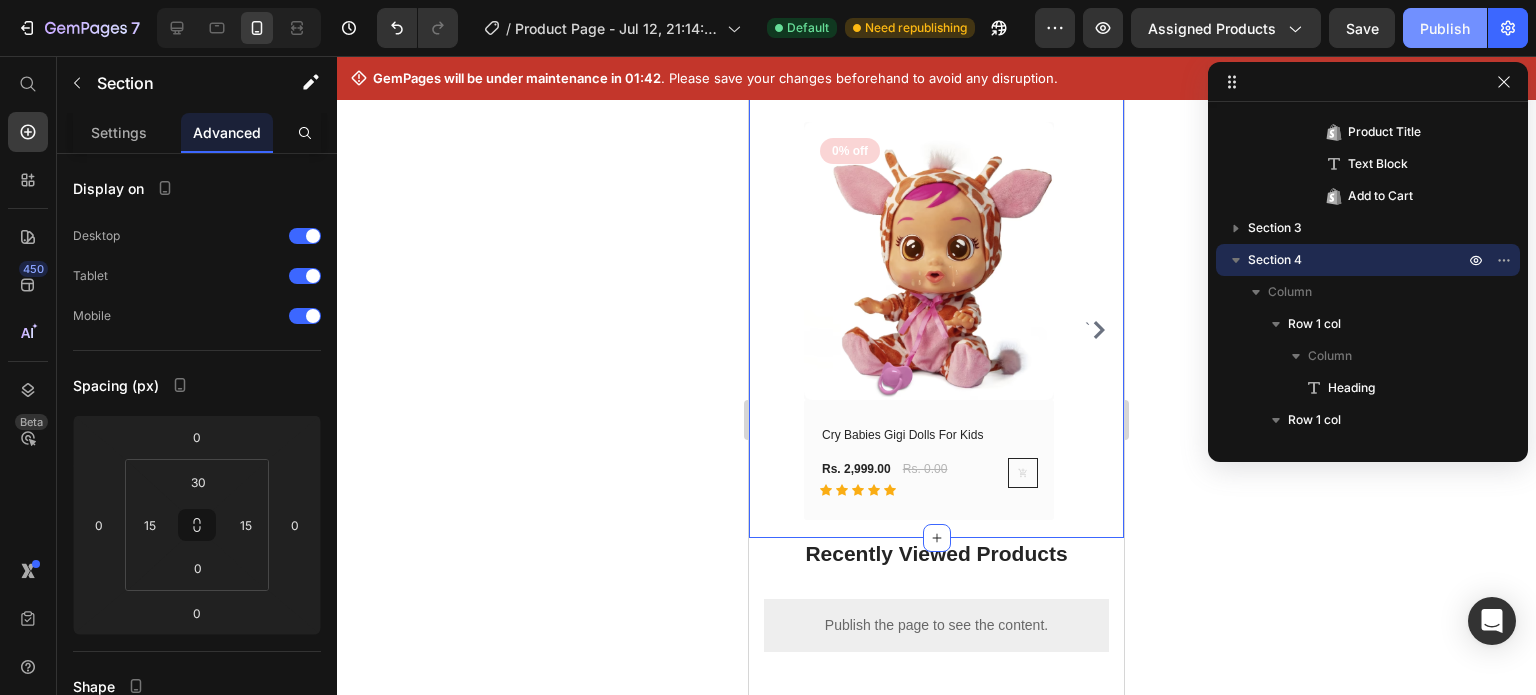 click on "Publish" 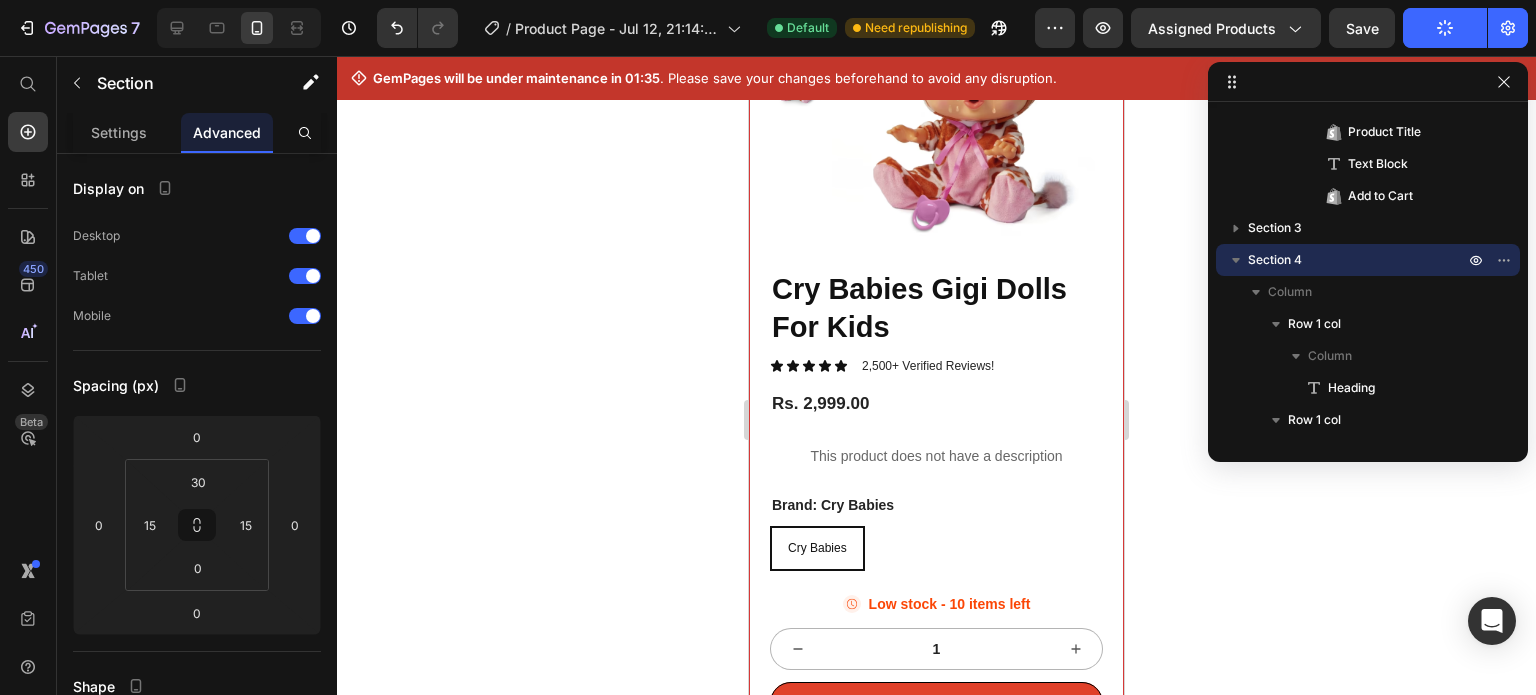 scroll, scrollTop: 0, scrollLeft: 0, axis: both 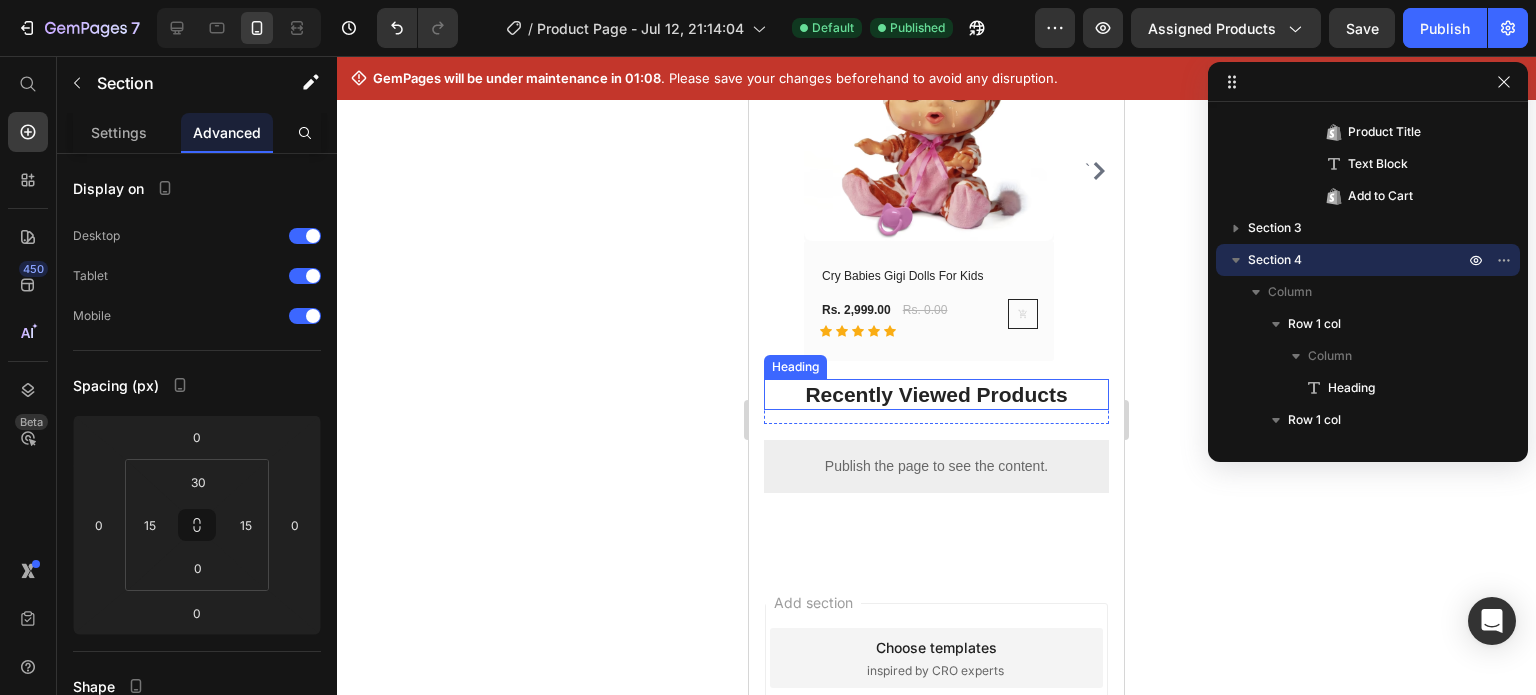 click on "Recently Viewed Products" at bounding box center (936, 394) 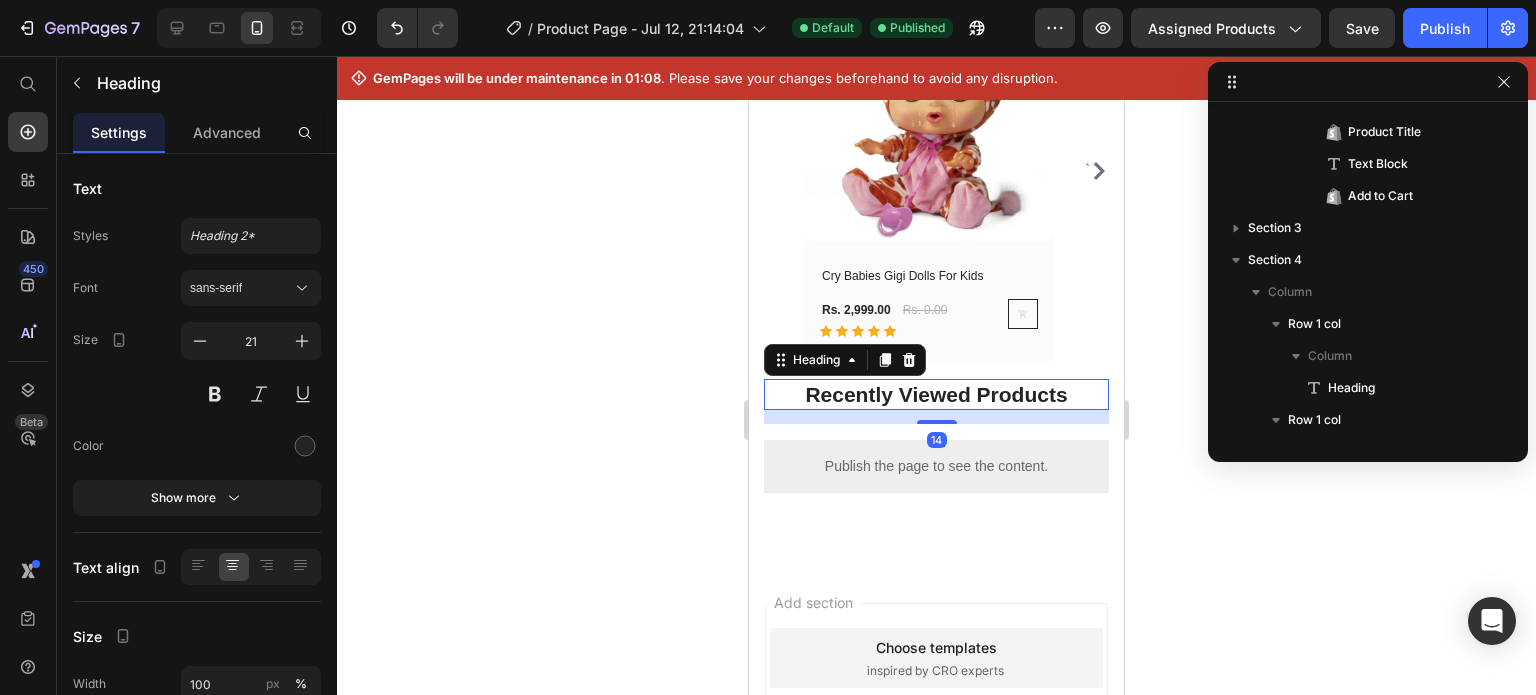 scroll, scrollTop: 1013, scrollLeft: 0, axis: vertical 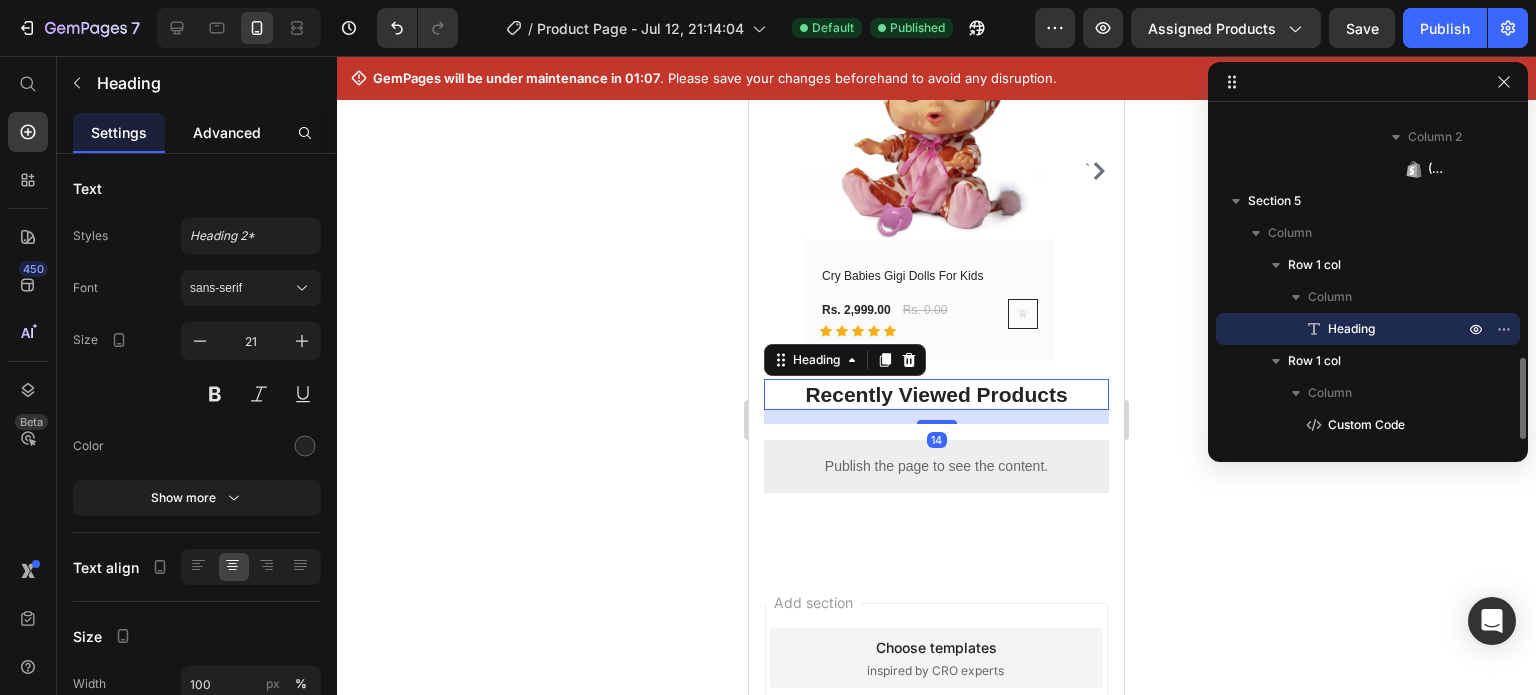 click on "Advanced" at bounding box center [227, 132] 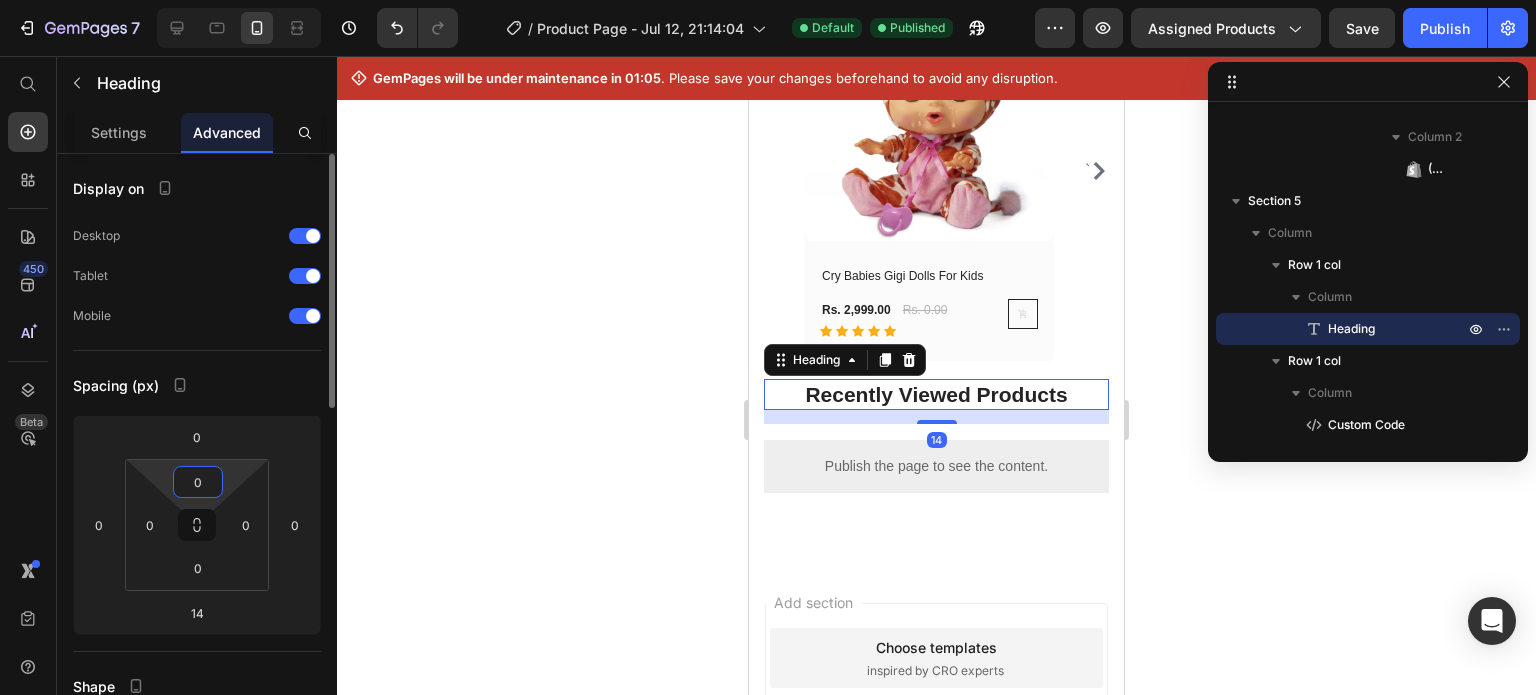 click on "0" at bounding box center [198, 482] 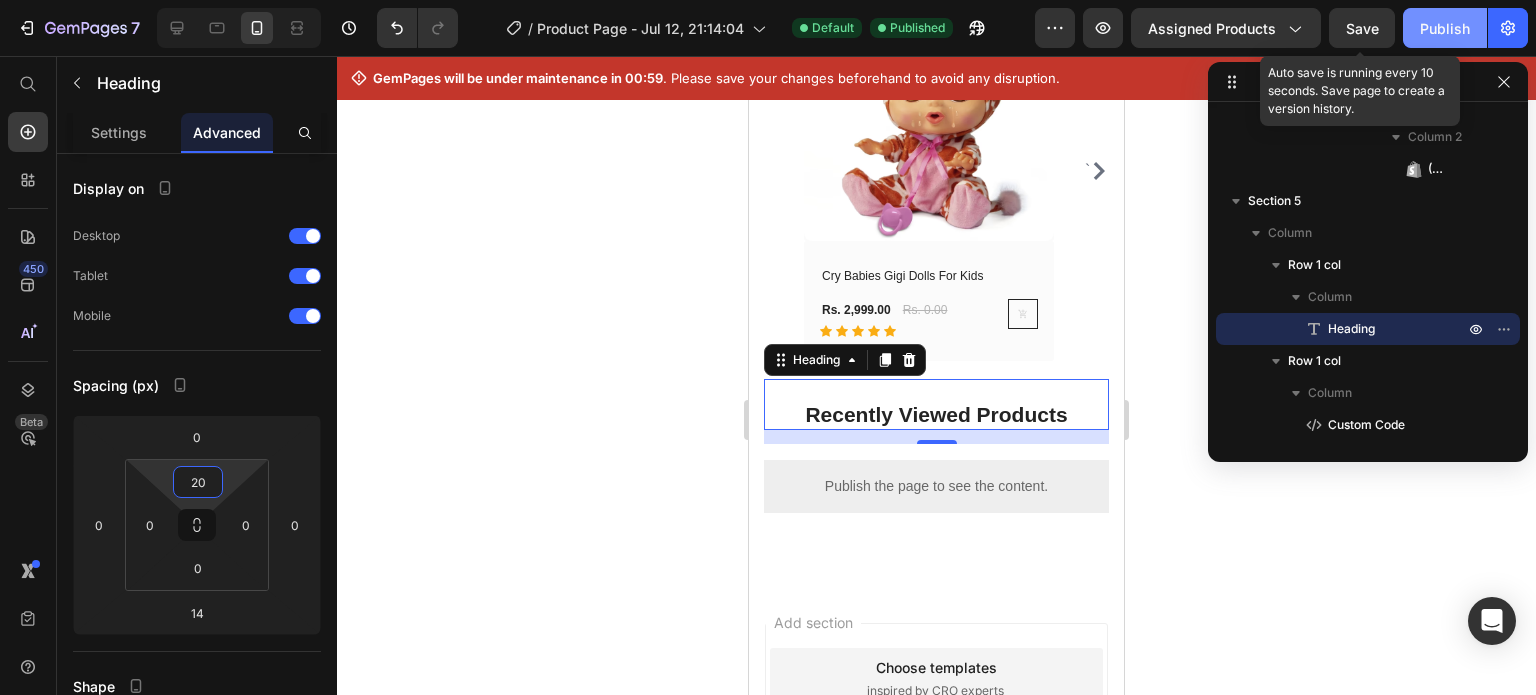 type on "20" 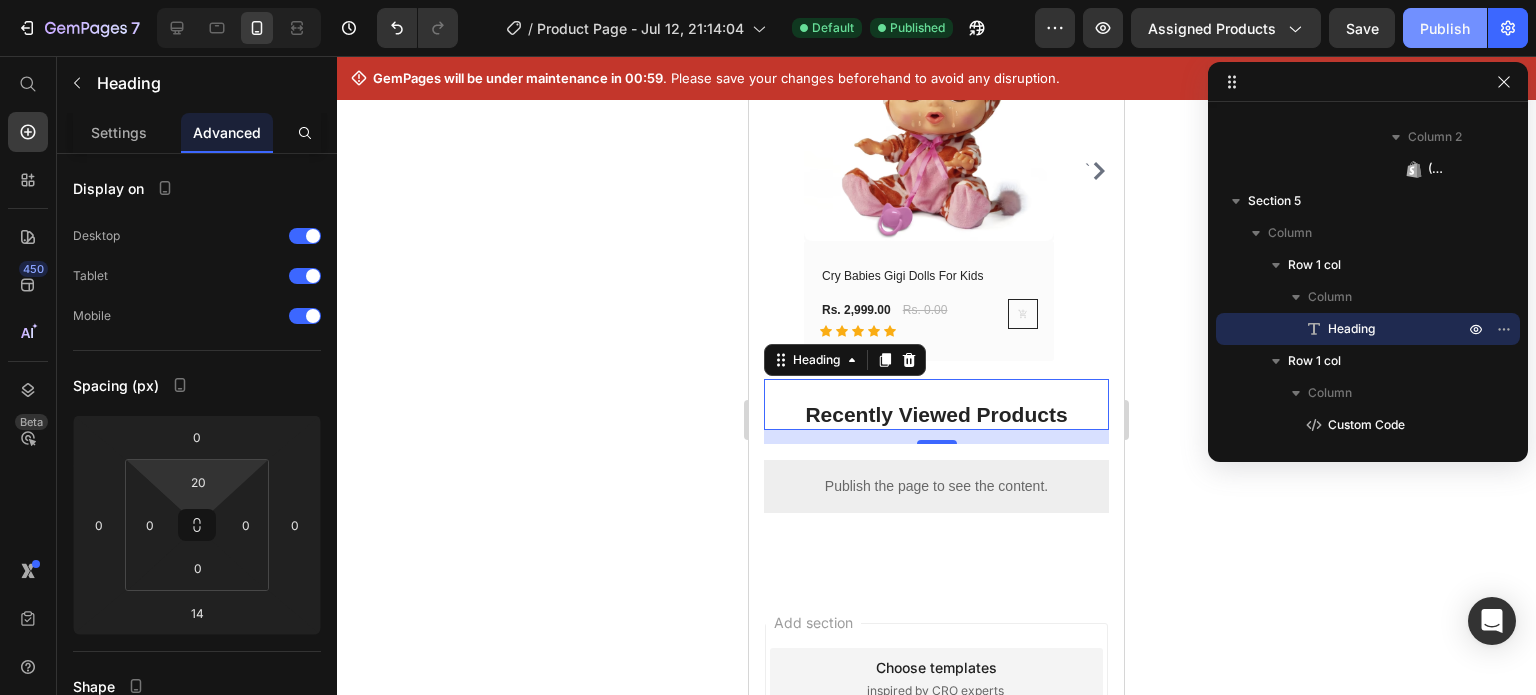 click on "Publish" at bounding box center (1445, 28) 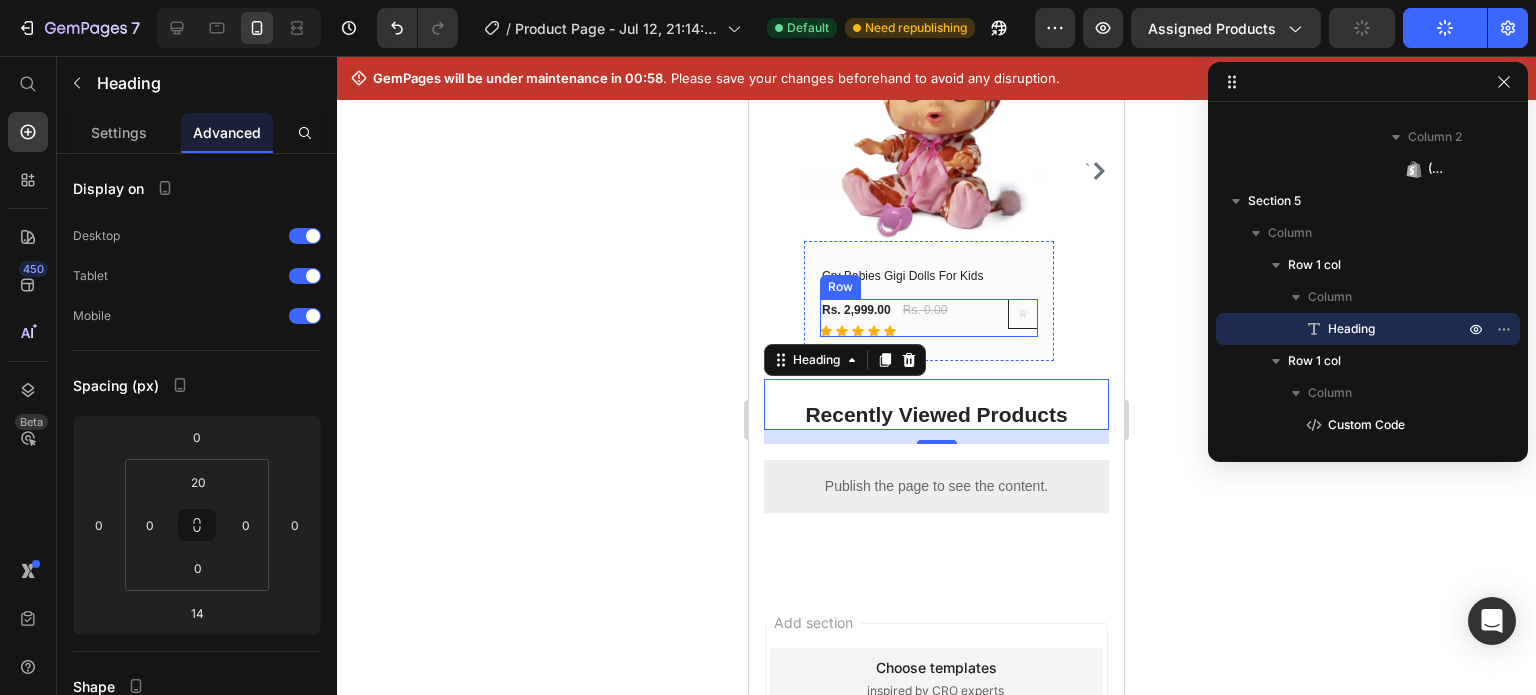 scroll, scrollTop: 2495, scrollLeft: 0, axis: vertical 